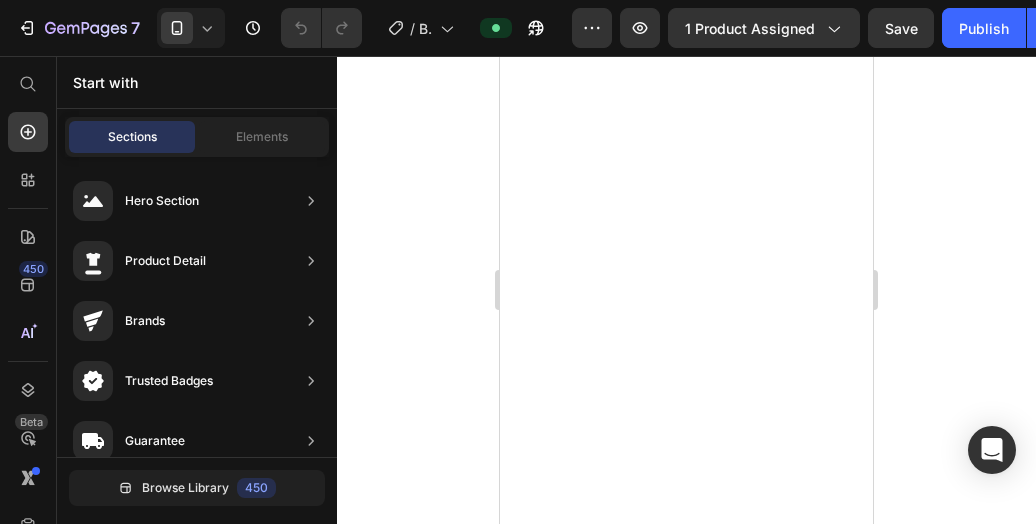 scroll, scrollTop: 0, scrollLeft: 0, axis: both 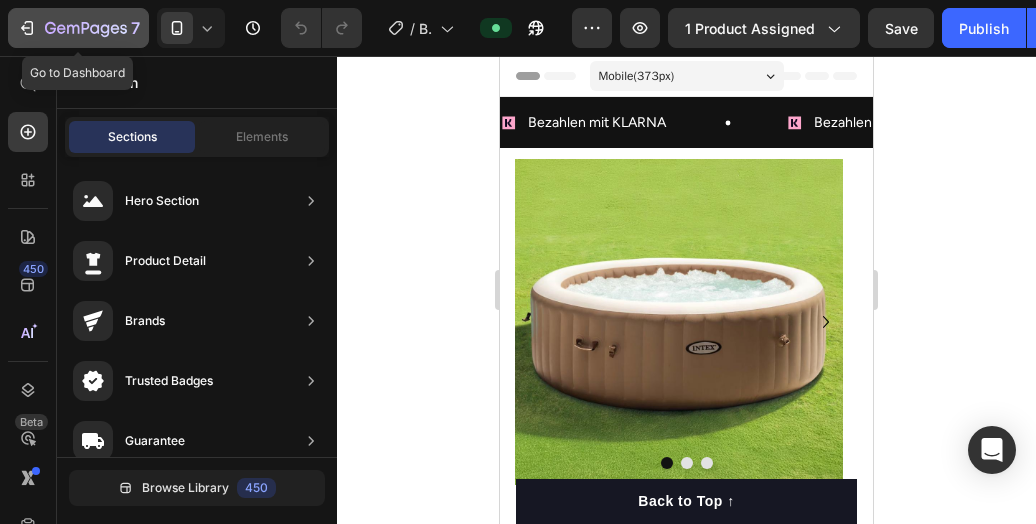 click 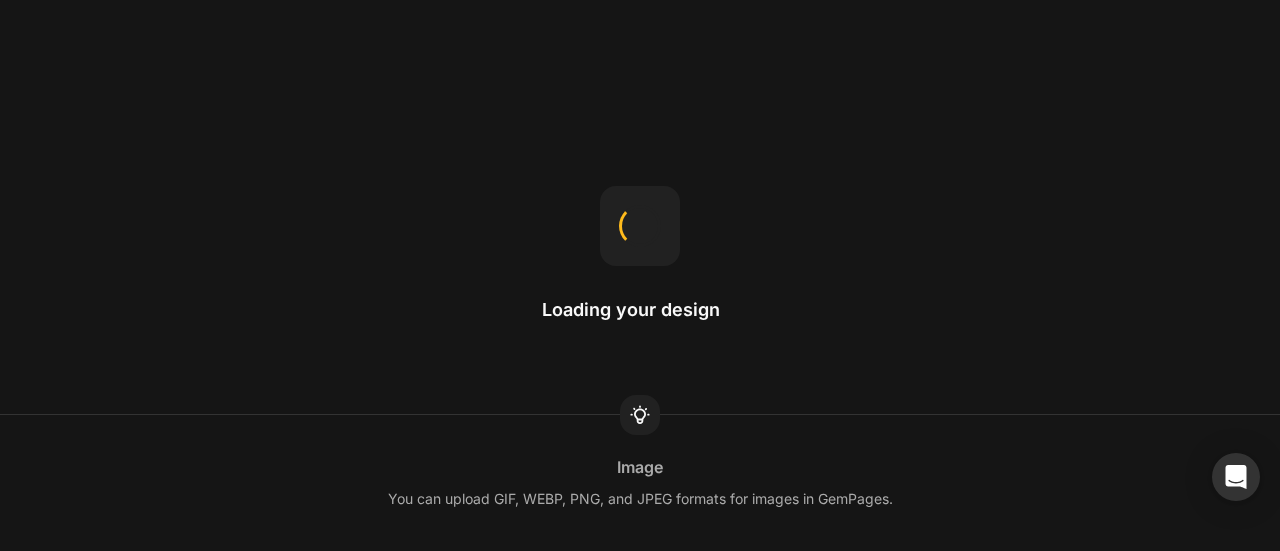 scroll, scrollTop: 0, scrollLeft: 0, axis: both 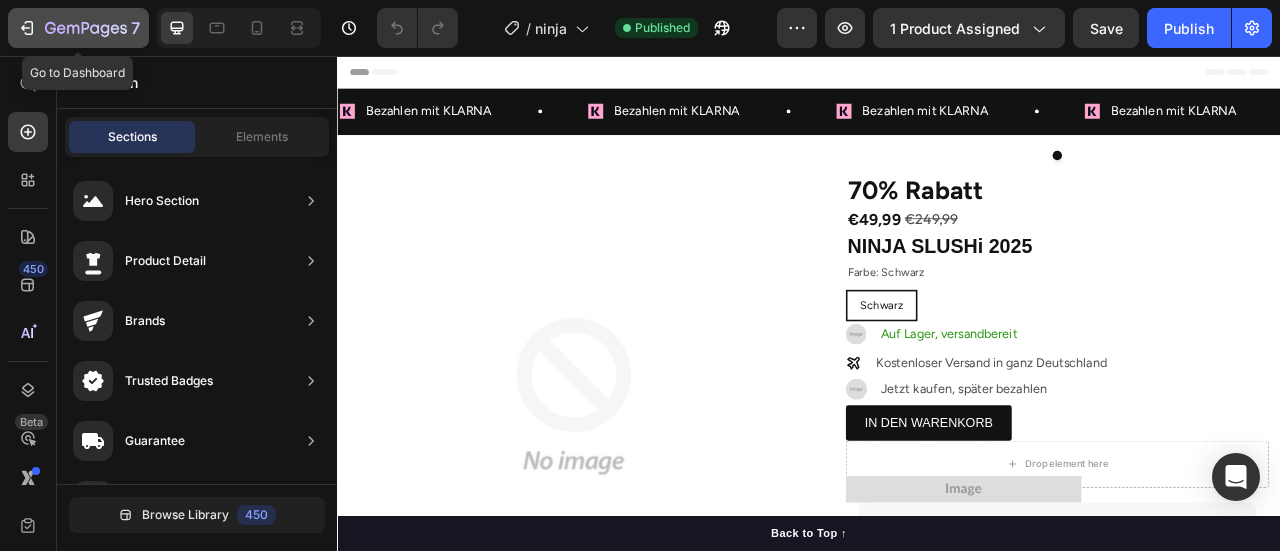 click on "7" at bounding box center (78, 28) 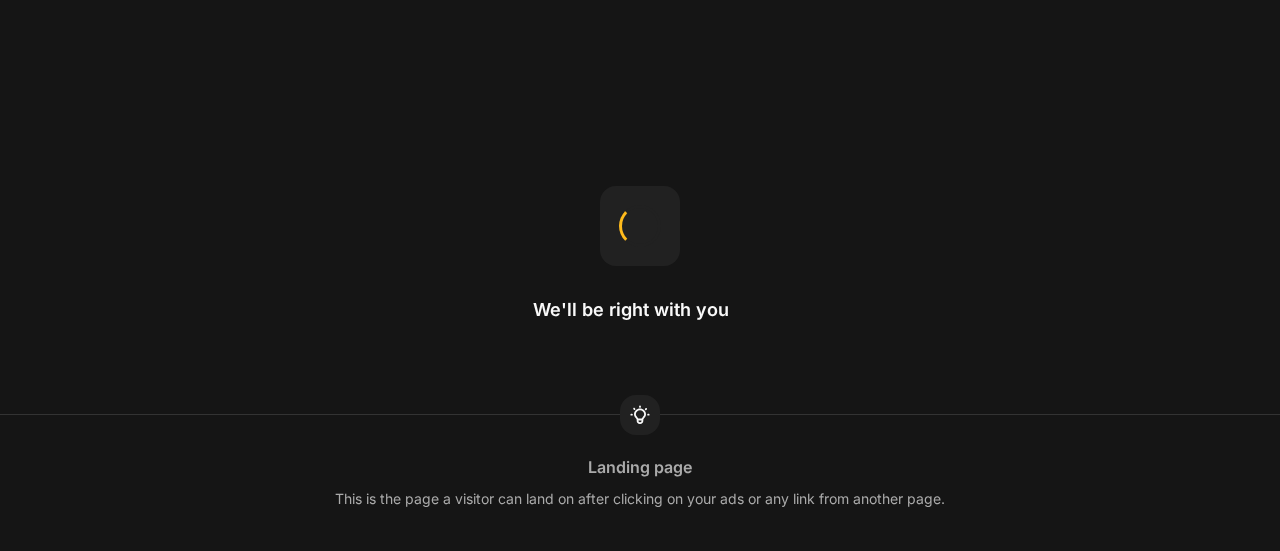 scroll, scrollTop: 0, scrollLeft: 0, axis: both 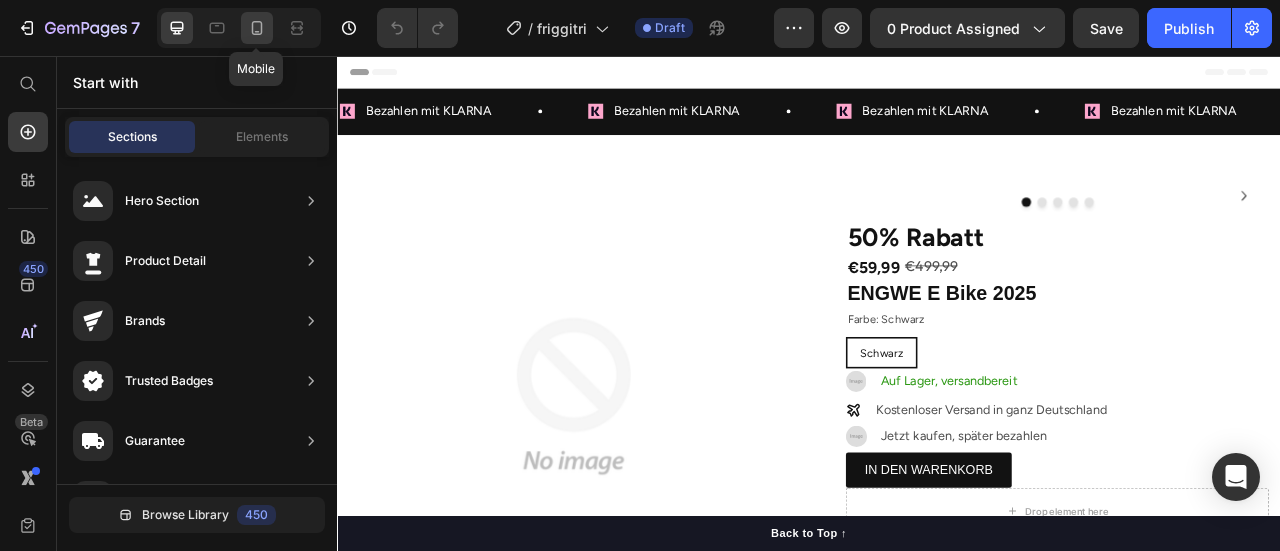 click 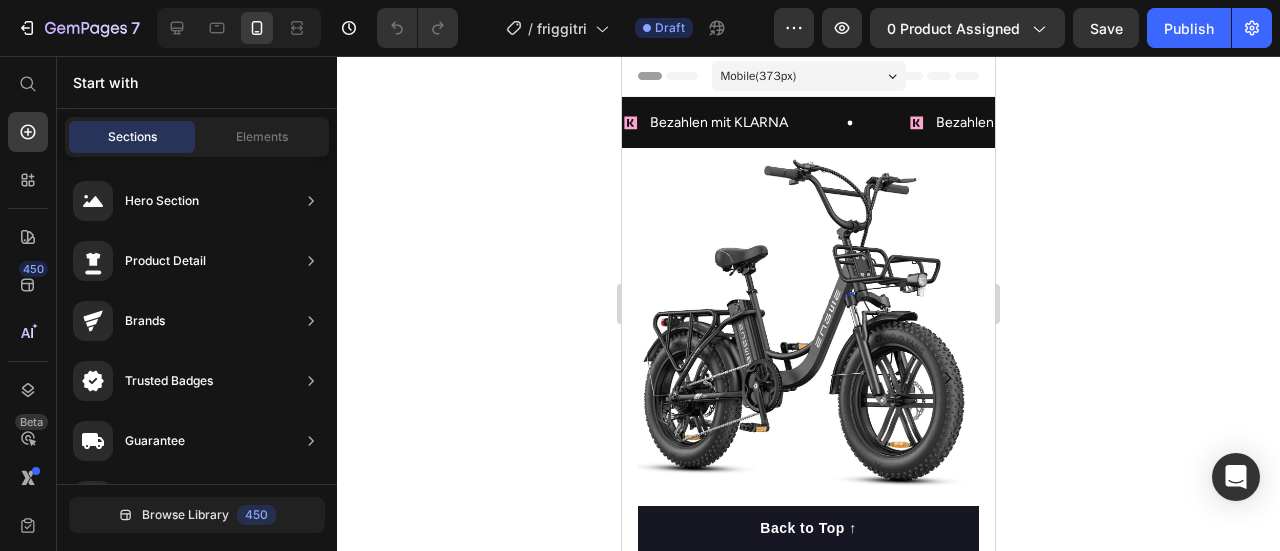 click at bounding box center [801, 322] 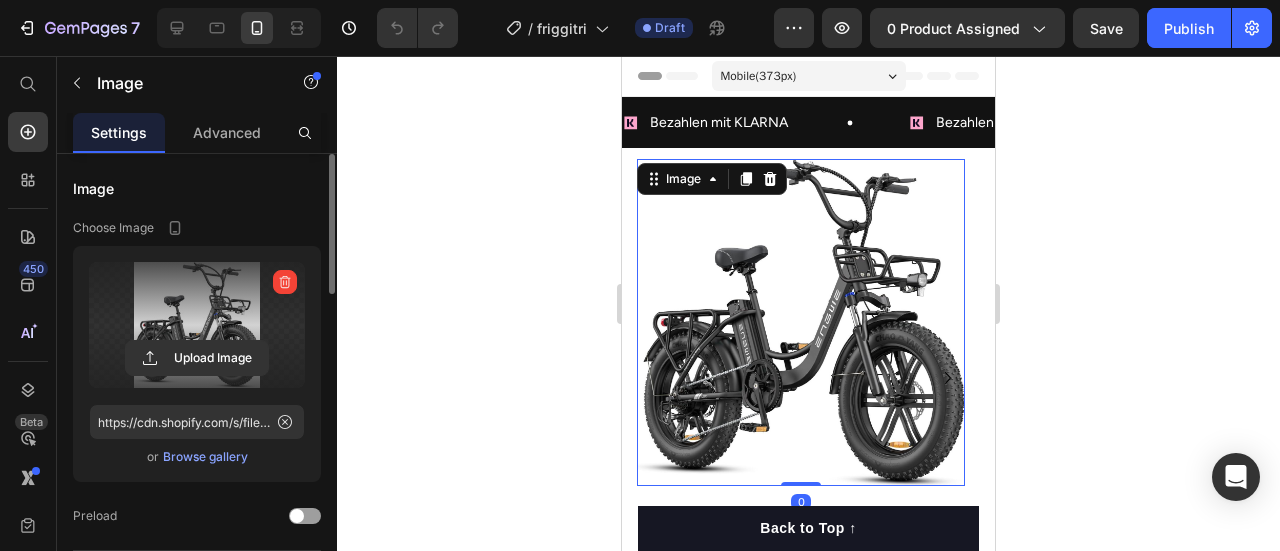 click at bounding box center [197, 325] 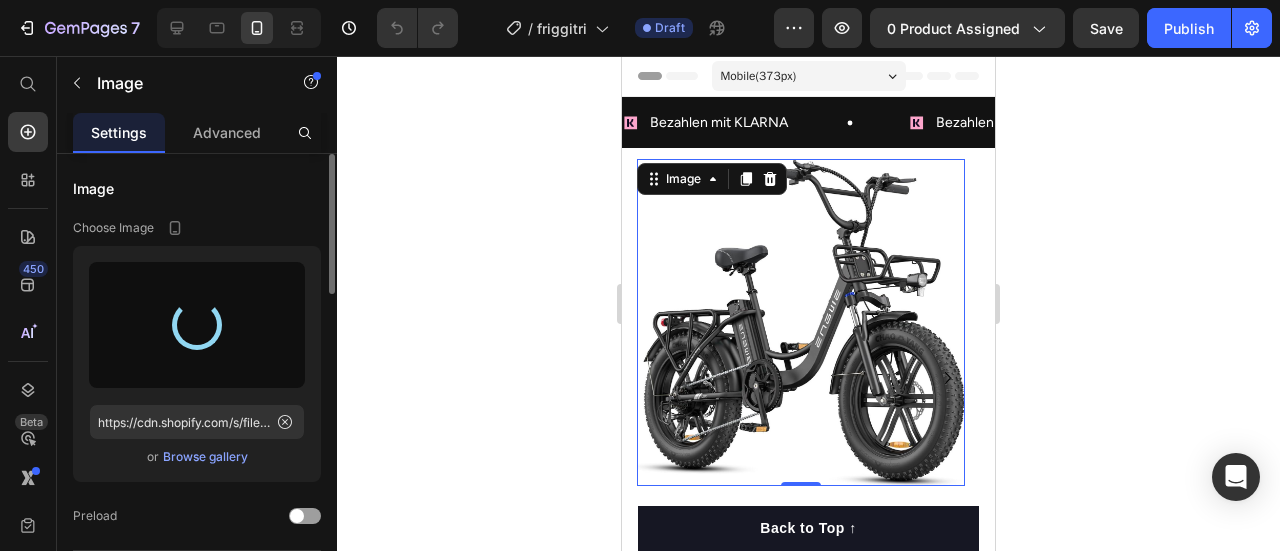 type on "https://cdn.shopify.com/s/files/1/0974/5412/9416/files/gempages_573277714325177094-9c1ce589-2d89-4a0c-8863-86c9e7946574.jpg" 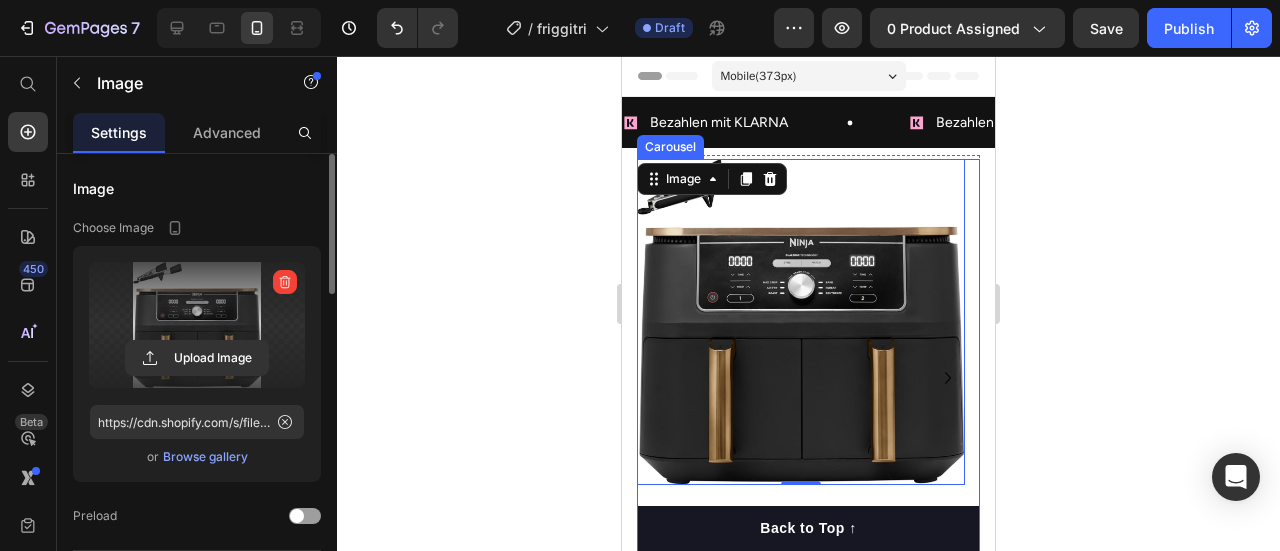 click at bounding box center [789, 575] 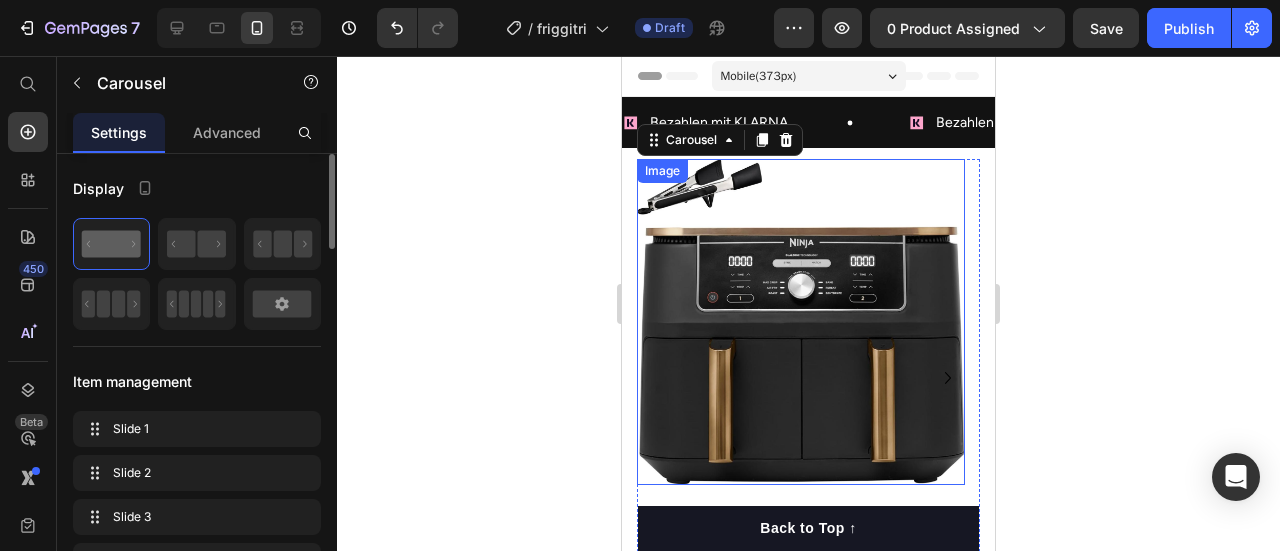 click at bounding box center [801, 322] 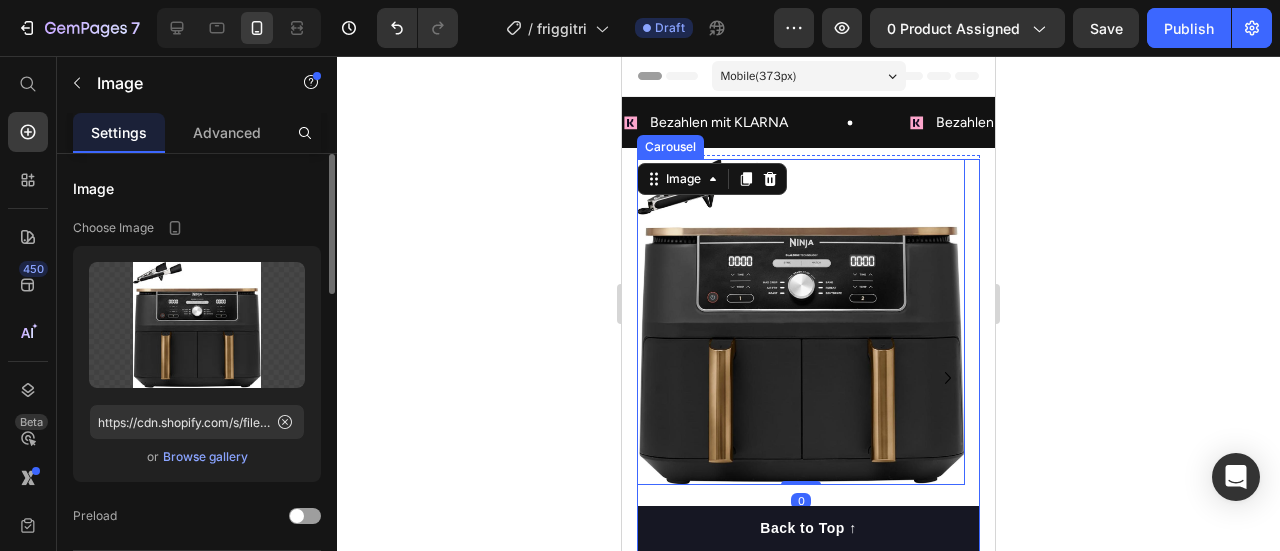click 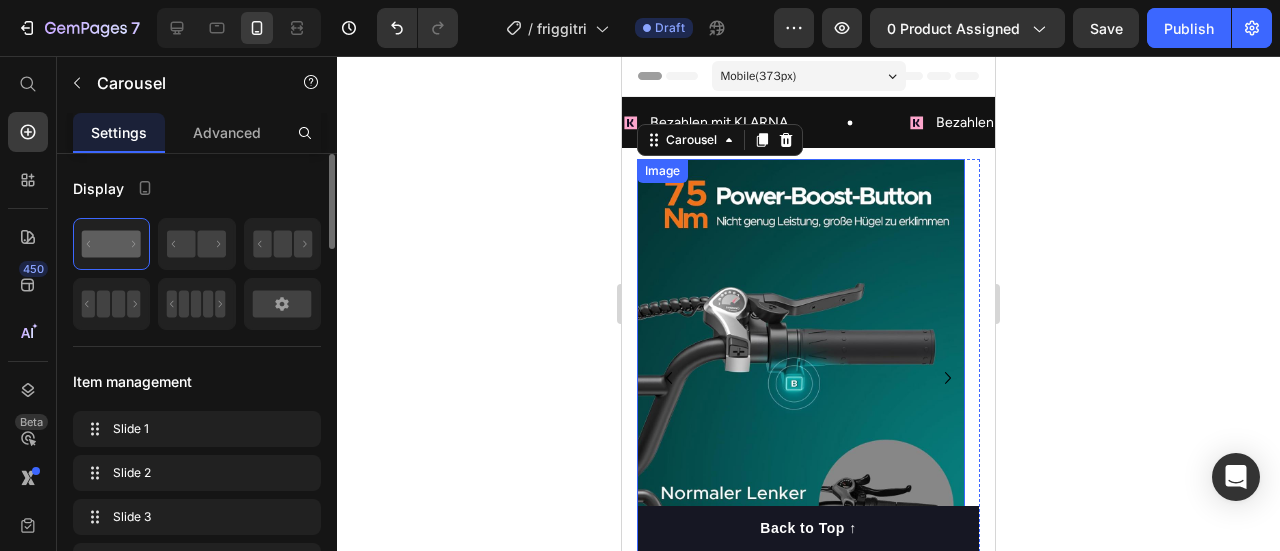 click at bounding box center (801, 377) 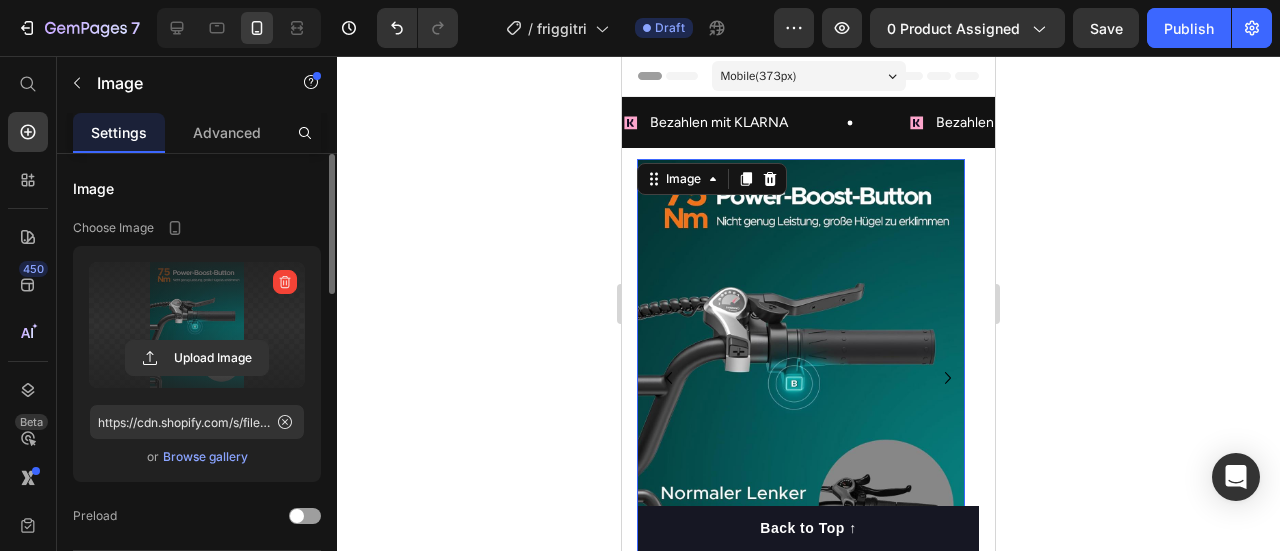 click at bounding box center (197, 325) 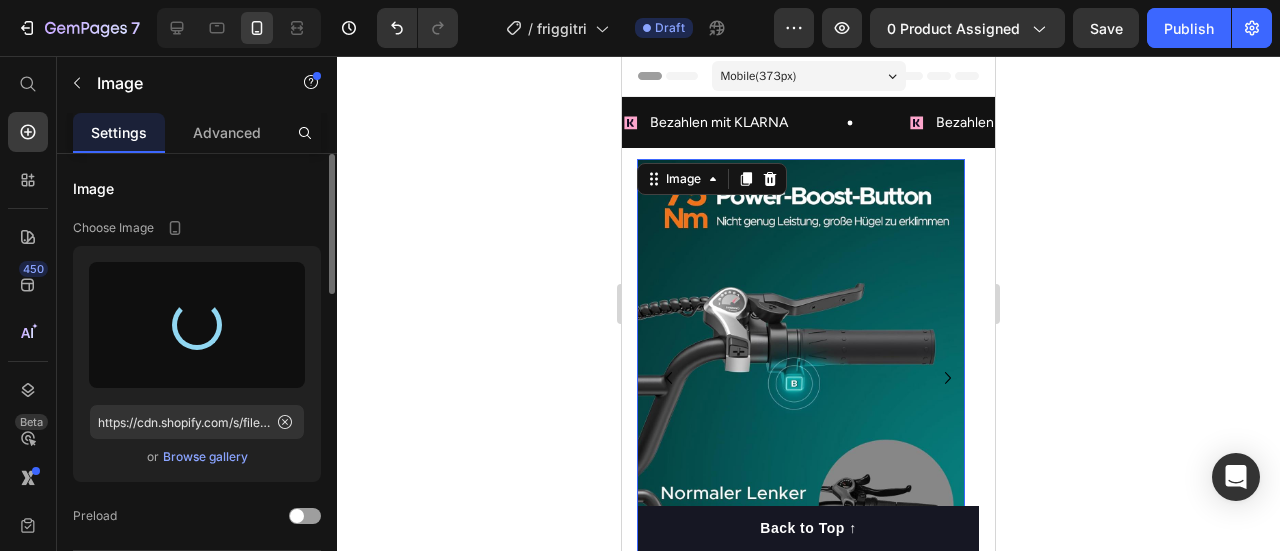 type on "https://cdn.shopify.com/s/files/1/0974/5412/9416/files/gempages_573277714325177094-70624292-8547-47e3-8605-5044c86a6ba2.jpg" 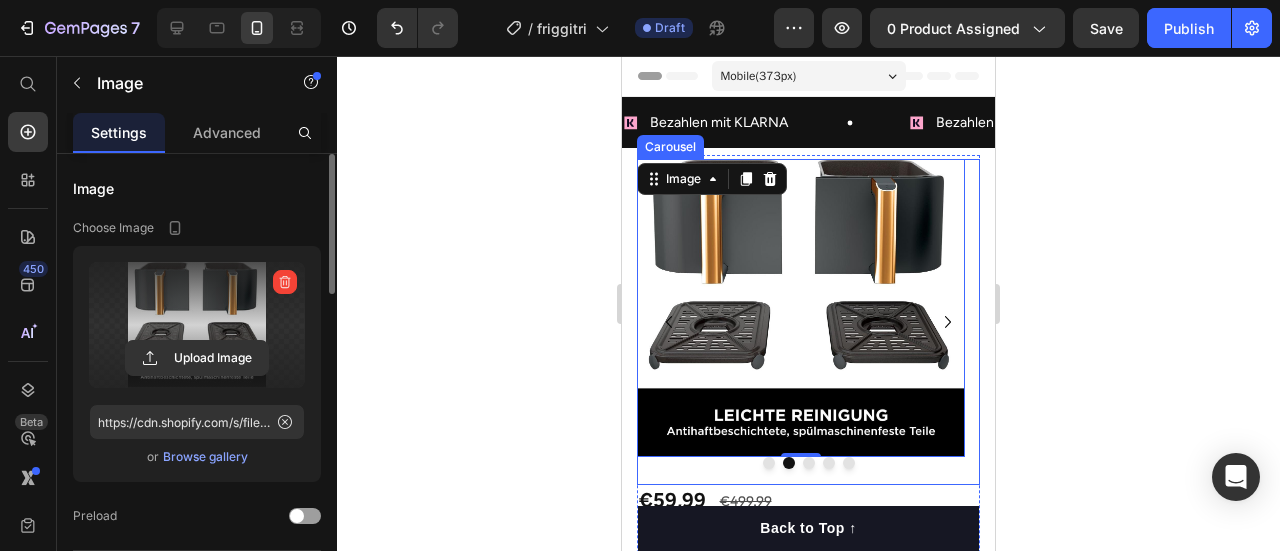 click at bounding box center [809, 463] 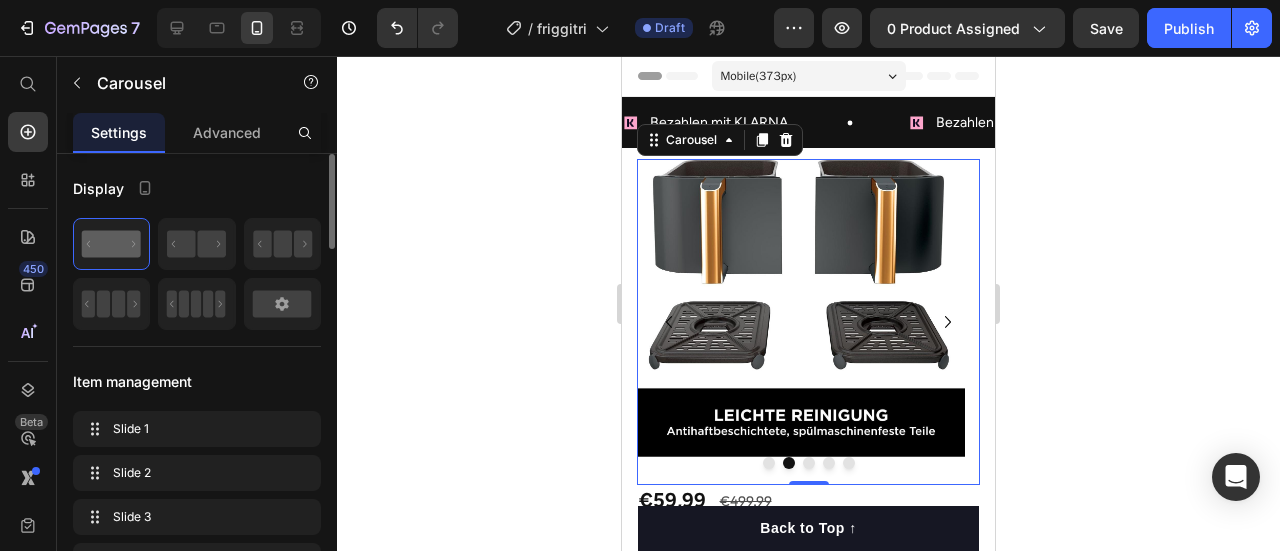 click 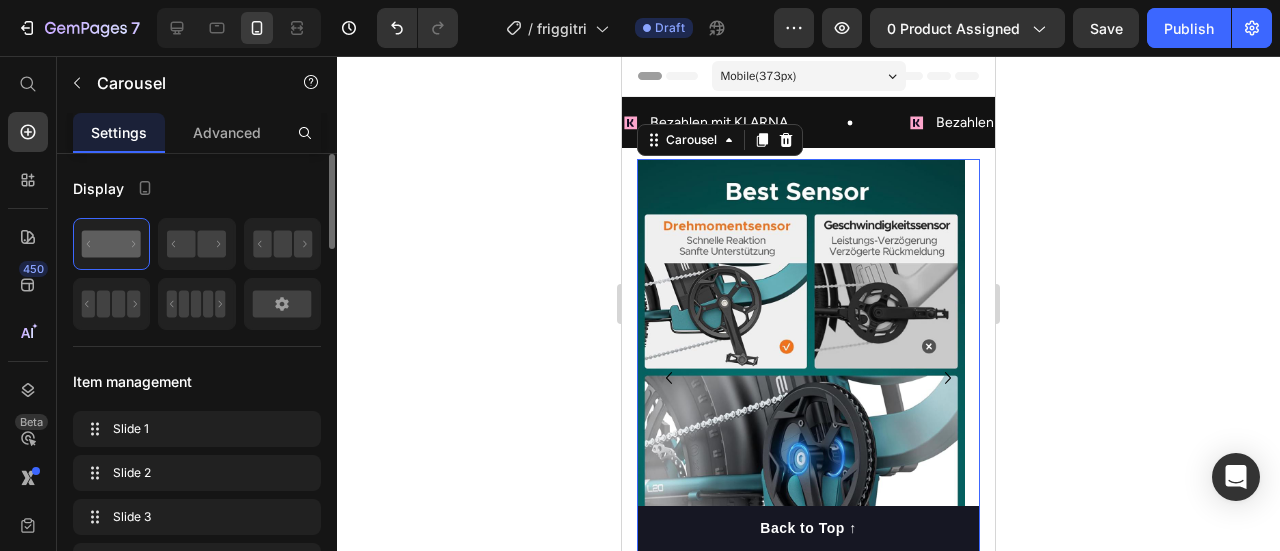 click at bounding box center [801, 377] 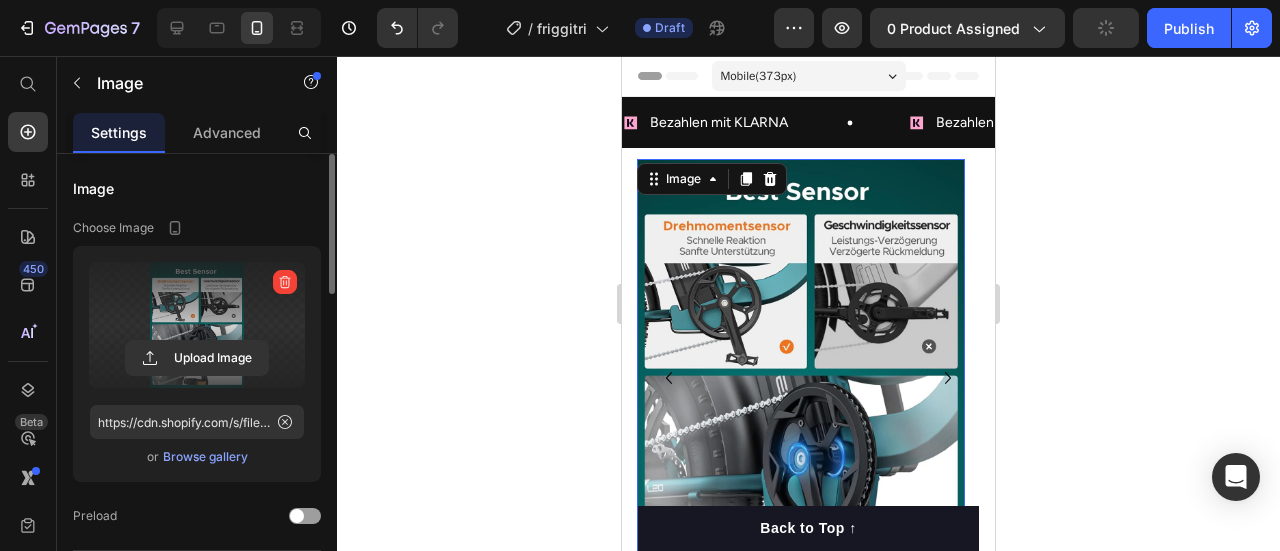 click at bounding box center (197, 325) 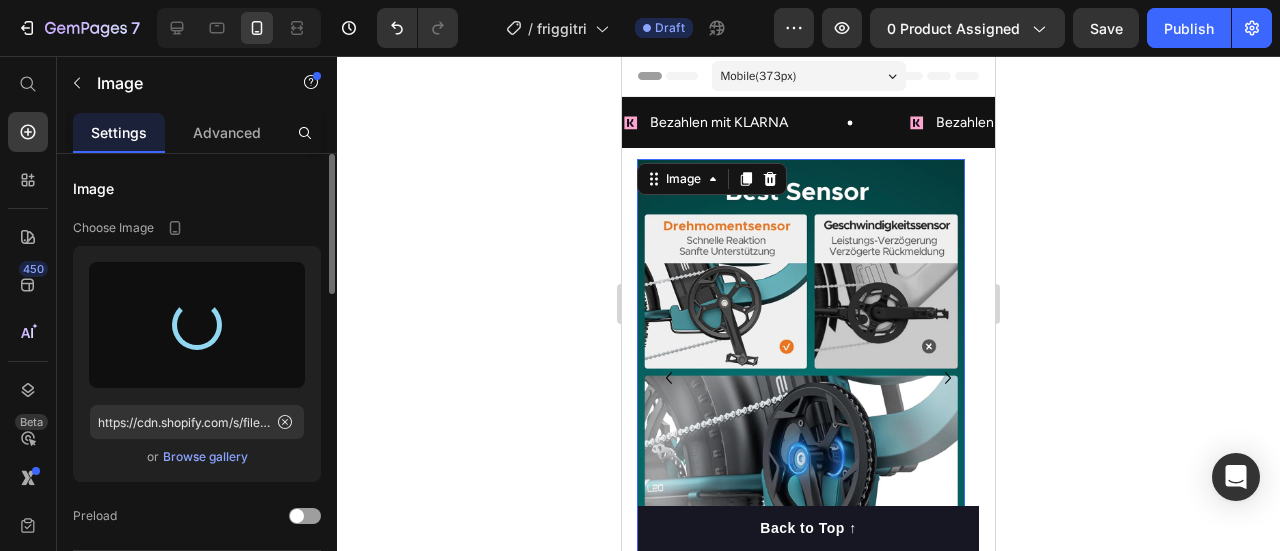 type on "https://cdn.shopify.com/s/files/1/0974/5412/9416/files/gempages_573277714325177094-4ae0554e-e74e-467d-b8b9-eae58a19494a.jpg" 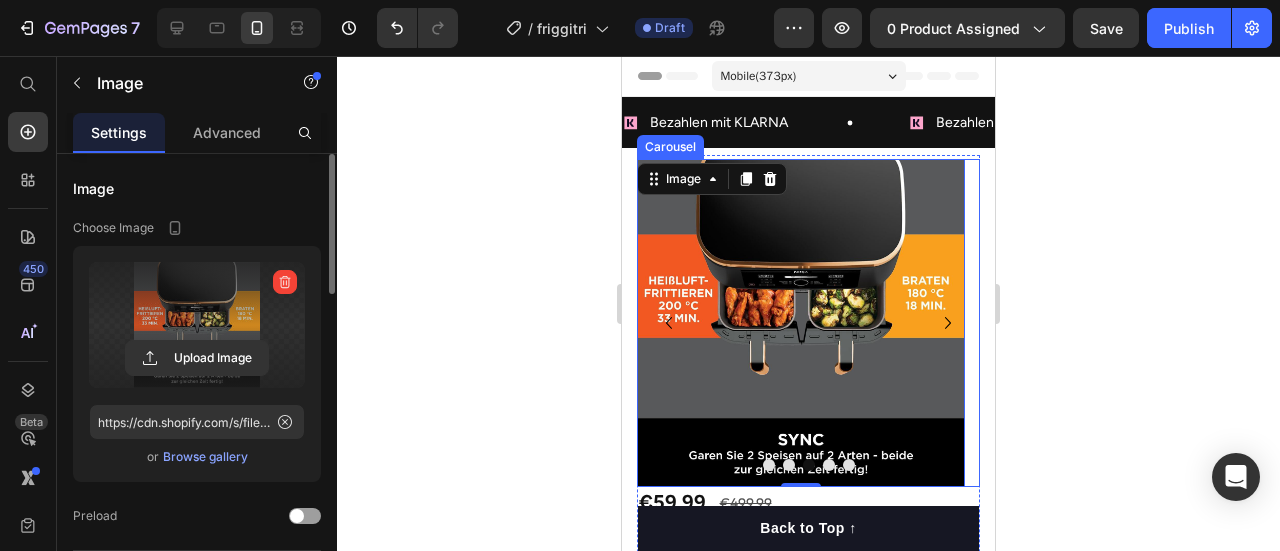 click 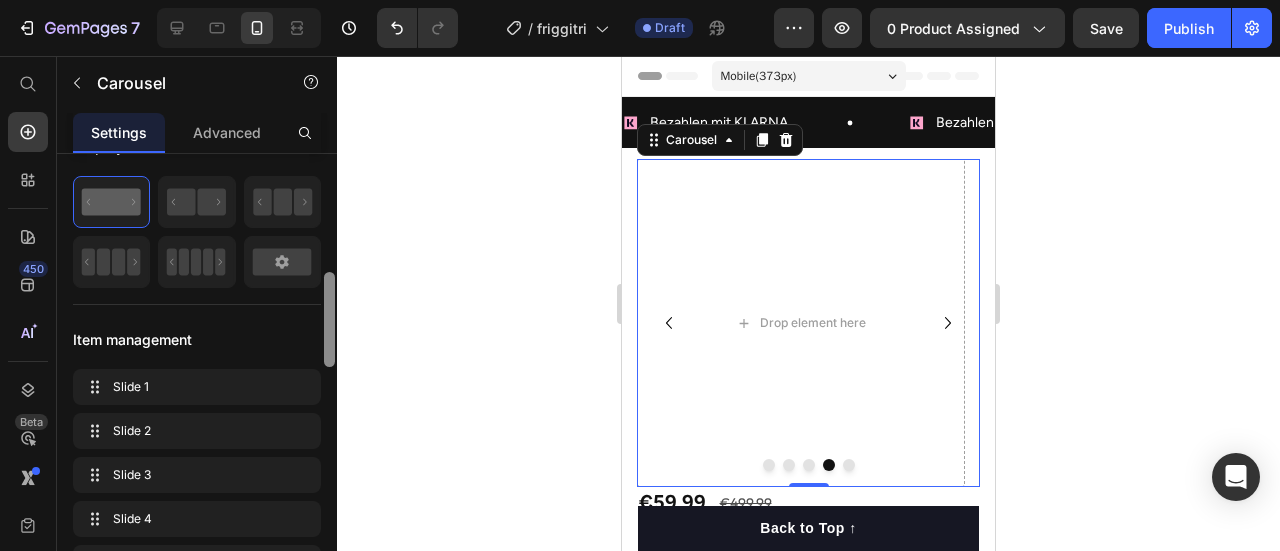 scroll, scrollTop: 205, scrollLeft: 0, axis: vertical 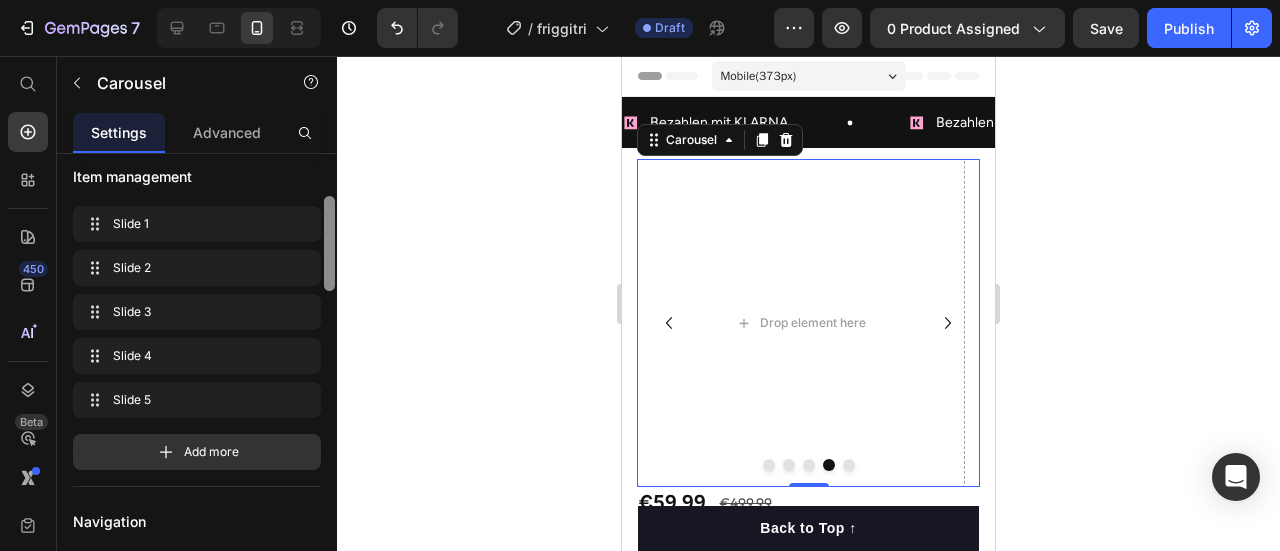 drag, startPoint x: 329, startPoint y: 237, endPoint x: 326, endPoint y: 280, distance: 43.104523 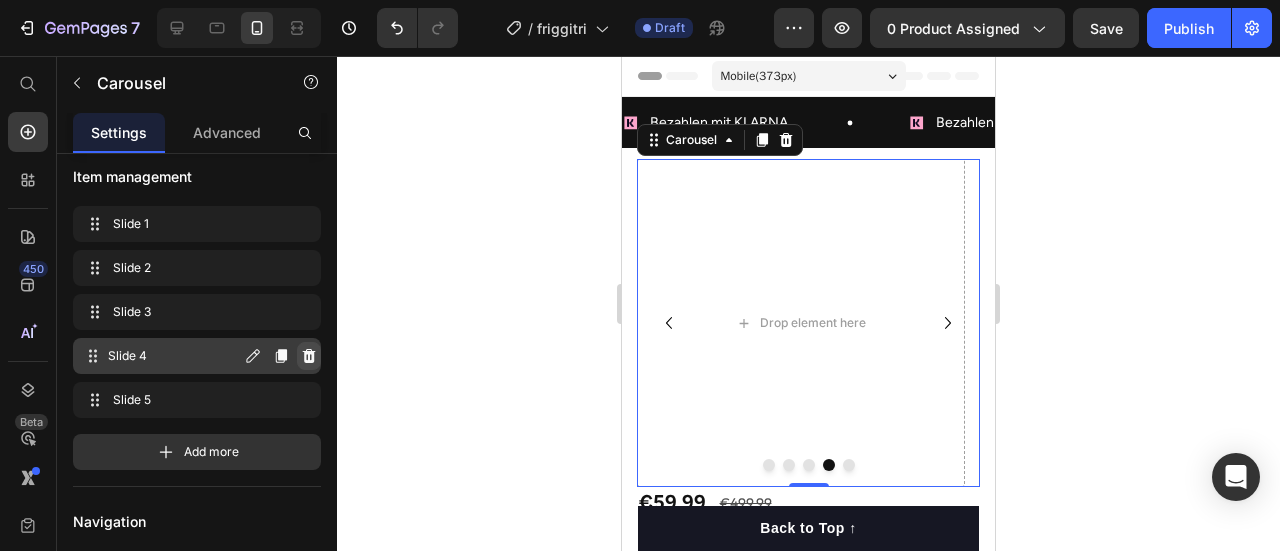 click 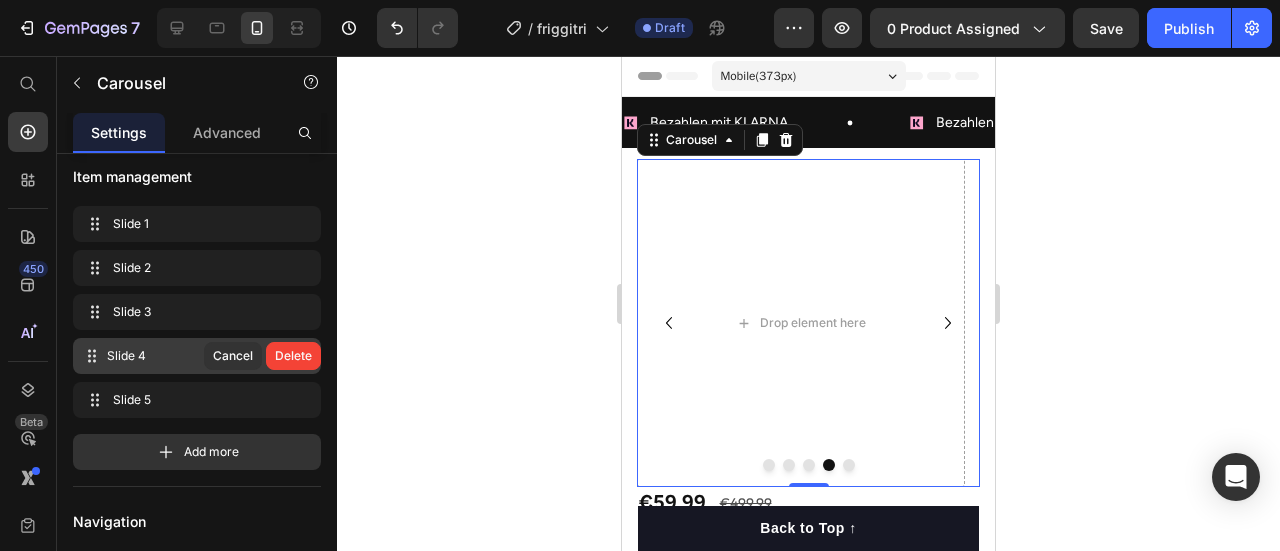 click on "Delete" at bounding box center (293, 356) 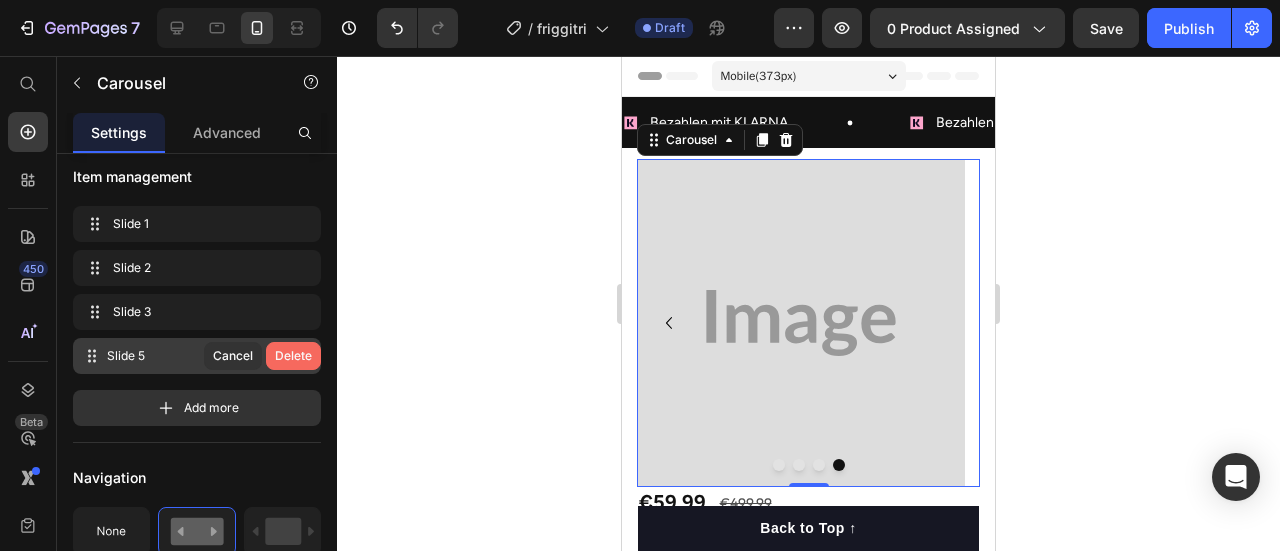 click on "Delete" at bounding box center [293, 356] 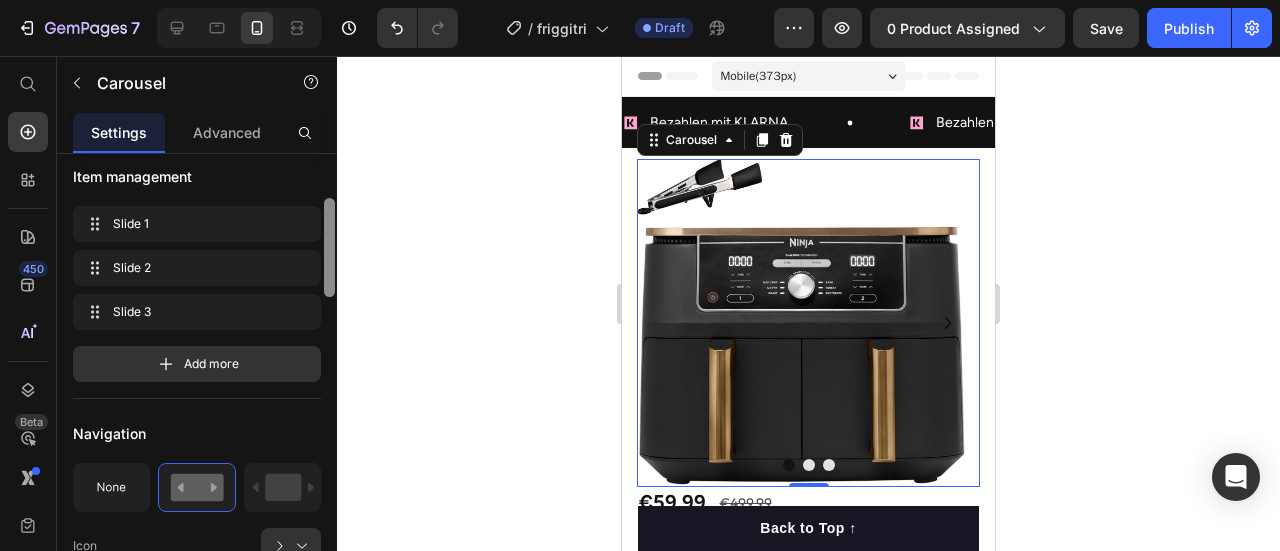 scroll, scrollTop: 164, scrollLeft: 0, axis: vertical 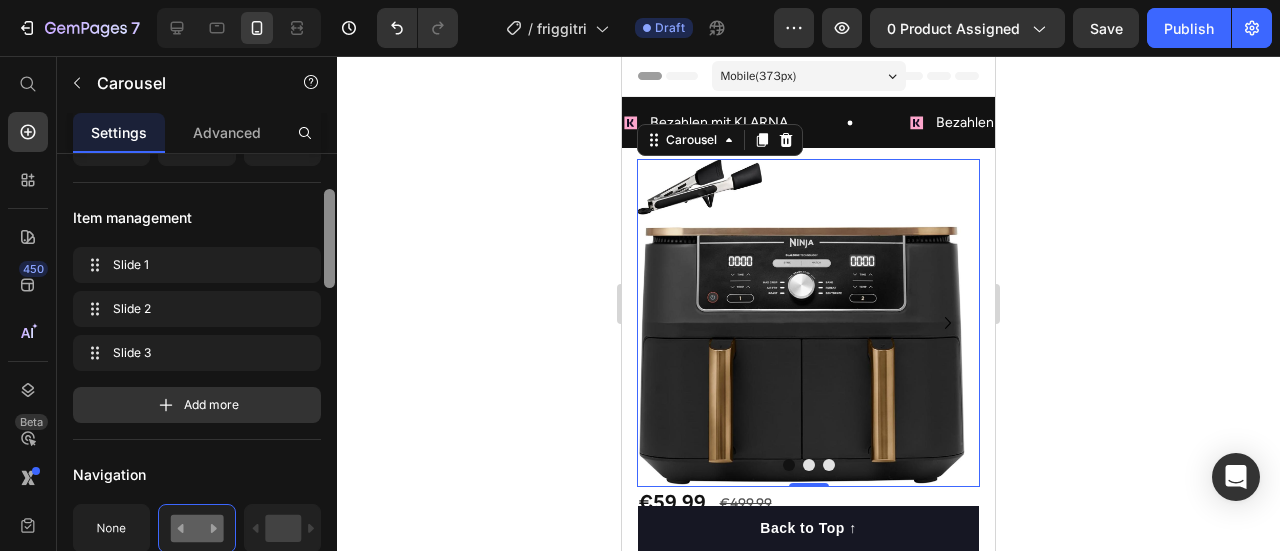 click at bounding box center (329, 238) 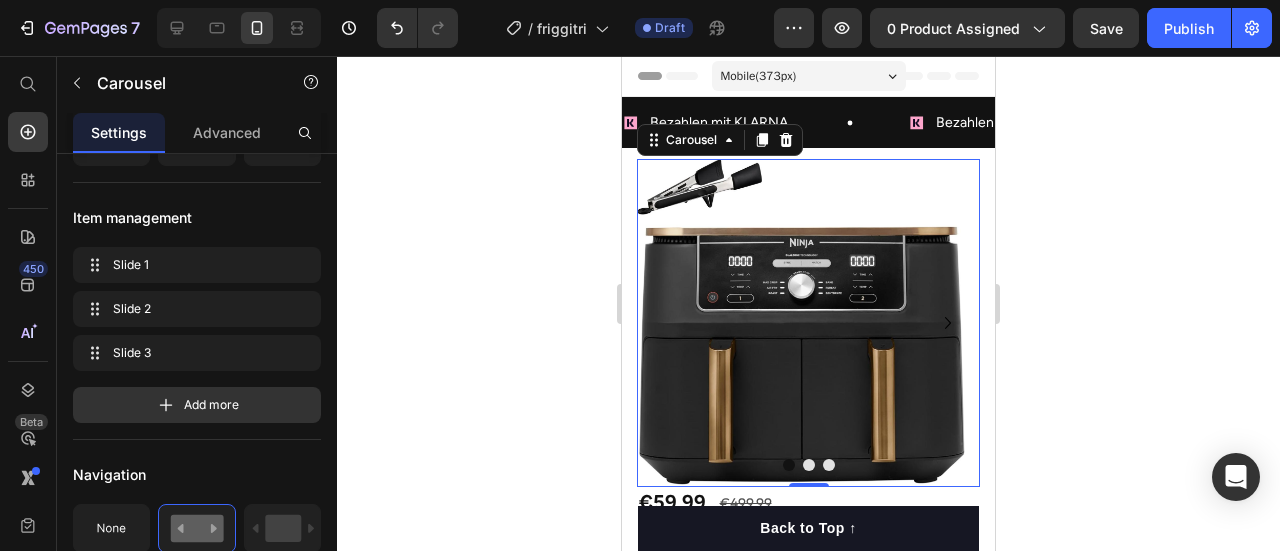 click 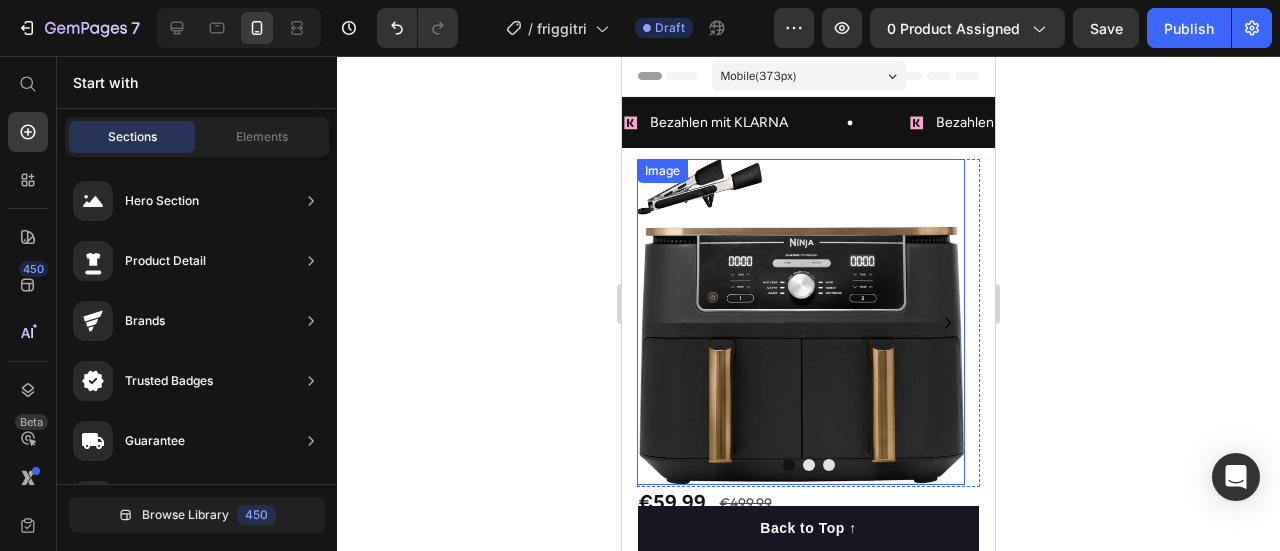 click at bounding box center [801, 322] 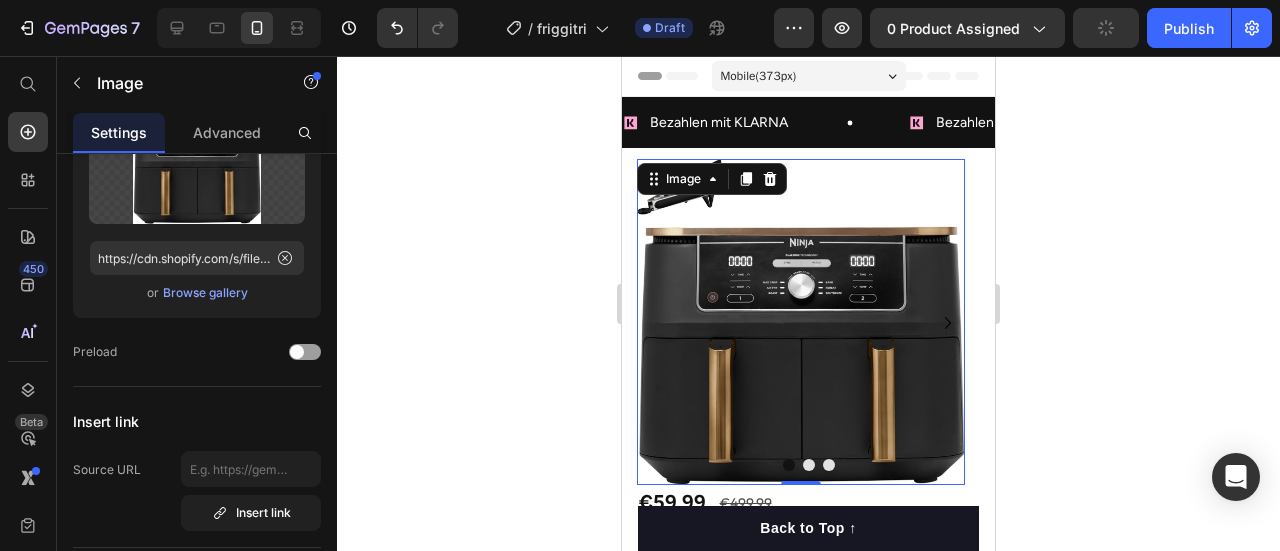 scroll, scrollTop: 0, scrollLeft: 0, axis: both 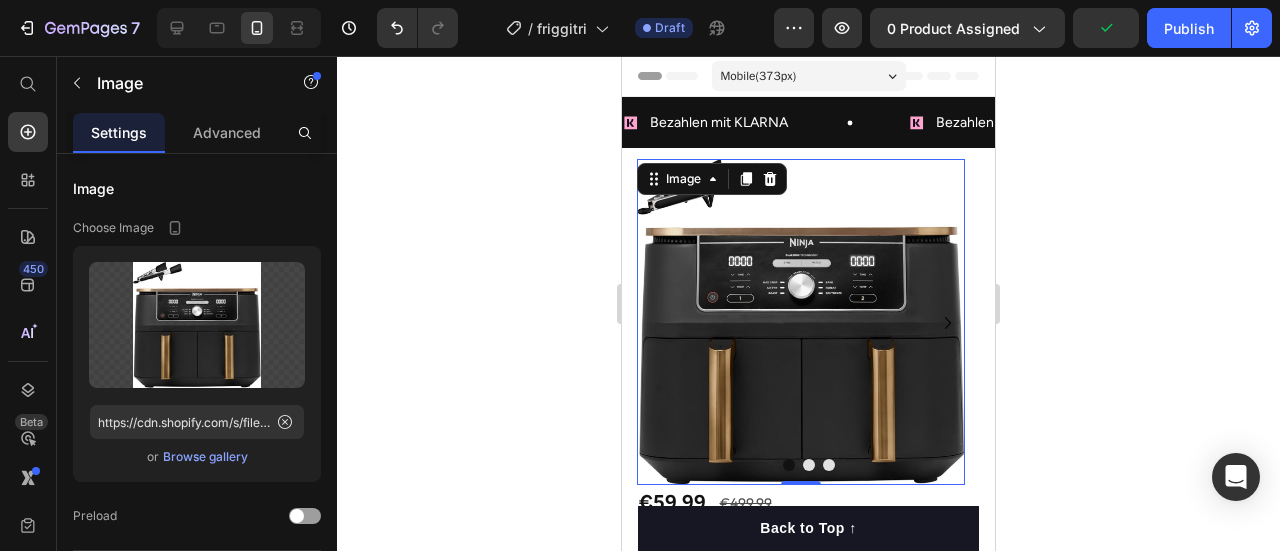 click at bounding box center (801, 322) 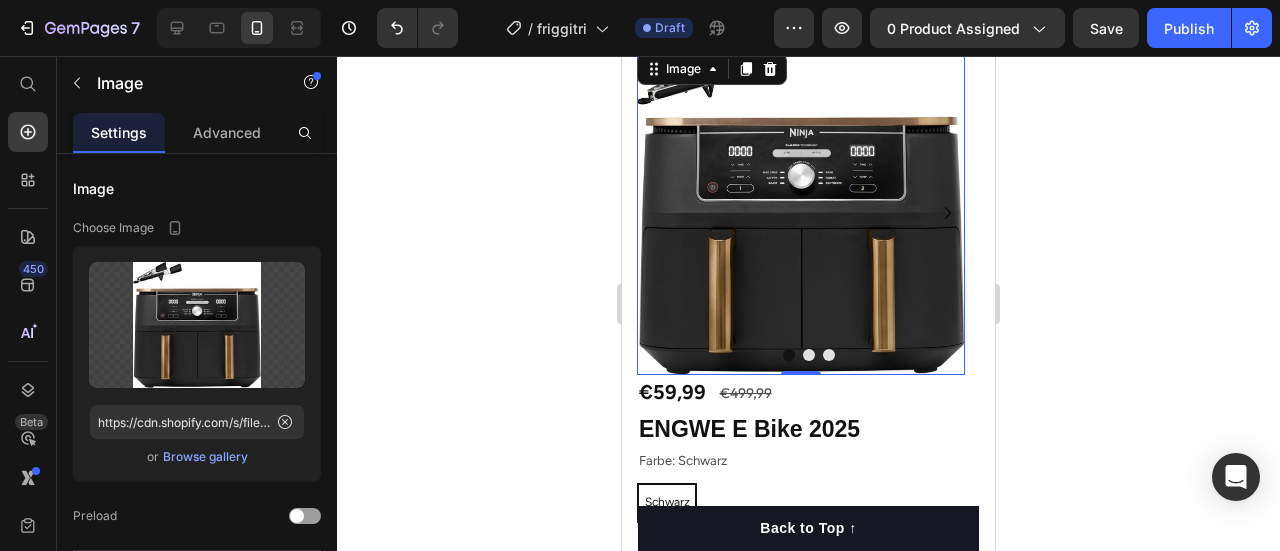 scroll, scrollTop: 126, scrollLeft: 0, axis: vertical 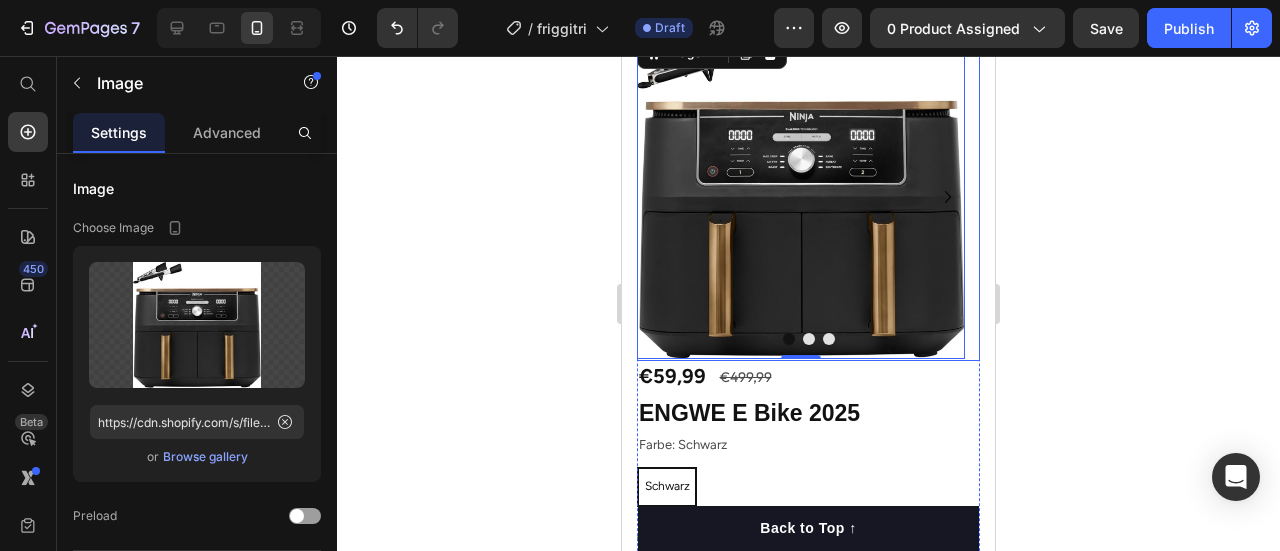 click at bounding box center [829, 339] 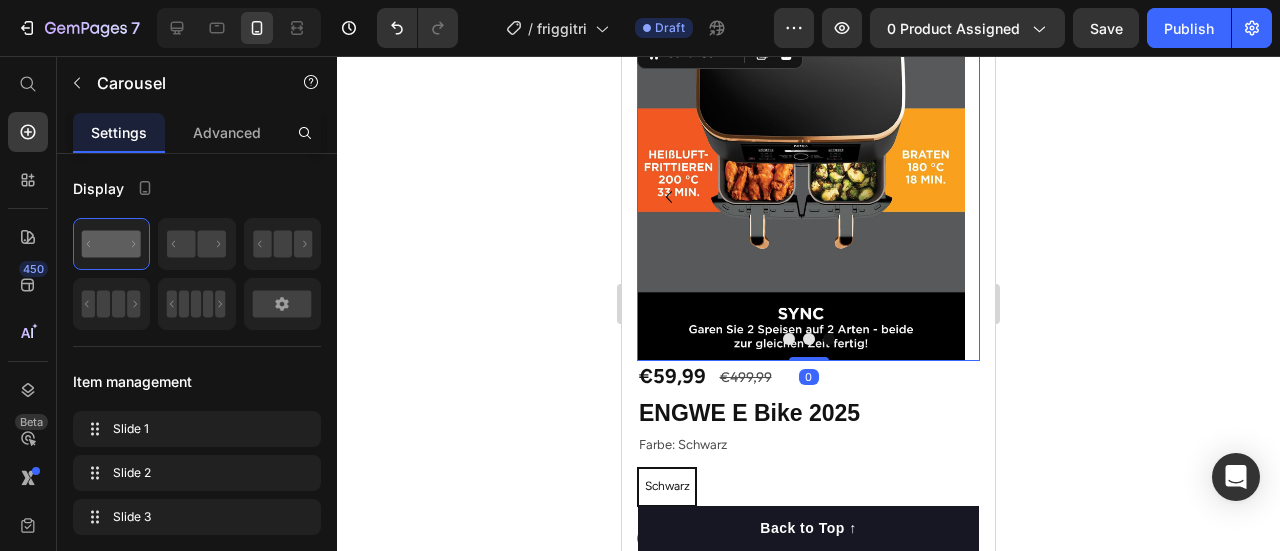 type 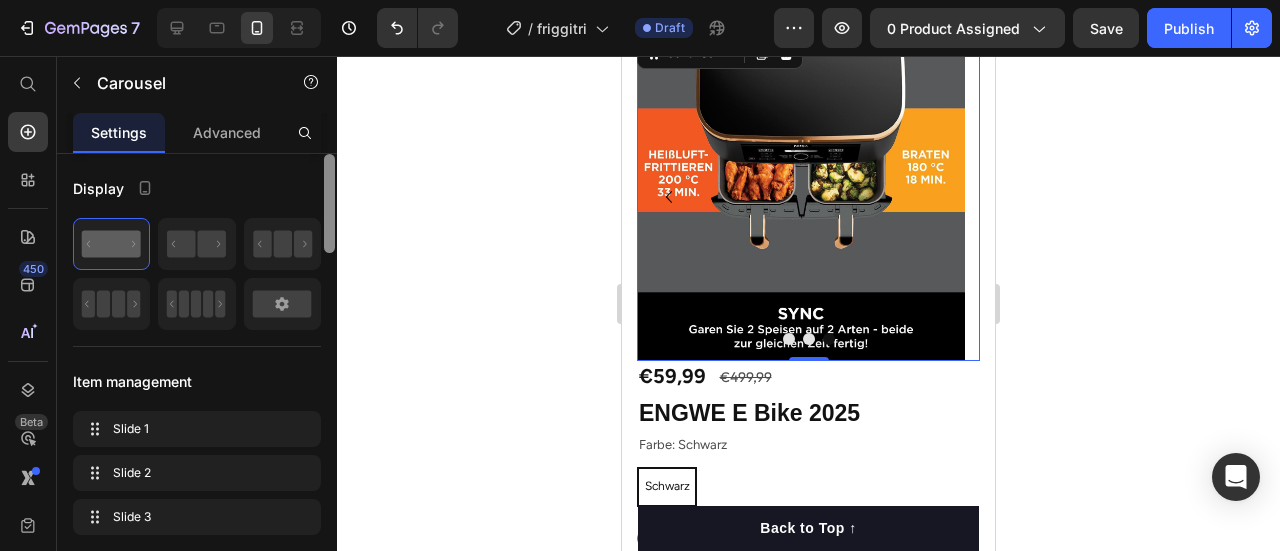 scroll, scrollTop: 455, scrollLeft: 0, axis: vertical 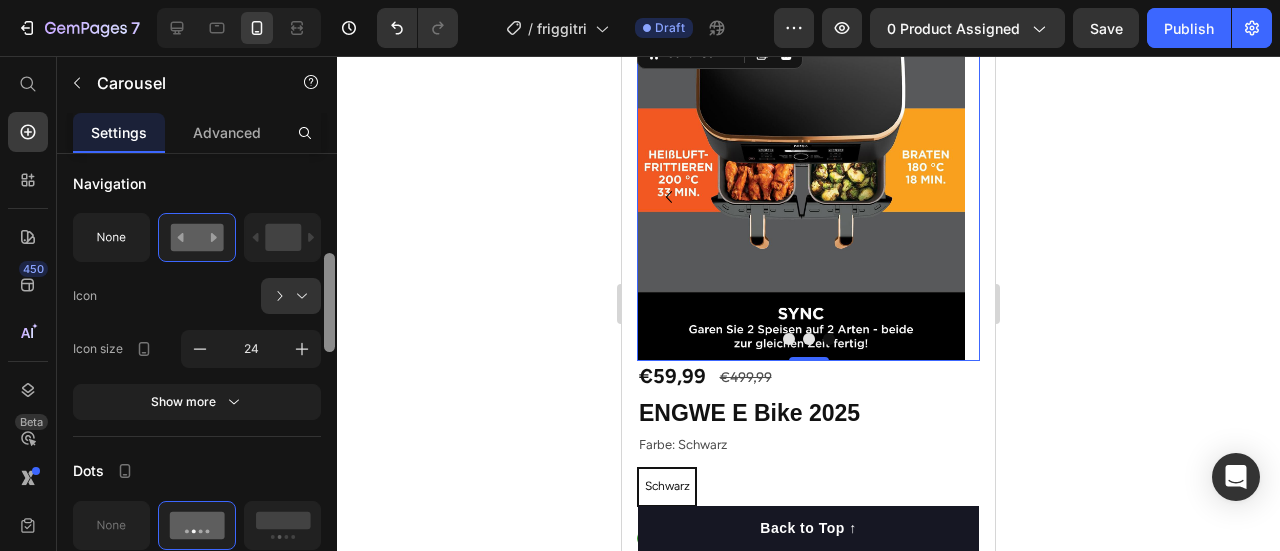 click at bounding box center (329, 381) 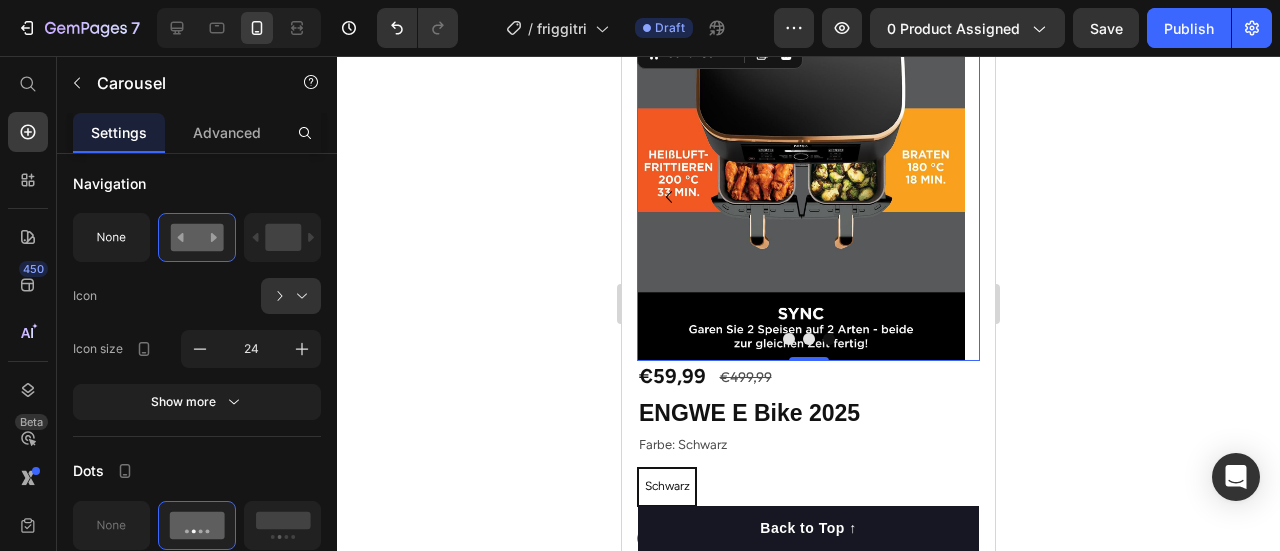click at bounding box center [829, 339] 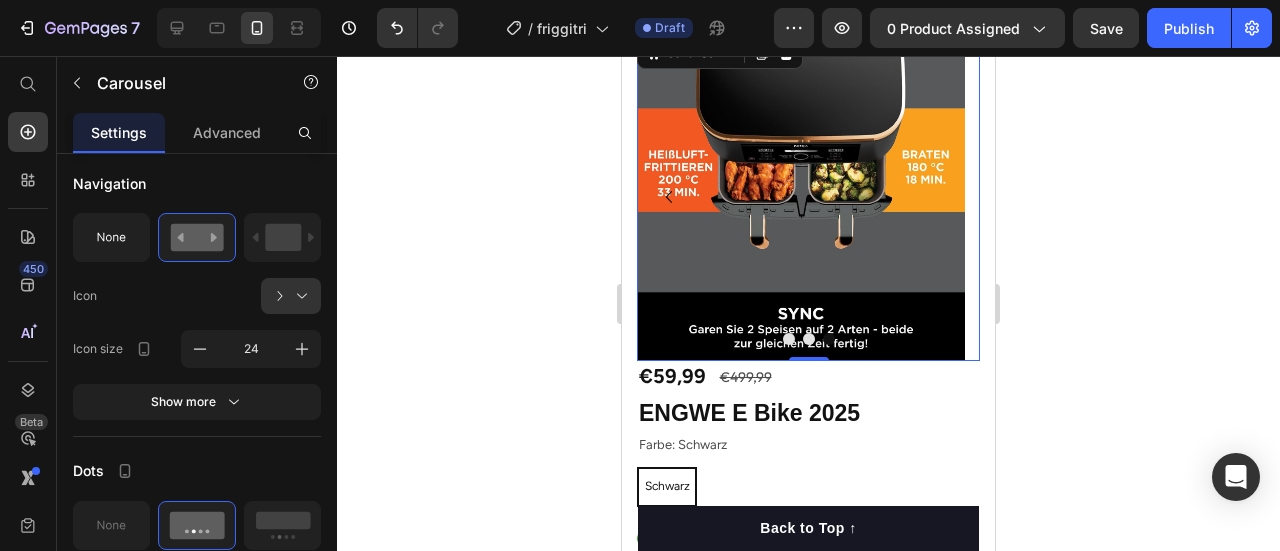 click at bounding box center [829, 339] 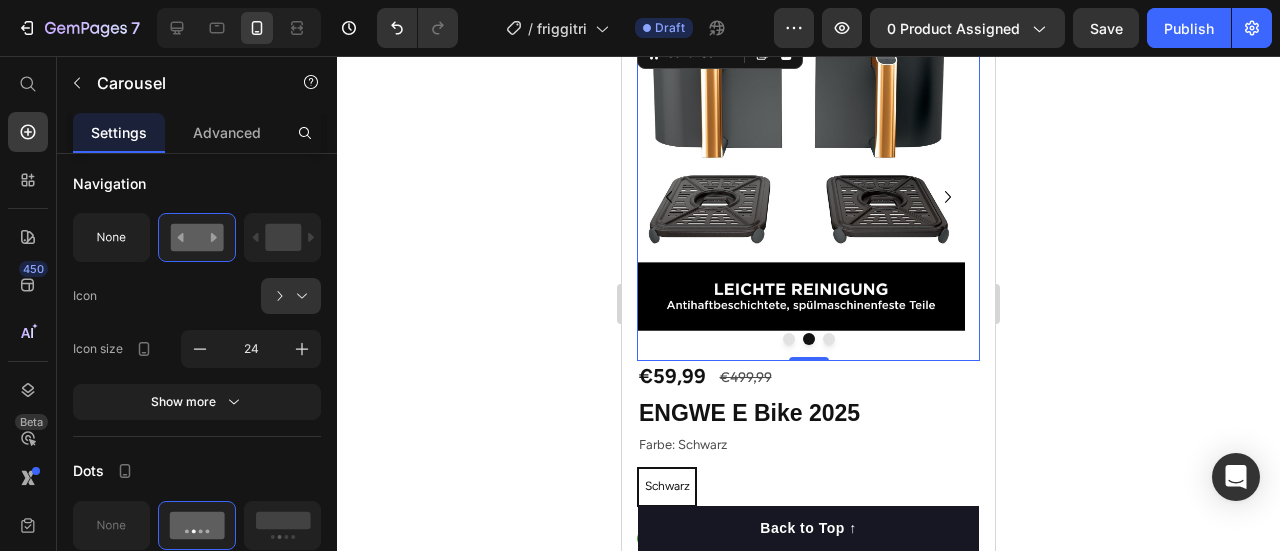 click at bounding box center (808, 339) 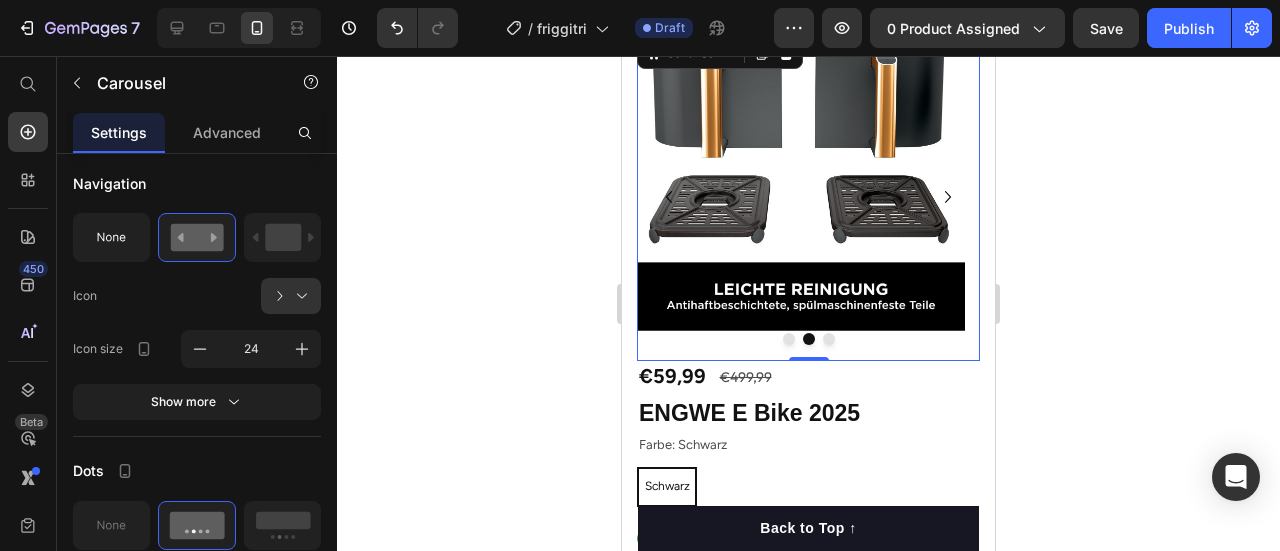 click at bounding box center [829, 339] 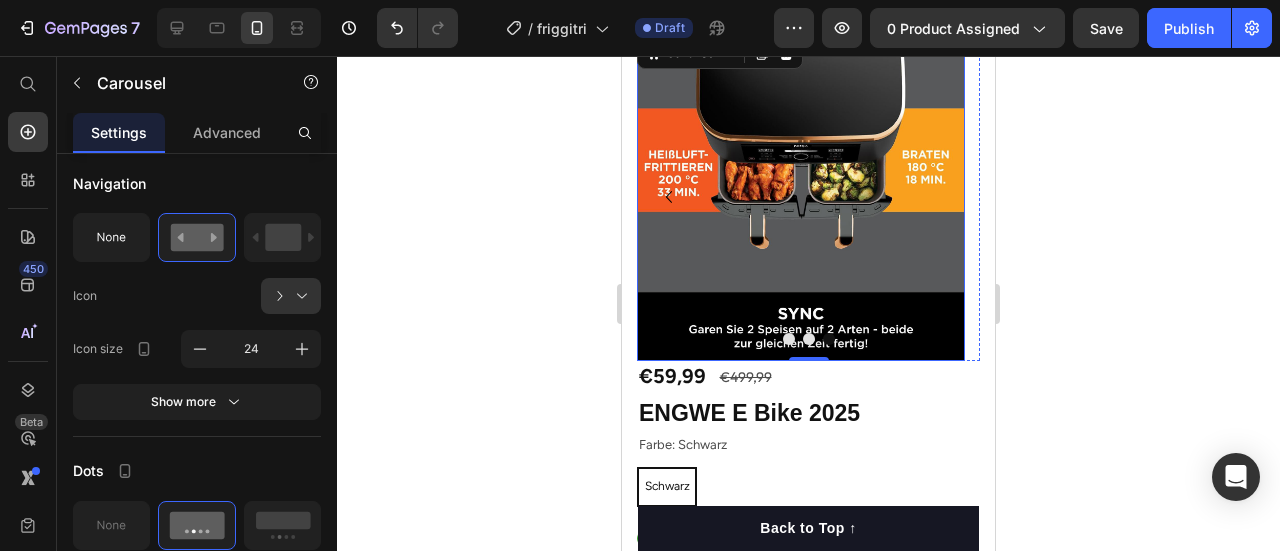 click at bounding box center [801, 197] 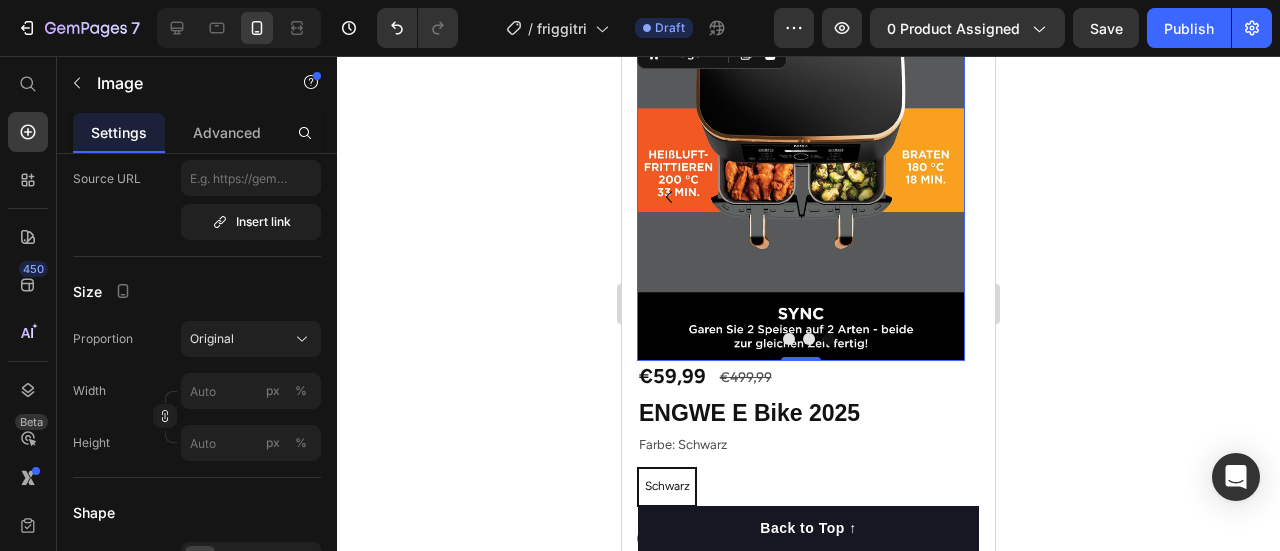 scroll, scrollTop: 0, scrollLeft: 0, axis: both 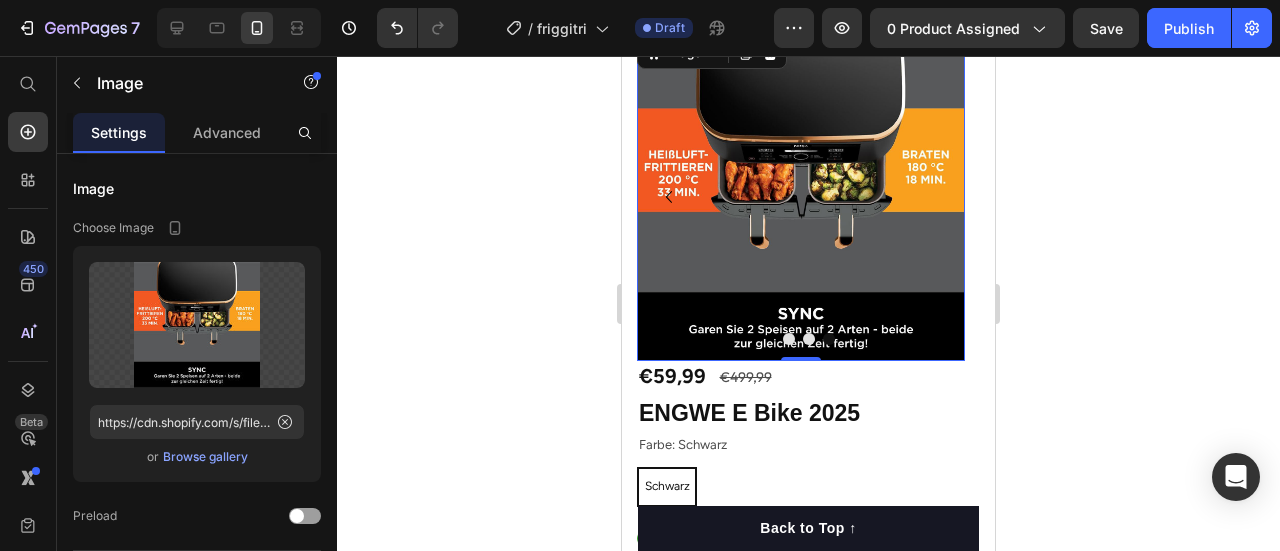click at bounding box center [801, 197] 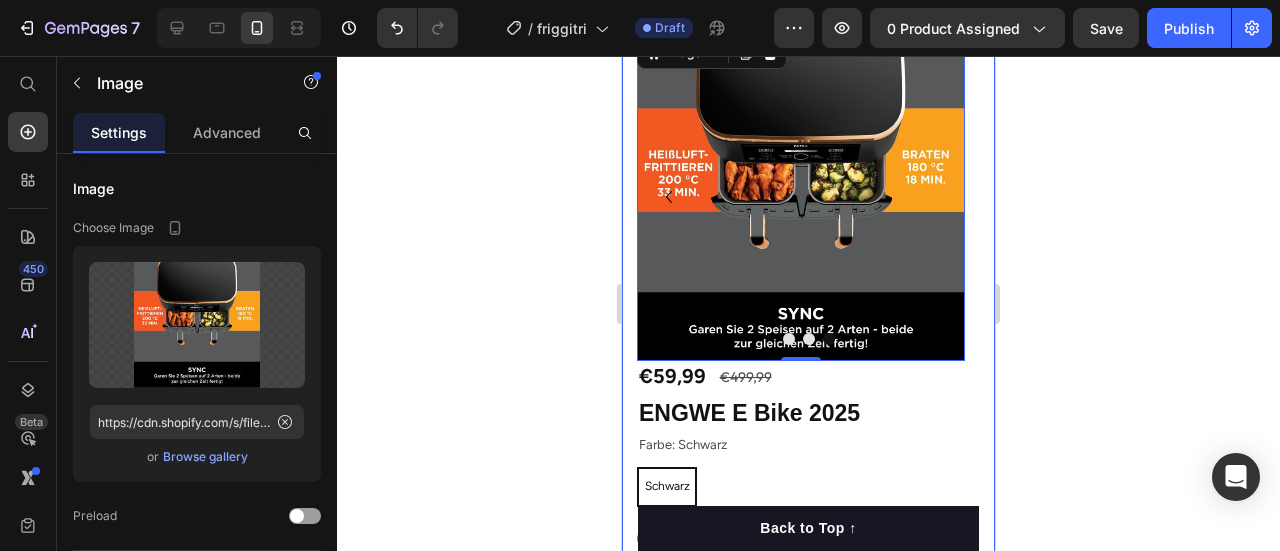drag, startPoint x: 1620, startPoint y: 217, endPoint x: 998, endPoint y: 161, distance: 624.5158 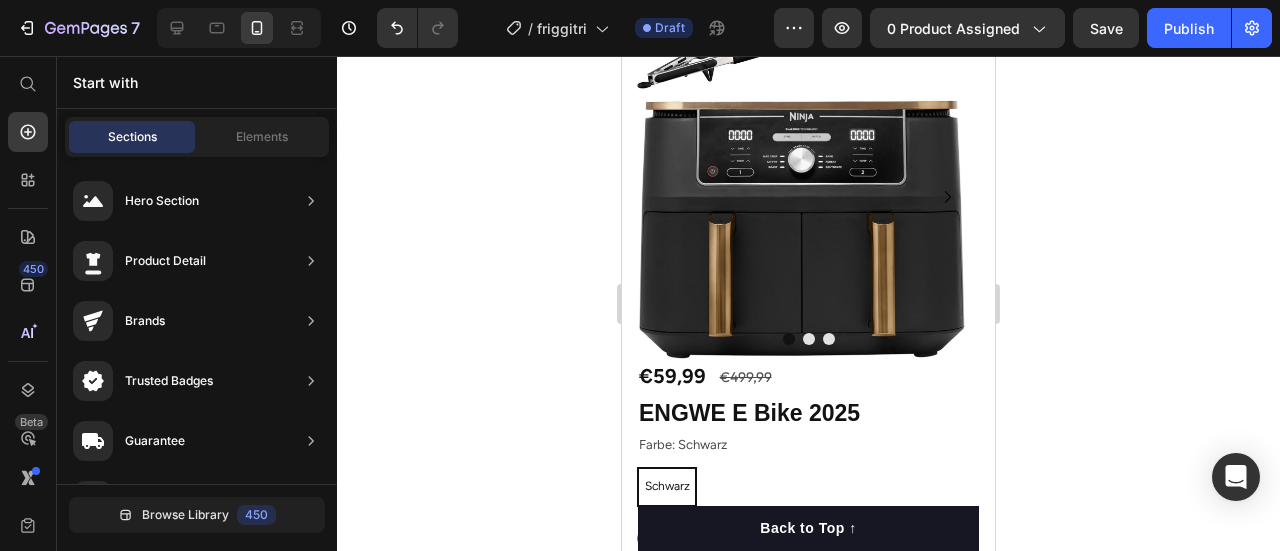 scroll, scrollTop: 0, scrollLeft: 0, axis: both 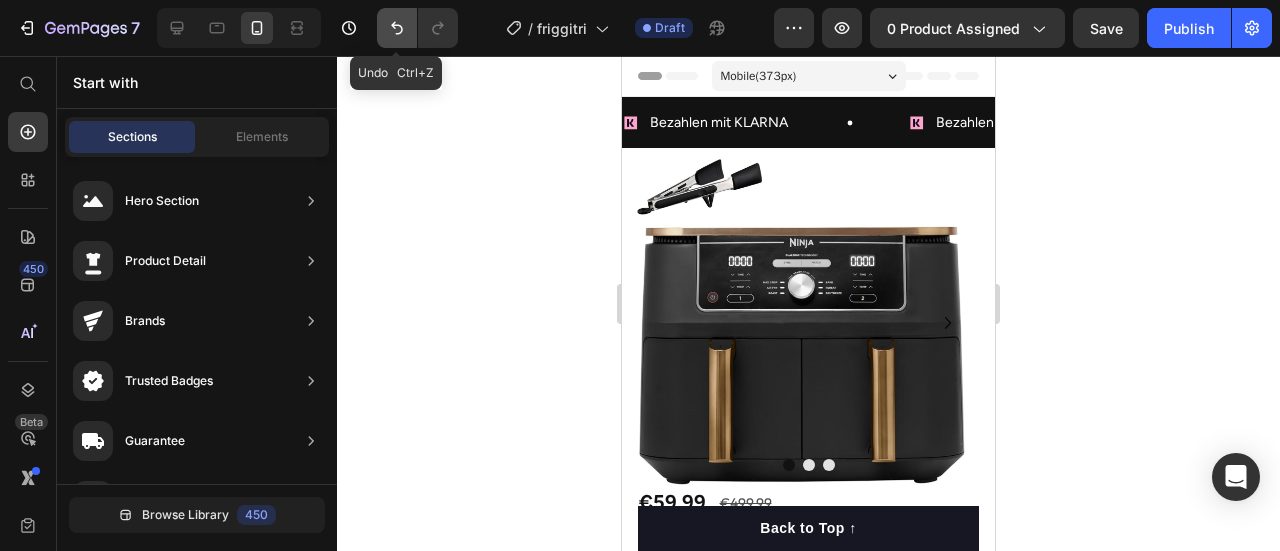 click 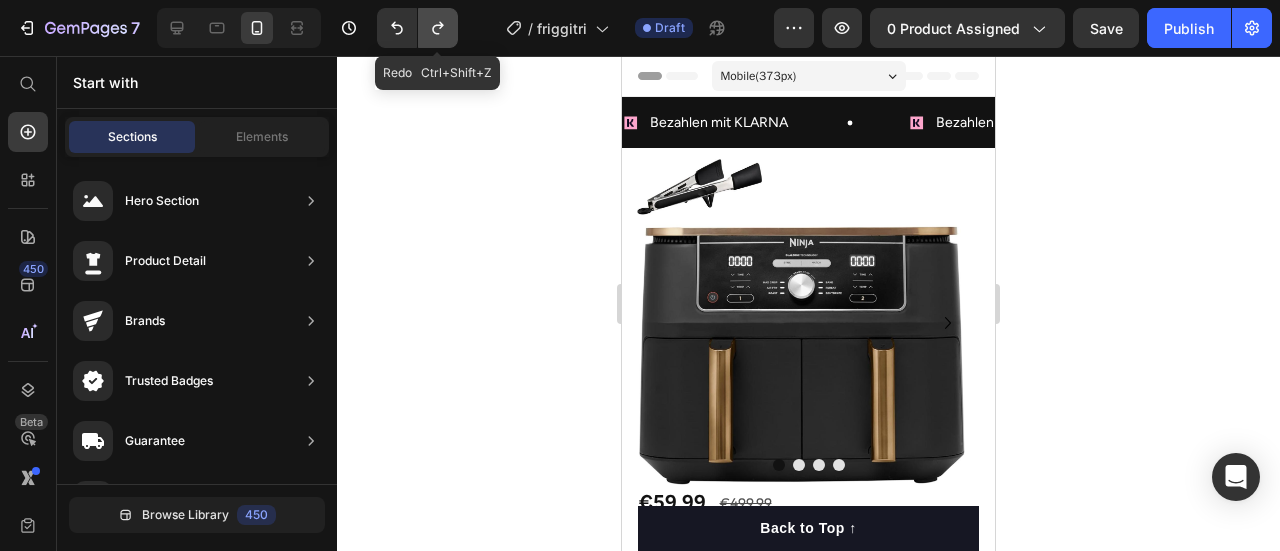 click 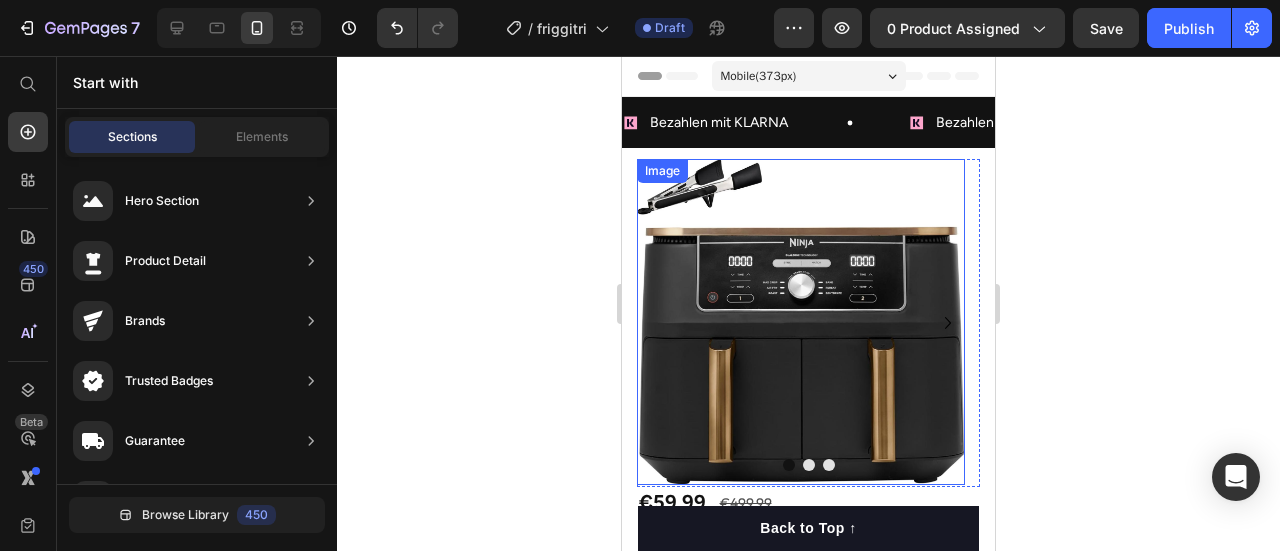 click at bounding box center (801, 322) 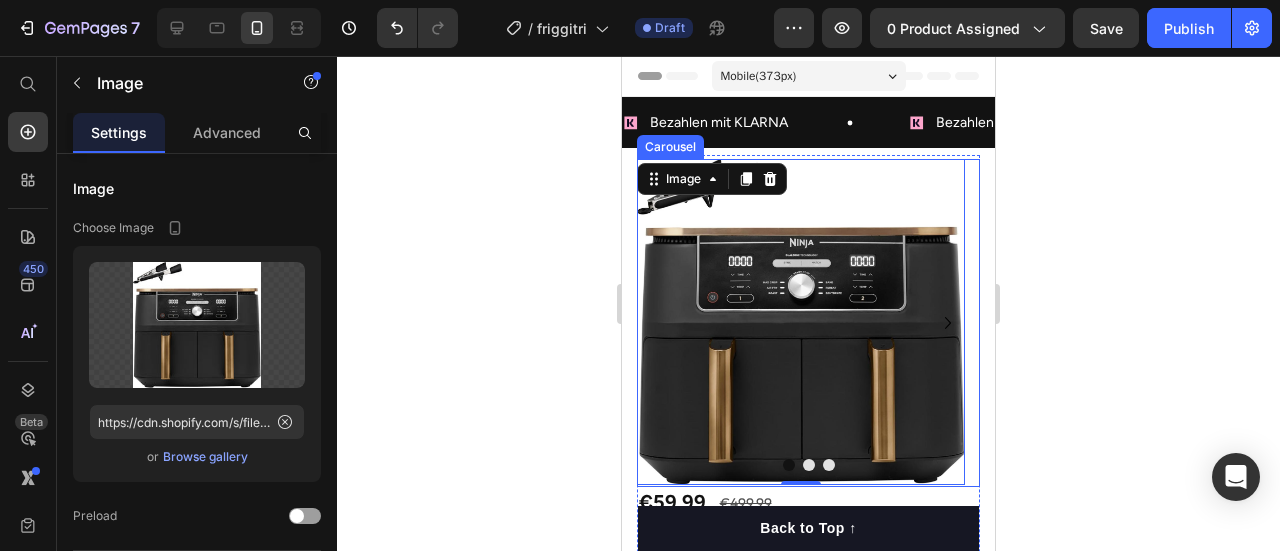 click 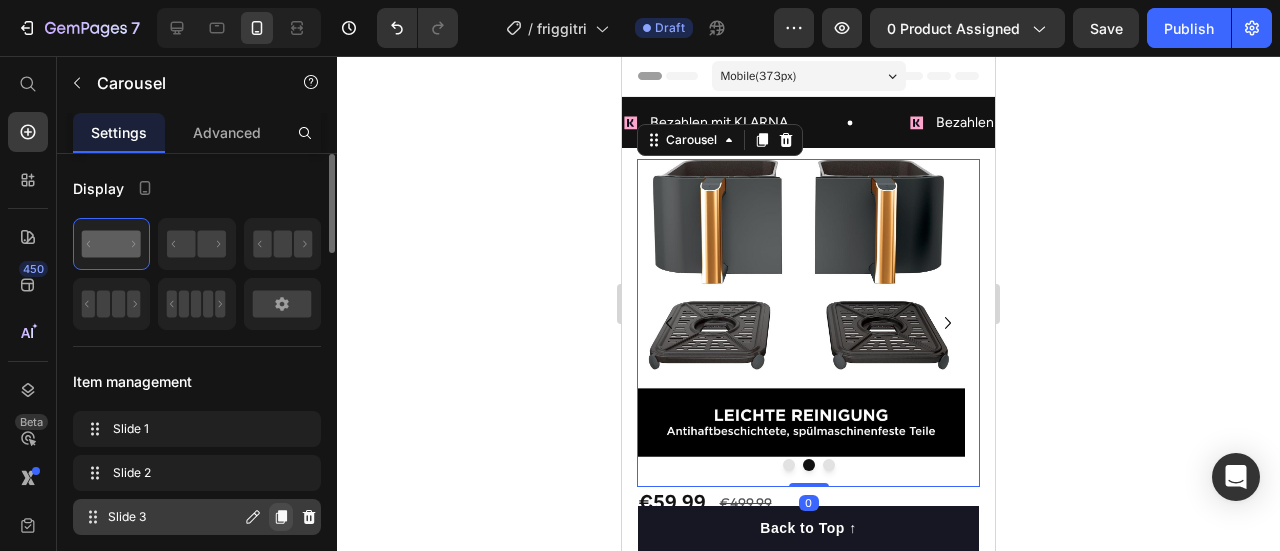 click 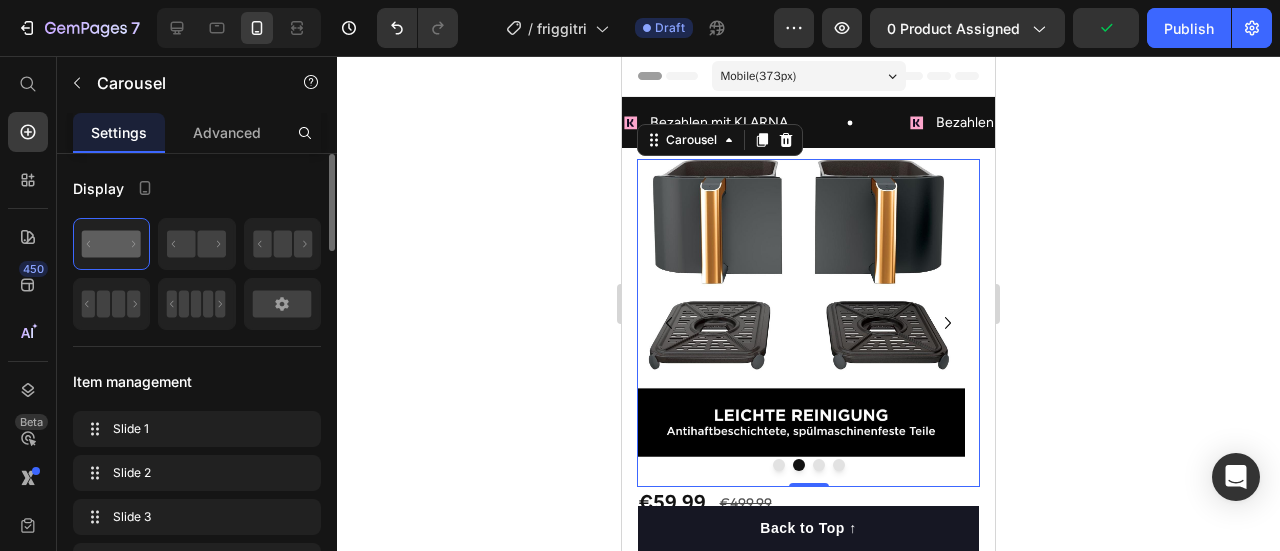 click at bounding box center (839, 465) 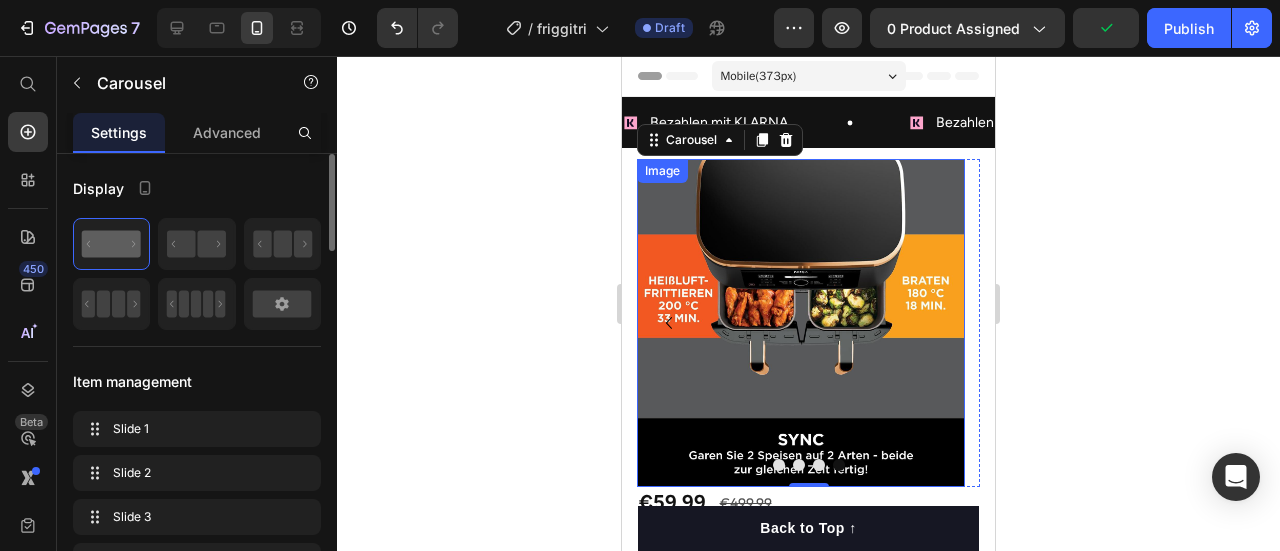 click at bounding box center [801, 323] 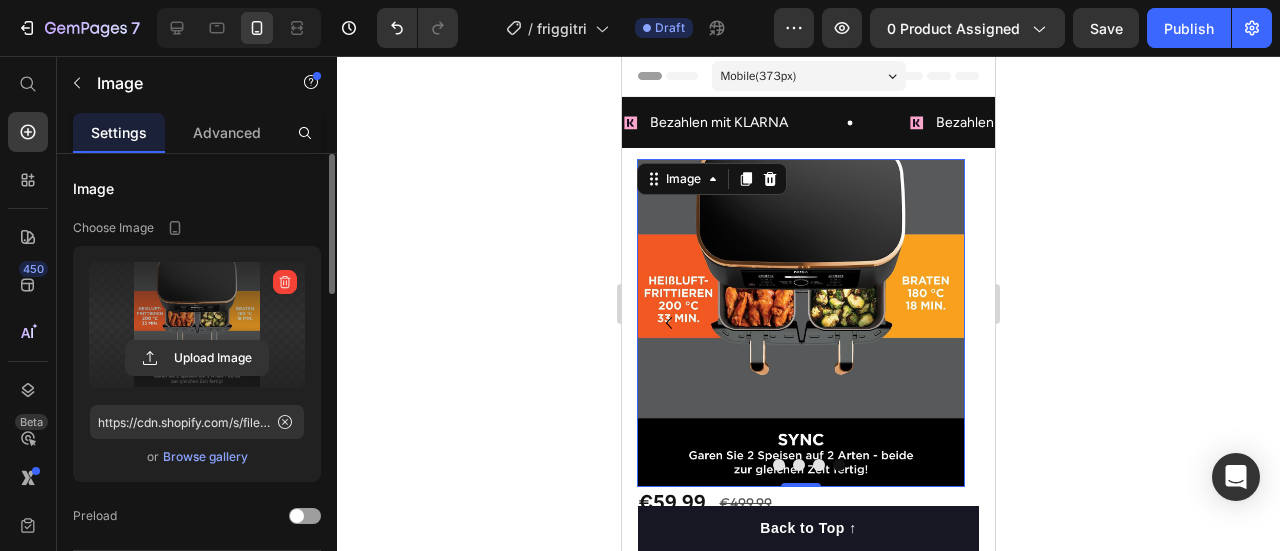 click at bounding box center [197, 325] 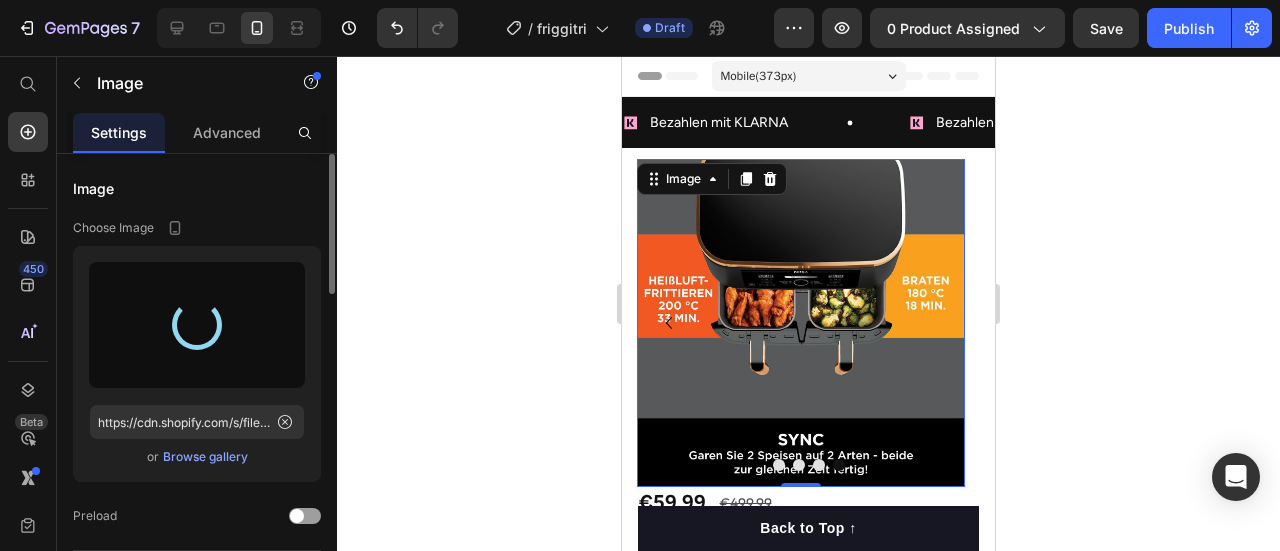 type on "https://cdn.shopify.com/s/files/1/0974/5412/9416/files/gempages_573277714325177094-648d91ab-07fb-4d71-a083-a24d5b1d50a0.jpg" 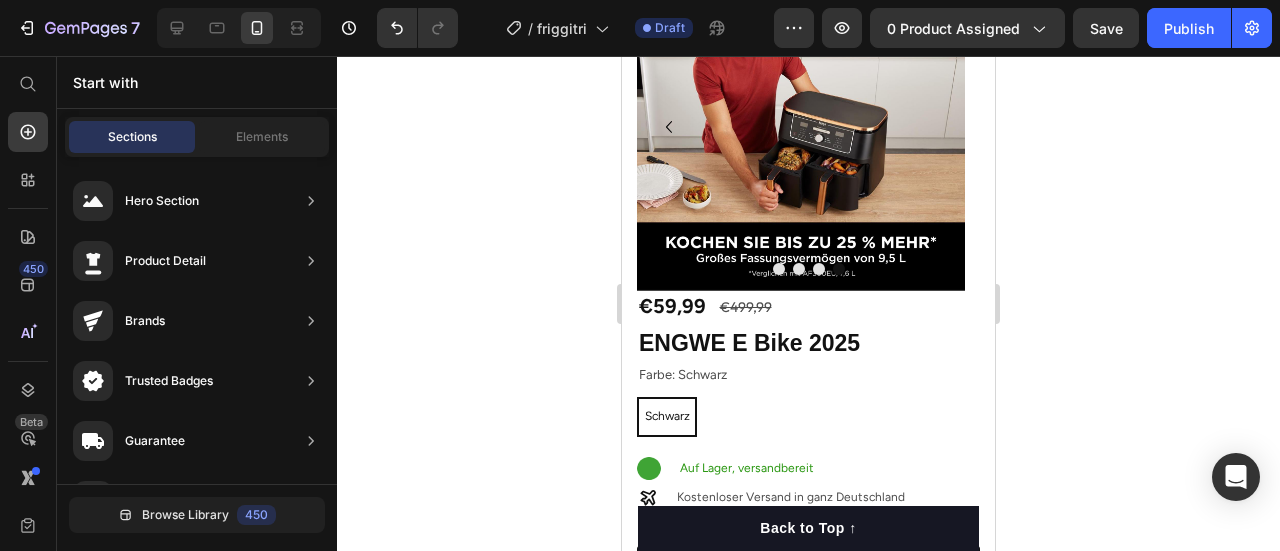 scroll, scrollTop: 271, scrollLeft: 0, axis: vertical 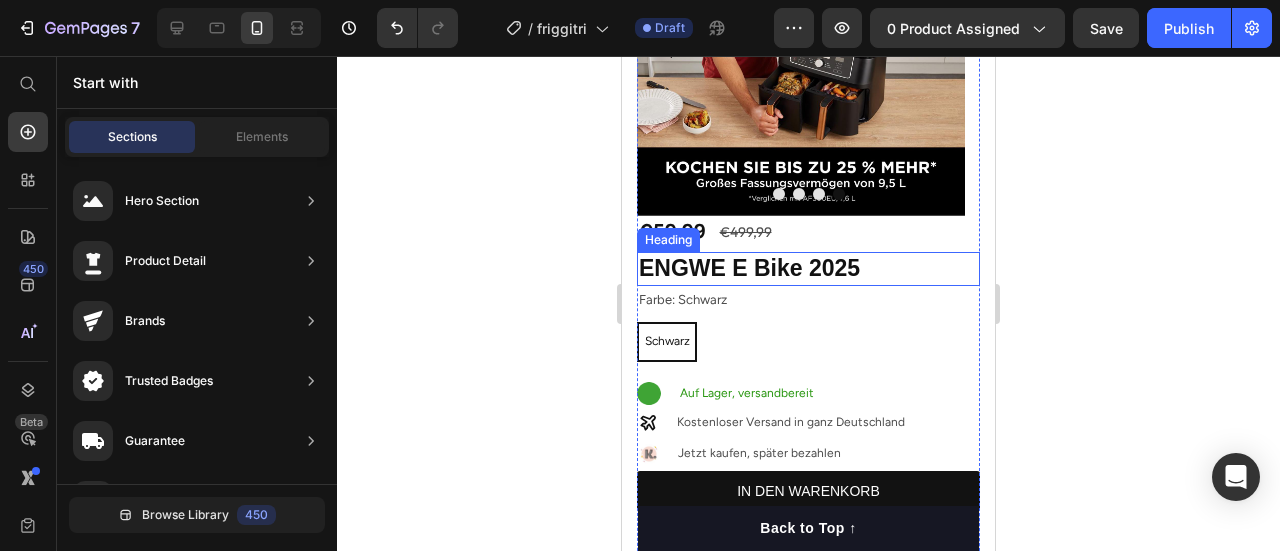 click on "ENGWE E Bike 2025" at bounding box center [808, 269] 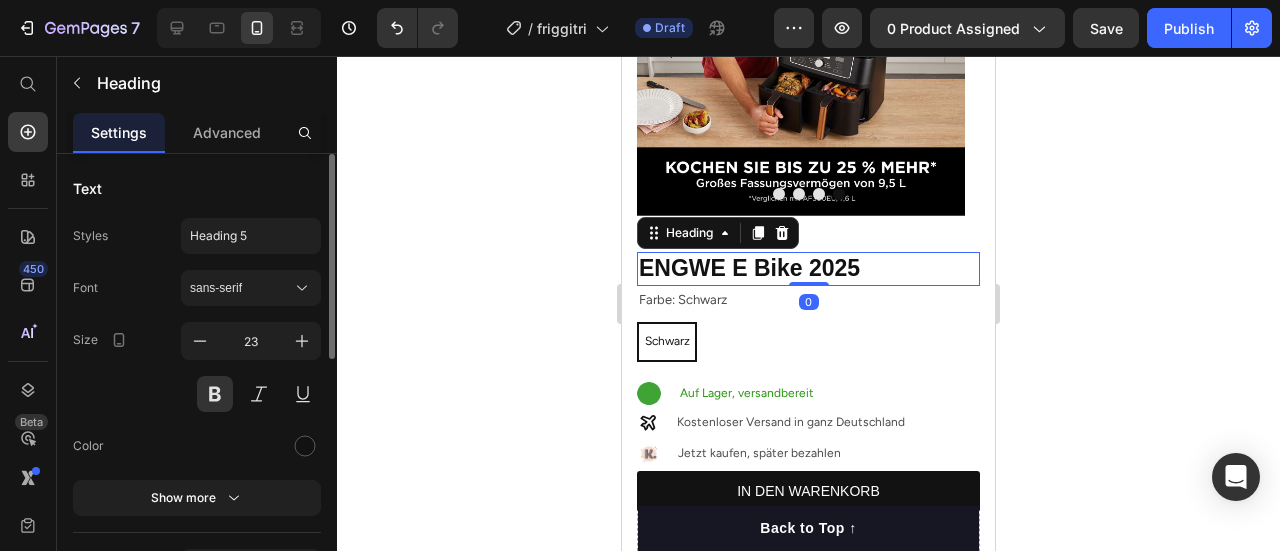 click on "ENGWE E Bike 2025" at bounding box center [808, 269] 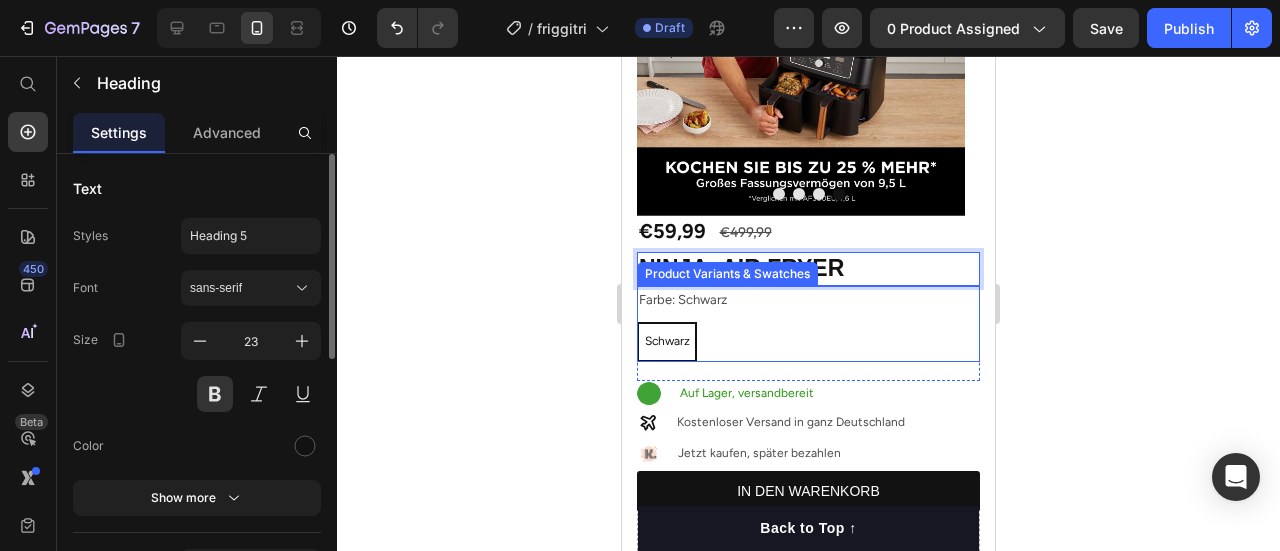 click 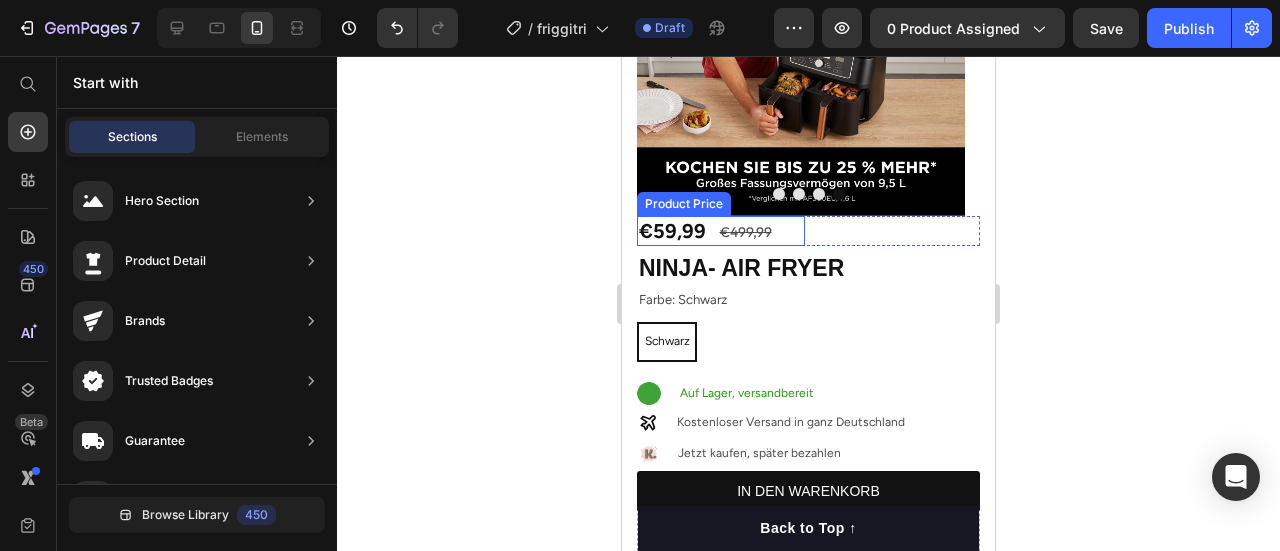 click on "€59,99" at bounding box center [721, 231] 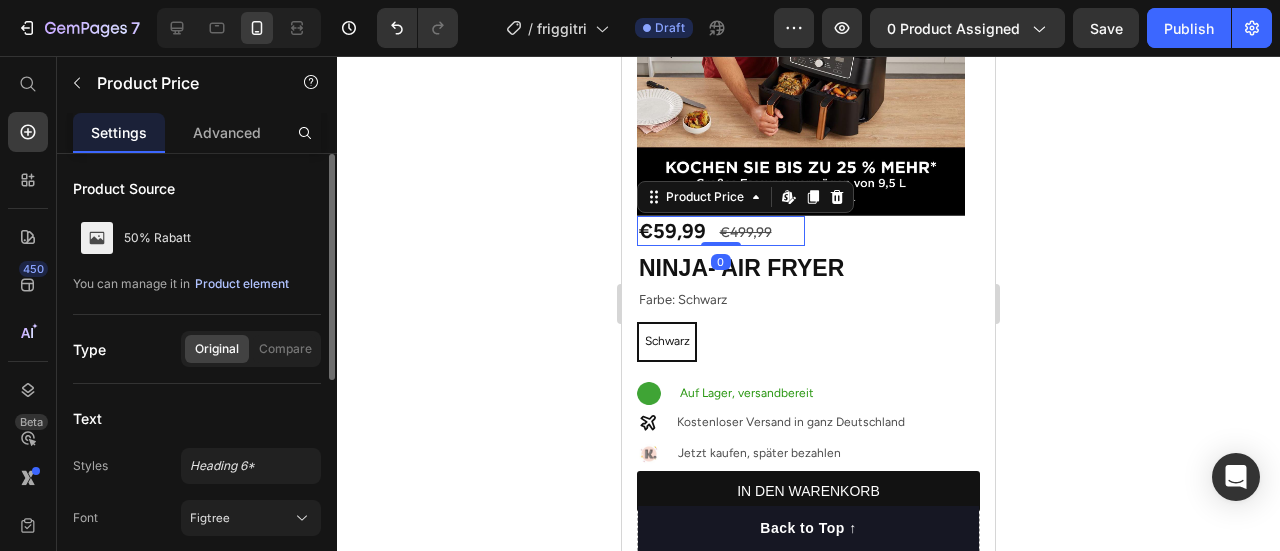 click on "Product element" at bounding box center (242, 284) 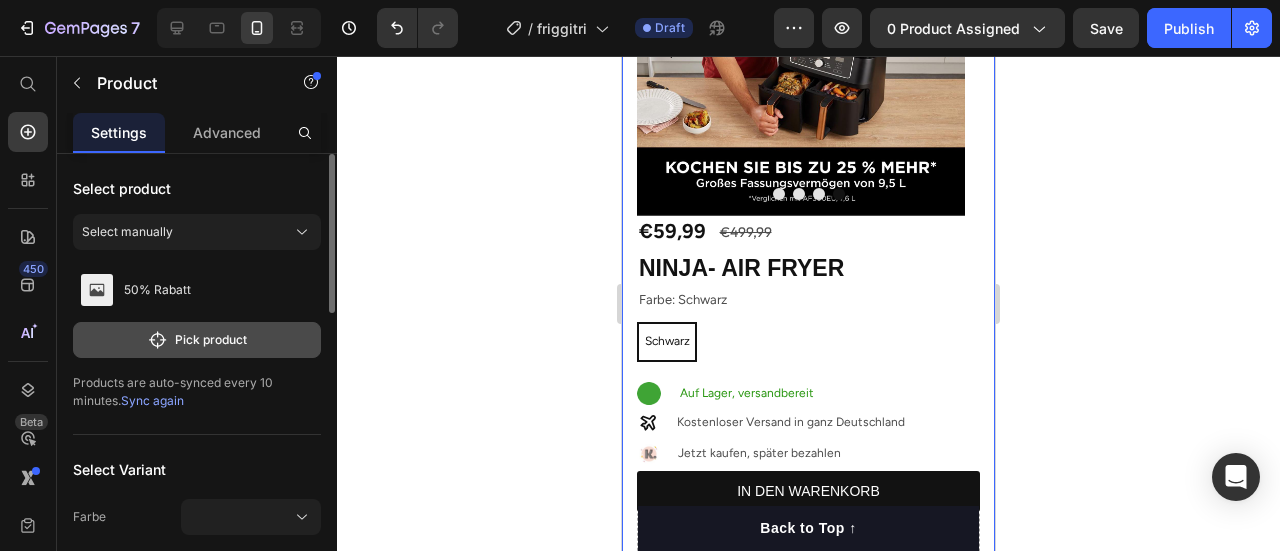 click on "Pick product" at bounding box center (197, 340) 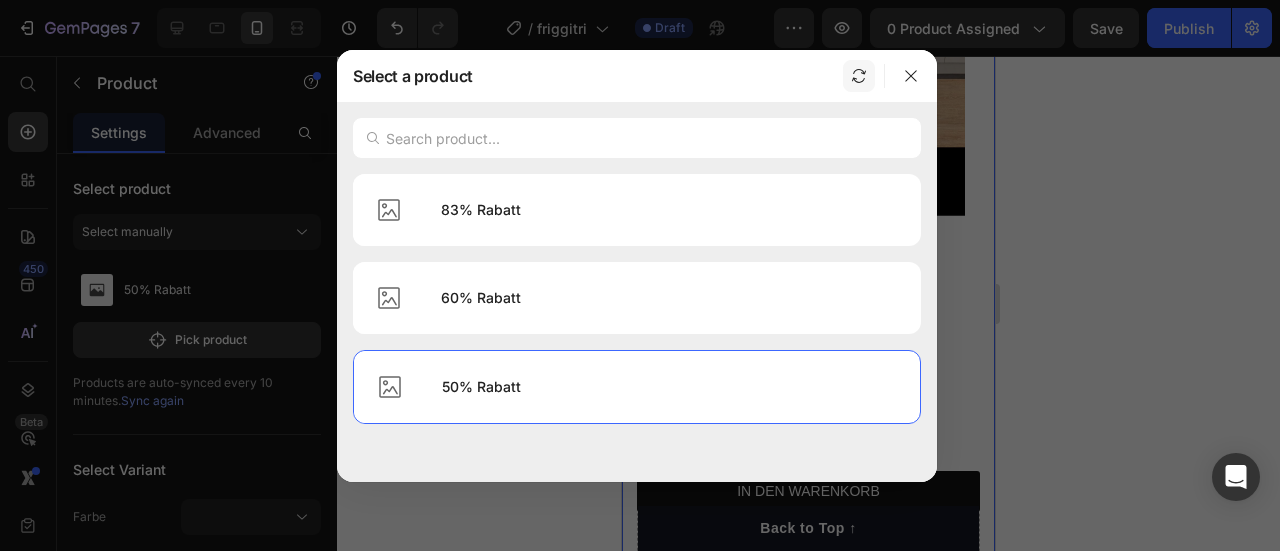 click 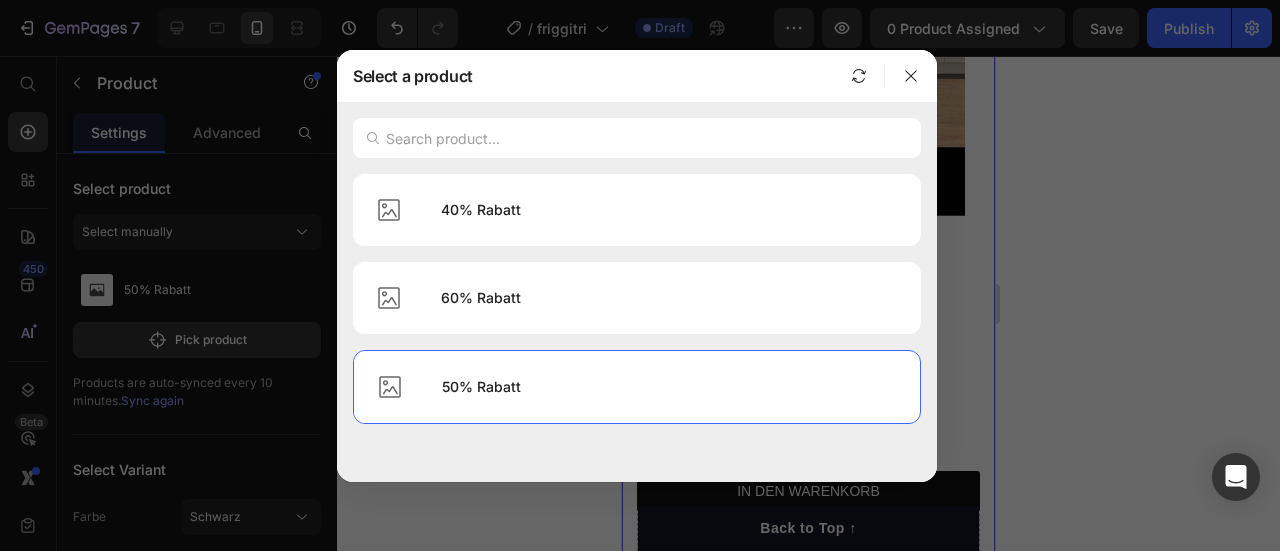 click on "40% Rabatt 60% Rabatt 50% Rabatt" at bounding box center (637, 320) 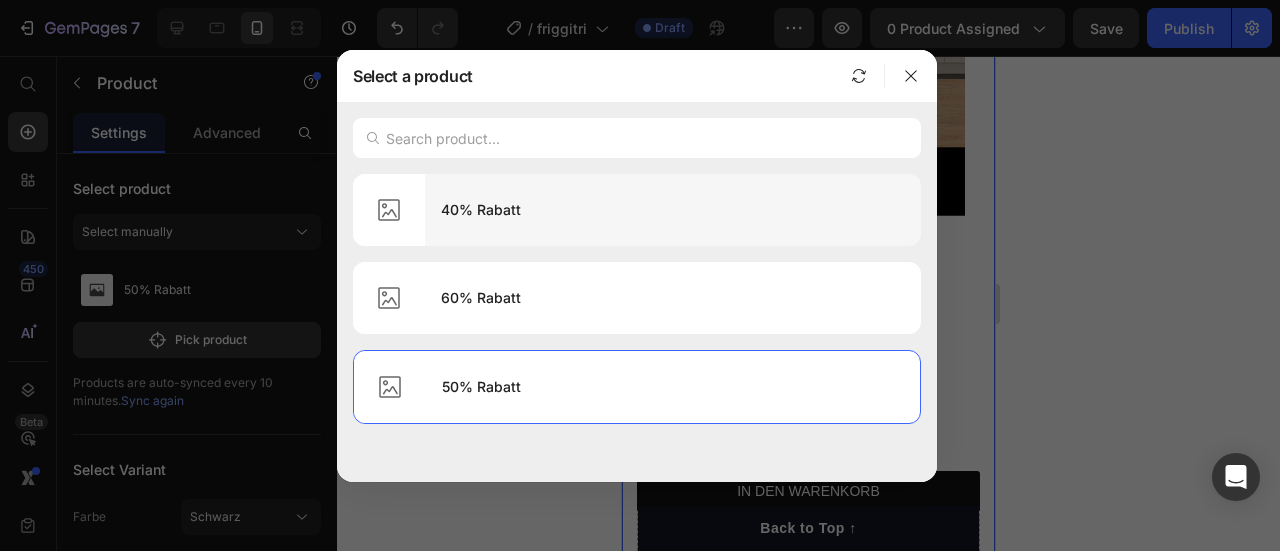 click on "40% Rabatt" at bounding box center (673, 210) 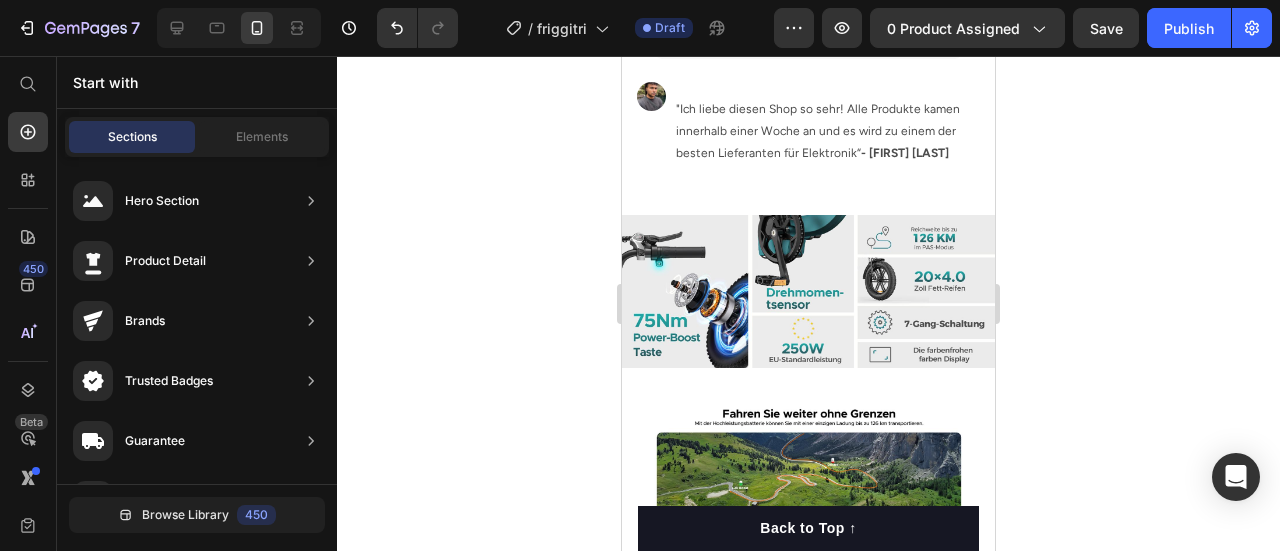 scroll, scrollTop: 1200, scrollLeft: 0, axis: vertical 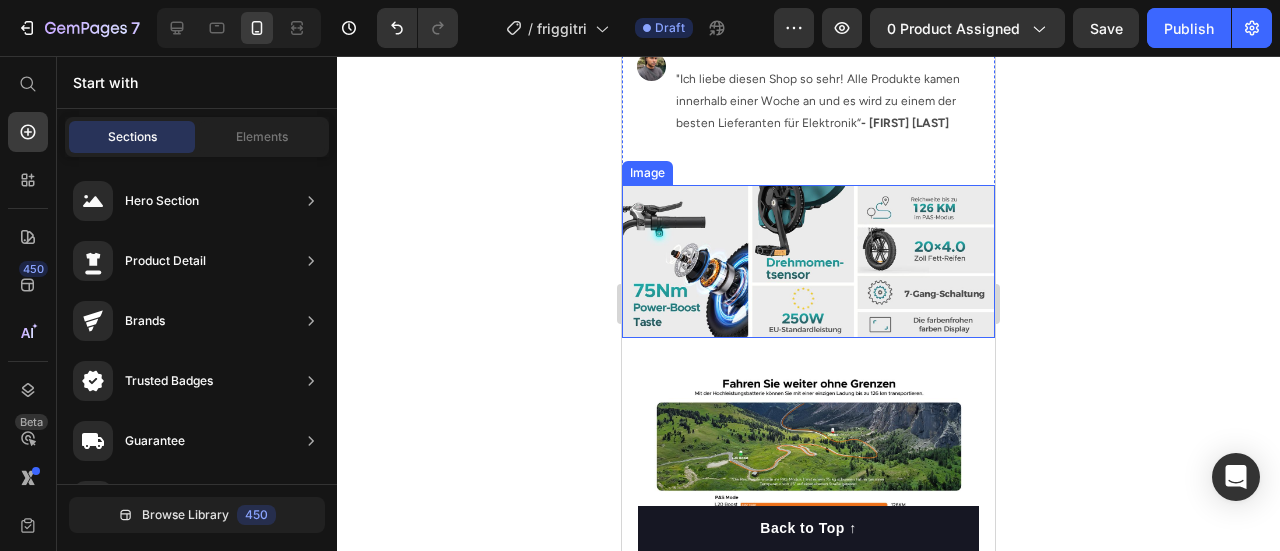 click at bounding box center [808, 261] 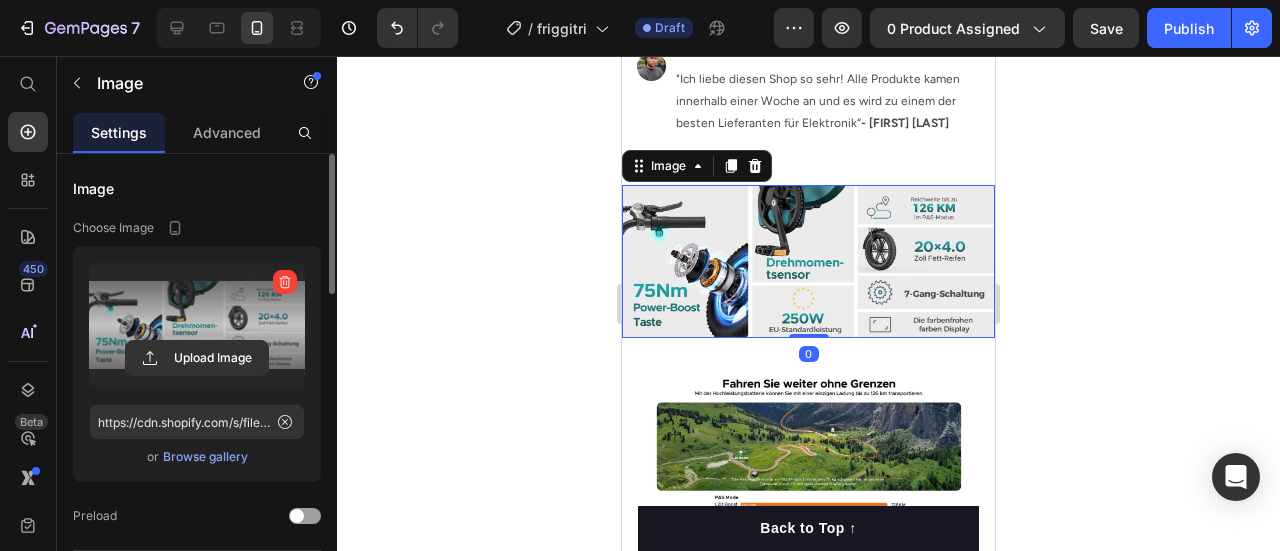 click at bounding box center (197, 325) 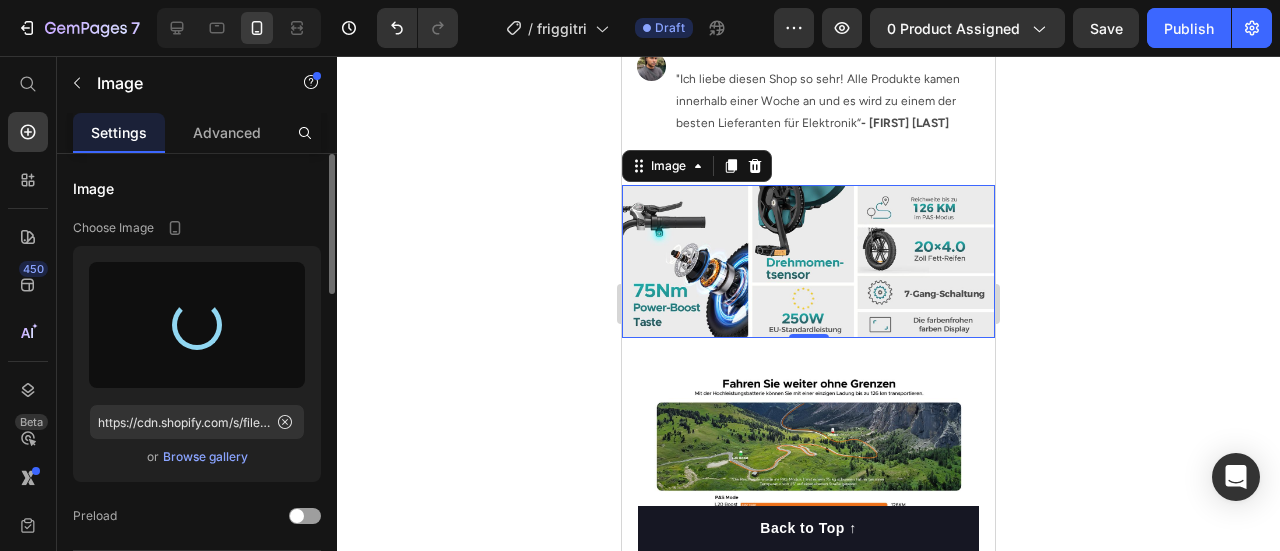 type on "https://cdn.shopify.com/s/files/1/0974/5412/9416/files/gempages_573277714325177094-4ae0554e-e74e-467d-b8b9-eae58a19494a.jpg" 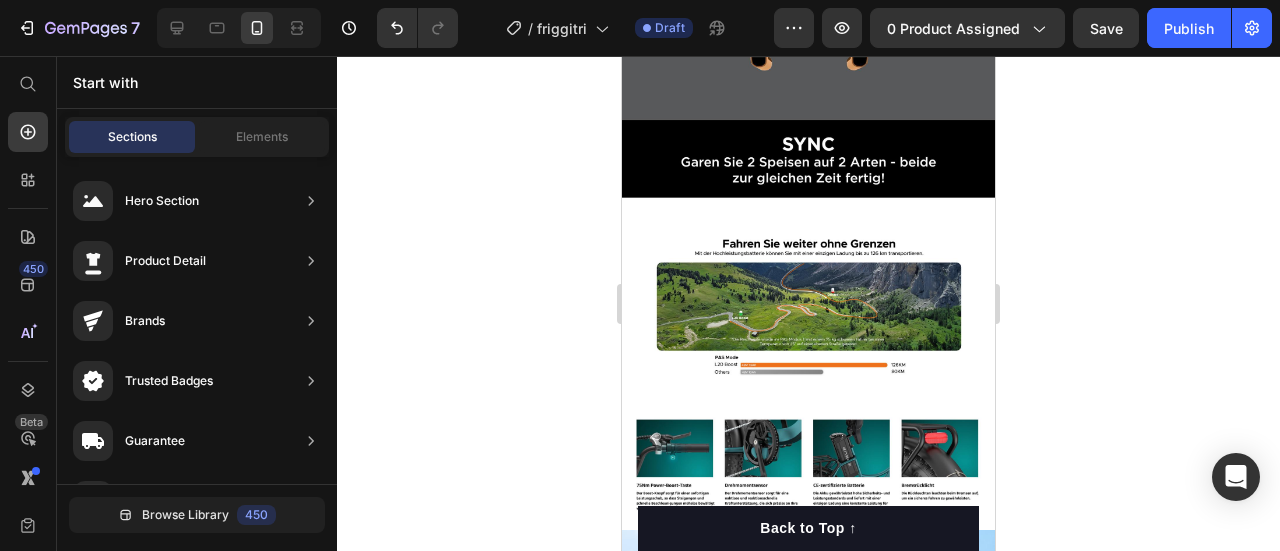 scroll, scrollTop: 1613, scrollLeft: 0, axis: vertical 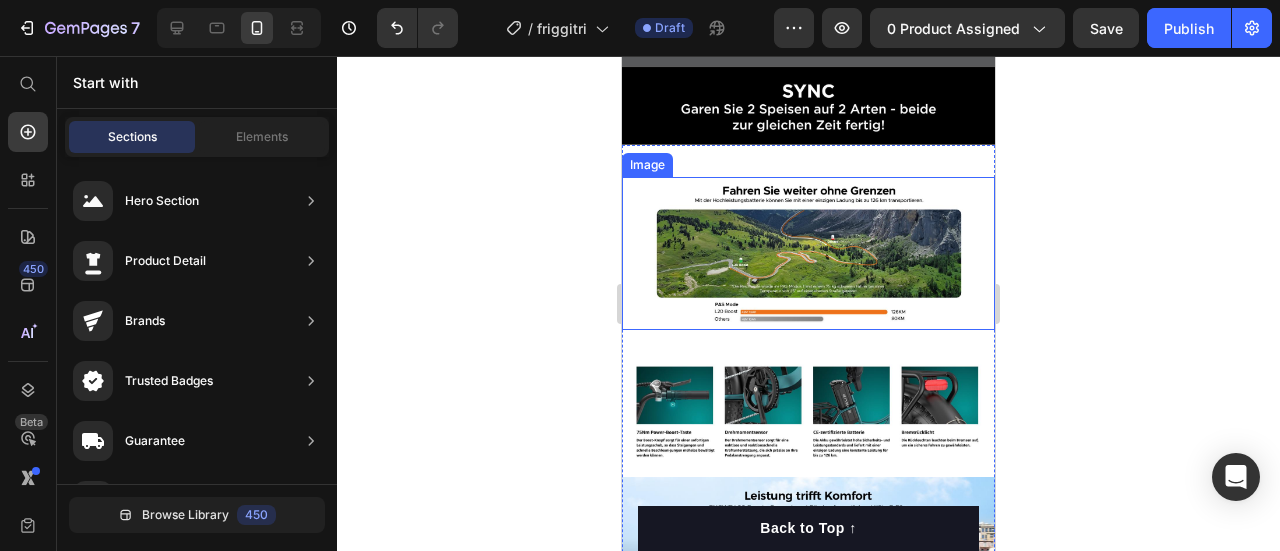click at bounding box center (808, 253) 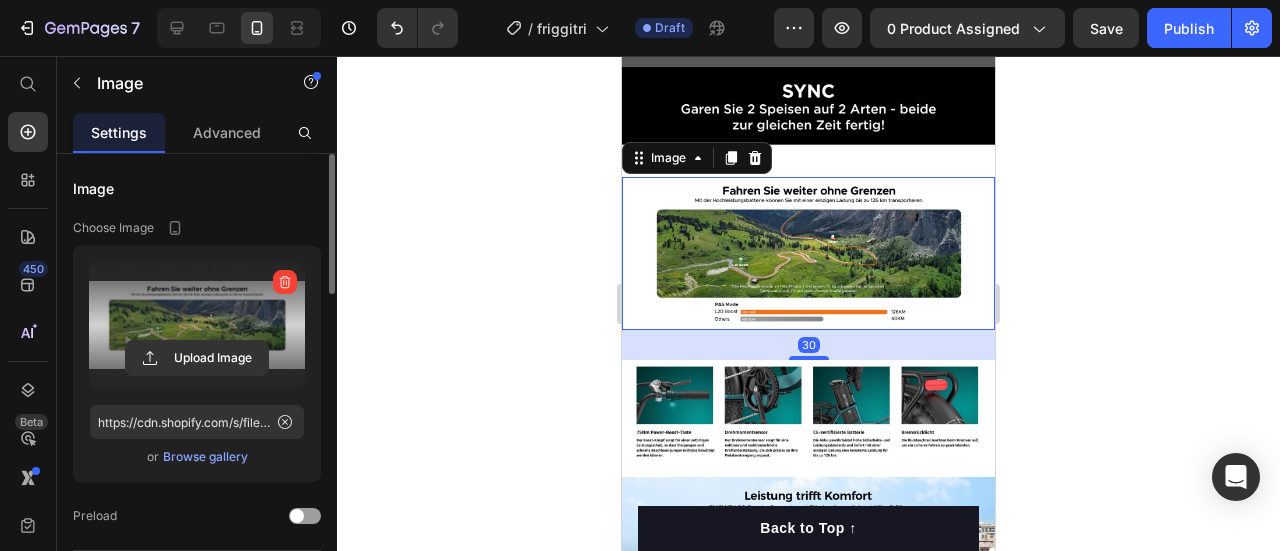 click at bounding box center (197, 325) 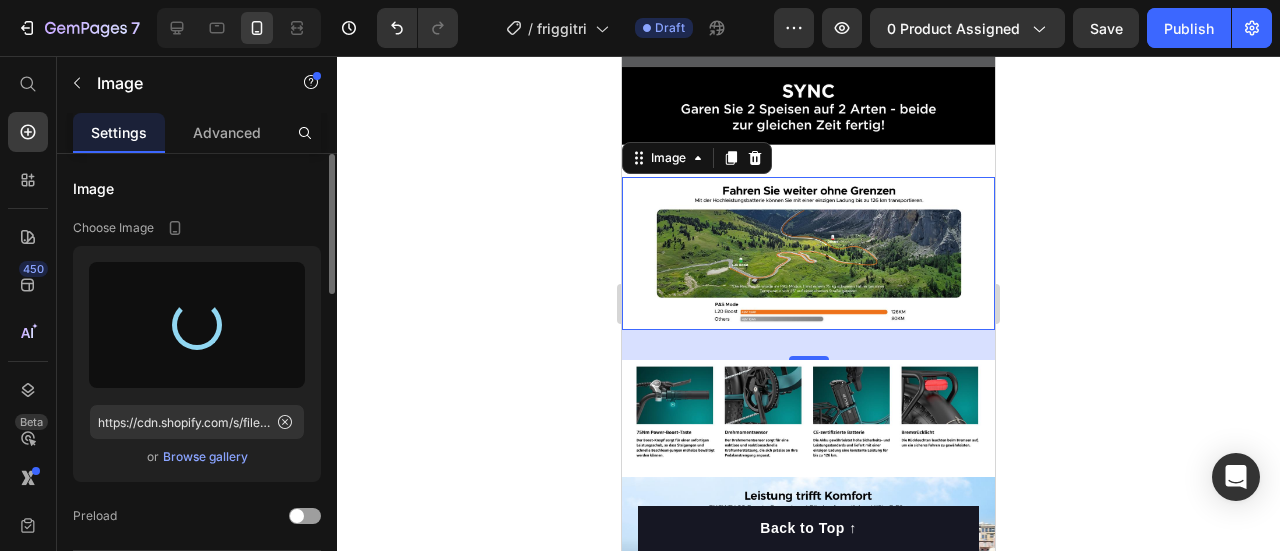 type on "https://cdn.shopify.com/s/files/1/0974/5412/9416/files/gempages_573277714325177094-2775ada3-e816-41b0-a672-e515e350d457.jpg" 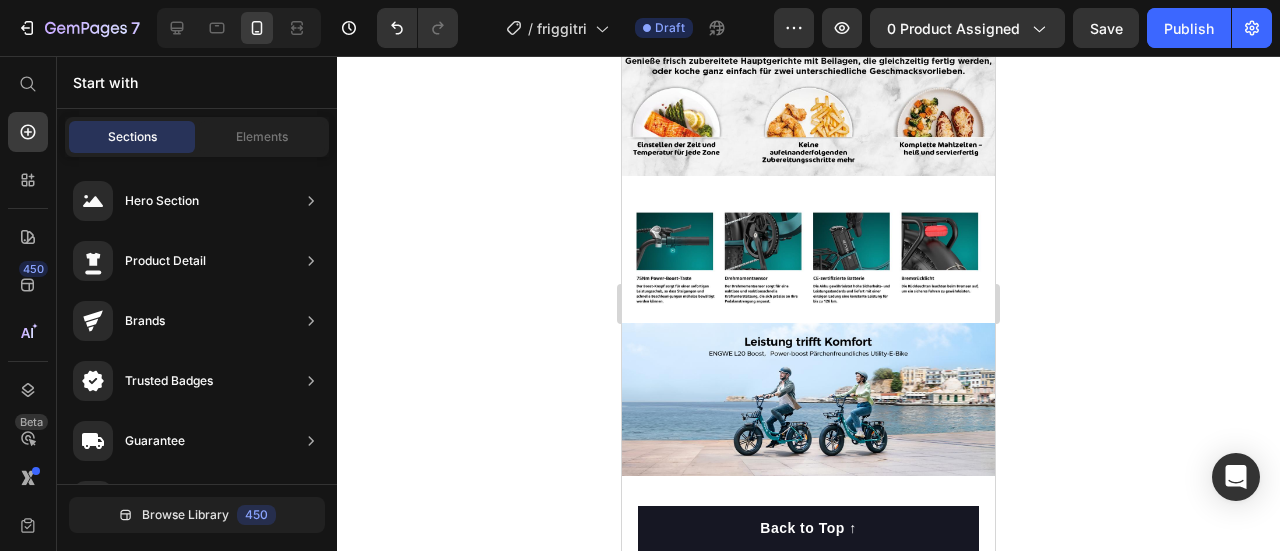 scroll, scrollTop: 1780, scrollLeft: 0, axis: vertical 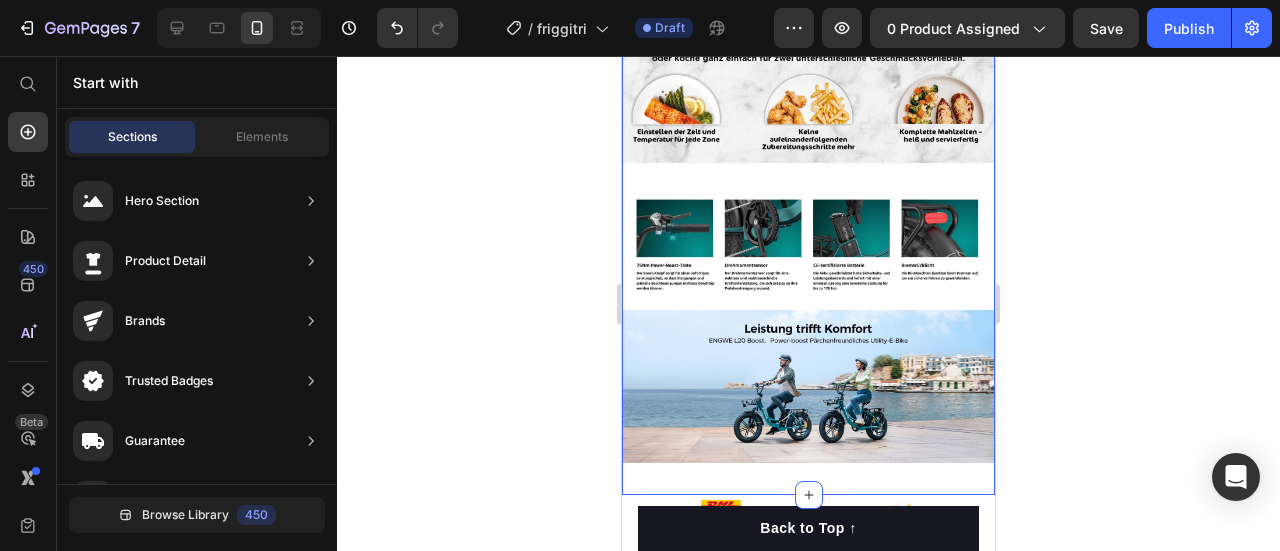 click at bounding box center (808, 245) 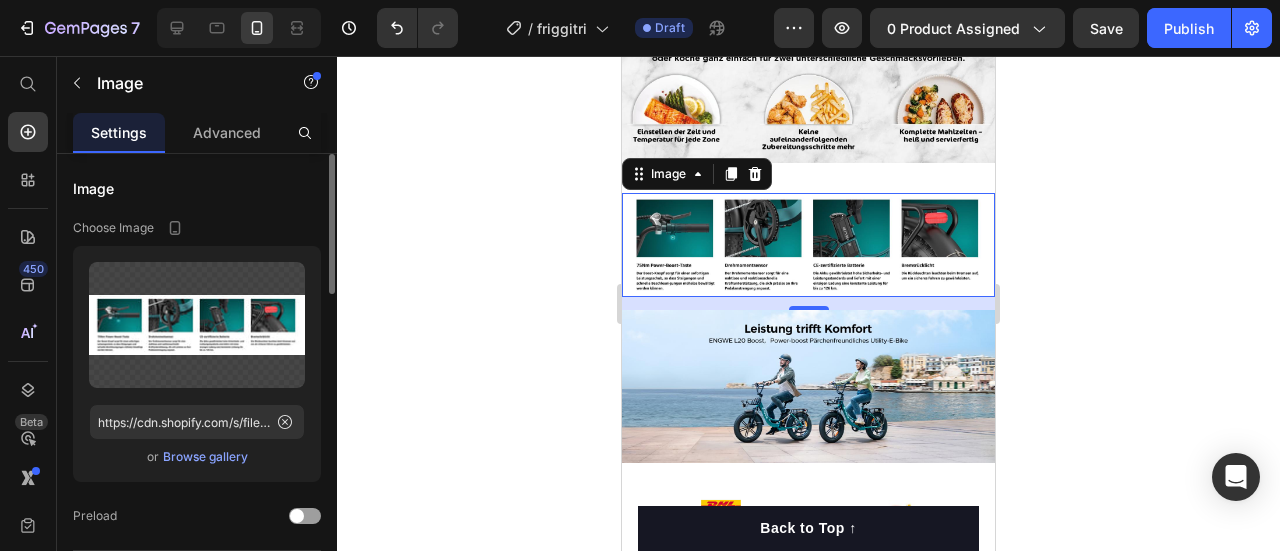 click at bounding box center [808, 245] 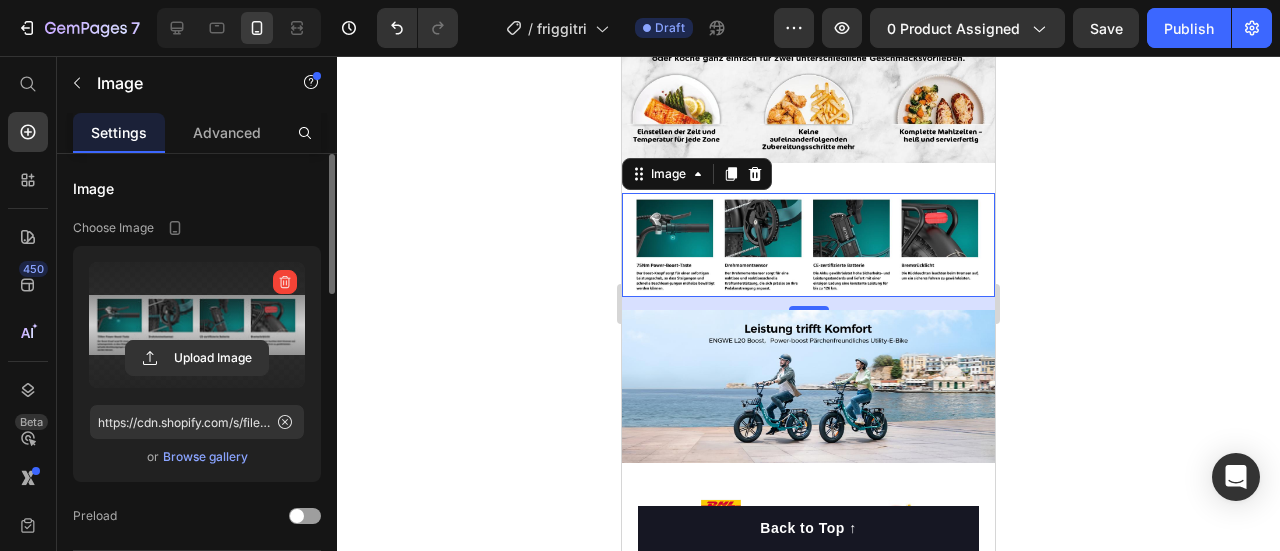 click at bounding box center [197, 325] 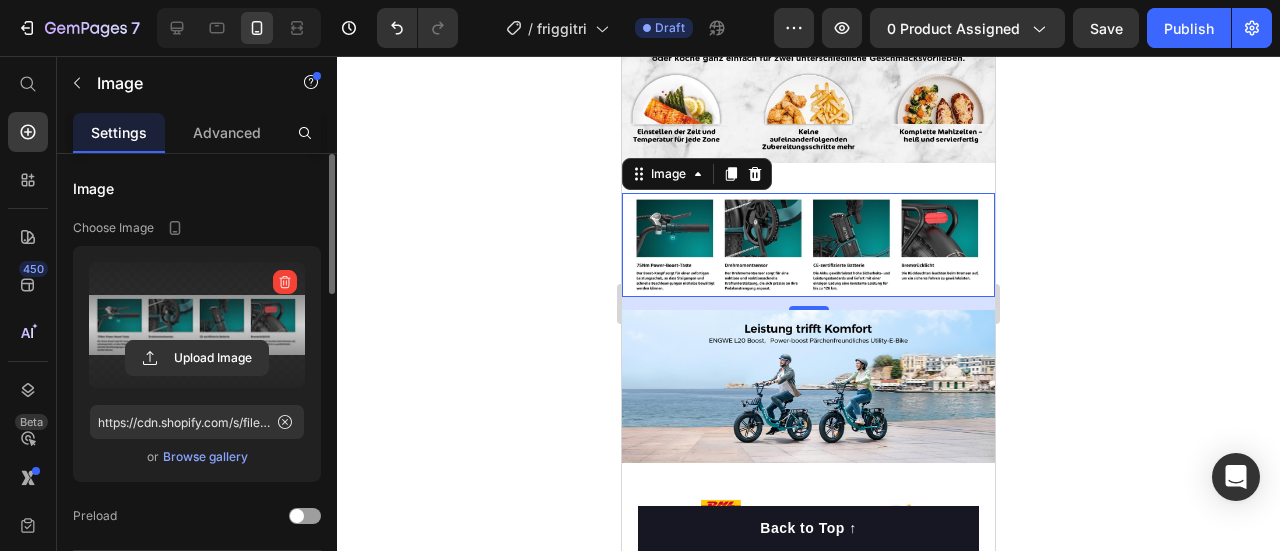 click 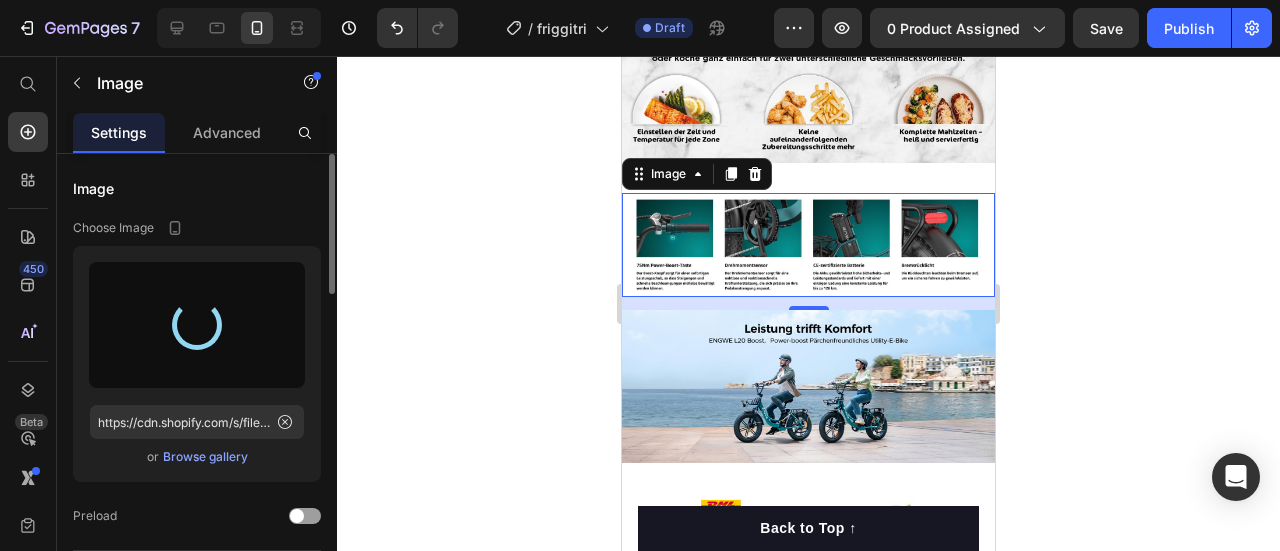 type on "https://cdn.shopify.com/s/files/1/0974/5412/9416/files/gempages_573277714325177094-648d91ab-07fb-4d71-a083-a24d5b1d50a0.jpg" 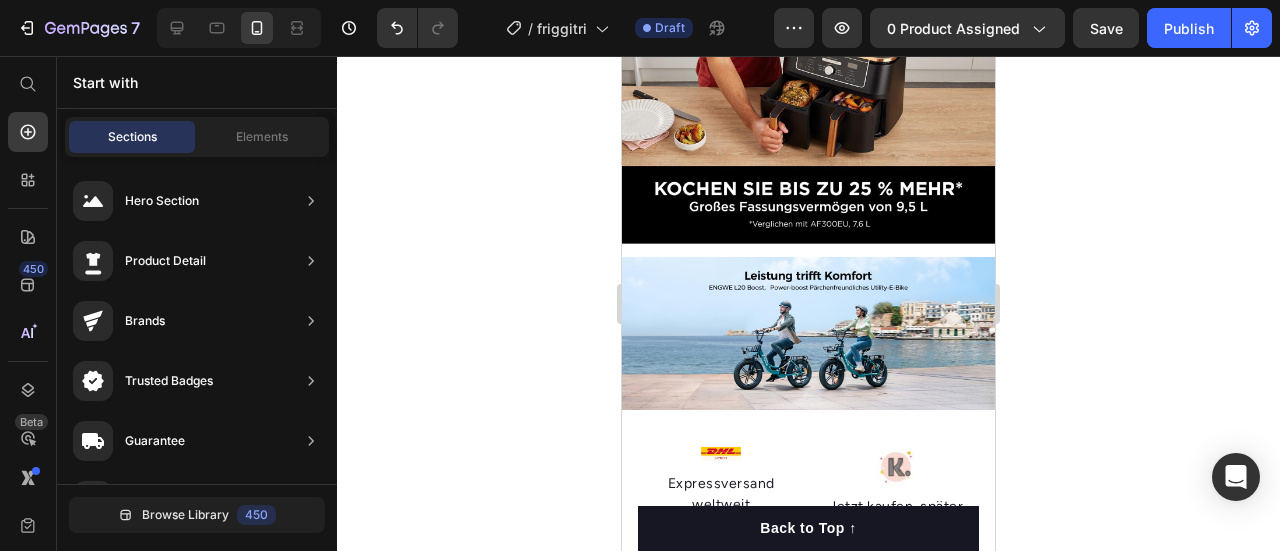 scroll, scrollTop: 2212, scrollLeft: 0, axis: vertical 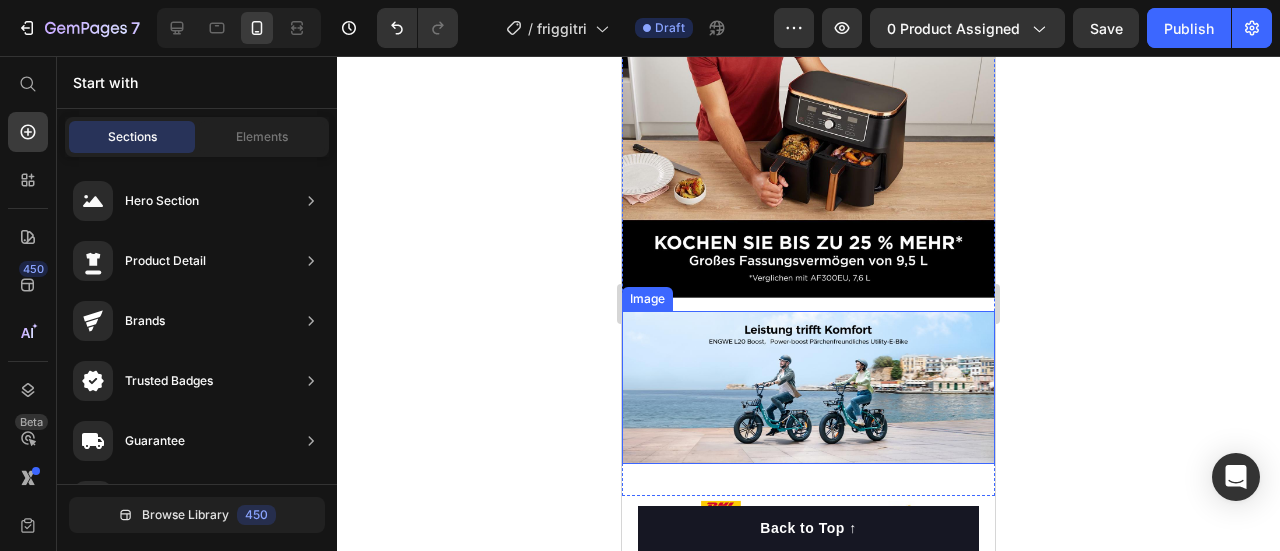 click at bounding box center [808, 387] 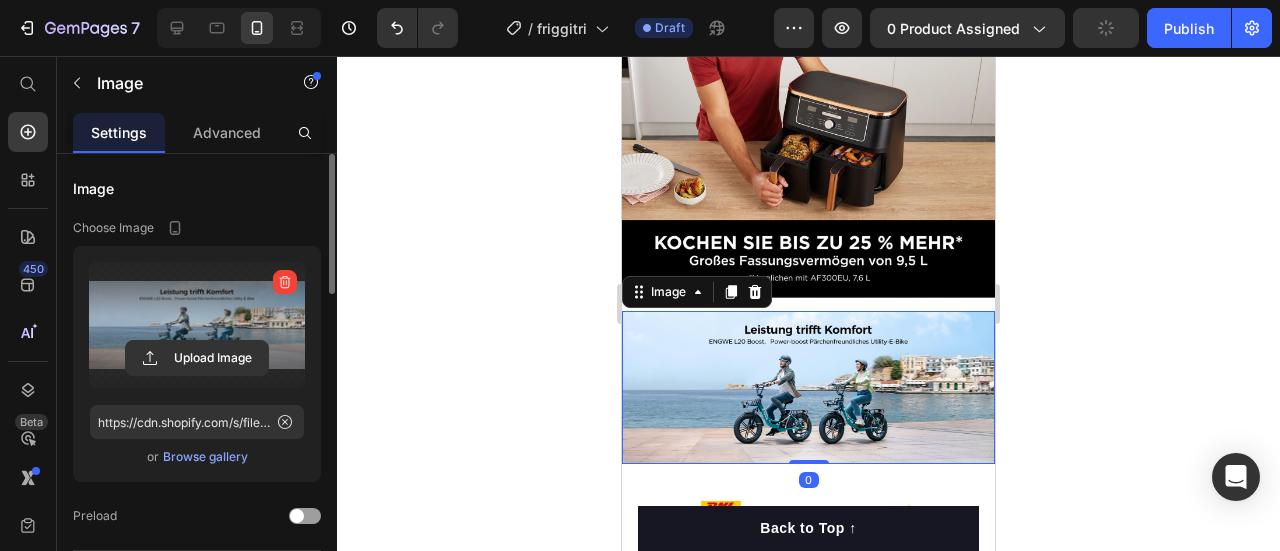 click at bounding box center [197, 325] 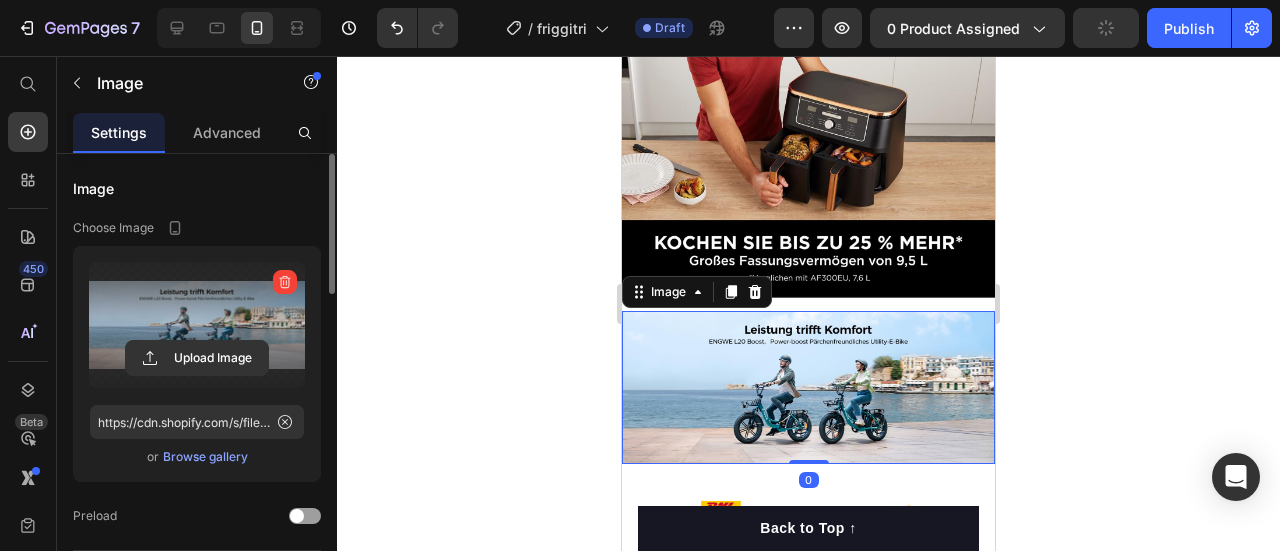 click 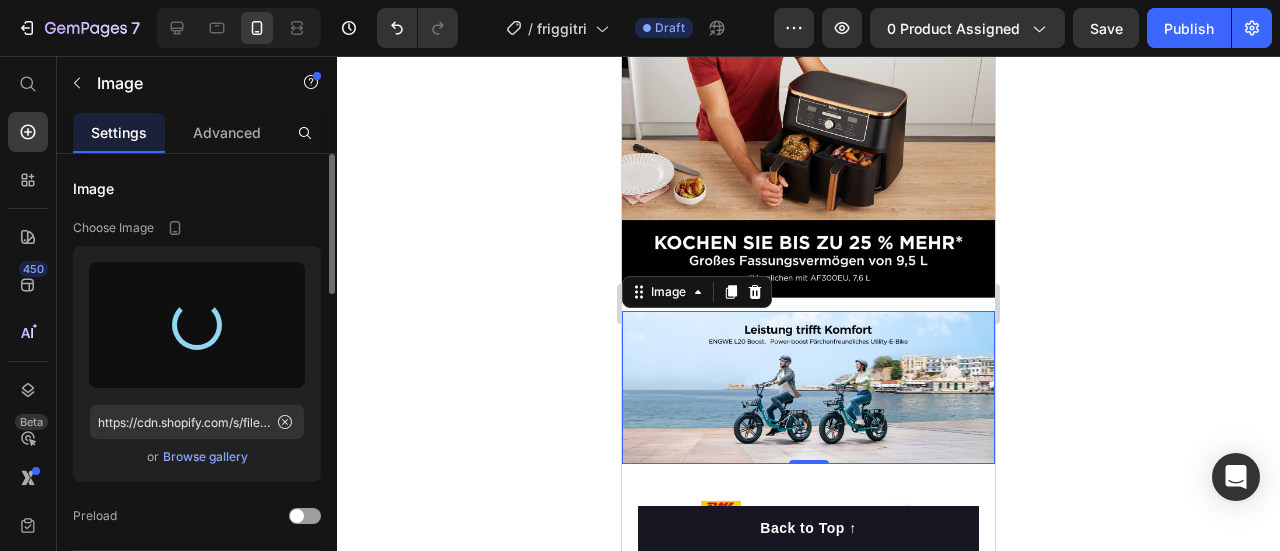 type on "https://cdn.shopify.com/s/files/1/0974/5412/9416/files/gempages_573277714325177094-8a1d34b7-2280-4b26-8c12-5eb43d6b919d.jpg" 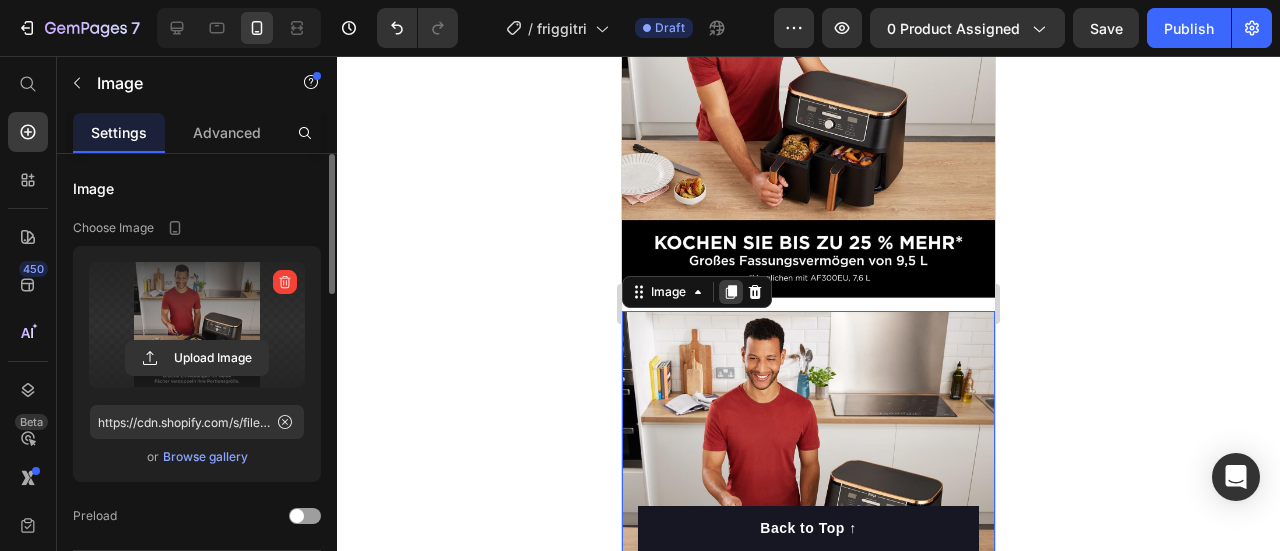 click 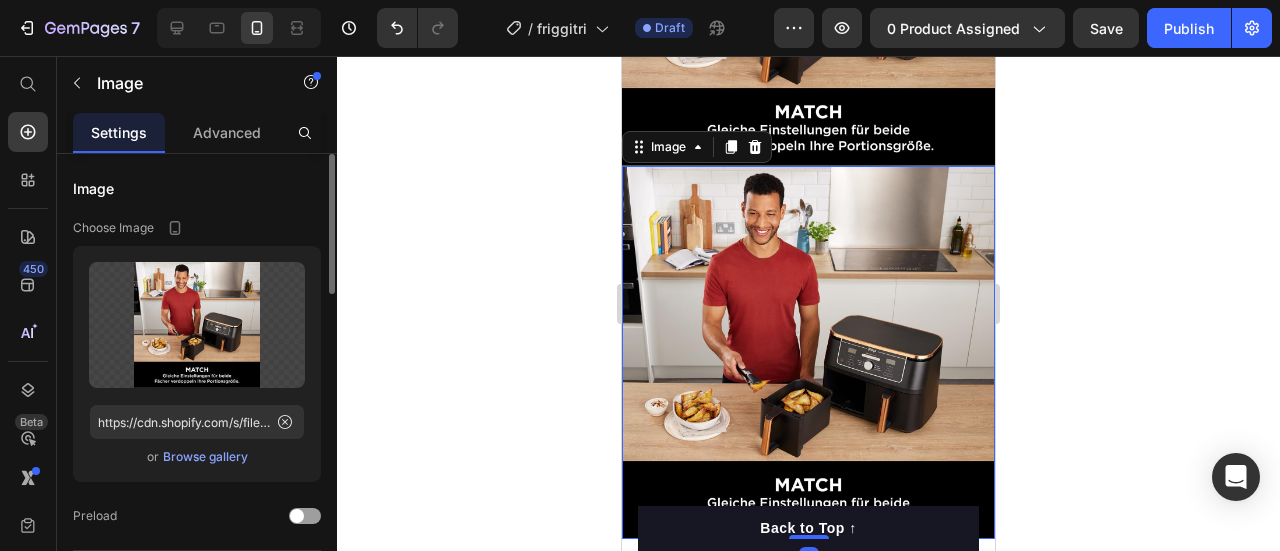 scroll, scrollTop: 2544, scrollLeft: 0, axis: vertical 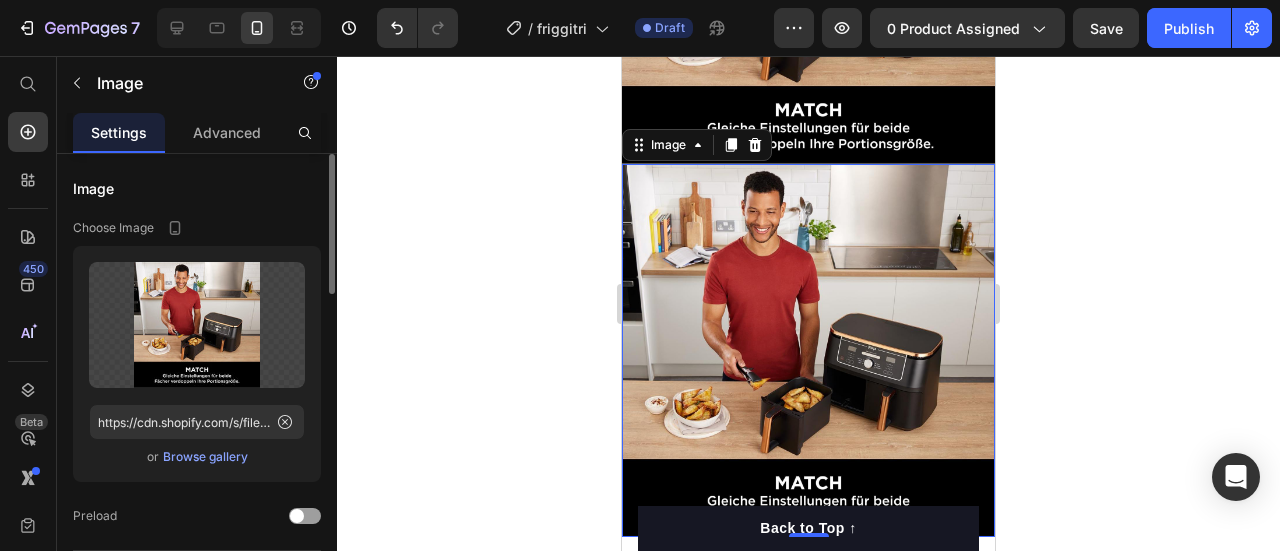 click at bounding box center [808, 350] 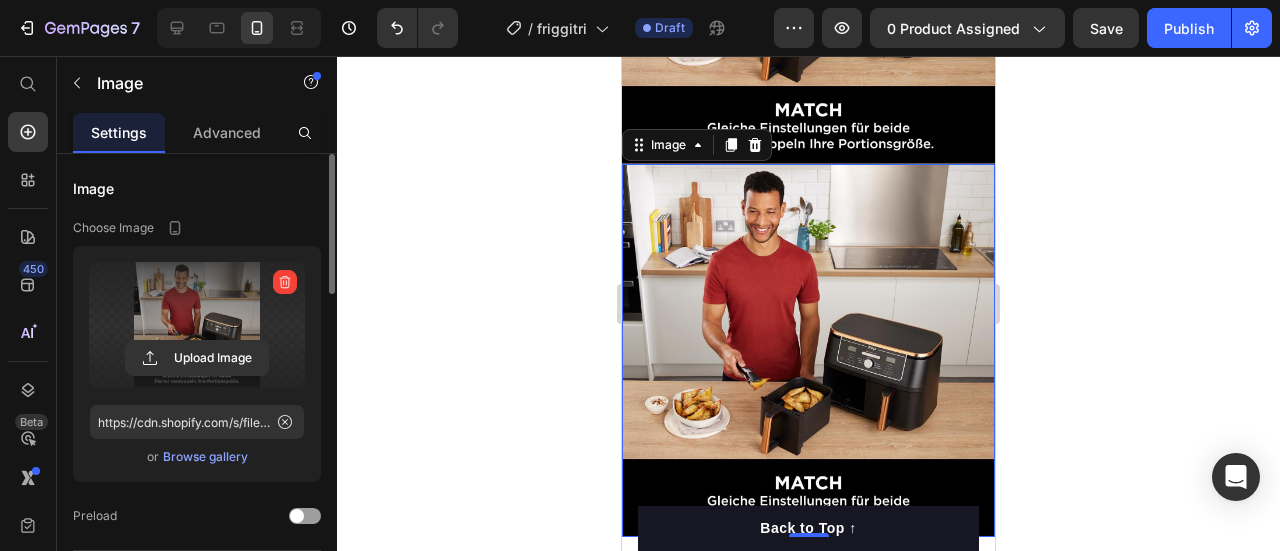 click at bounding box center [197, 325] 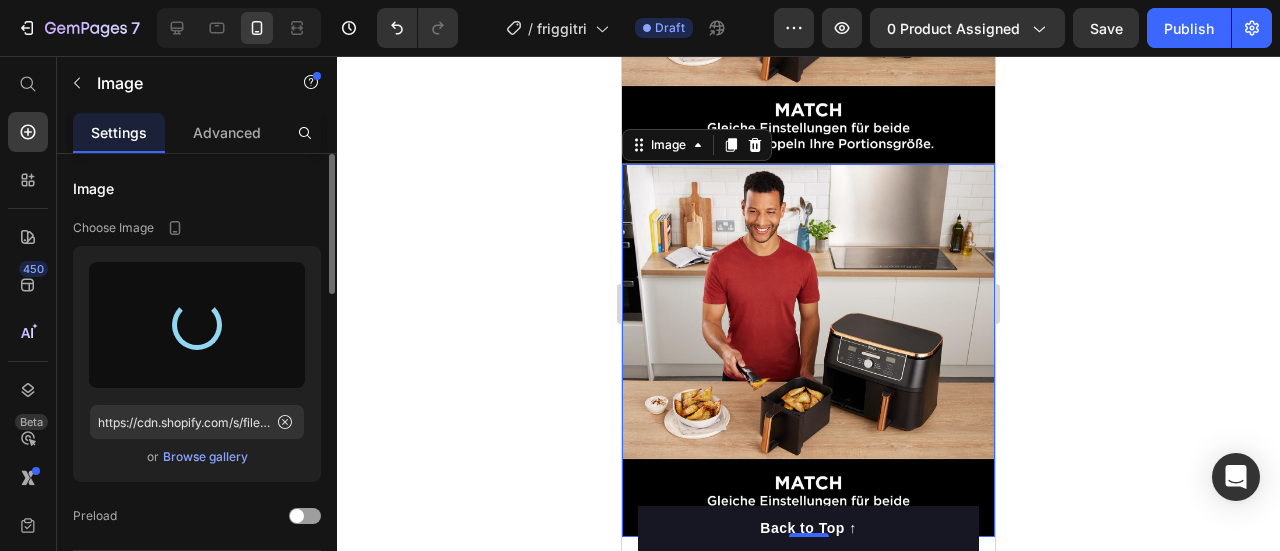 type on "https://cdn.shopify.com/s/files/1/0974/5412/9416/files/gempages_573277714325177094-4b99bb0b-d2df-4d28-82d1-a8f22bd548d5.jpg" 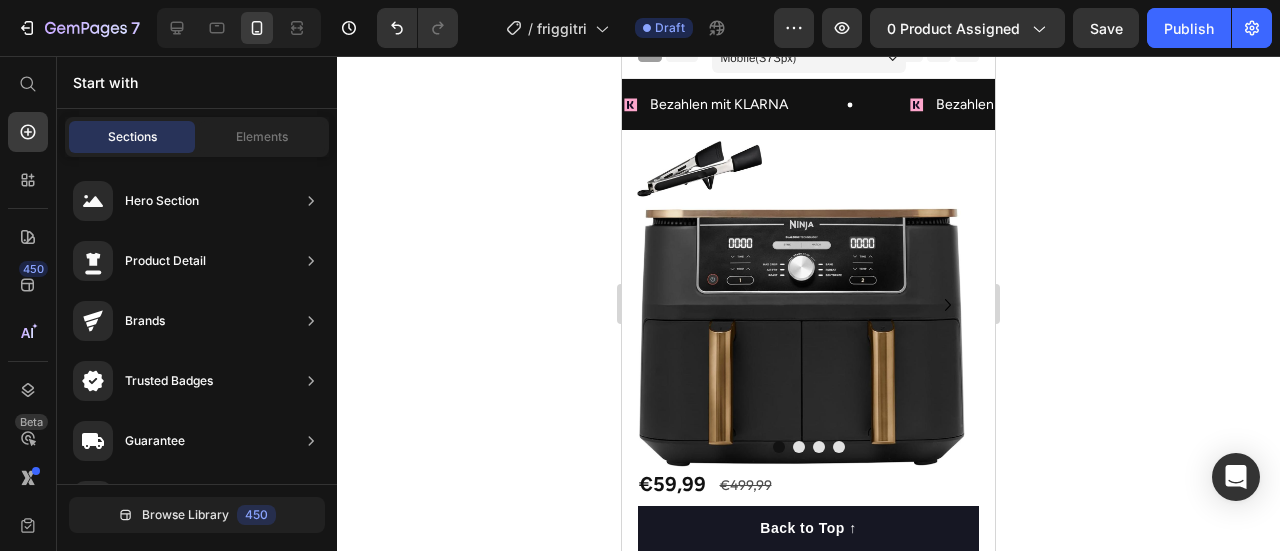 scroll, scrollTop: 0, scrollLeft: 0, axis: both 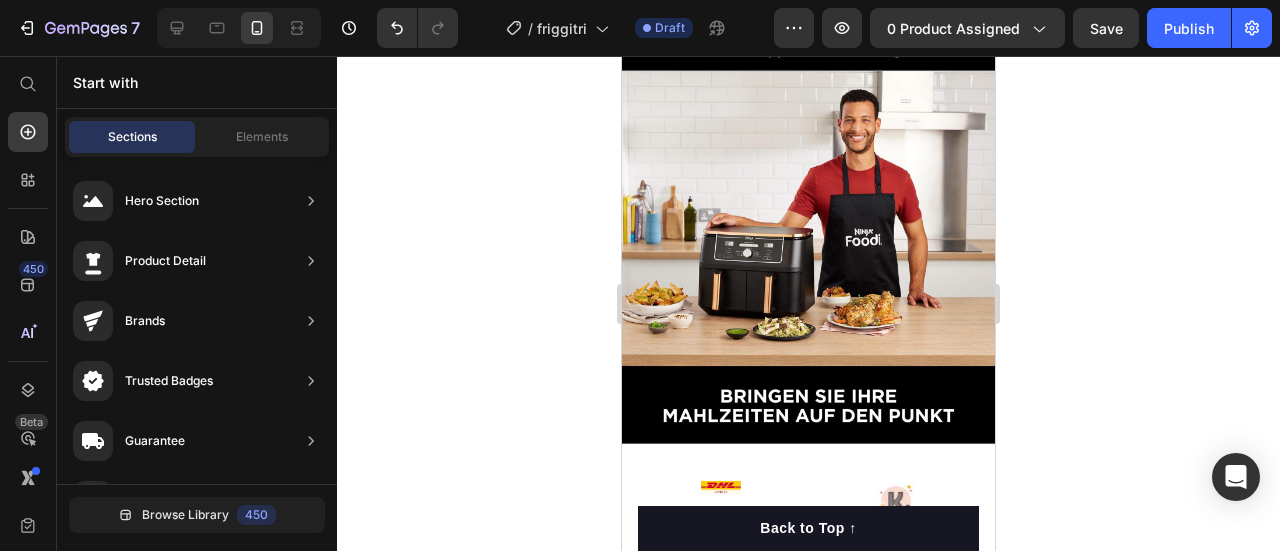 drag, startPoint x: 992, startPoint y: 431, endPoint x: 1644, endPoint y: 507, distance: 656.4145 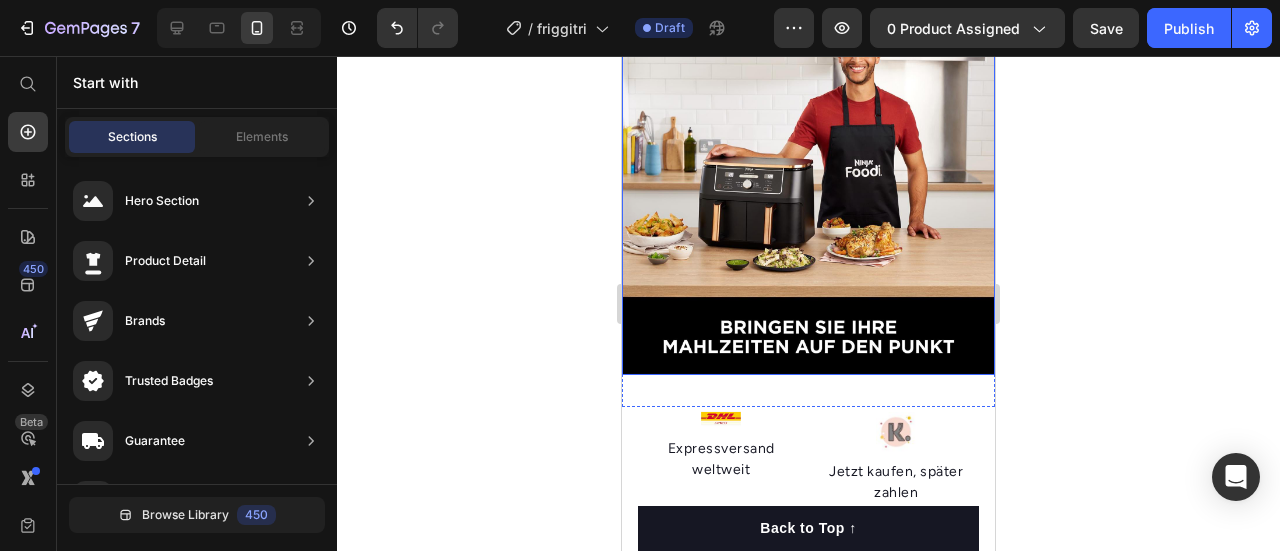 click at bounding box center (808, 188) 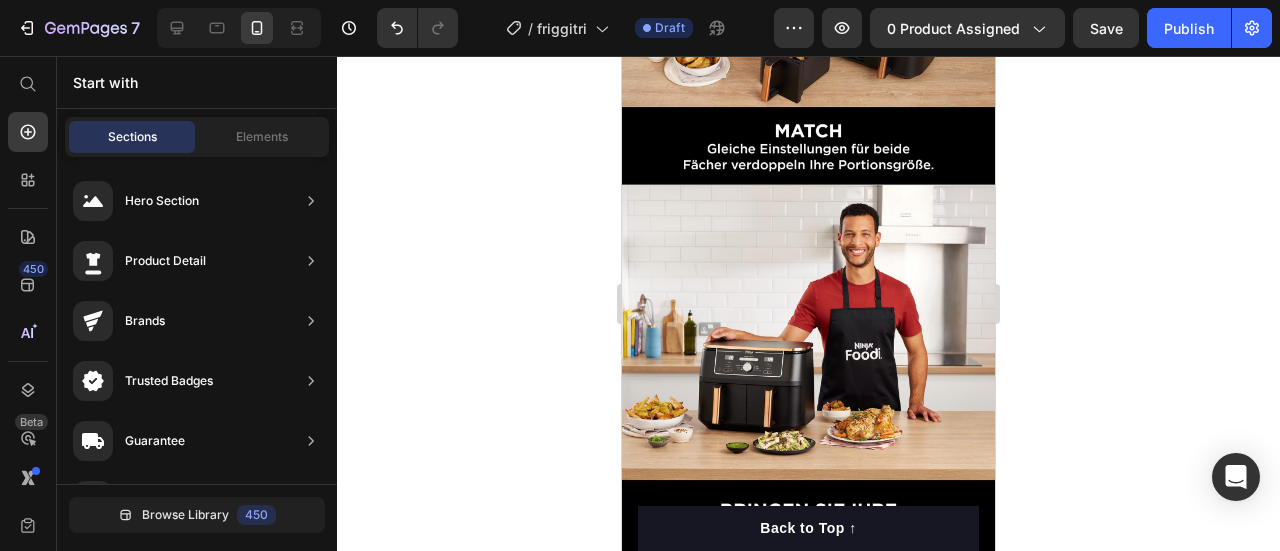 scroll, scrollTop: 2518, scrollLeft: 0, axis: vertical 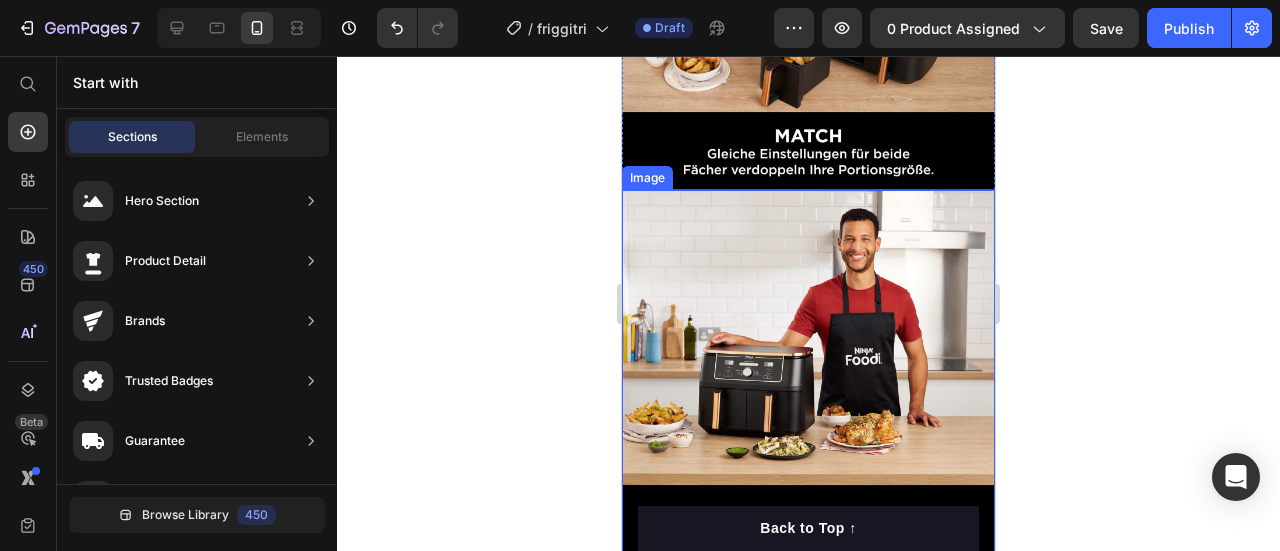click at bounding box center (808, 376) 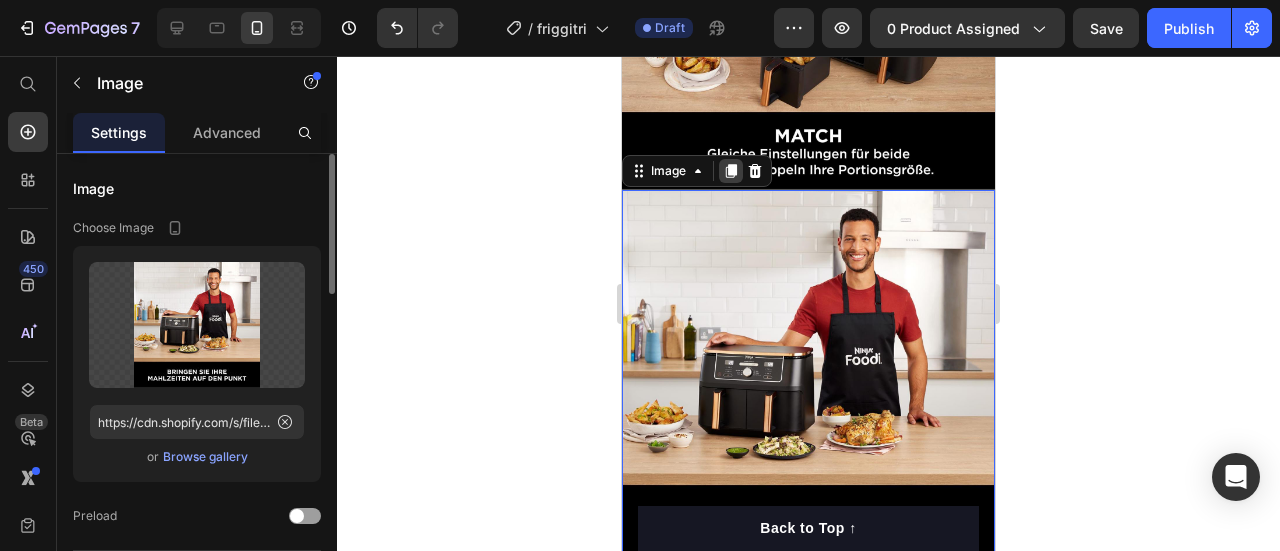click at bounding box center (731, 171) 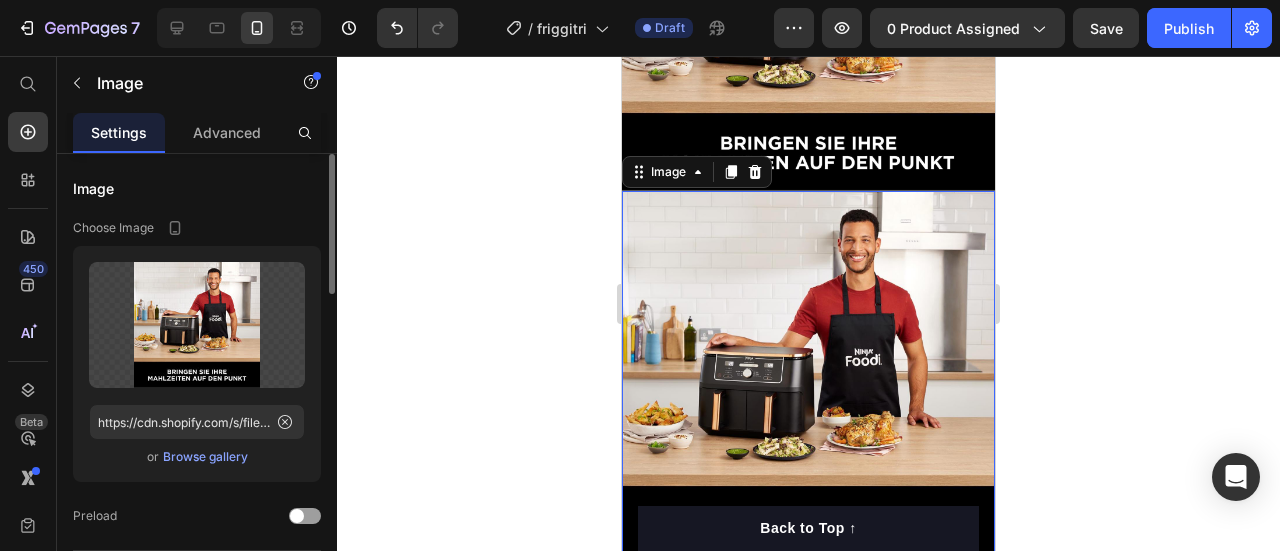 scroll, scrollTop: 2902, scrollLeft: 0, axis: vertical 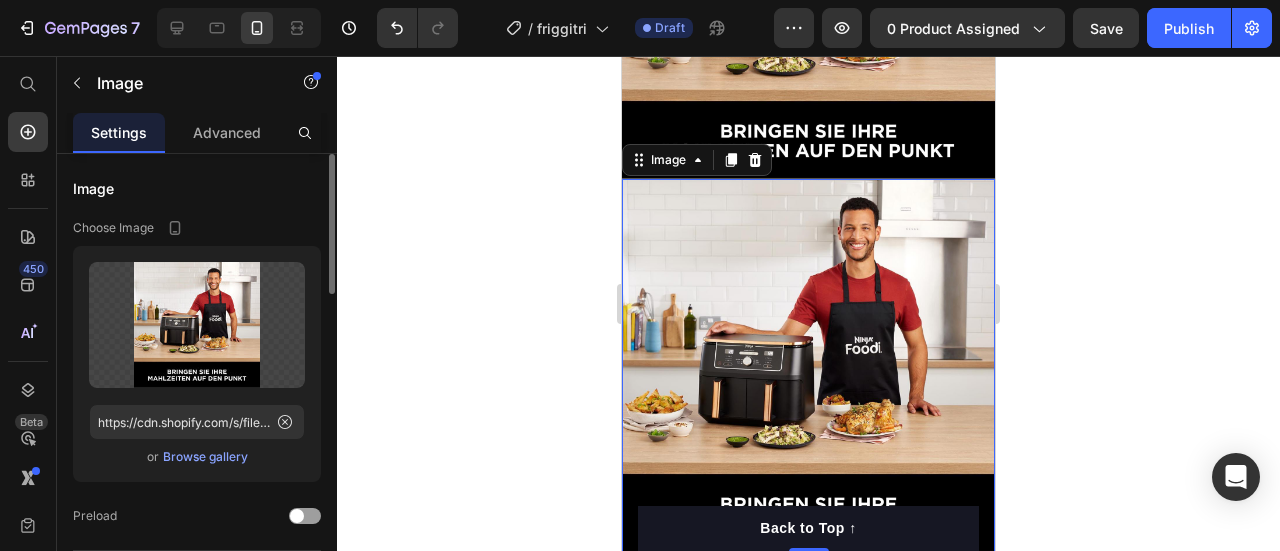 click at bounding box center (808, 365) 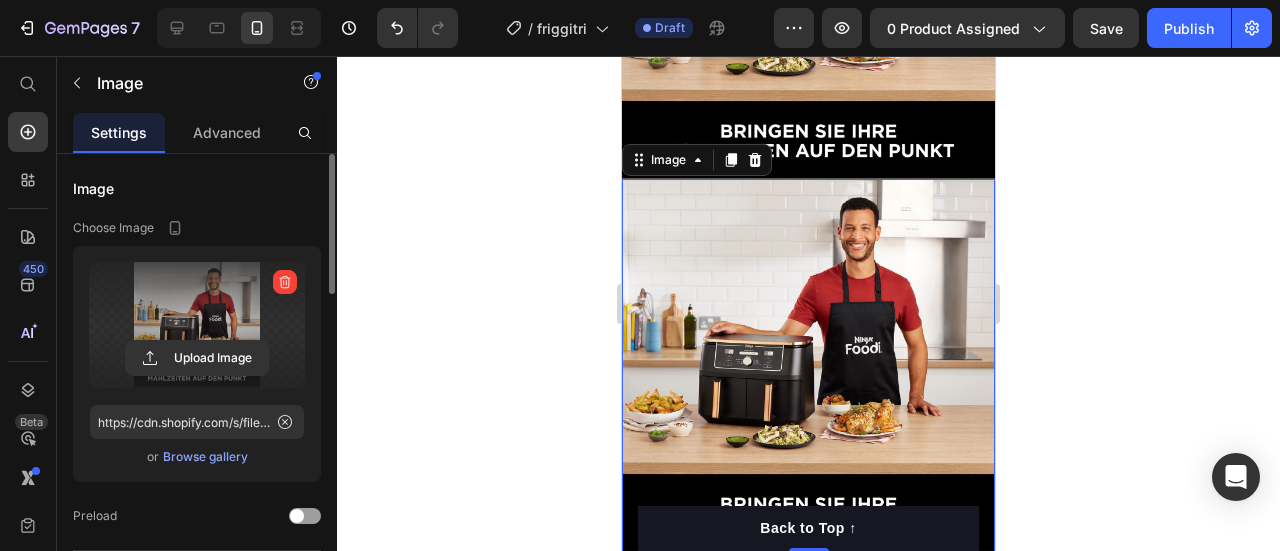 click at bounding box center [197, 325] 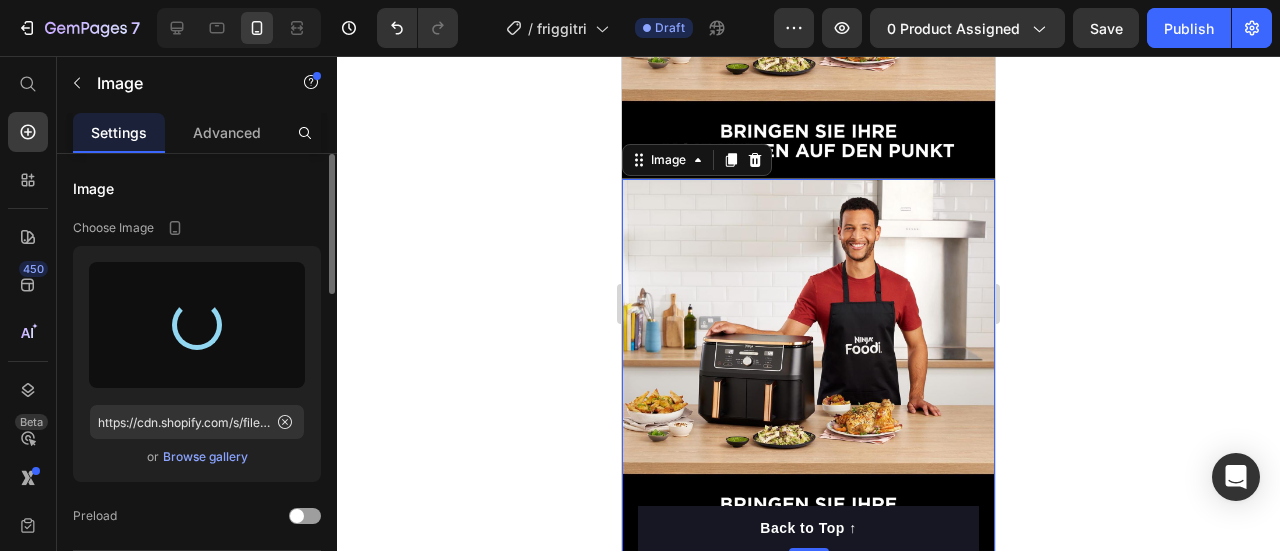 type on "https://cdn.shopify.com/s/files/1/0974/5412/9416/files/gempages_573277714325177094-b2fcc3f6-f843-4682-8e6b-99df17461249.jpg" 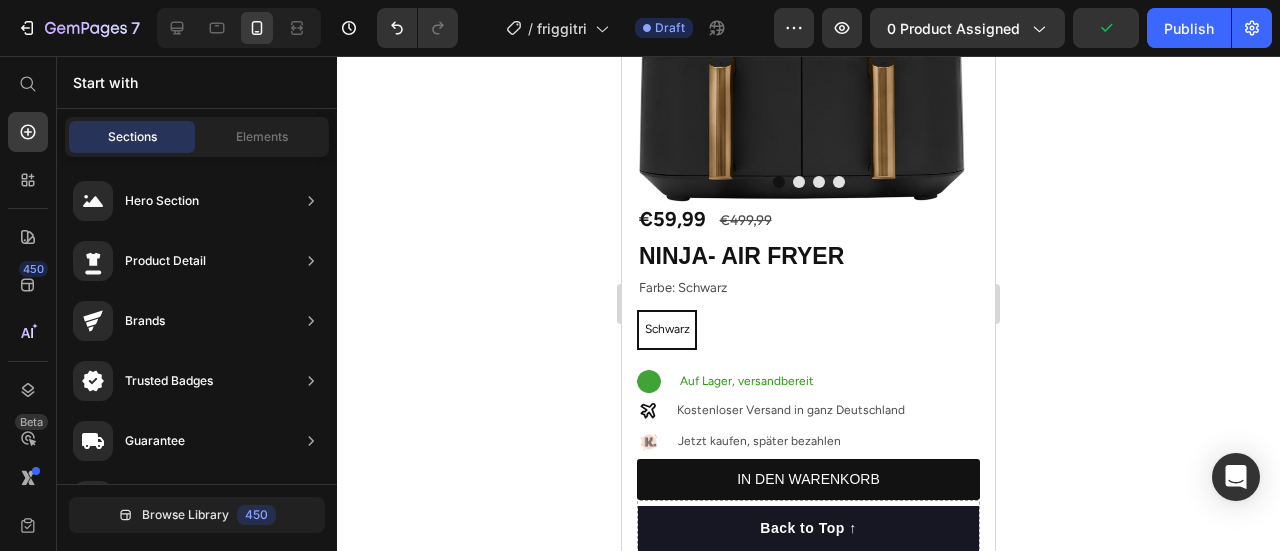 scroll, scrollTop: 515, scrollLeft: 0, axis: vertical 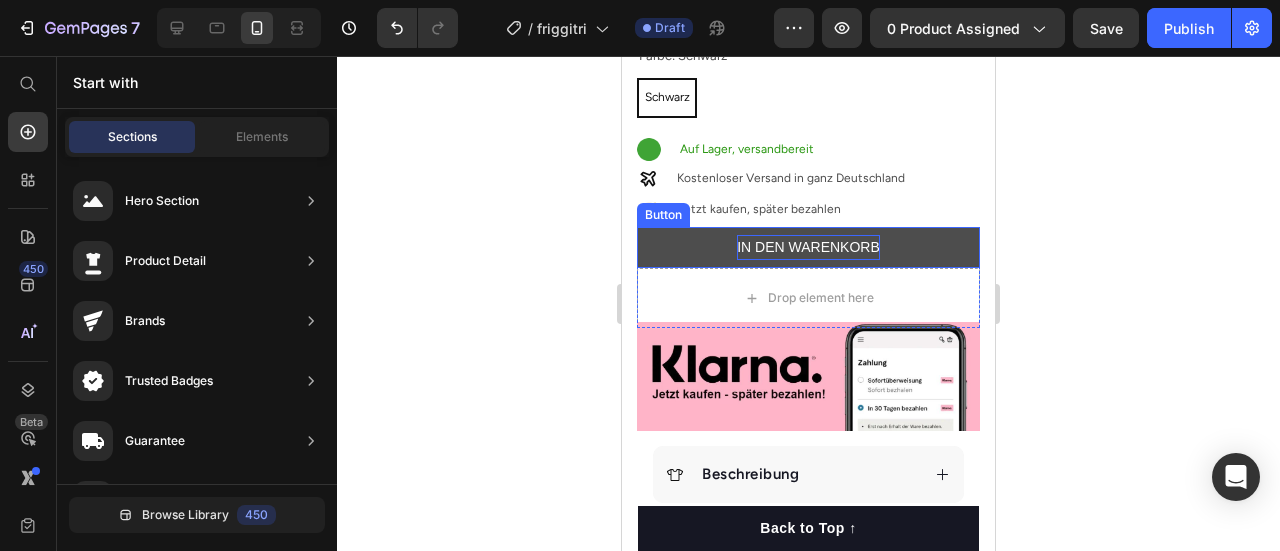 click on "IN DEN WARENKORB" at bounding box center (808, 247) 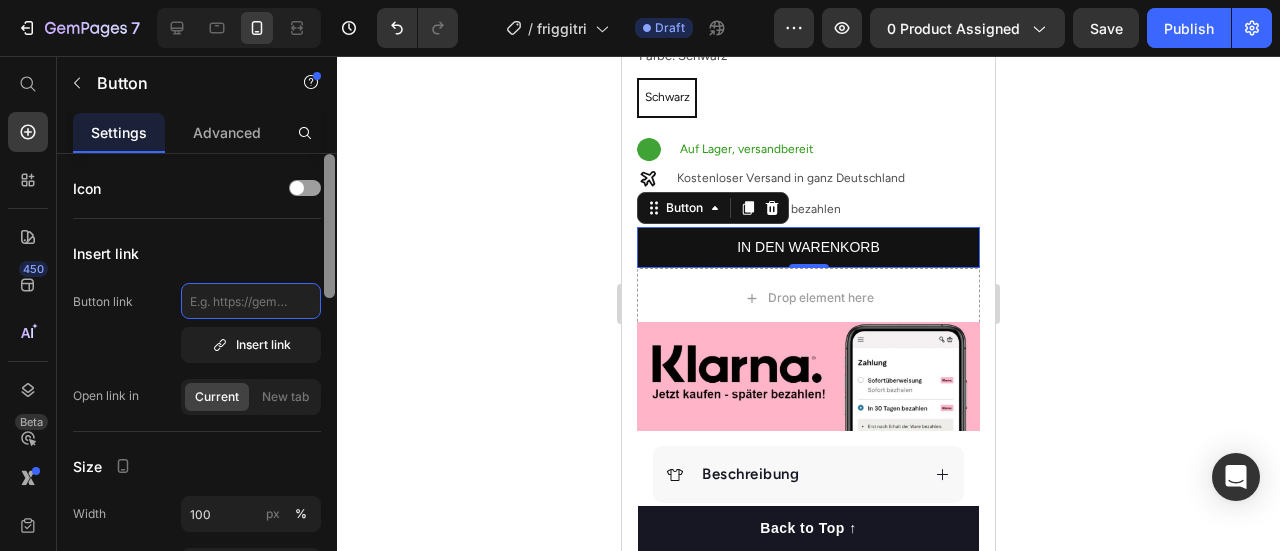 paste on "https://ventilederbegirde.com/checkouts/cn/Z2NwLWV1cm9wZS13ZXN0NDowMUswMUVFRzRZREE2M040MTFGM0tIQ0hRSA?preview_theme_id=183111909763" 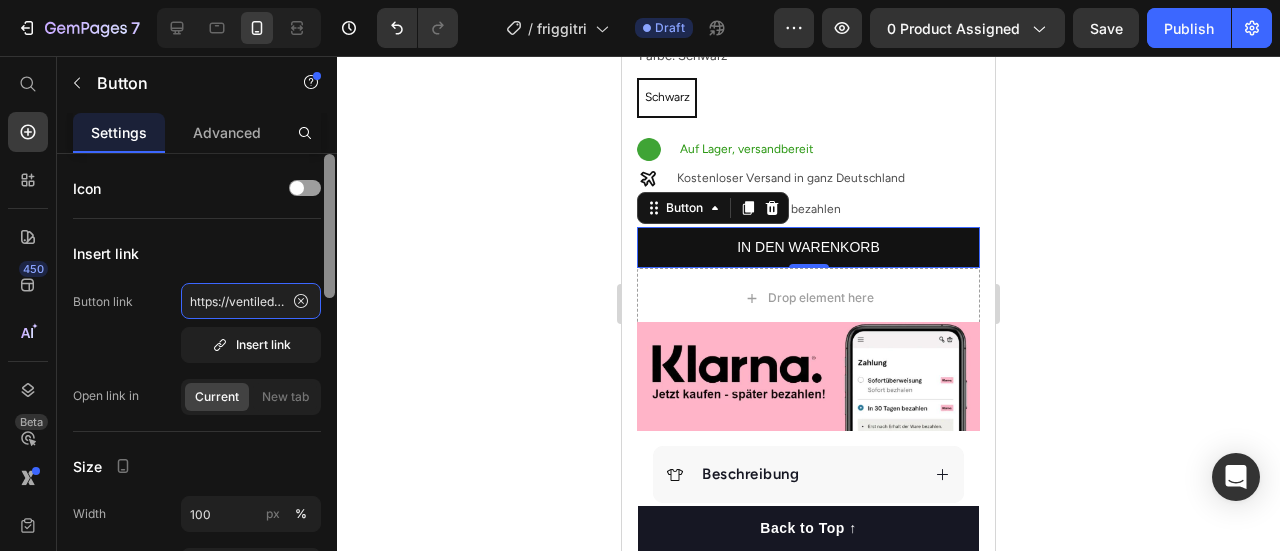 scroll, scrollTop: 0, scrollLeft: 814, axis: horizontal 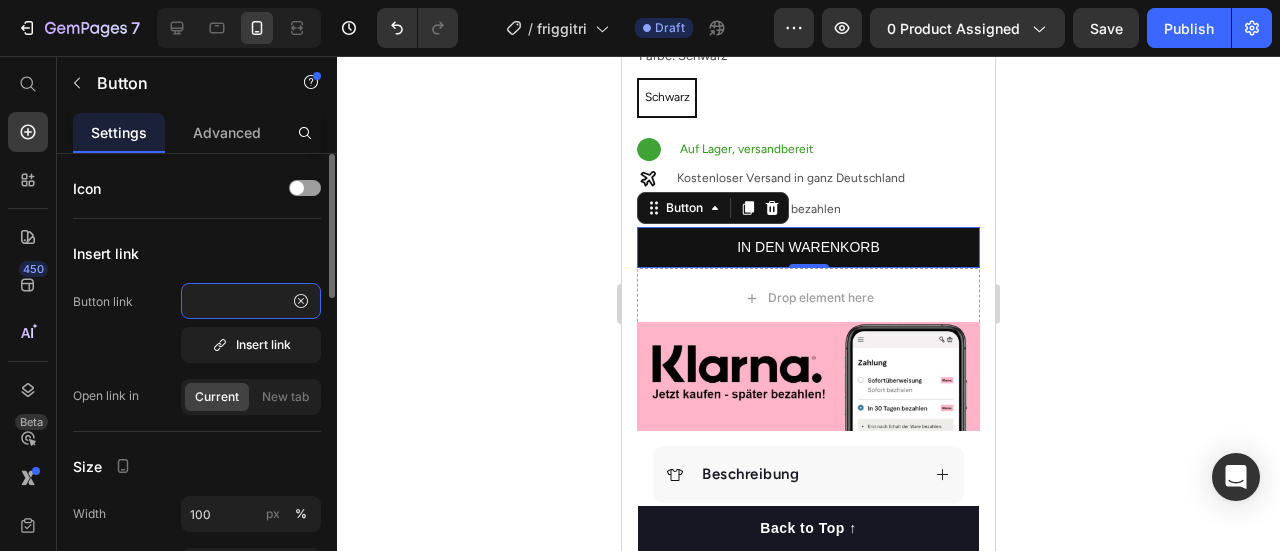 type on "https://ventilederbegirde.com/checkouts/cn/Z2NwLWV1cm9wZS13ZXN0NDowMUswMUVFRzRZREE2M040MTFGM0tIQ0hRSA?preview_theme_id=183111909763" 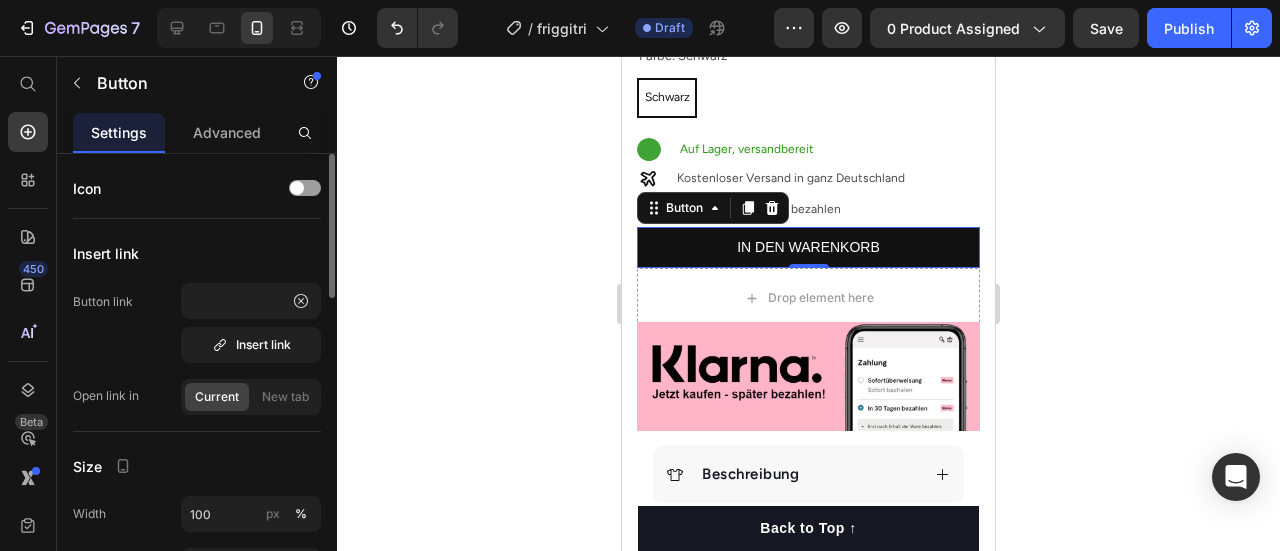 click on "Insert link" at bounding box center [197, 253] 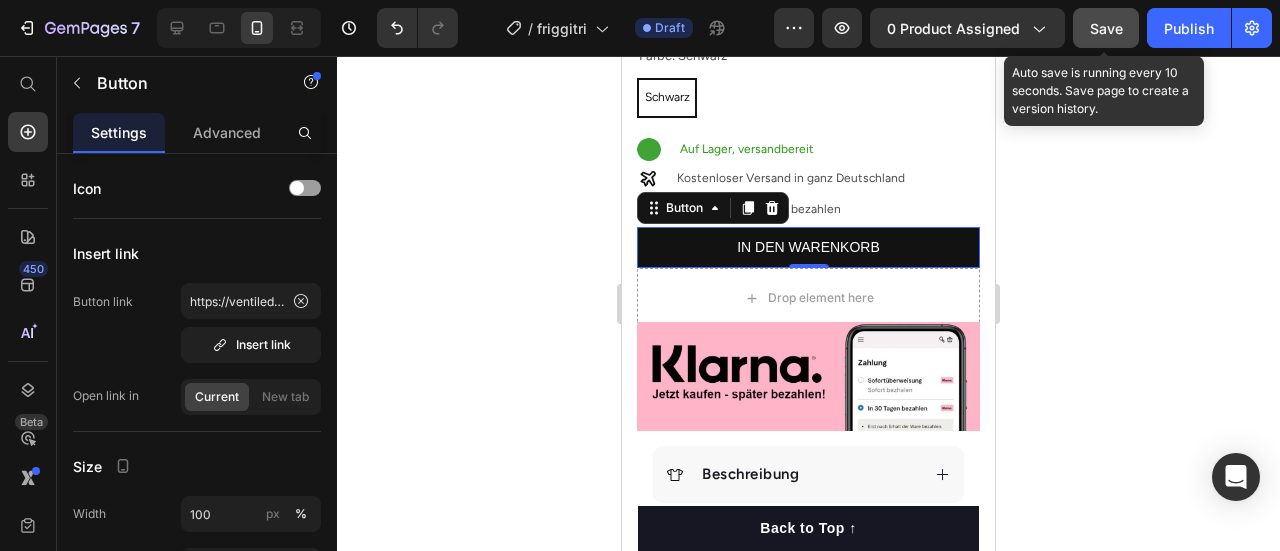 click on "Save" at bounding box center [1106, 28] 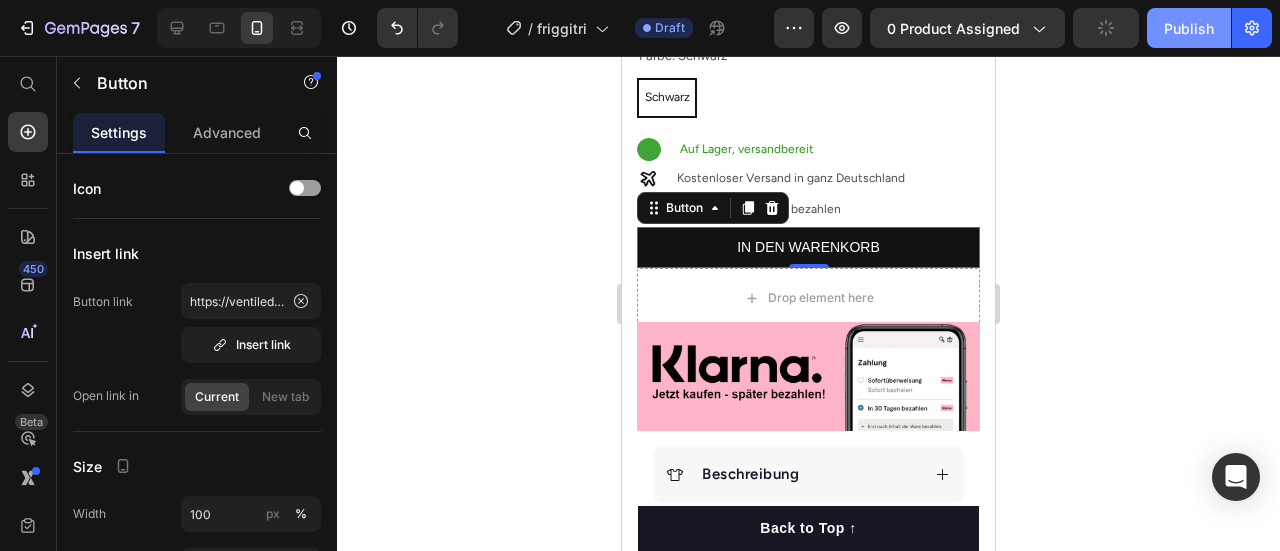 click on "Publish" 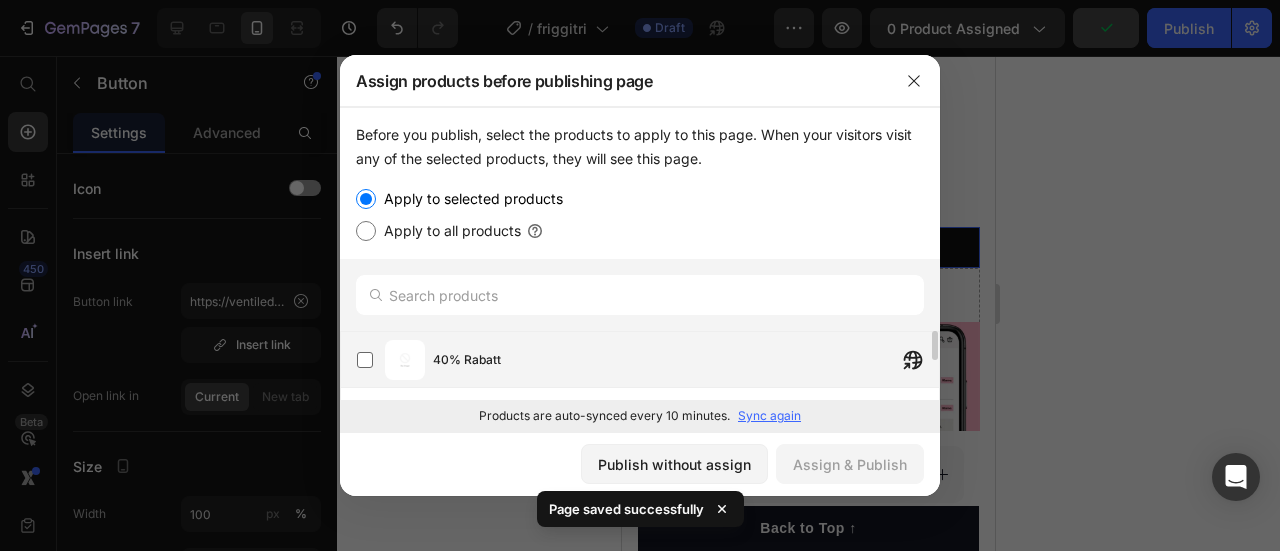click on "40% Rabatt" at bounding box center [467, 360] 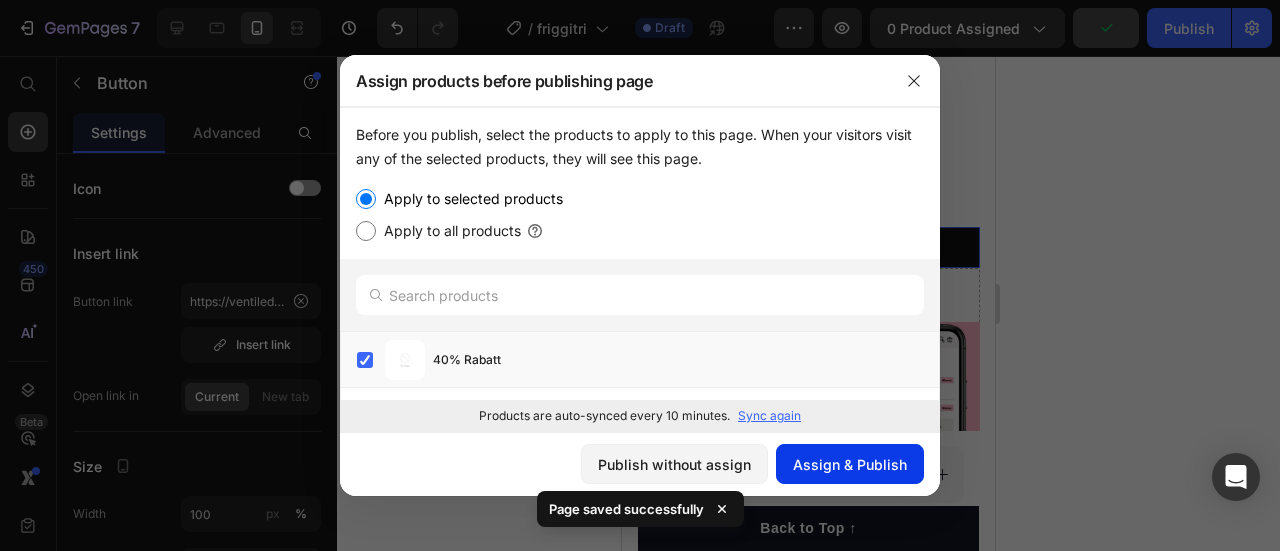 click on "Assign & Publish" 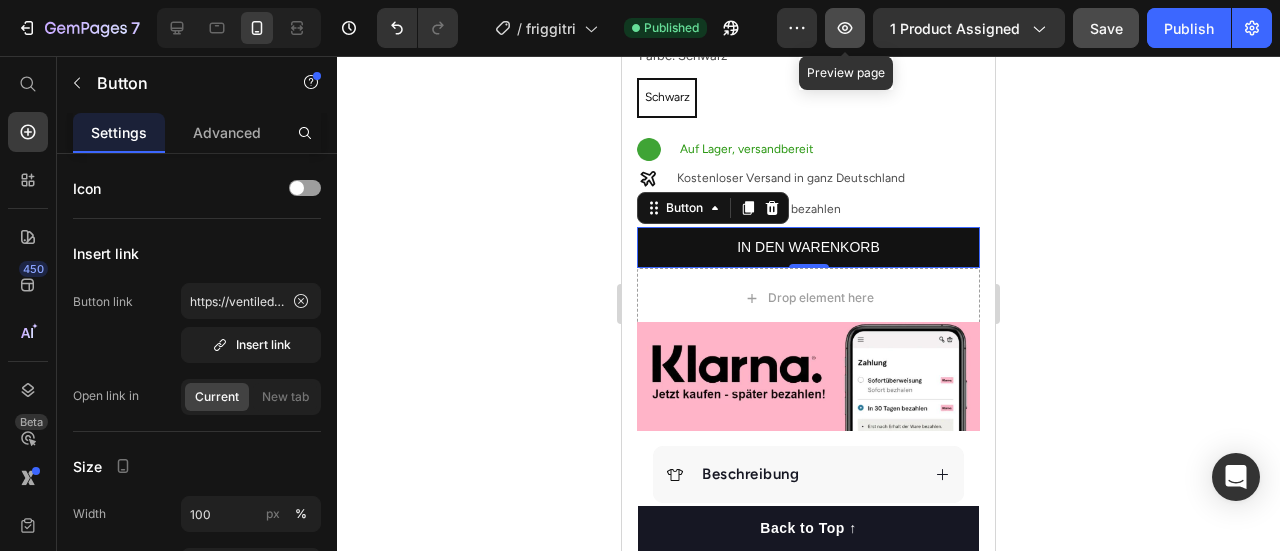 click 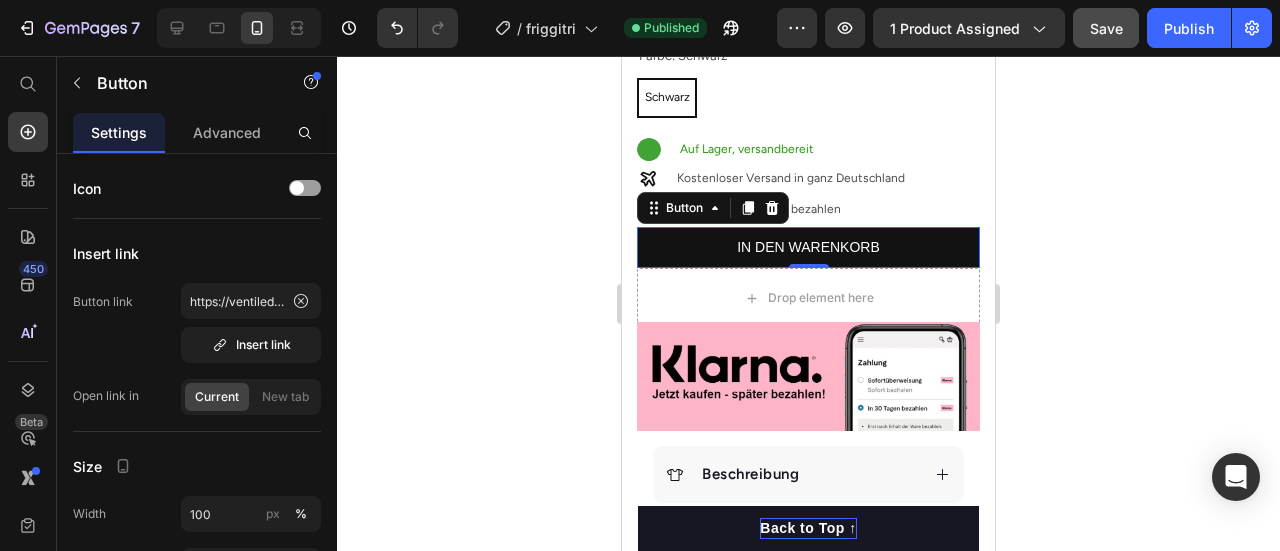 click on "Back to Top ↑" at bounding box center (808, 528) 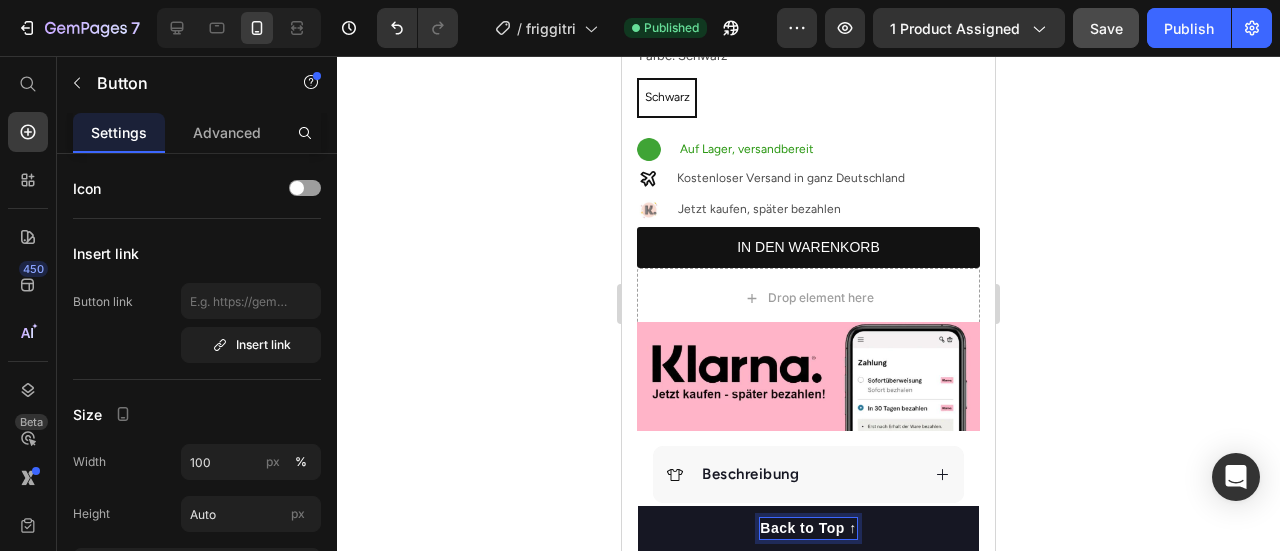click 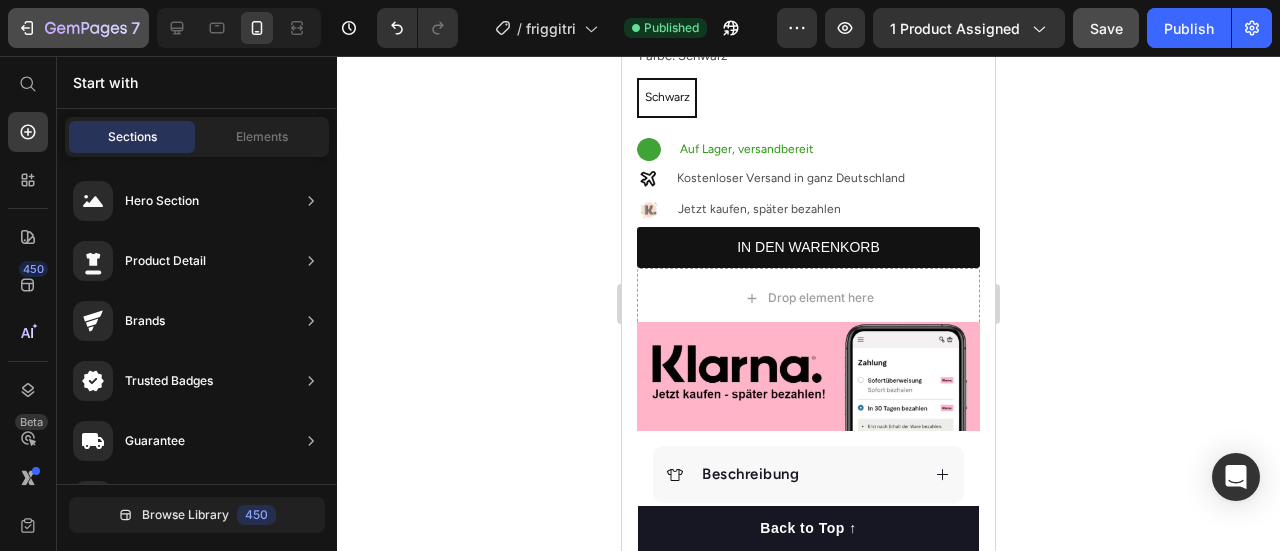 click on "7" 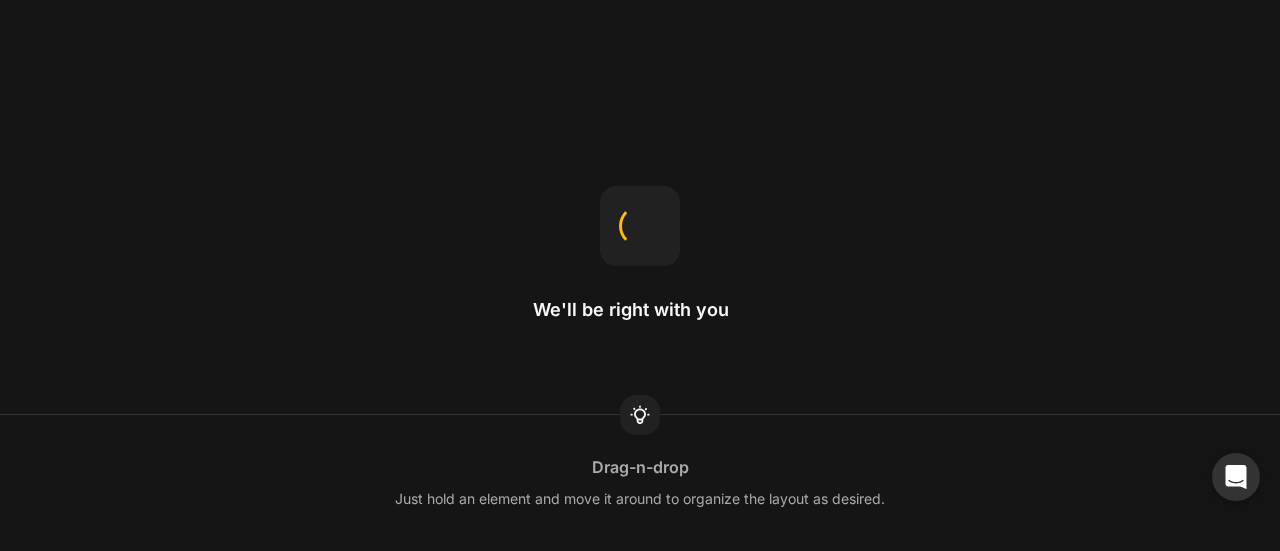 scroll, scrollTop: 0, scrollLeft: 0, axis: both 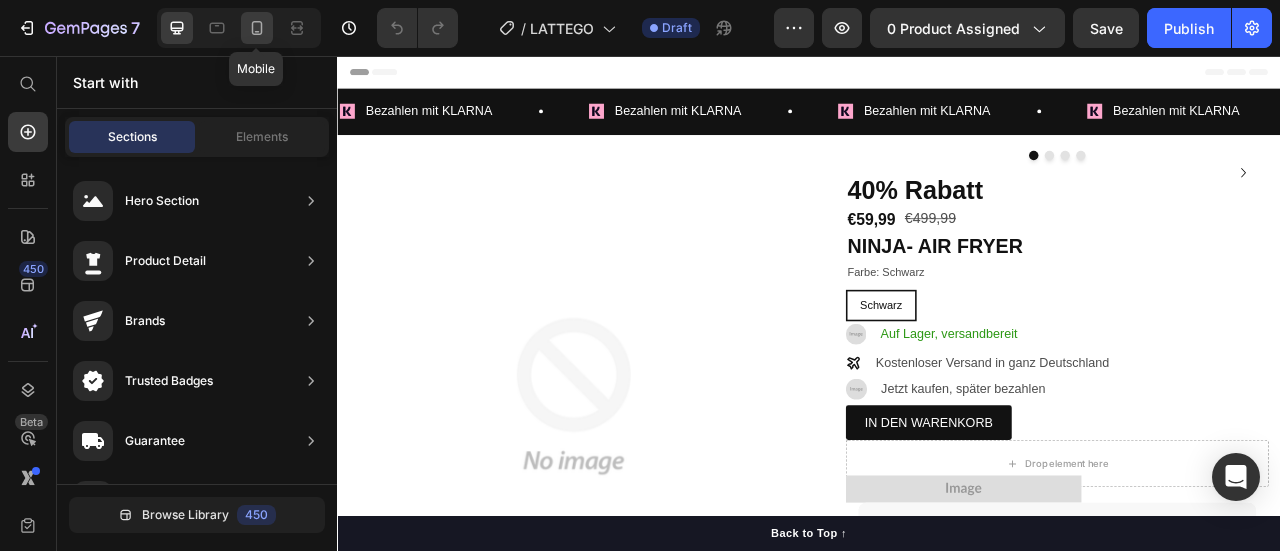 click 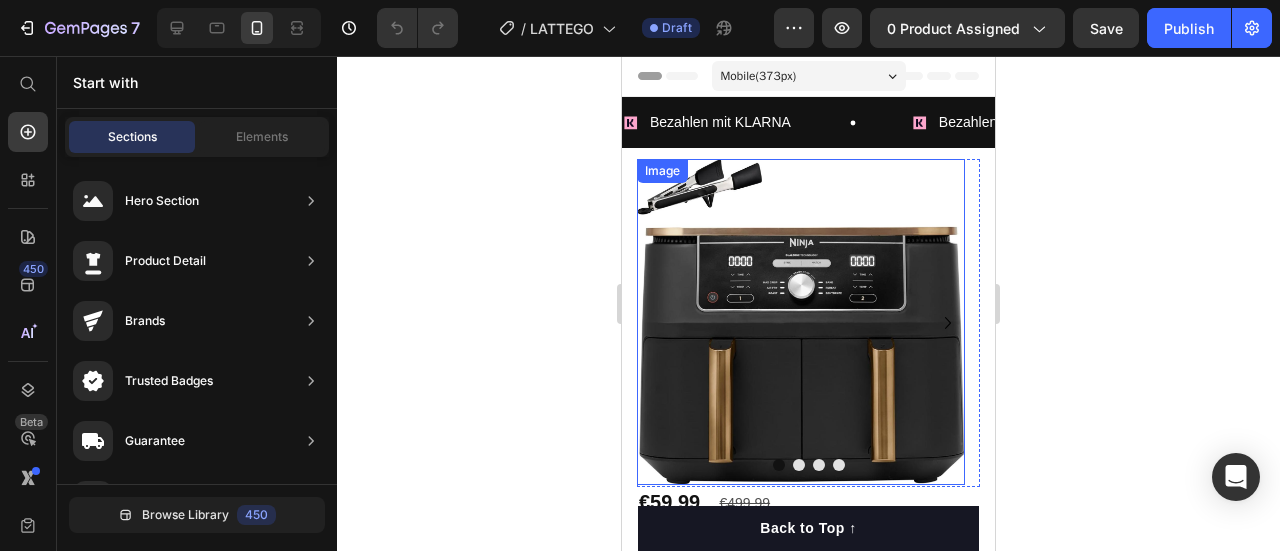 click at bounding box center [801, 322] 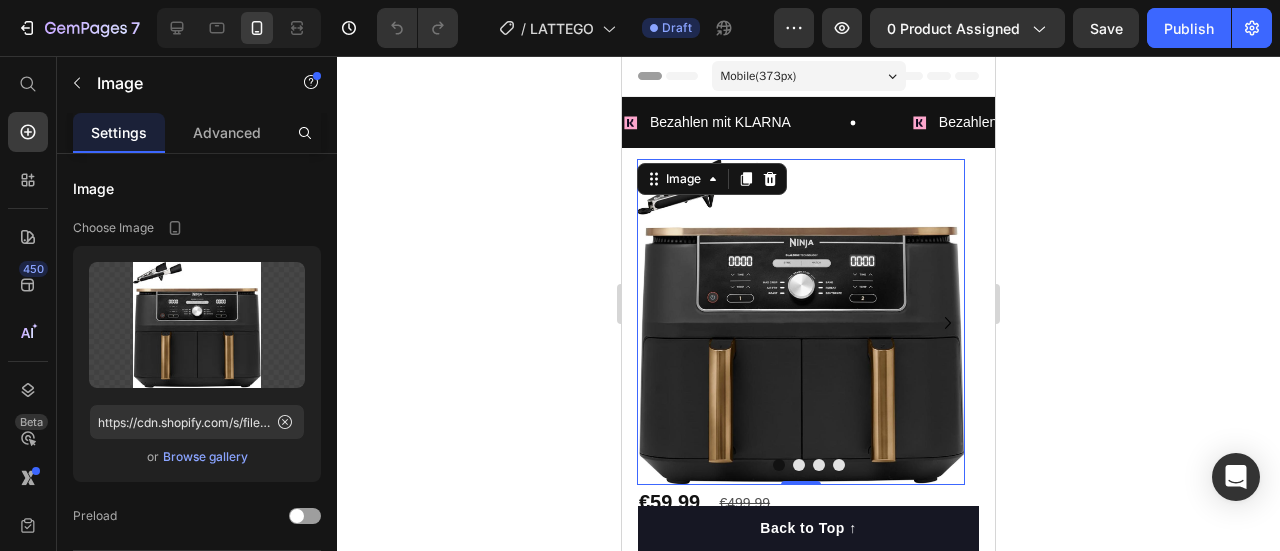 click at bounding box center (801, 322) 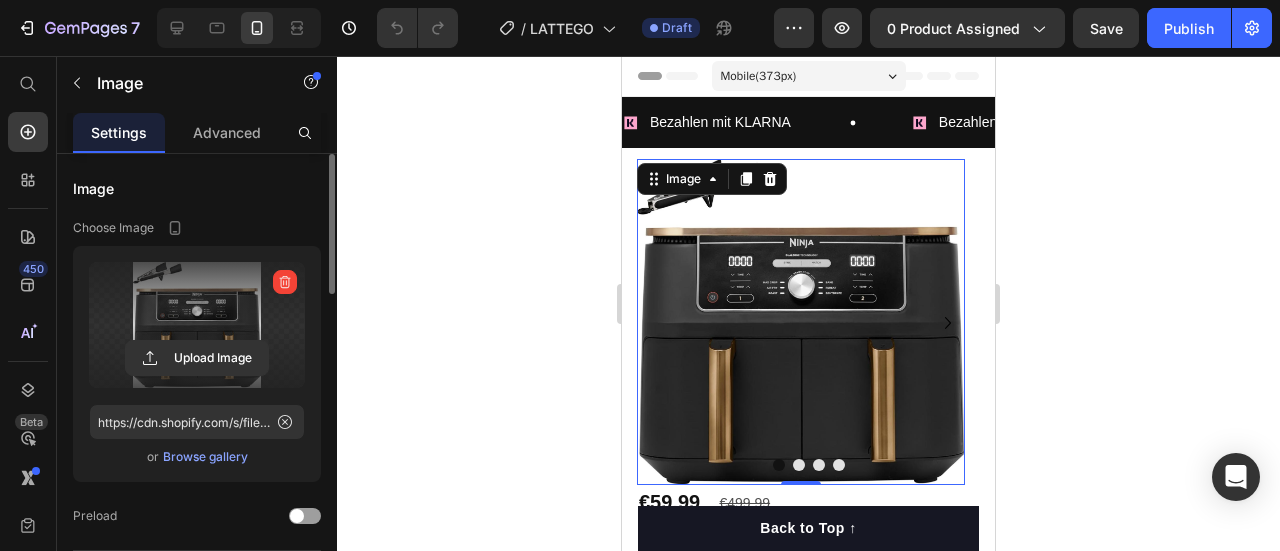 click at bounding box center (197, 325) 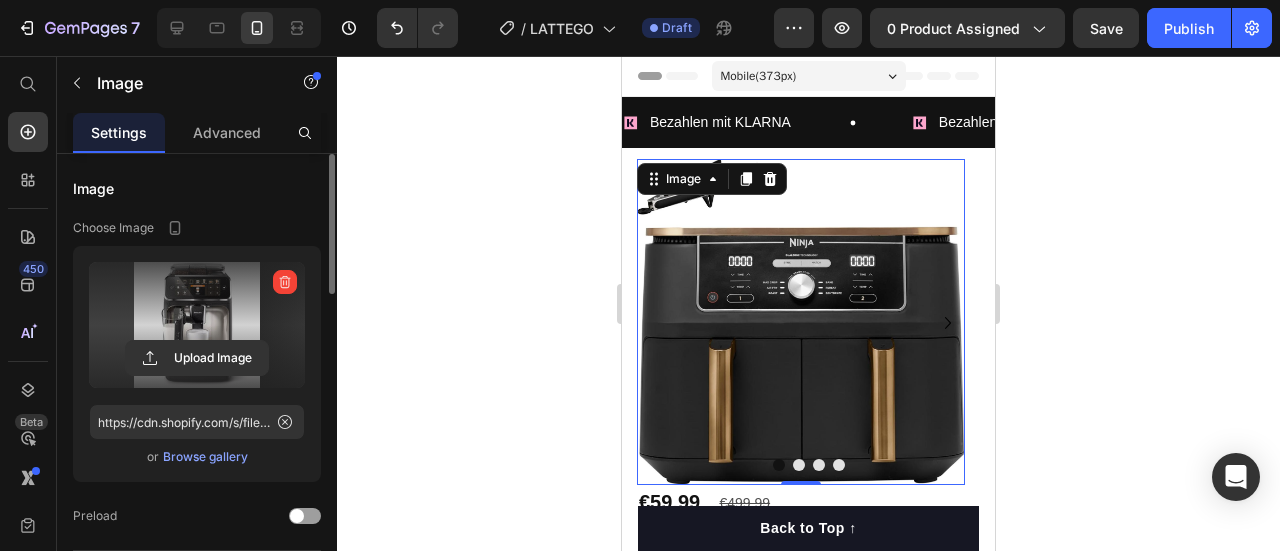 type on "https://cdn.shopify.com/s/files/1/0974/5412/9416/files/gempages_573277714325177094-aebd3de8-f7d9-49bf-9815-43de30b15e27.jpg" 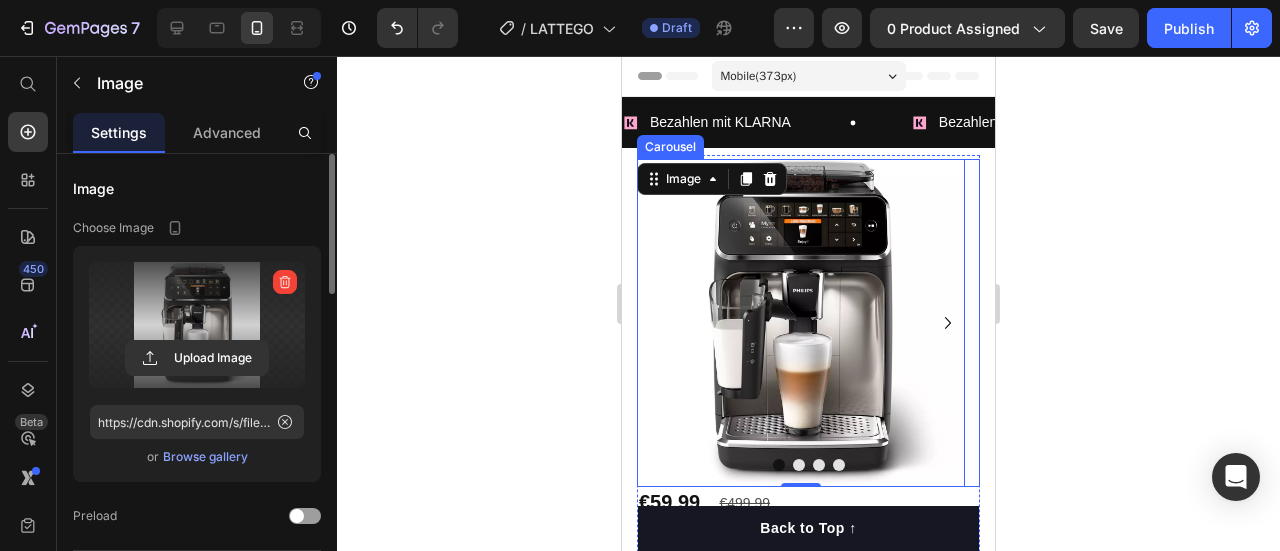 click 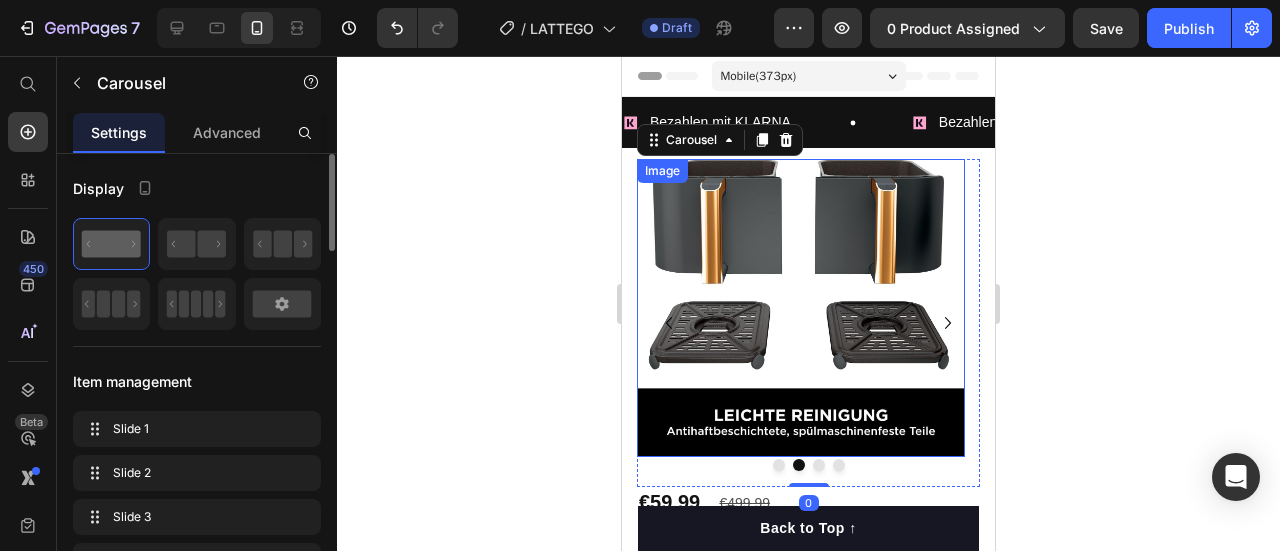 click at bounding box center (801, 308) 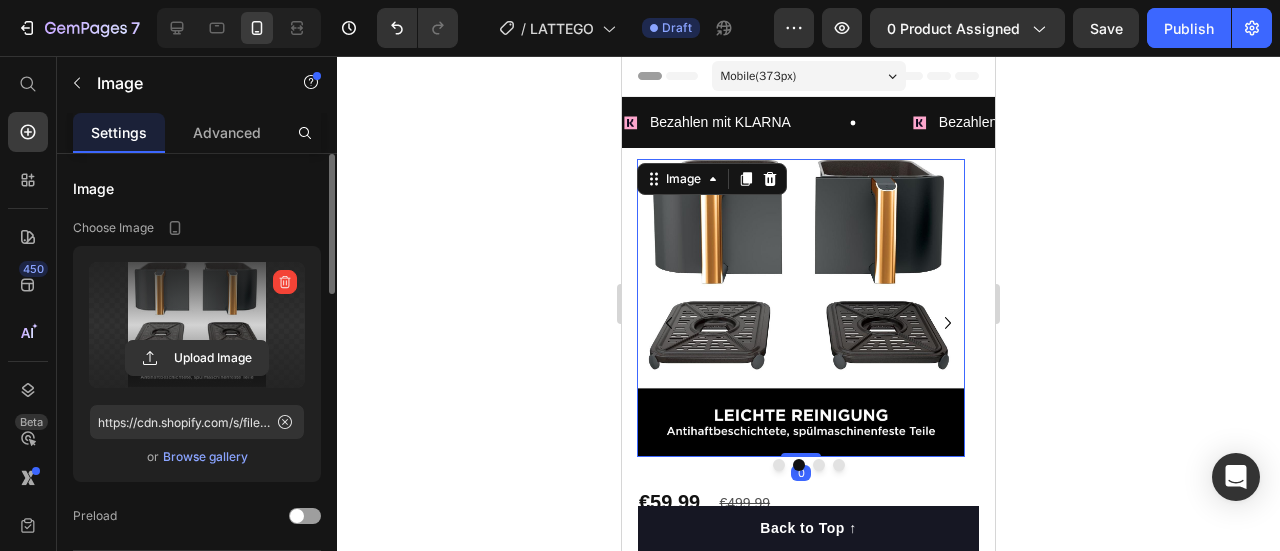 click at bounding box center (197, 325) 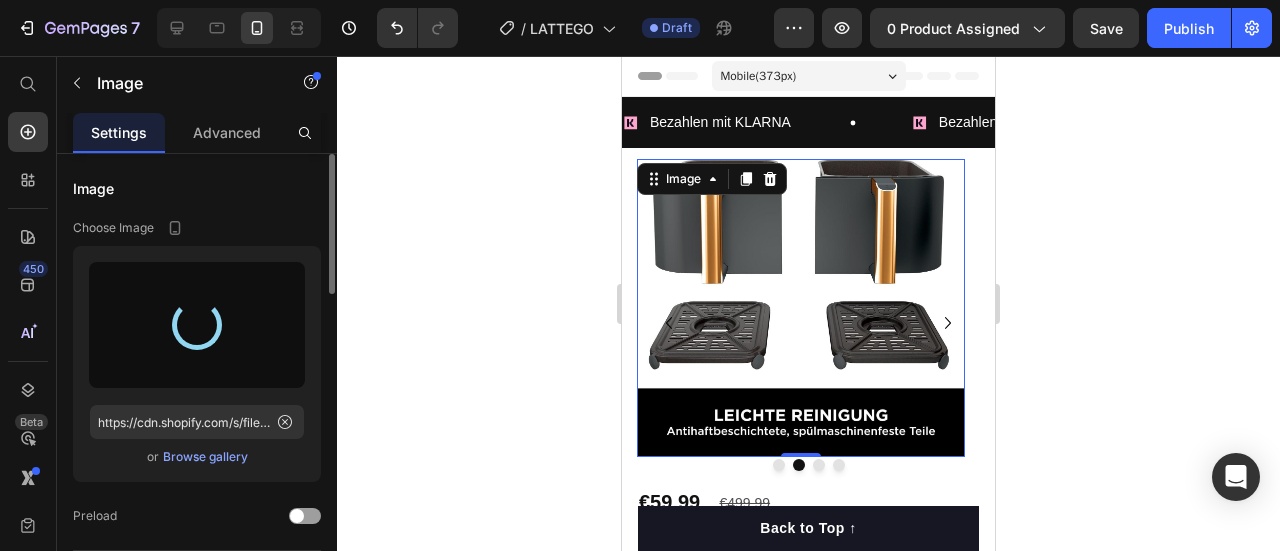 type on "https://cdn.shopify.com/s/files/1/0974/5412/9416/files/gempages_573277714325177094-68710040-0bc4-44f2-b41b-410f0b02fe39.jpg" 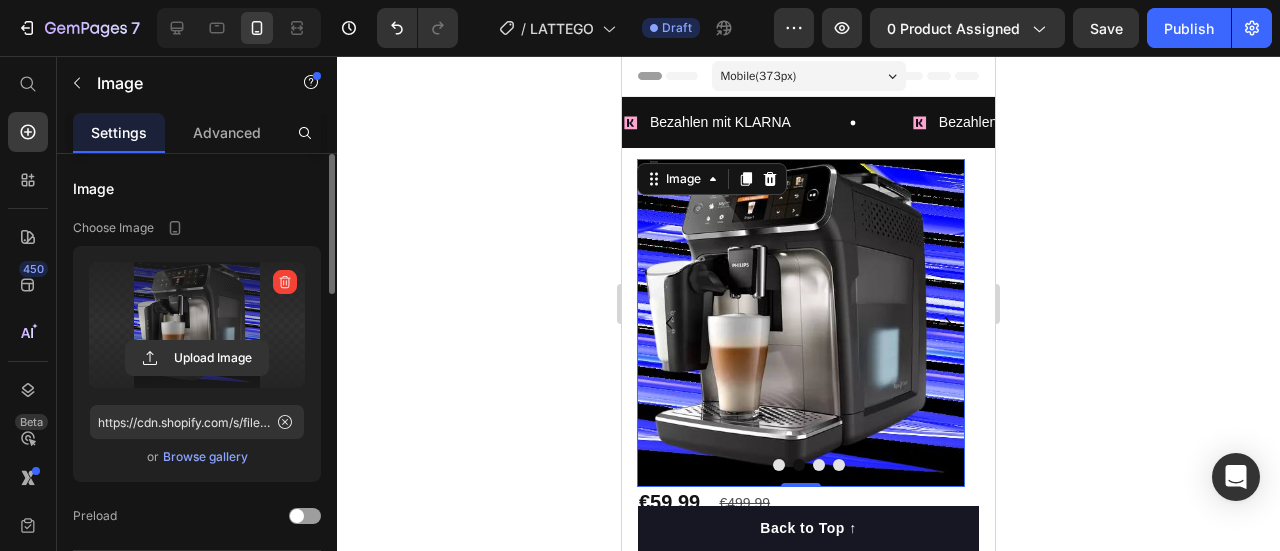 click at bounding box center [801, 323] 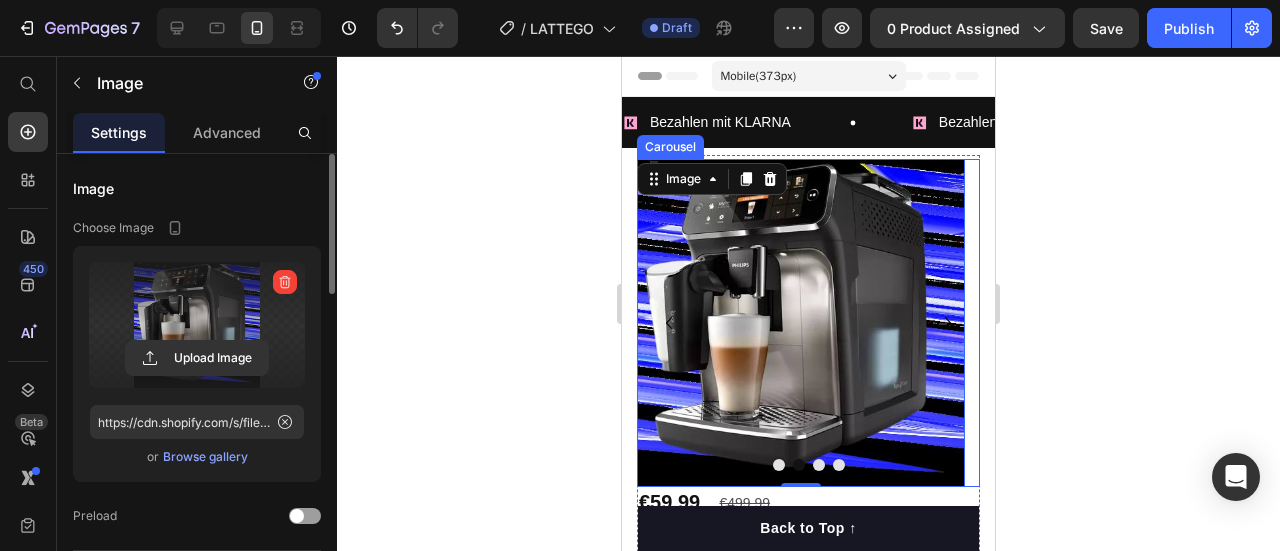 click at bounding box center (819, 465) 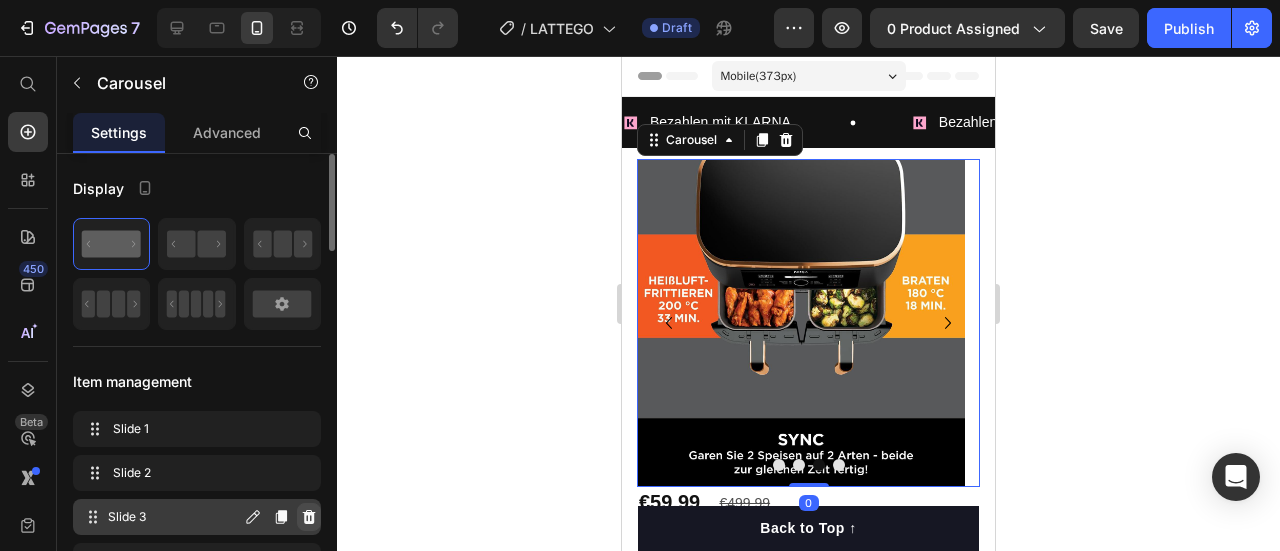 click 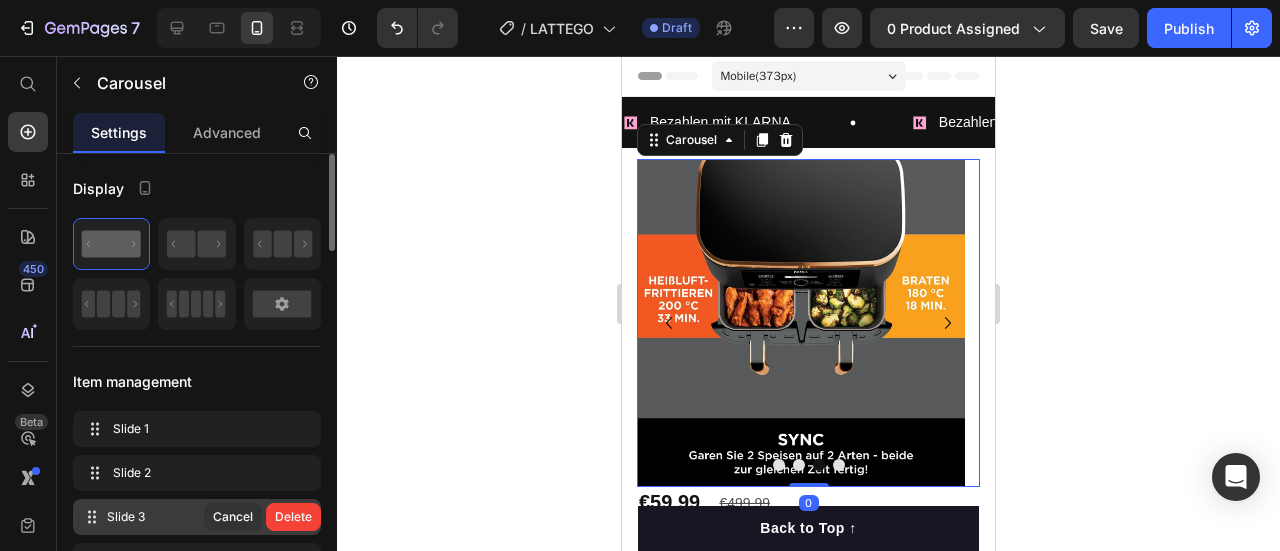 click on "Delete" at bounding box center (293, 517) 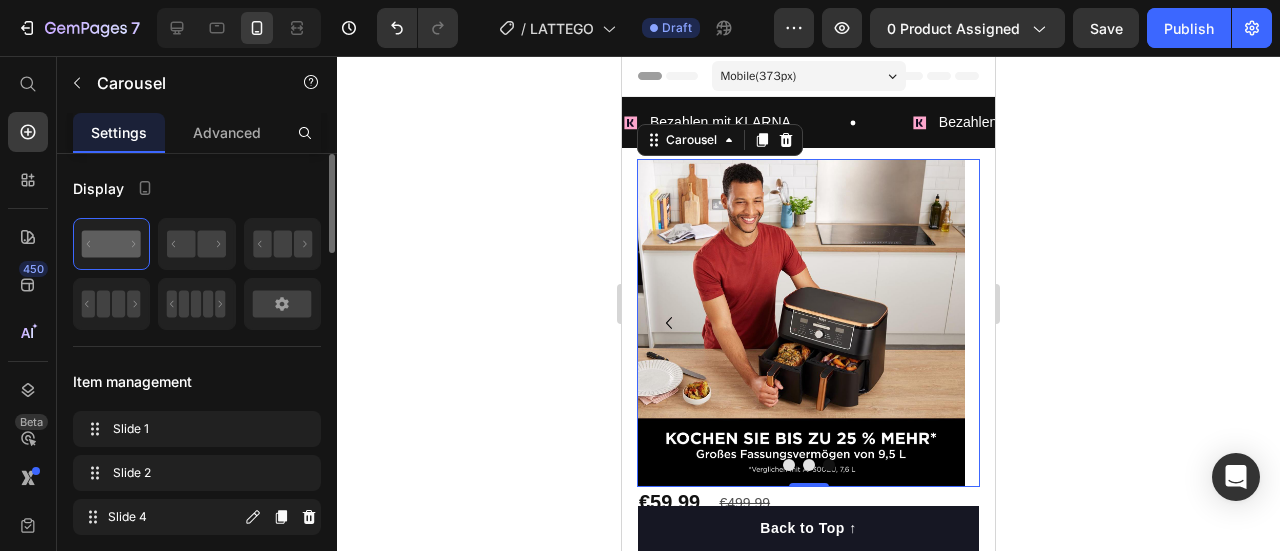 click 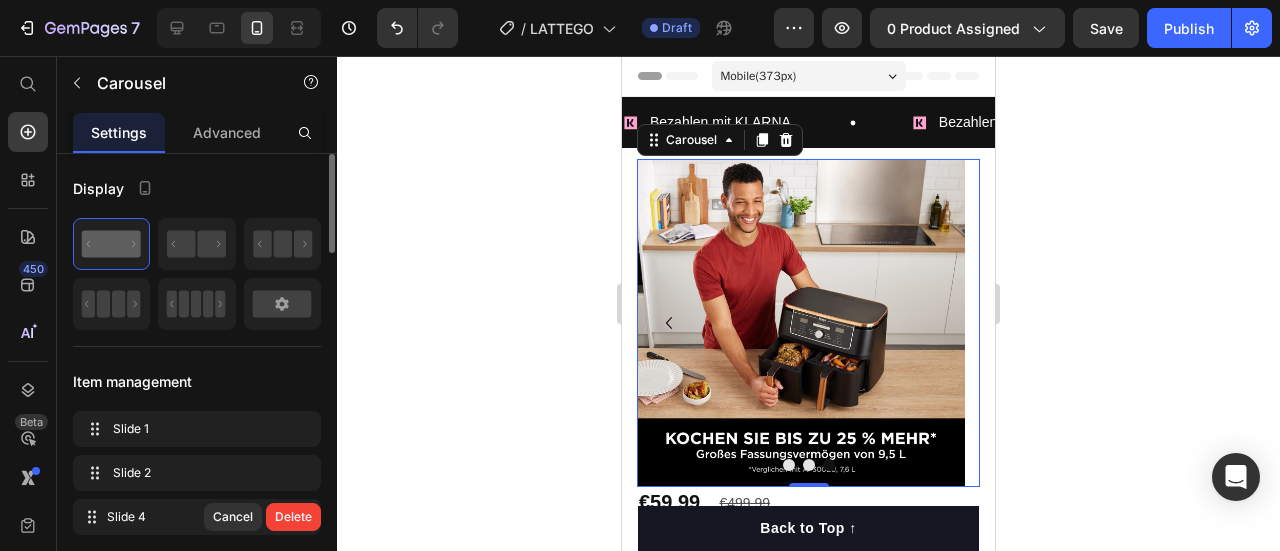 click on "Delete" at bounding box center [293, 517] 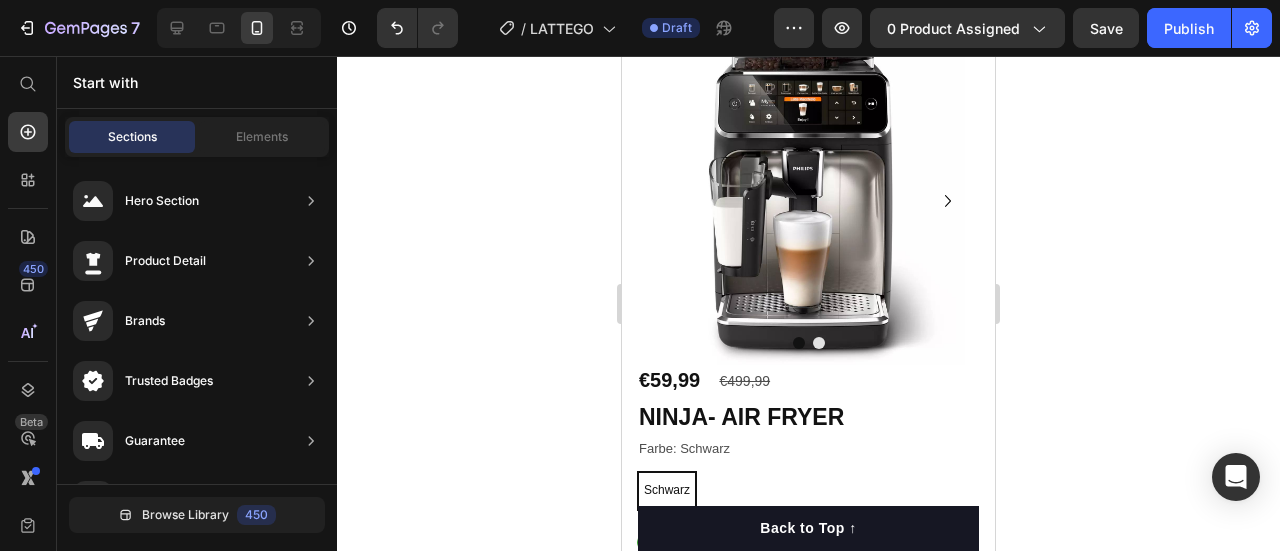 scroll, scrollTop: 170, scrollLeft: 0, axis: vertical 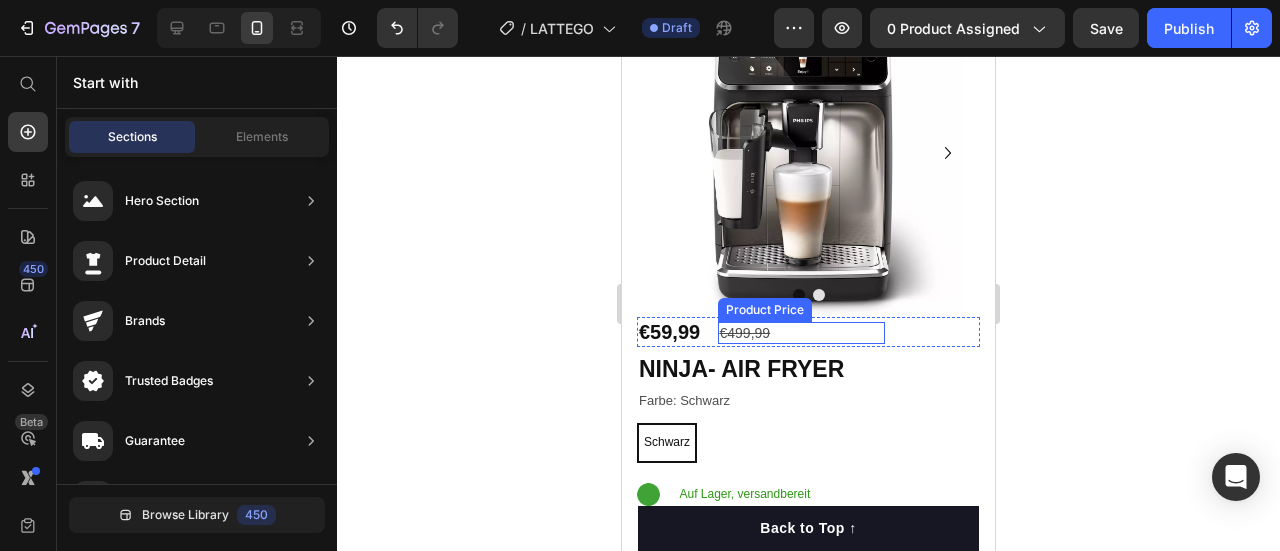 click on "€499,99" at bounding box center [802, 333] 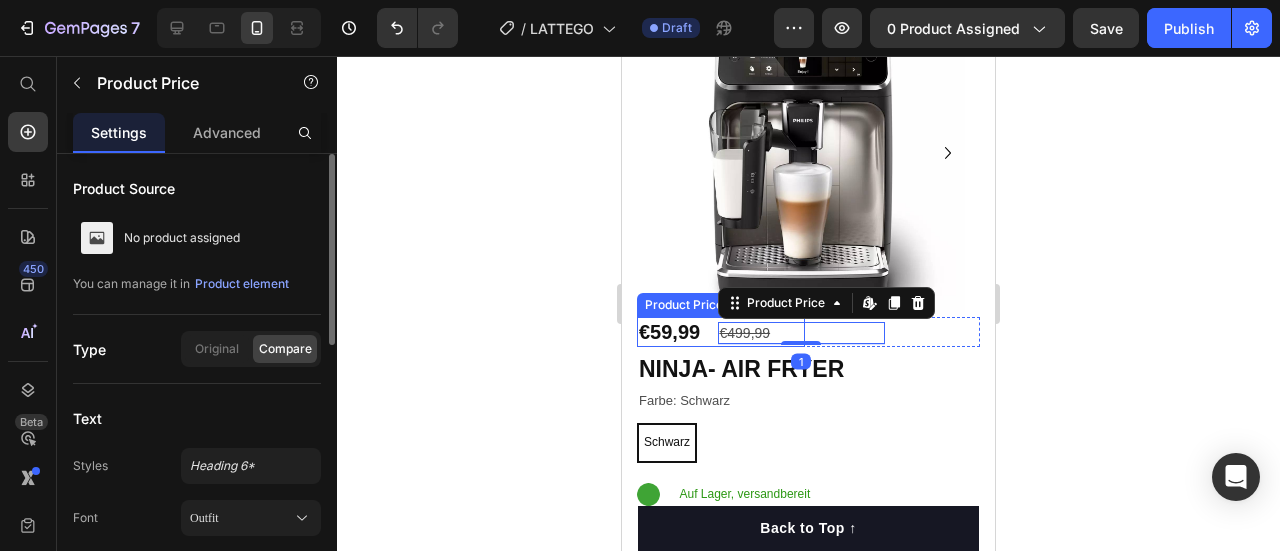 click on "You can manage it in   Product element" at bounding box center (197, 284) 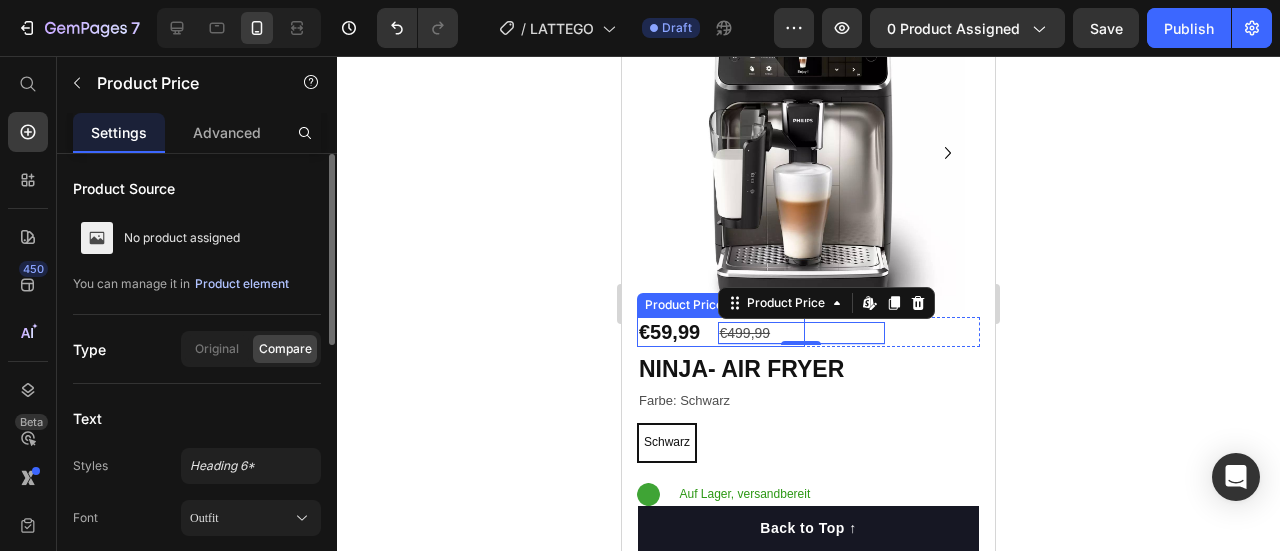click on "Product element" at bounding box center (242, 284) 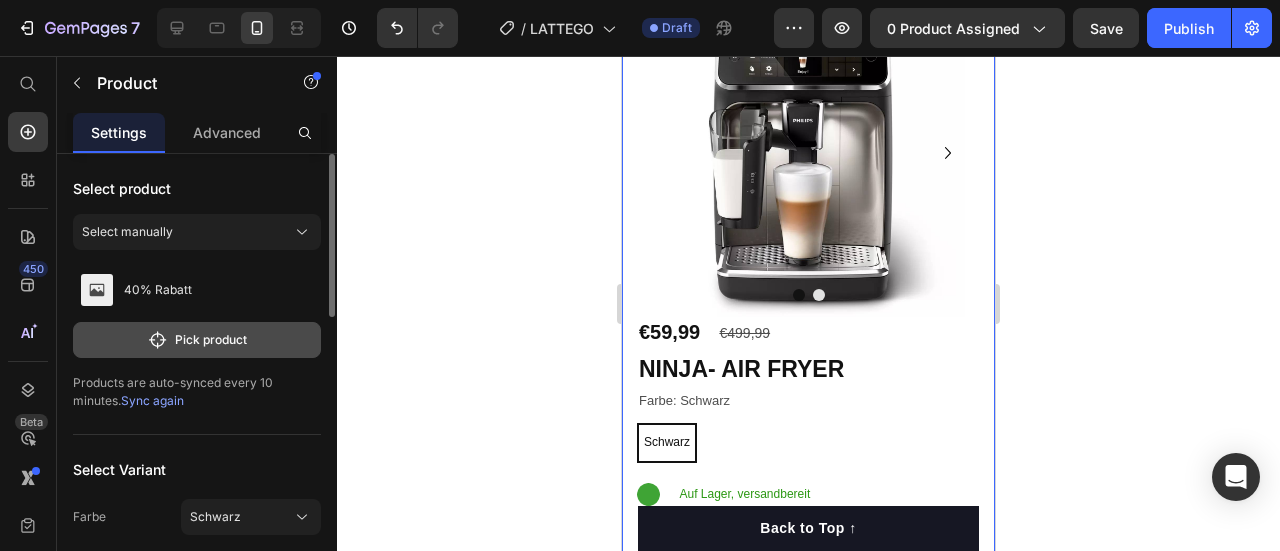 click on "Pick product" at bounding box center [197, 340] 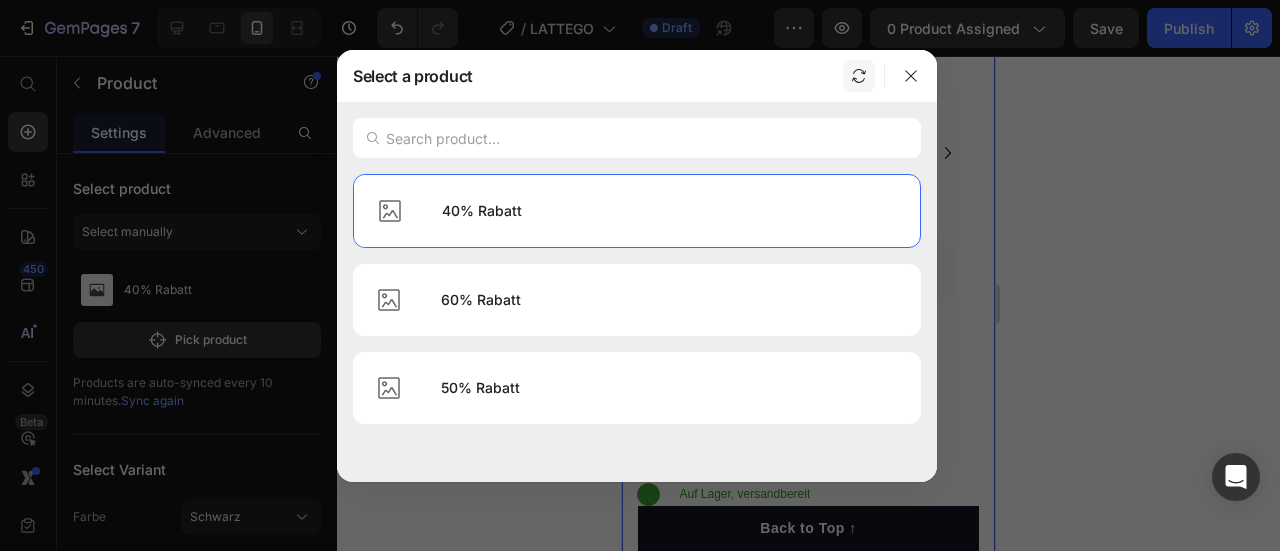click 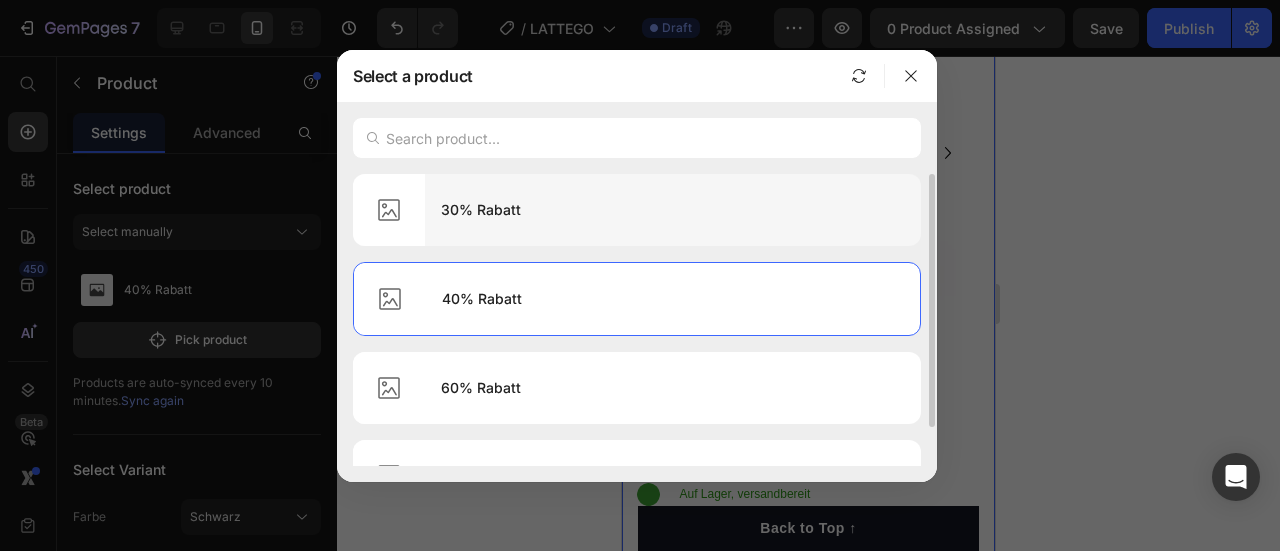 click on "30% Rabatt" at bounding box center (673, 210) 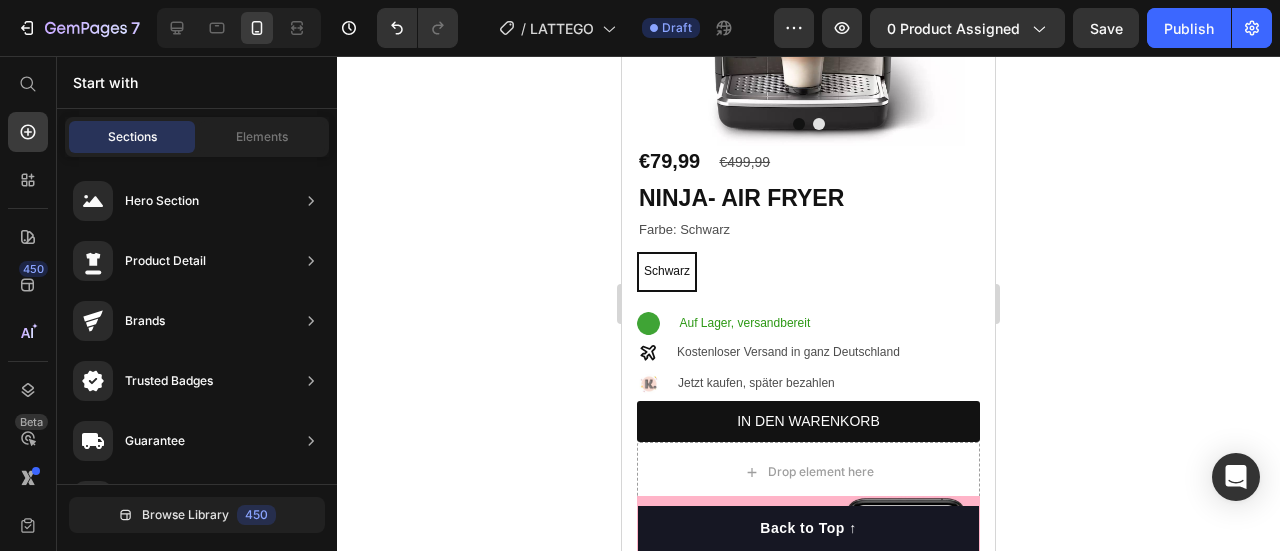 scroll, scrollTop: 170, scrollLeft: 0, axis: vertical 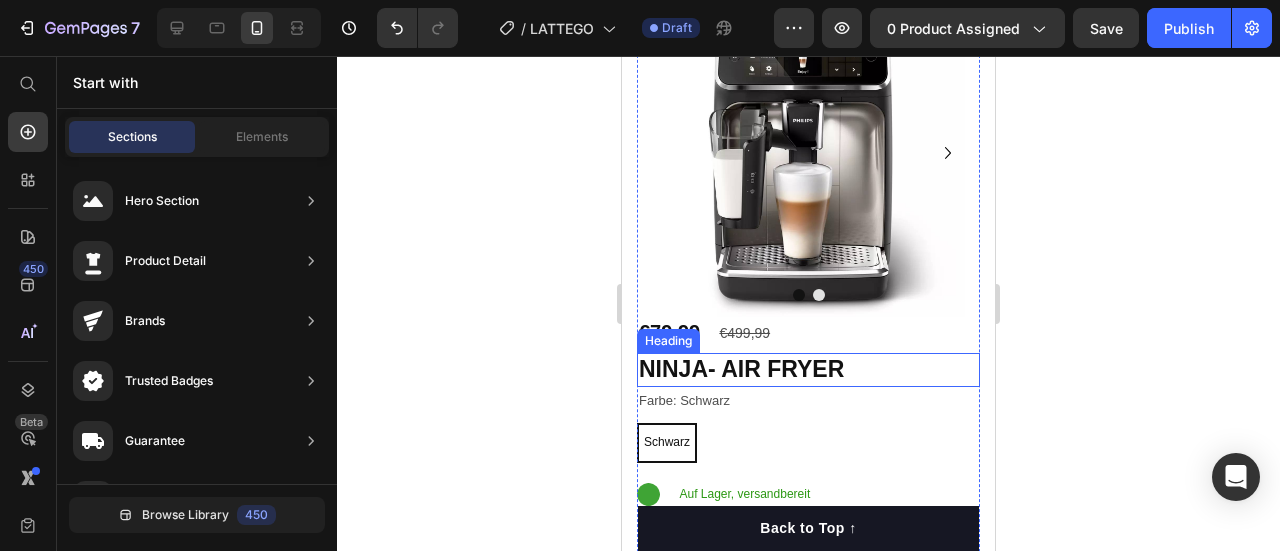 click on "NINJA- AIR FRYER" at bounding box center [808, 370] 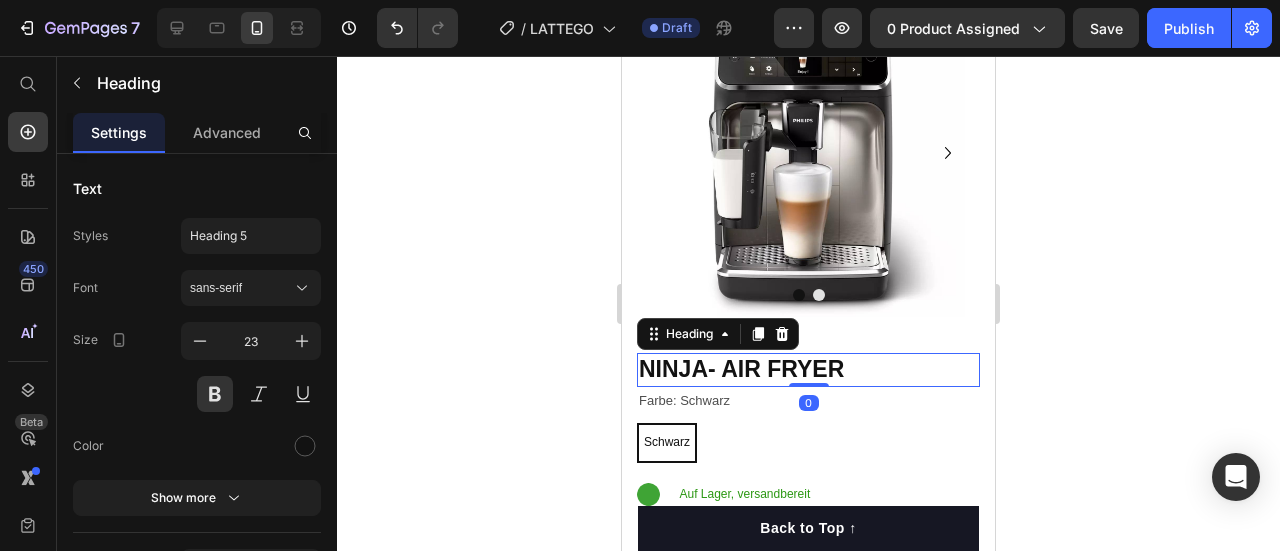 click on "NINJA- AIR FRYER" at bounding box center [808, 370] 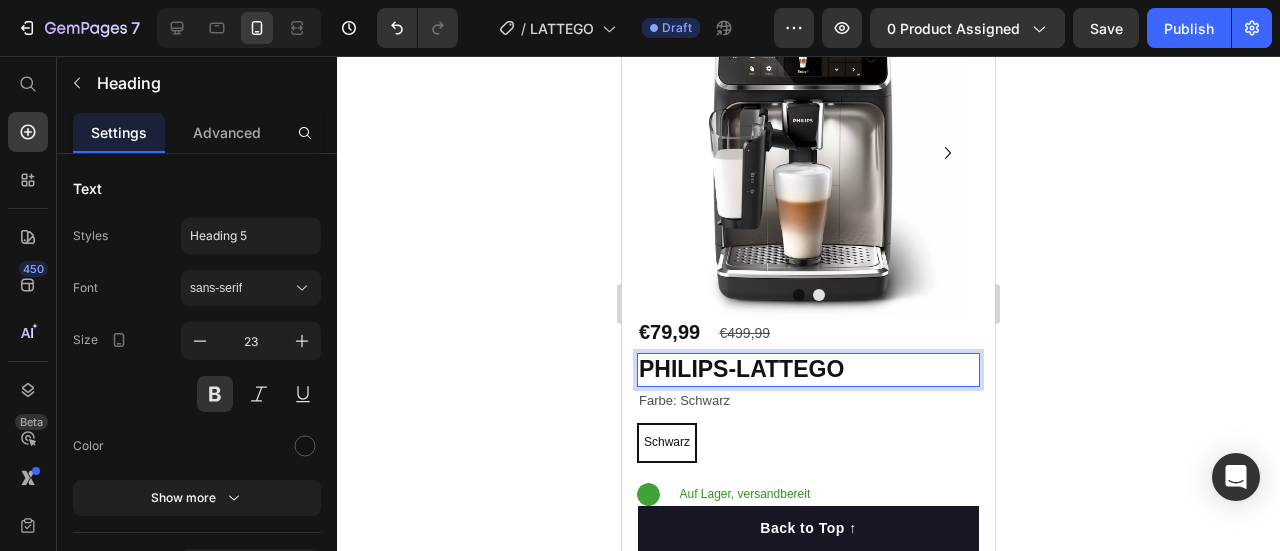 click on "PHILIPS-LATTEGO" at bounding box center [808, 370] 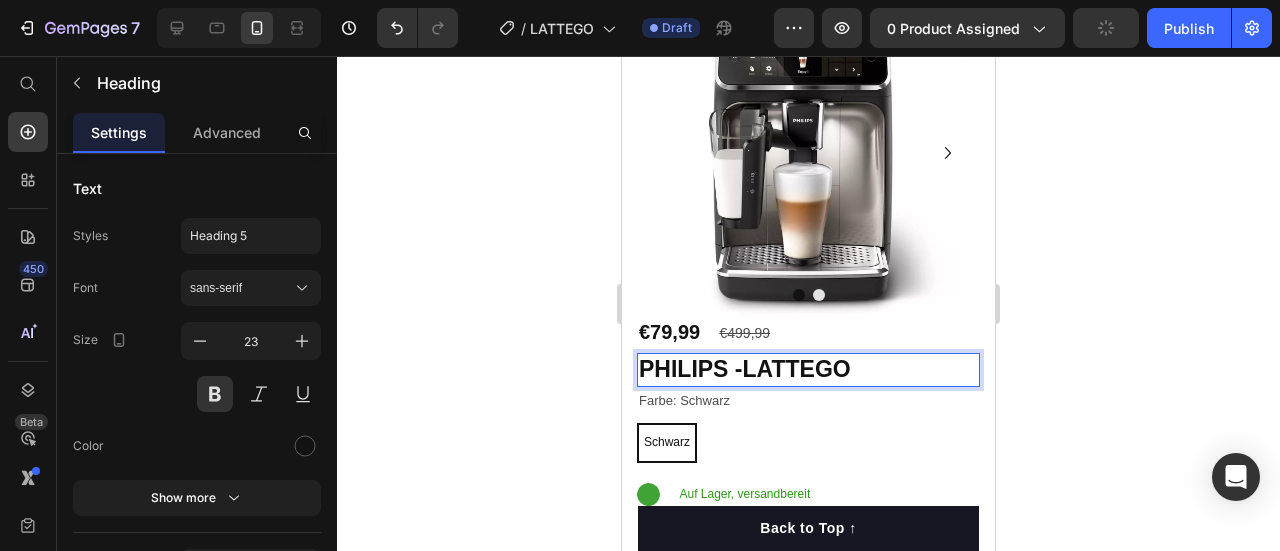 click on "PHILIPS -LATTEGO" at bounding box center (808, 370) 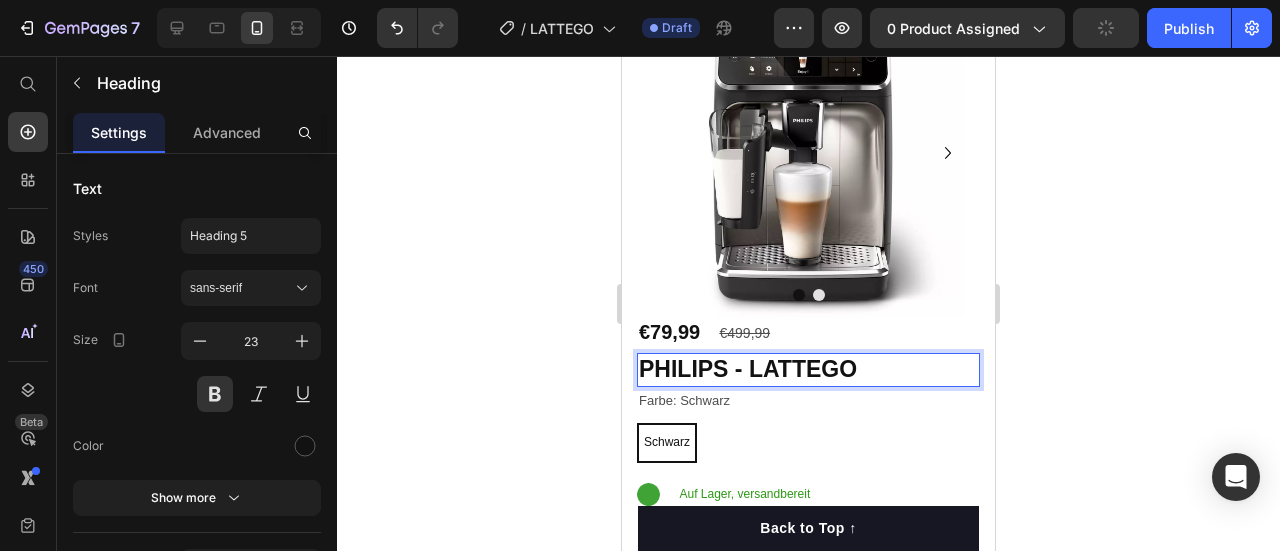 click 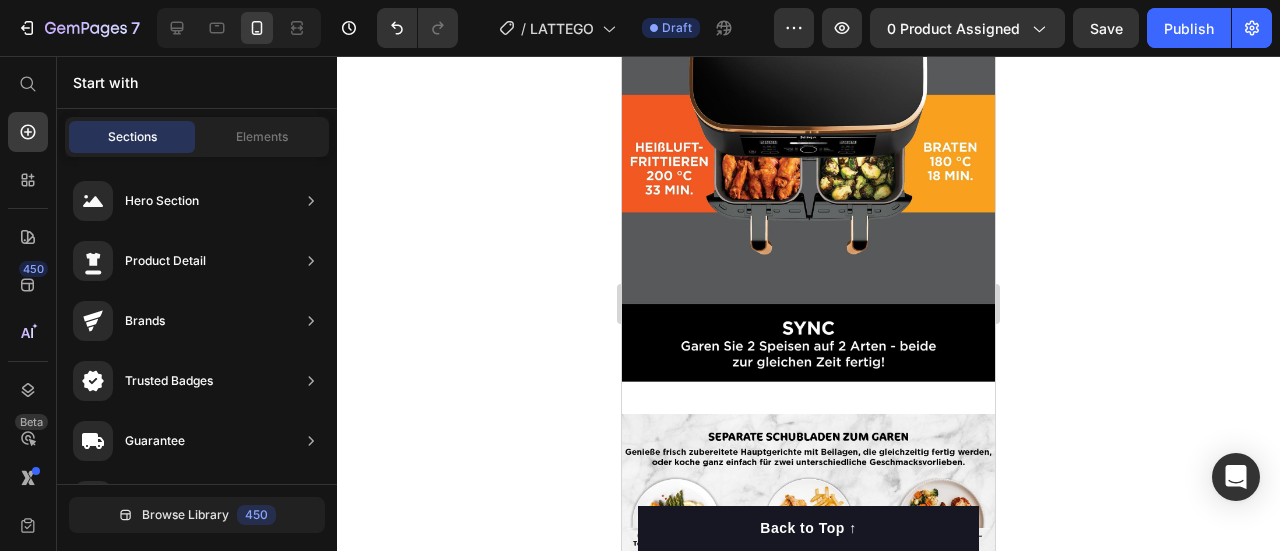 scroll, scrollTop: 1365, scrollLeft: 0, axis: vertical 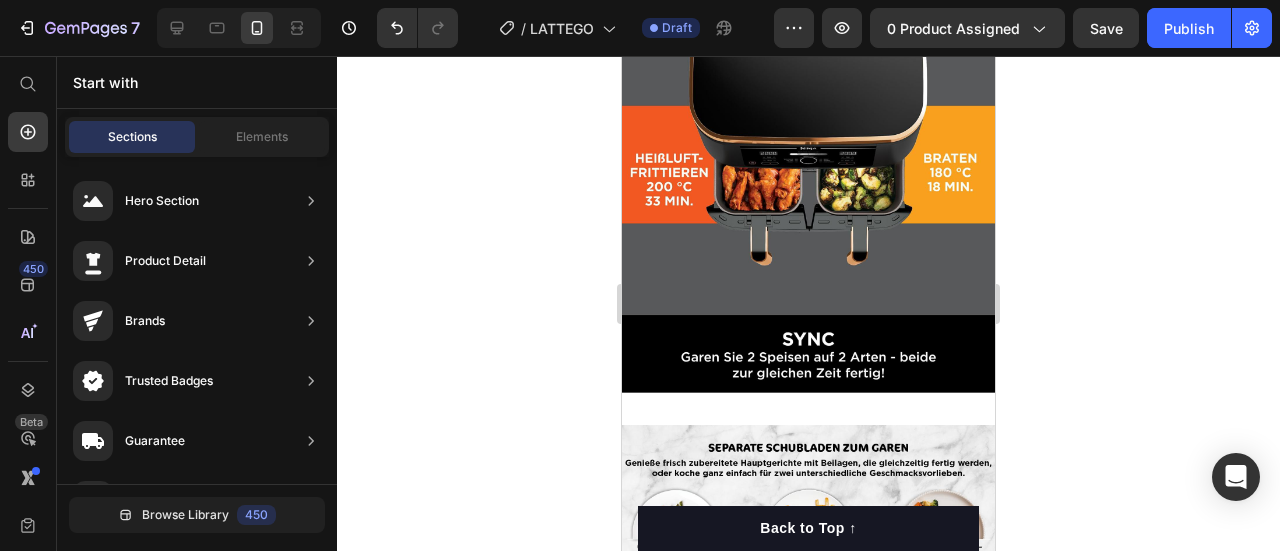 click at bounding box center (808, 206) 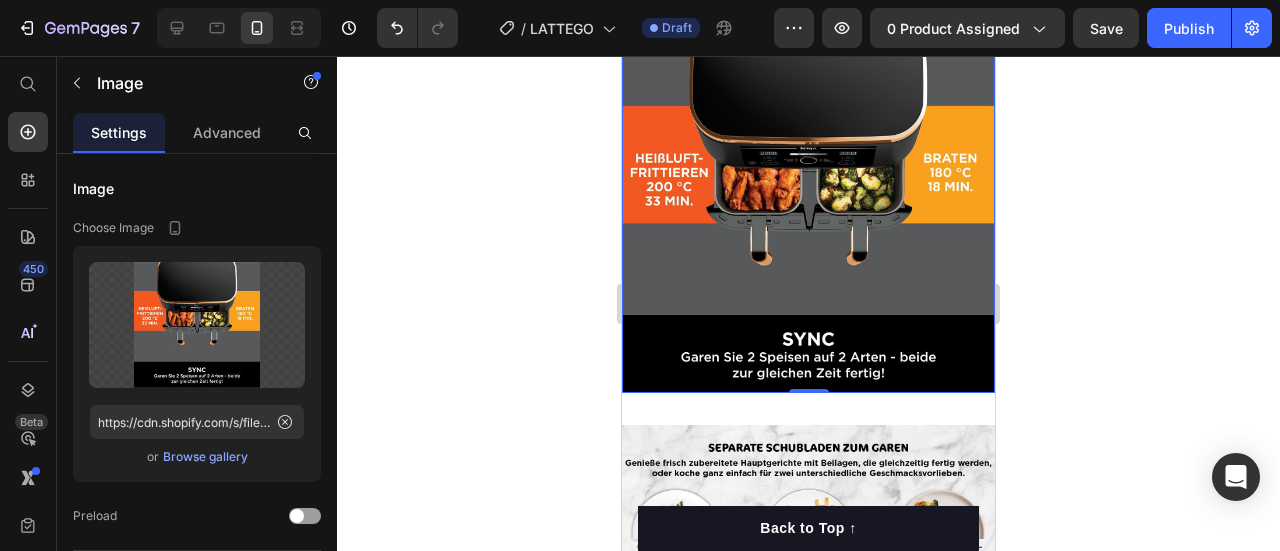 click at bounding box center [808, 206] 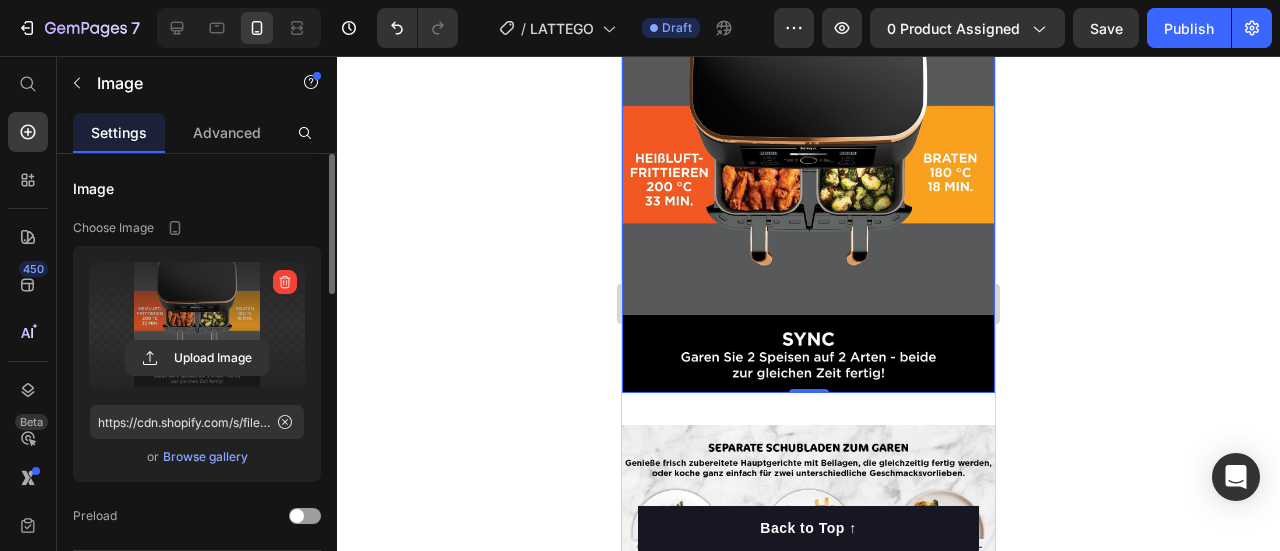 click at bounding box center (197, 325) 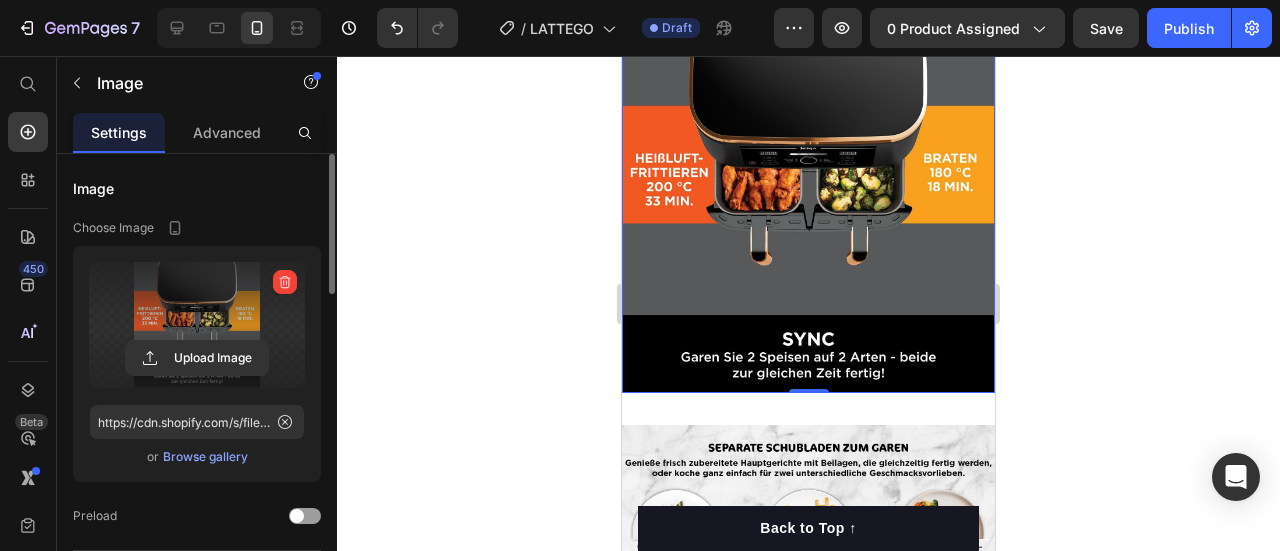 click 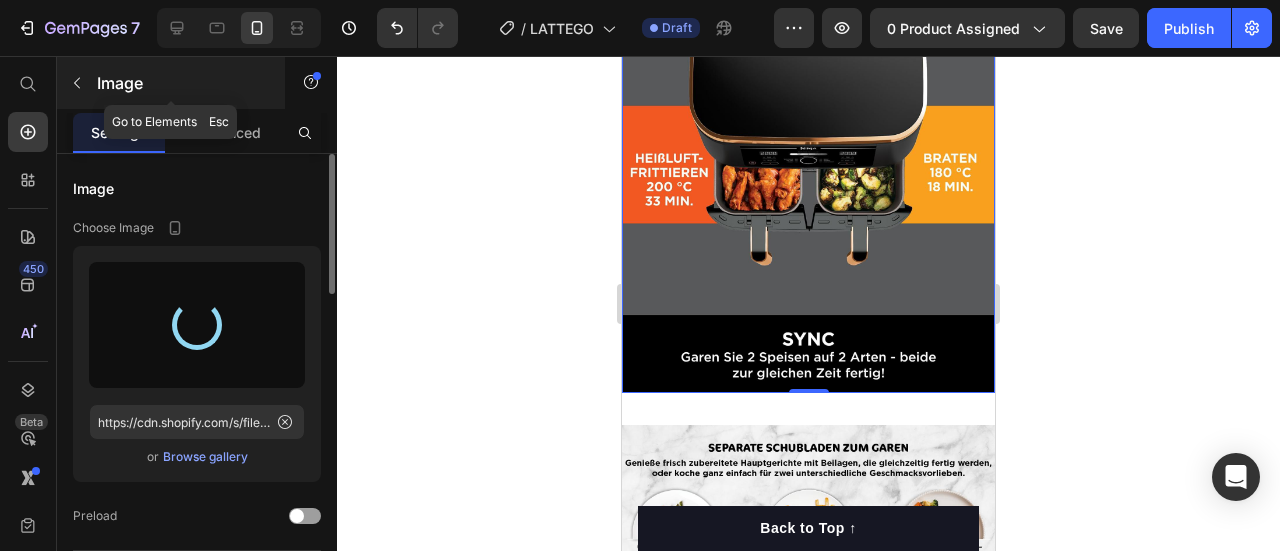 type on "https://cdn.shopify.com/s/files/1/0974/5412/9416/files/gempages_573277714325177094-464fe155-acf4-43e4-93a3-dfbe33fd62f0.jpg" 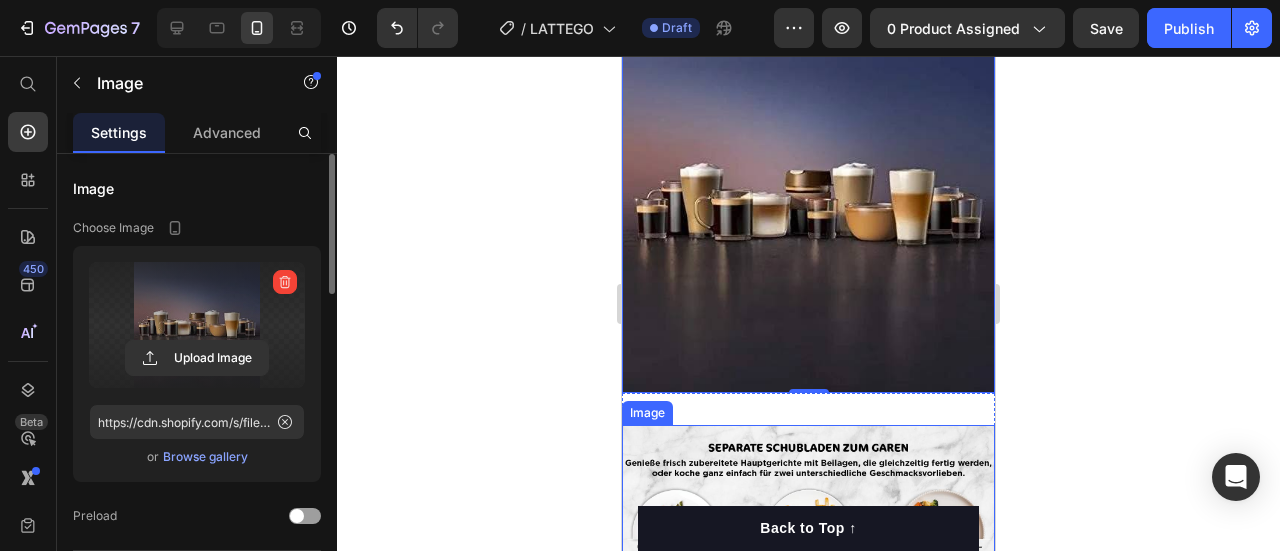 click on "Image Image Image Image Image Section 2" at bounding box center (808, 709) 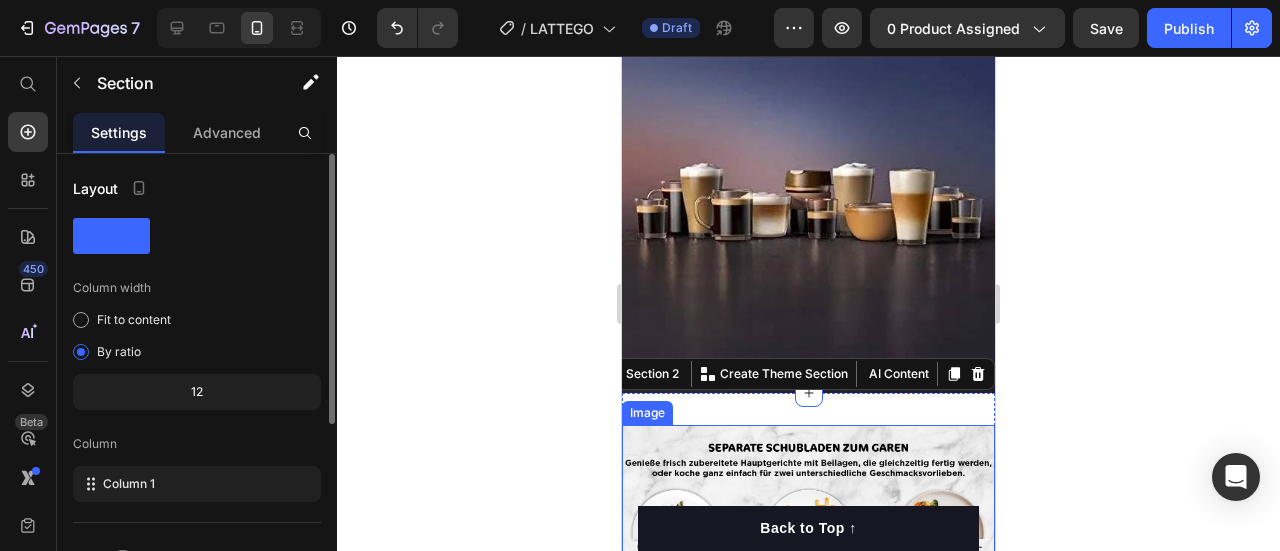 click at bounding box center [808, 501] 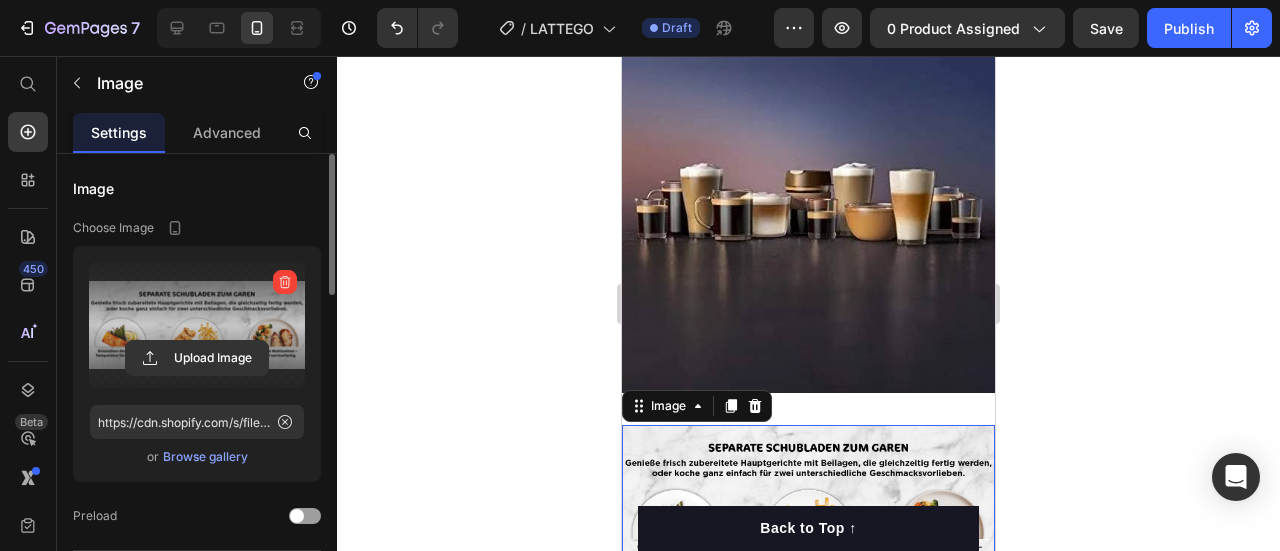 click at bounding box center [197, 325] 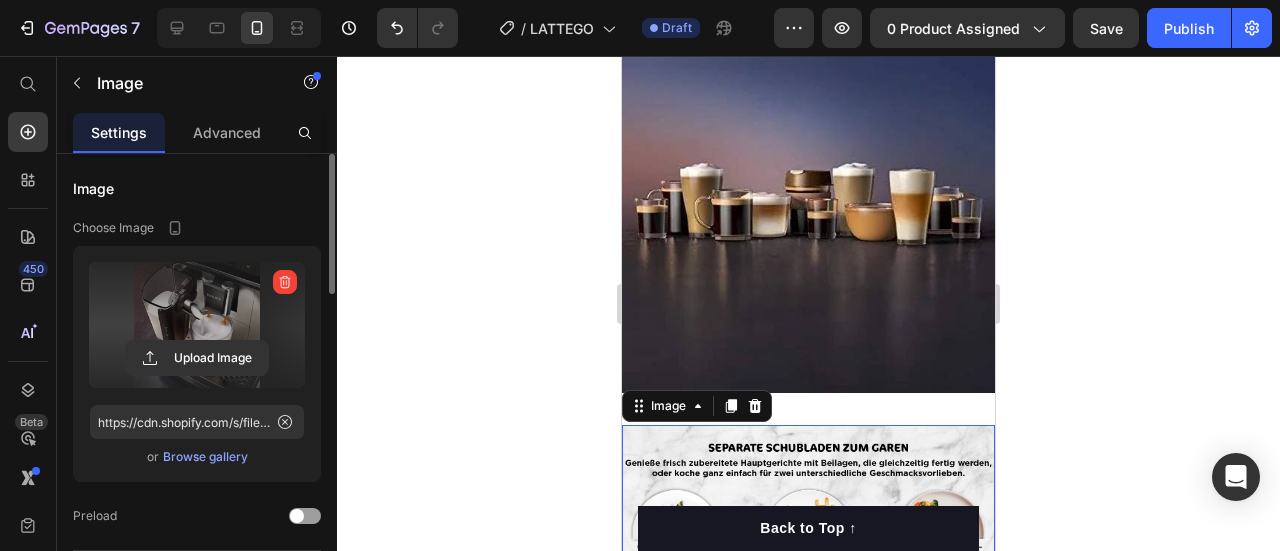 type on "https://cdn.shopify.com/s/files/1/0974/5412/9416/files/gempages_573277714325177094-882792e1-f6c4-481e-97c4-2558a3c8b074.jpg" 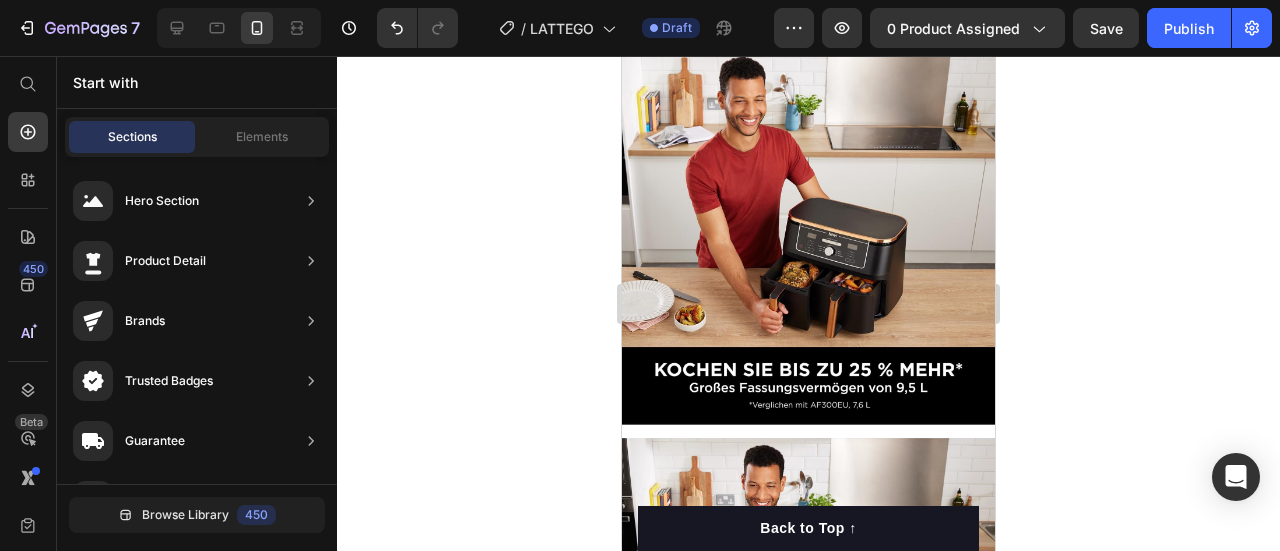 scroll, scrollTop: 2146, scrollLeft: 0, axis: vertical 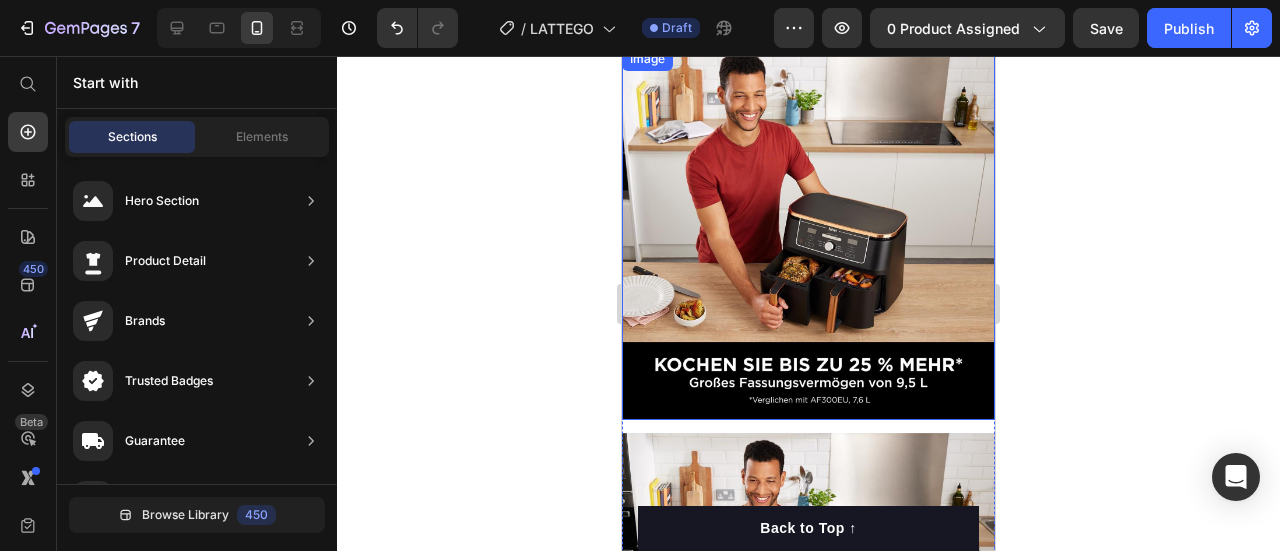 click at bounding box center (808, 233) 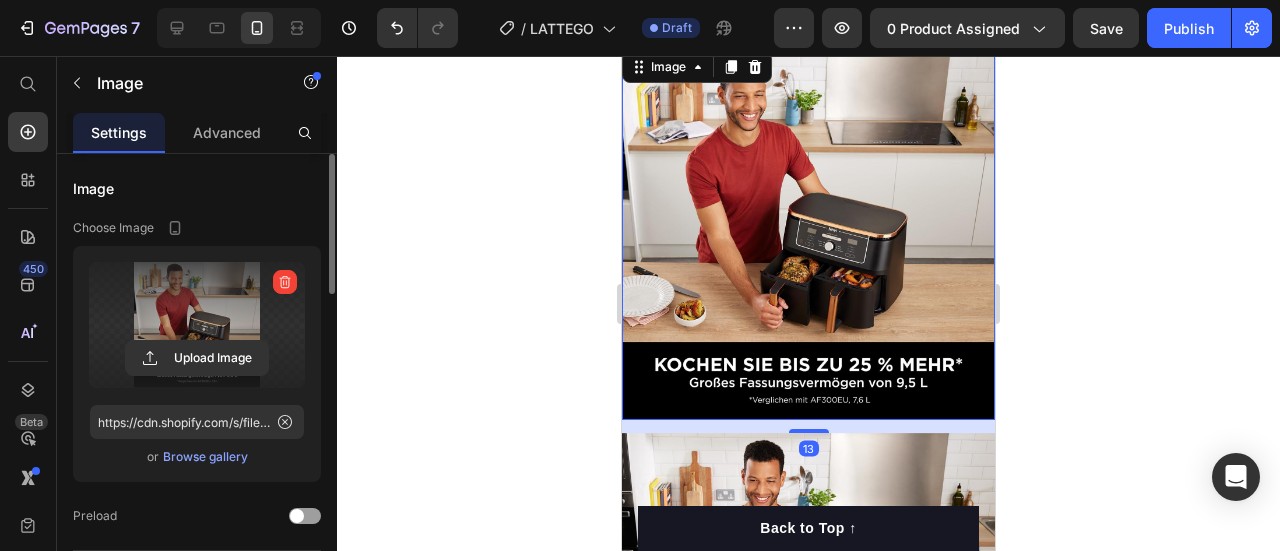 click at bounding box center [197, 325] 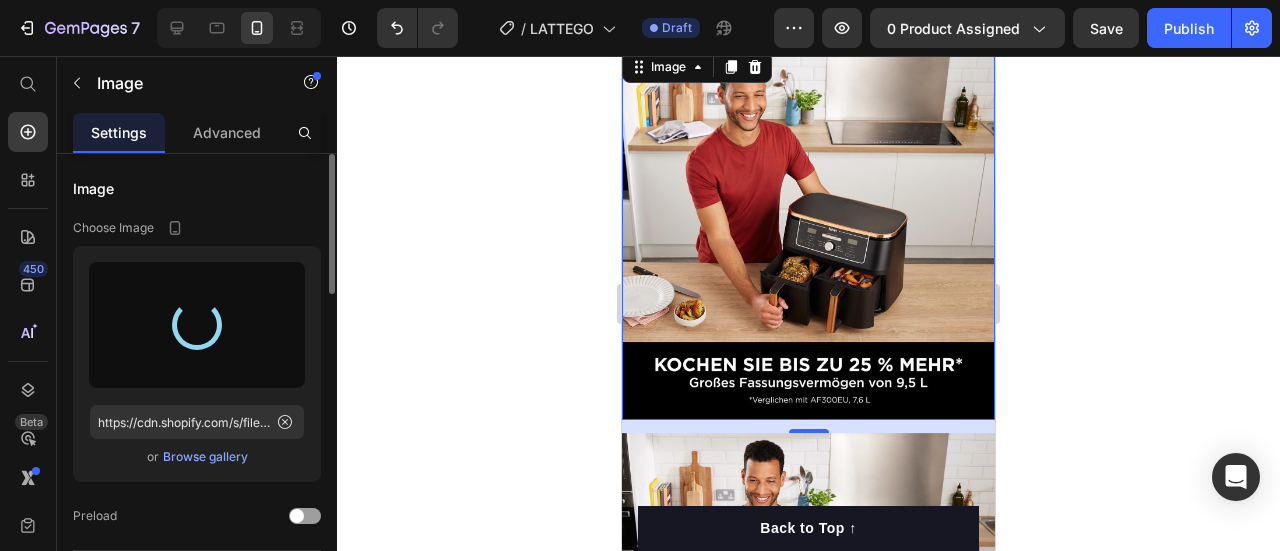 click 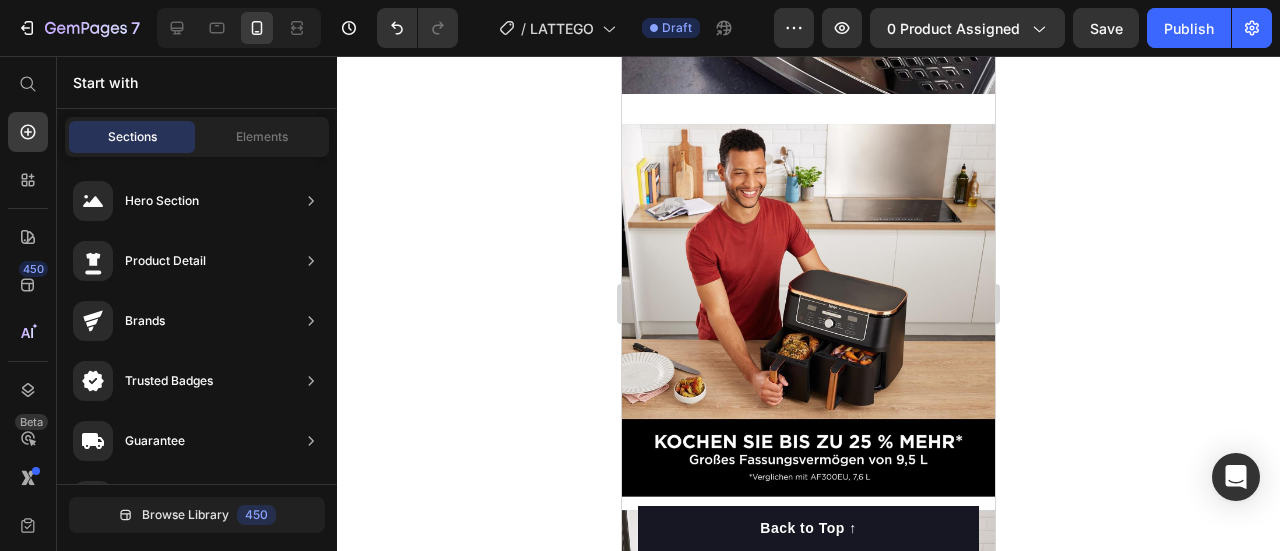 scroll, scrollTop: 1838, scrollLeft: 0, axis: vertical 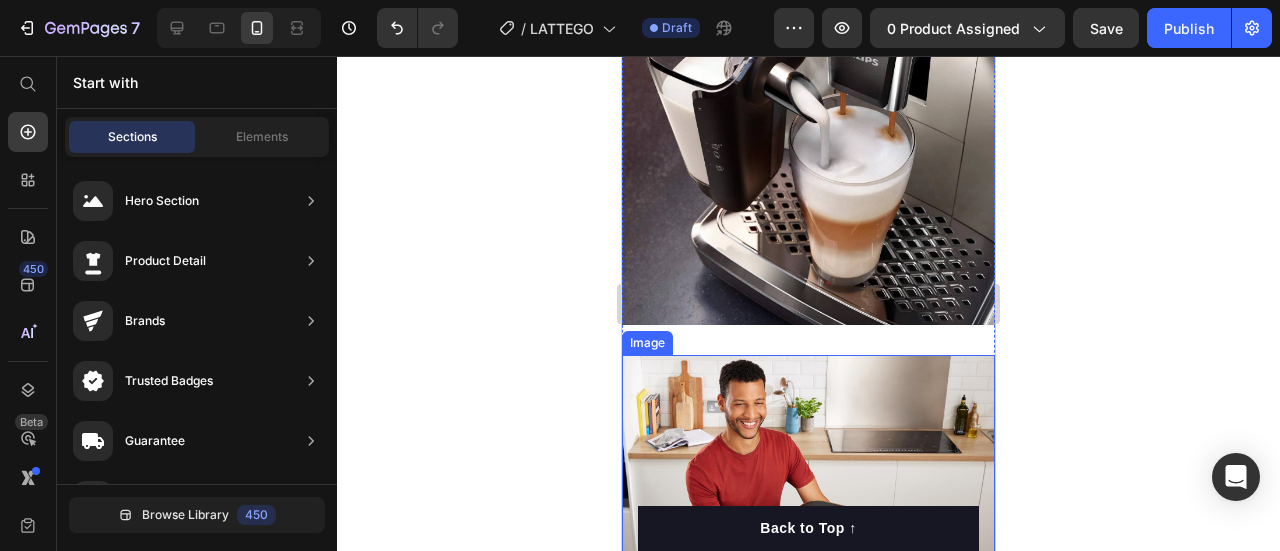 click at bounding box center (808, 541) 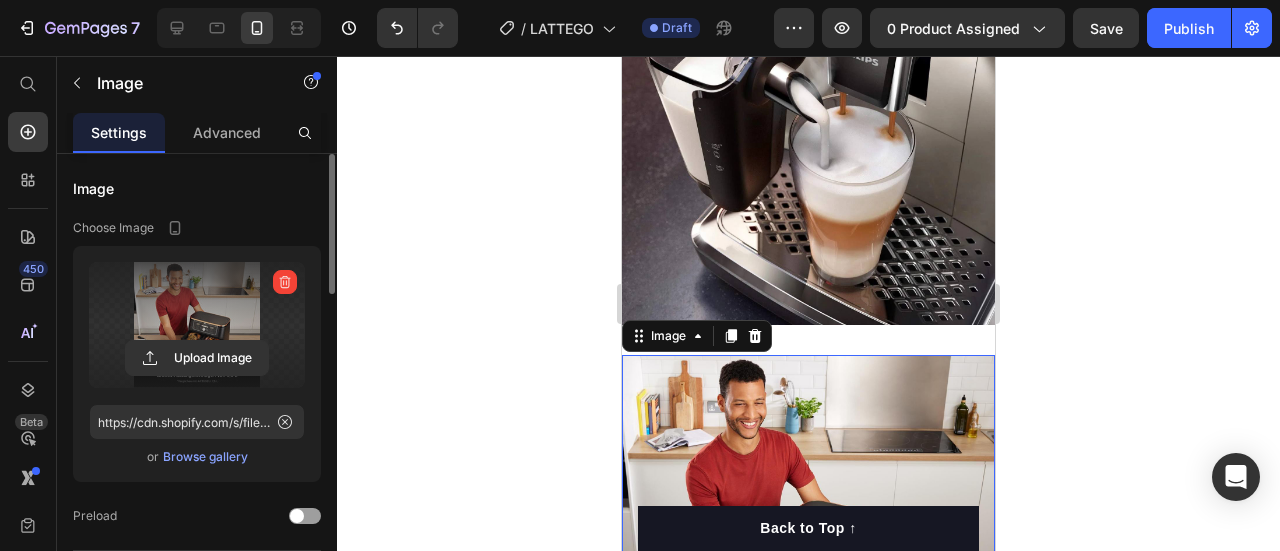 click at bounding box center [197, 325] 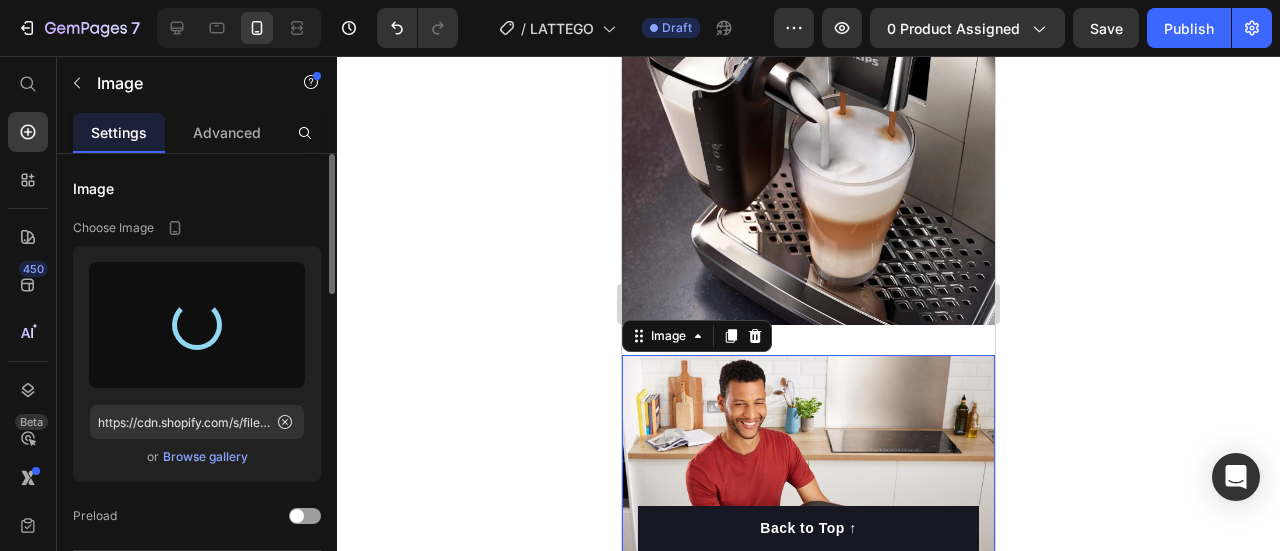 type on "https://cdn.shopify.com/s/files/1/0974/5412/9416/files/gempages_573277714325177094-2cee44a8-557f-4c1e-b744-f7e9f42fdfb7.jpg" 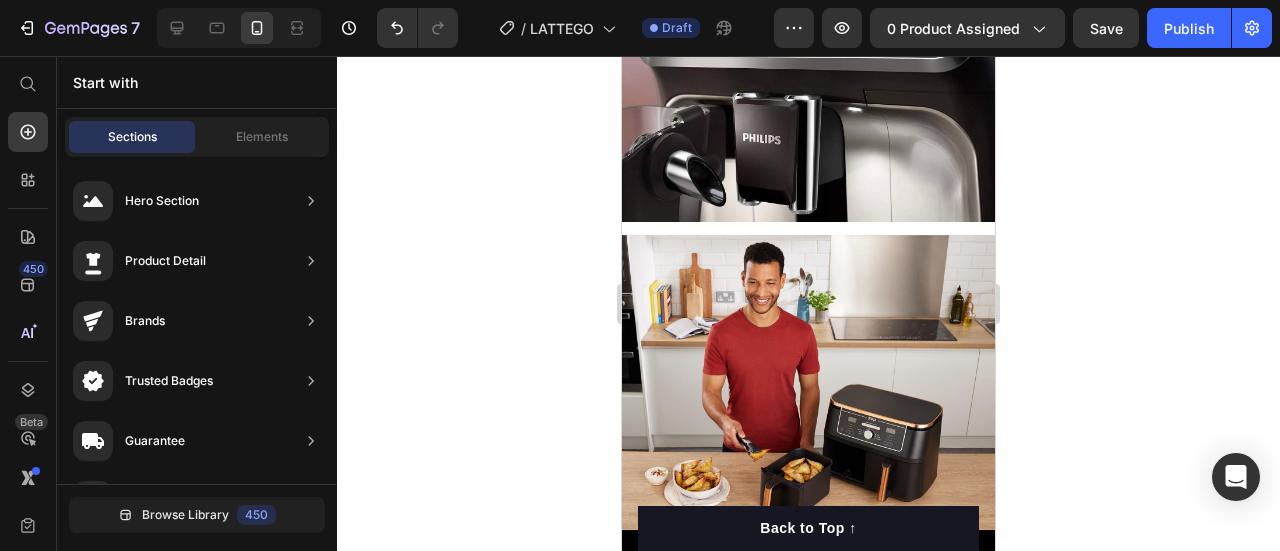 scroll, scrollTop: 2406, scrollLeft: 0, axis: vertical 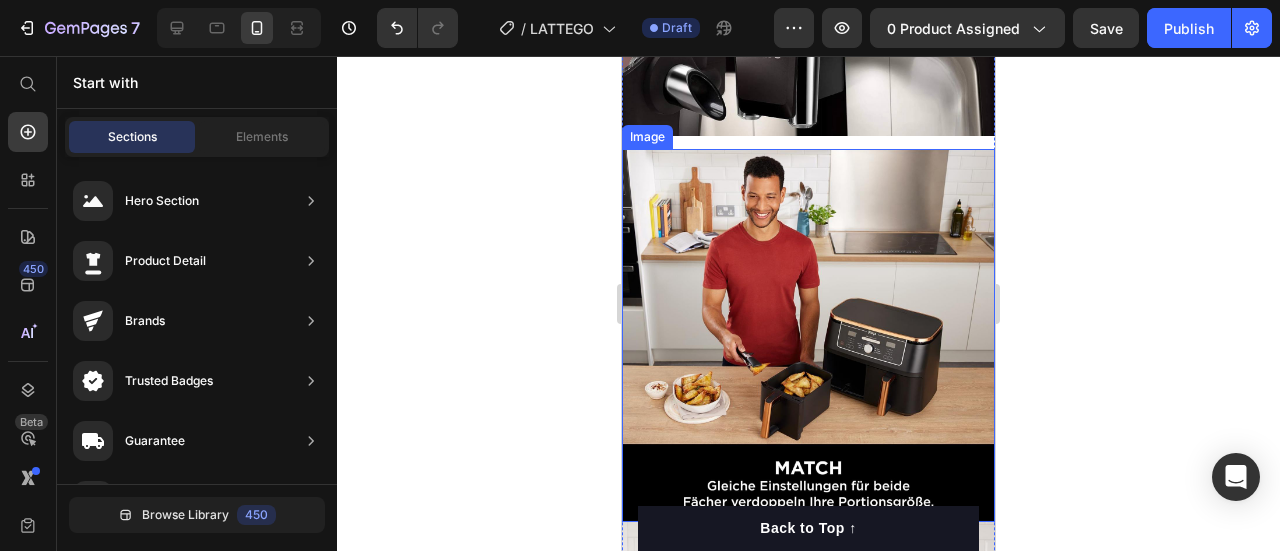 click at bounding box center (808, 335) 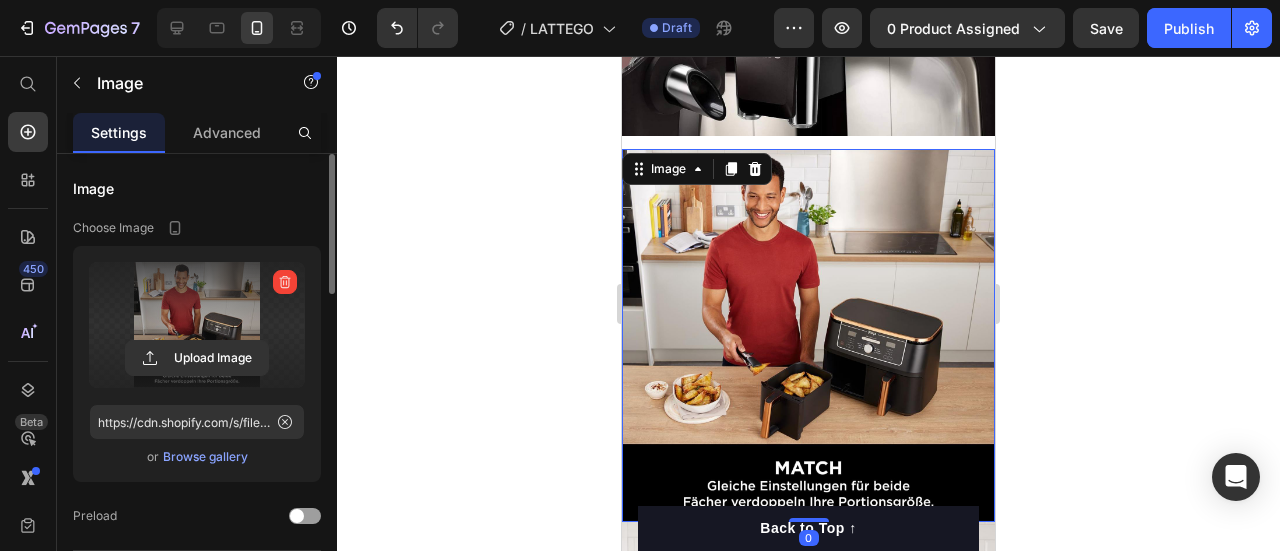 click at bounding box center [197, 325] 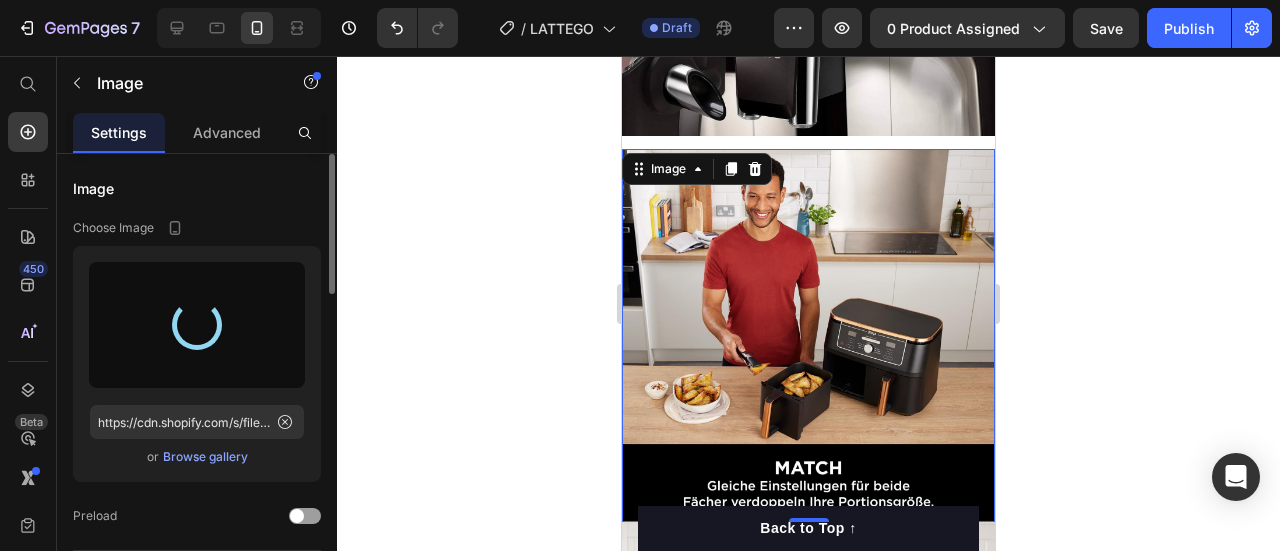 type on "https://cdn.shopify.com/s/files/1/0974/5412/9416/files/gempages_573277714325177094-4211258b-14c7-40df-886f-2da3a0ed3ce6.jpg" 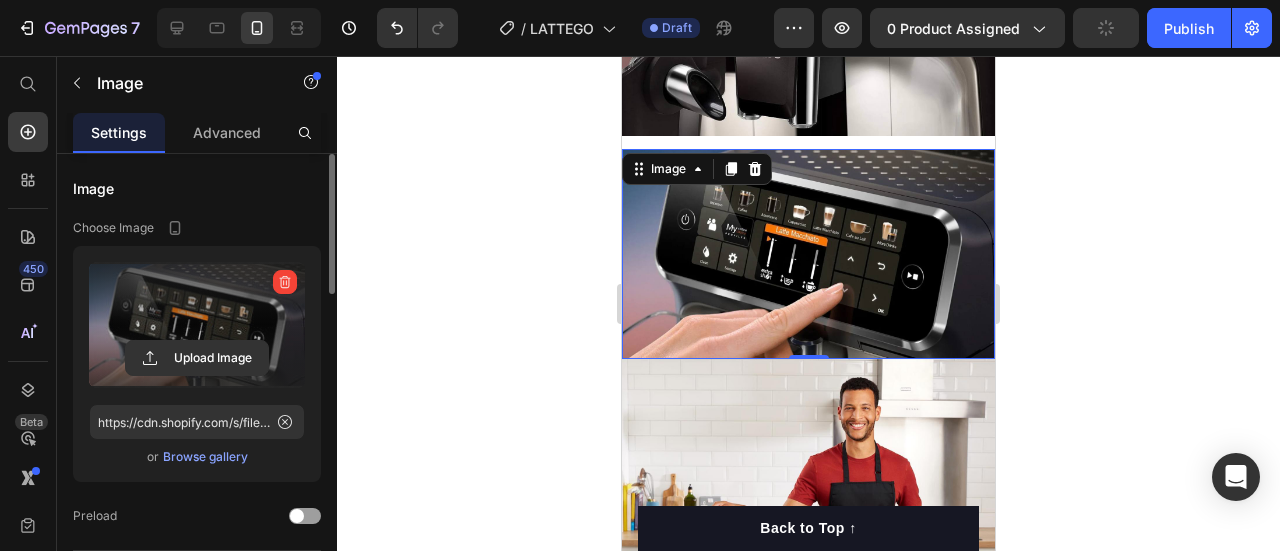 click 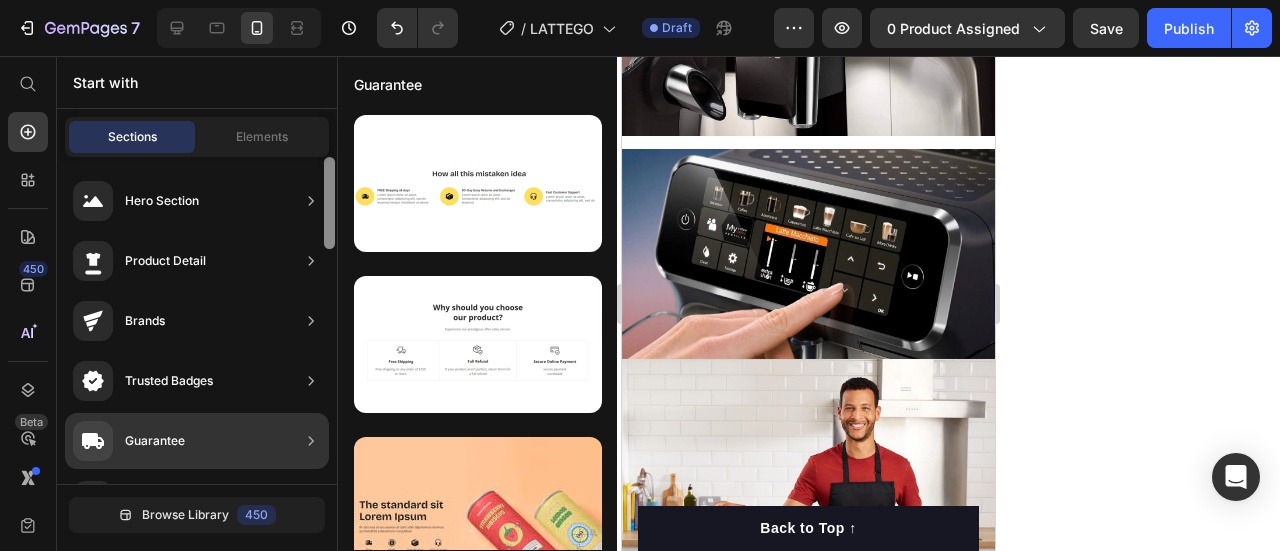 scroll, scrollTop: 327, scrollLeft: 0, axis: vertical 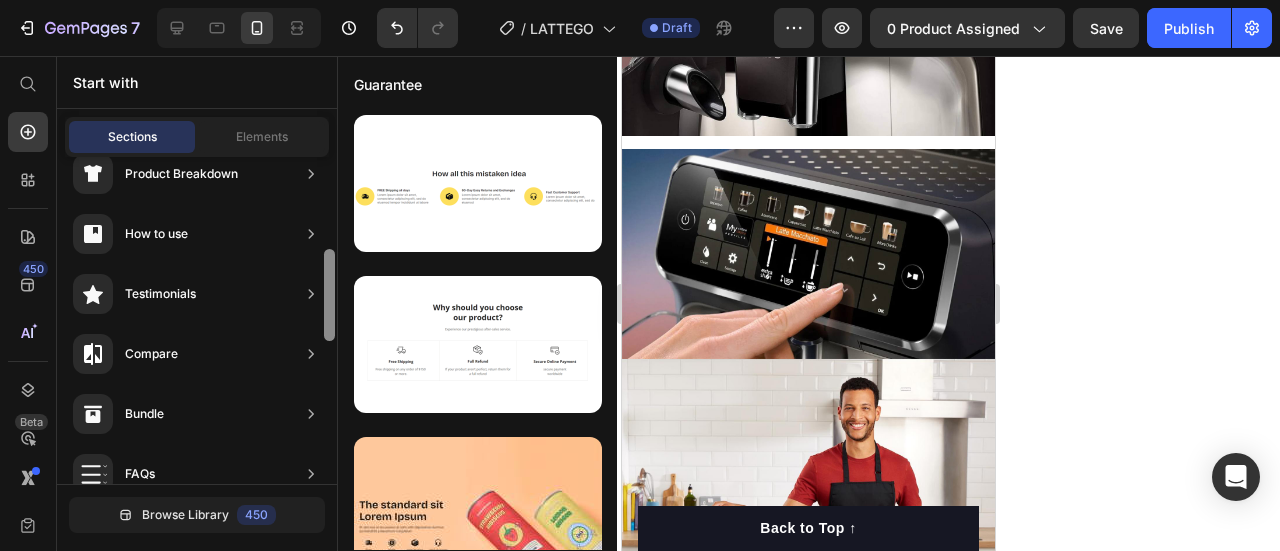 drag, startPoint x: 335, startPoint y: 201, endPoint x: 334, endPoint y: 216, distance: 15.033297 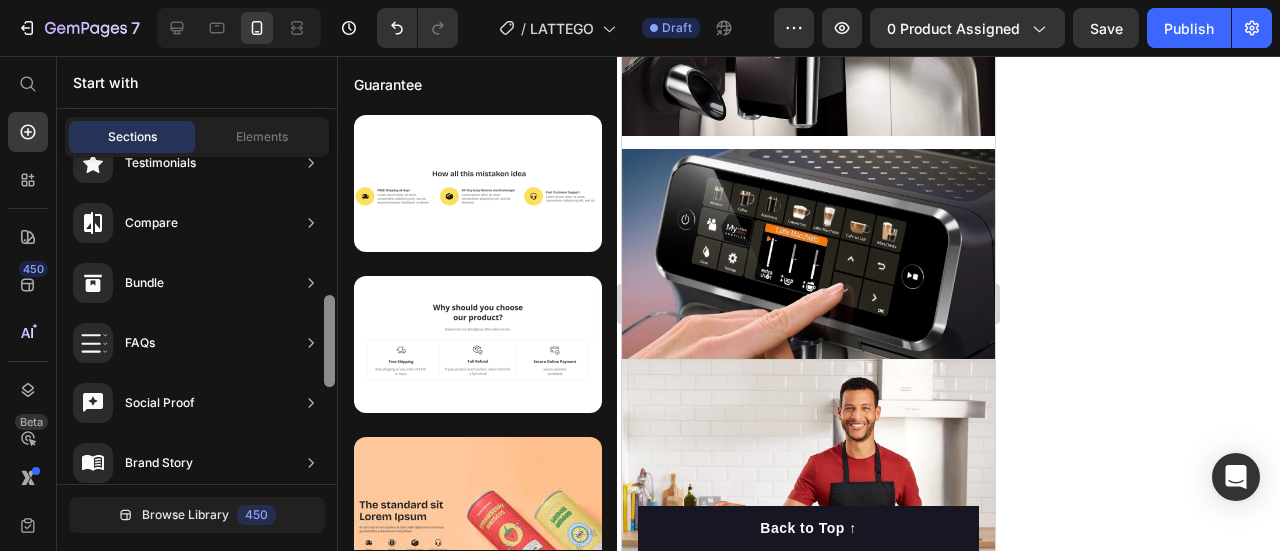 scroll, scrollTop: 486, scrollLeft: 0, axis: vertical 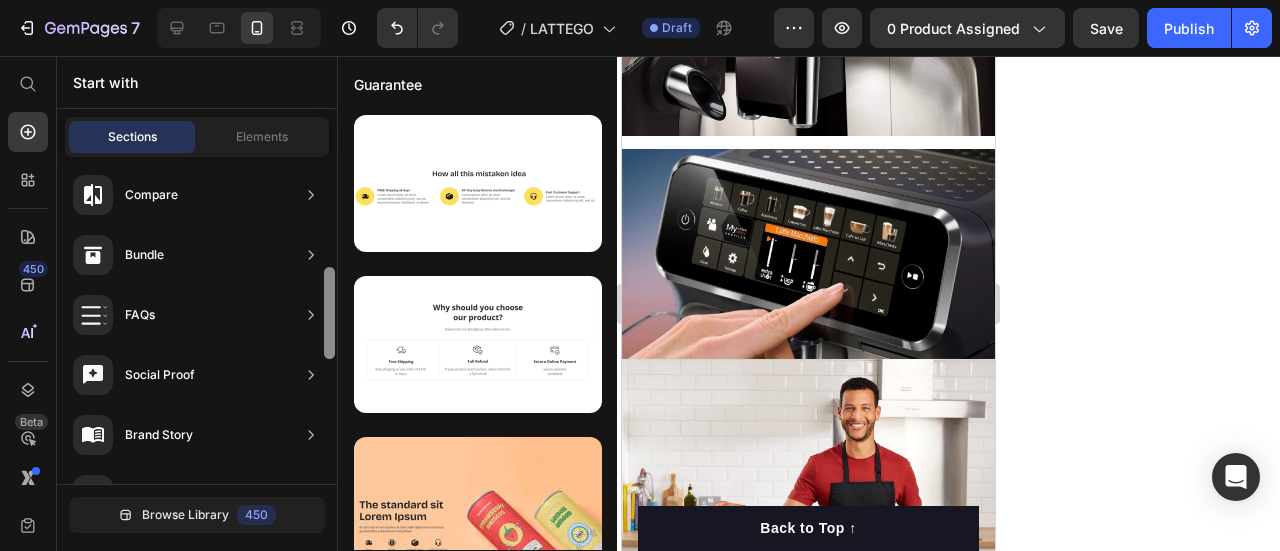 drag, startPoint x: 328, startPoint y: 266, endPoint x: 326, endPoint y: 311, distance: 45.044422 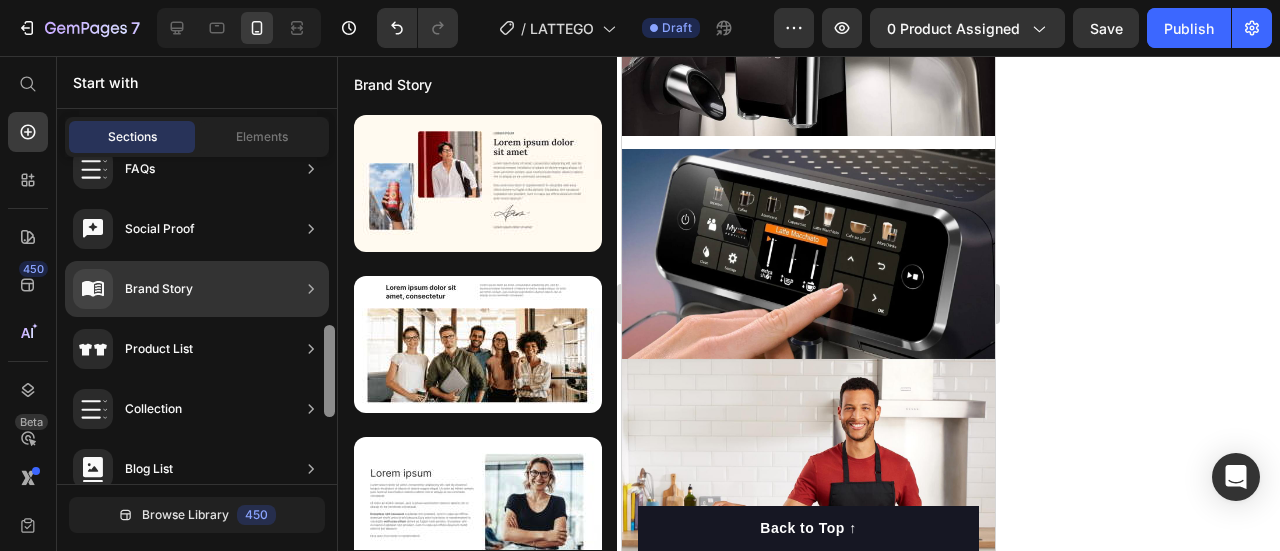 drag, startPoint x: 328, startPoint y: 336, endPoint x: 328, endPoint y: 378, distance: 42 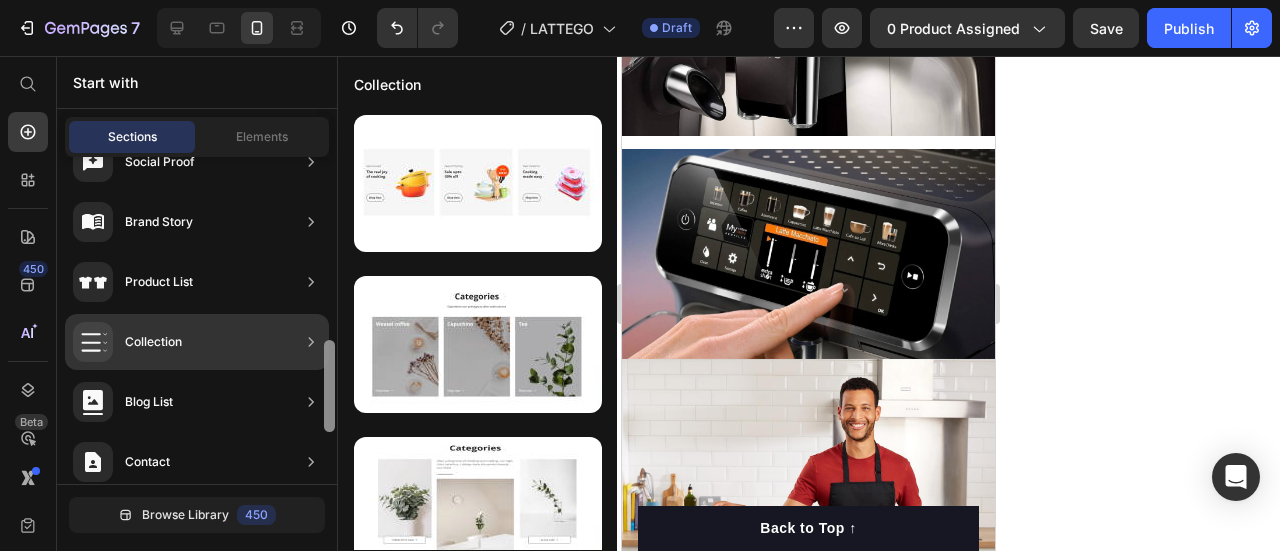 drag, startPoint x: 330, startPoint y: 377, endPoint x: 330, endPoint y: 396, distance: 19 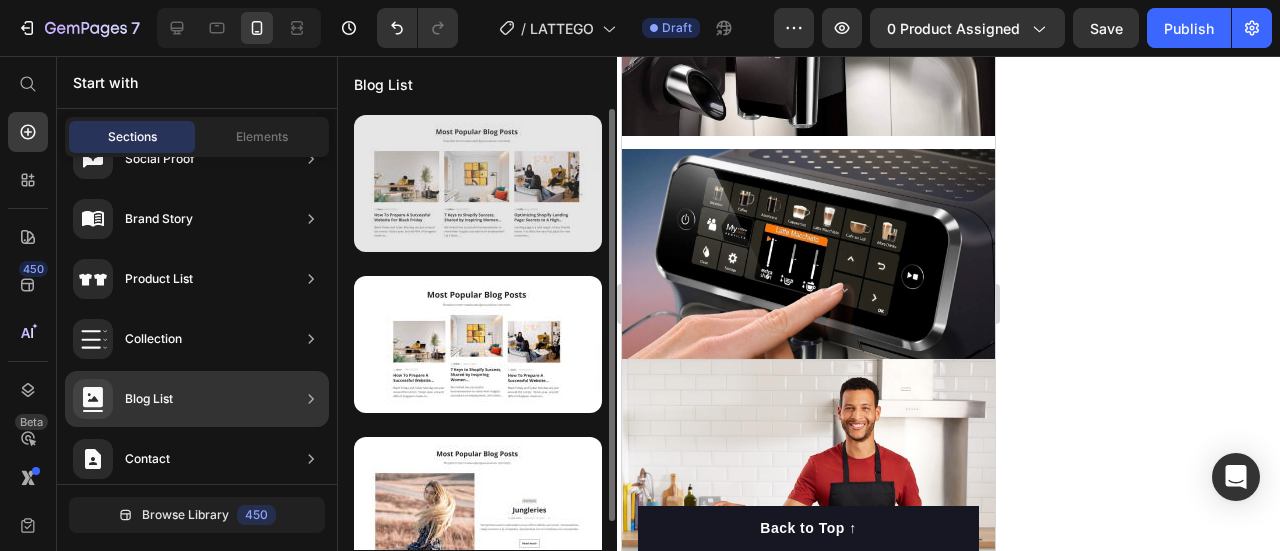 click at bounding box center [478, 183] 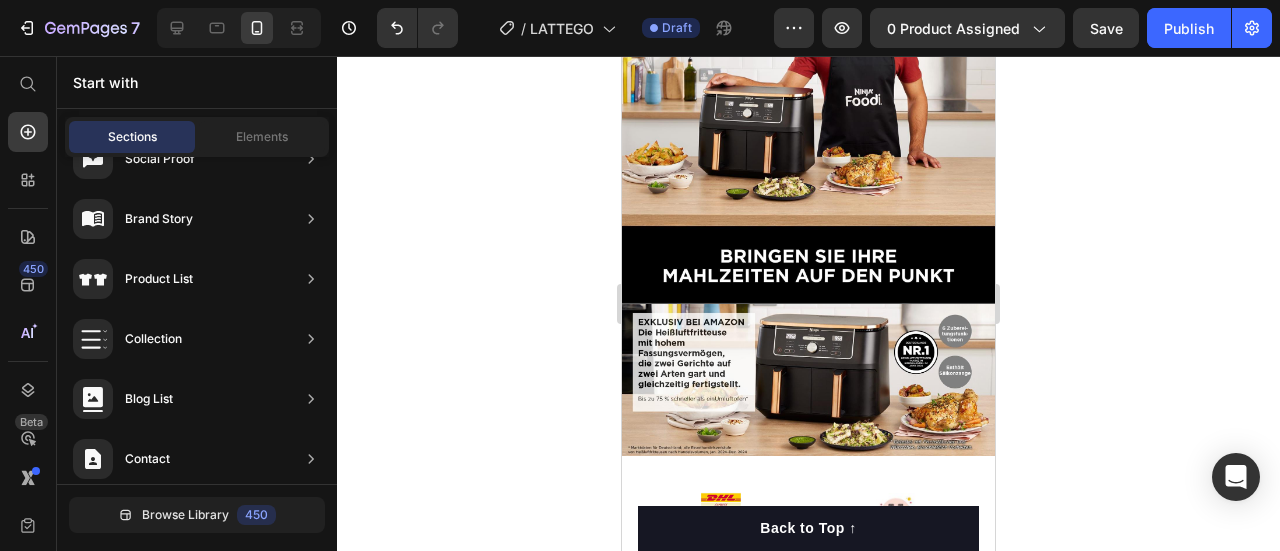 scroll, scrollTop: 2722, scrollLeft: 0, axis: vertical 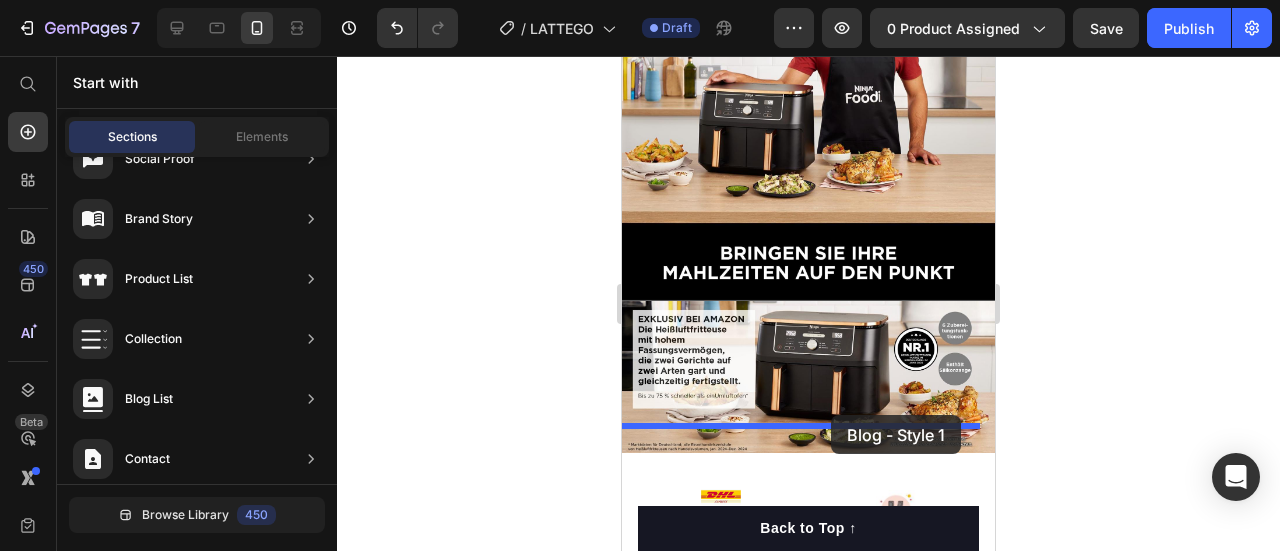 drag, startPoint x: 1126, startPoint y: 283, endPoint x: 831, endPoint y: 415, distance: 323.1857 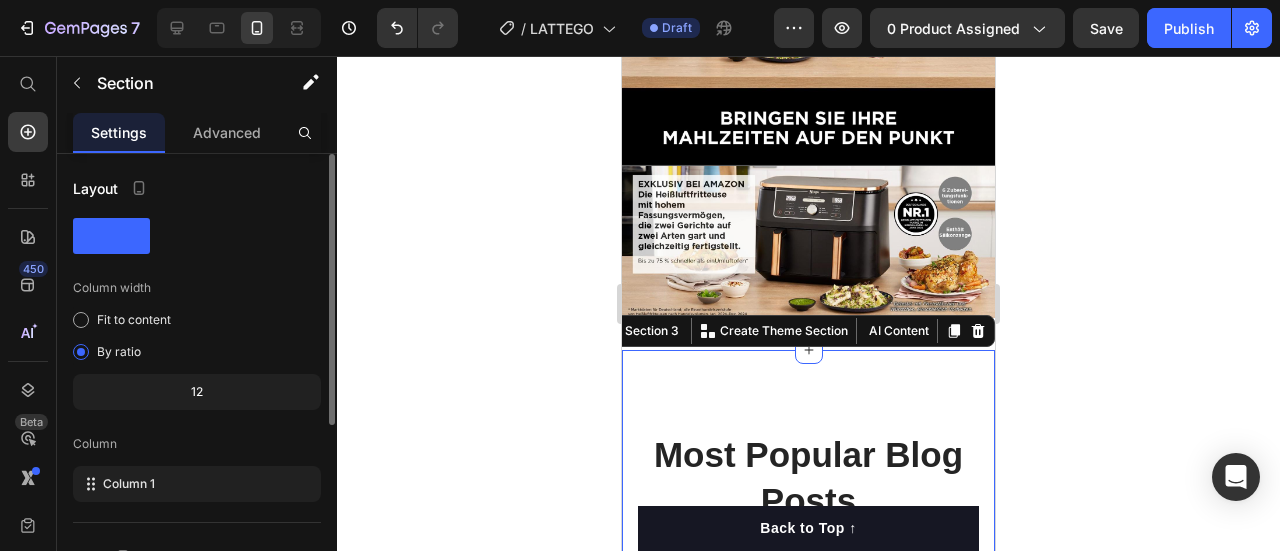 scroll, scrollTop: 3136, scrollLeft: 0, axis: vertical 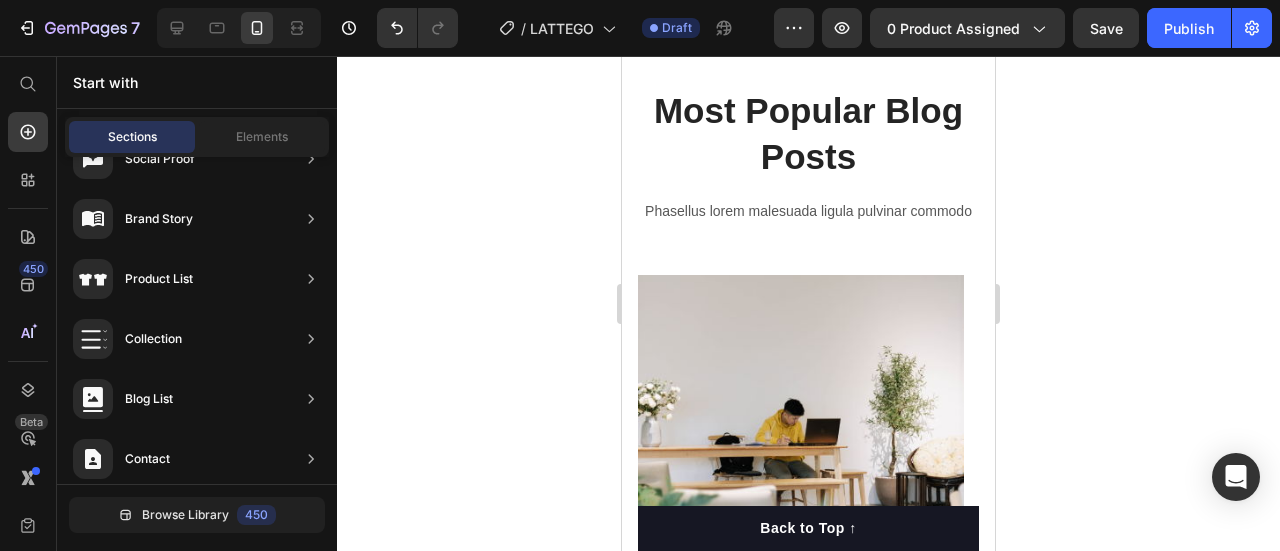 click 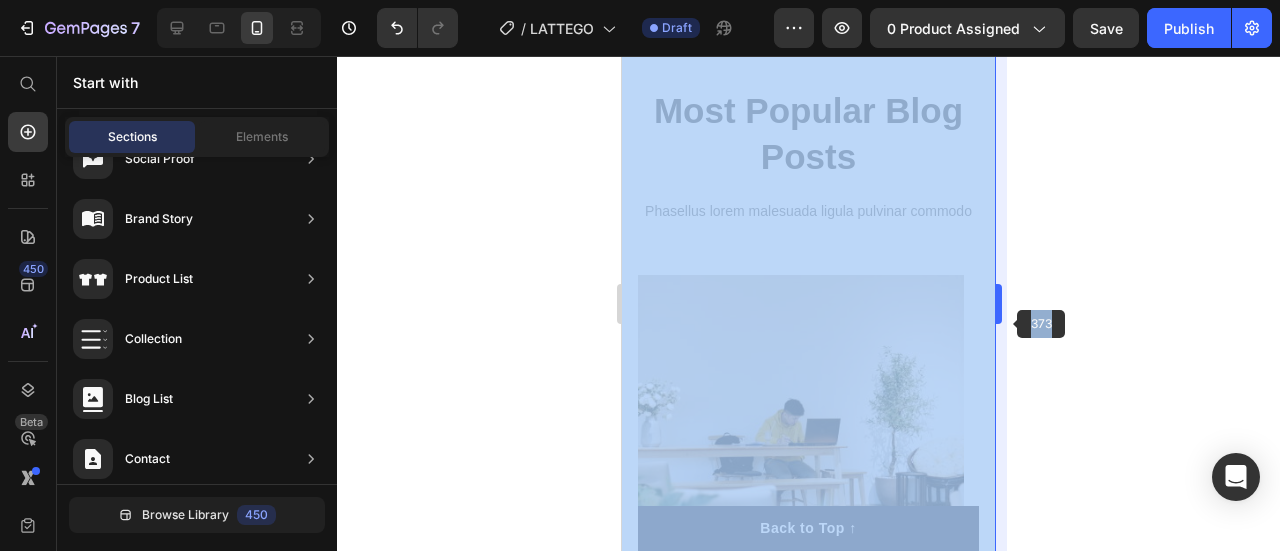 drag, startPoint x: 1012, startPoint y: 351, endPoint x: 1000, endPoint y: 323, distance: 30.463093 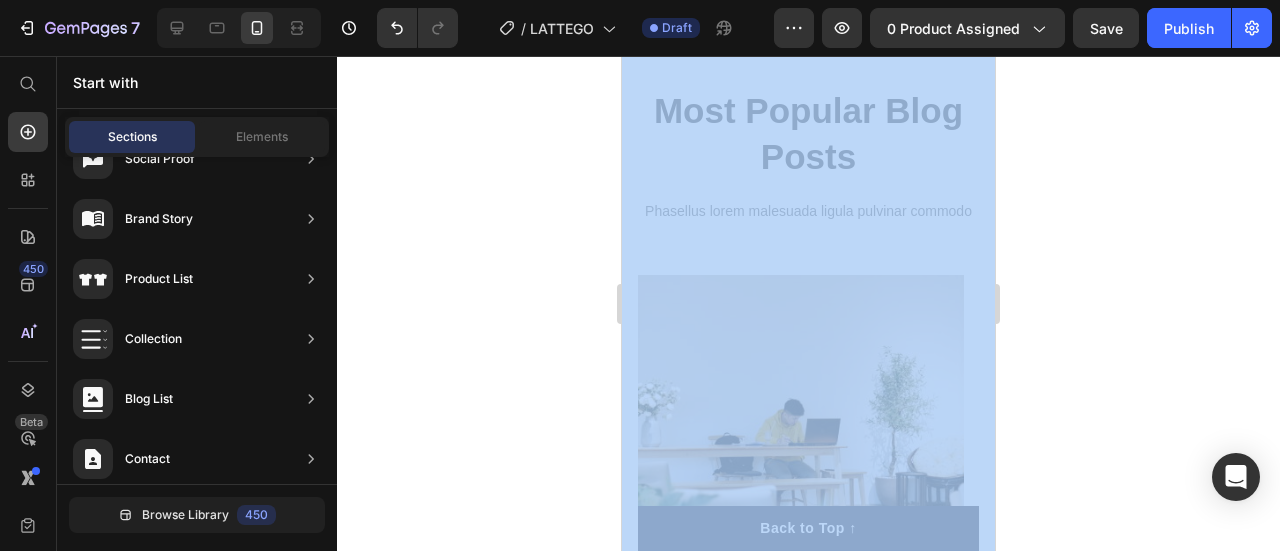 click 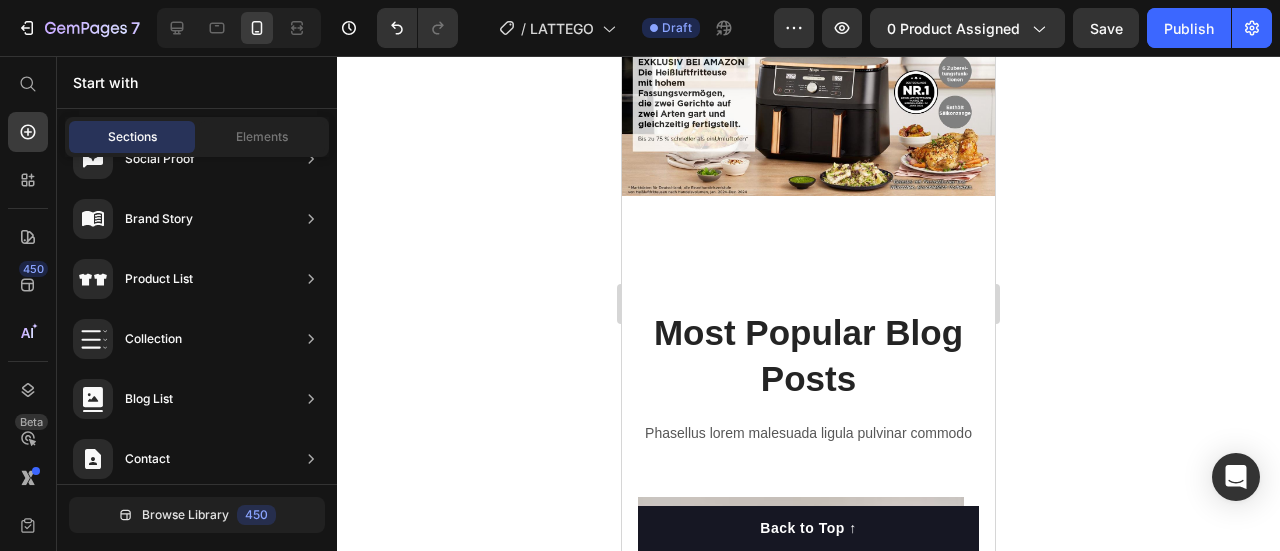 scroll, scrollTop: 3086, scrollLeft: 0, axis: vertical 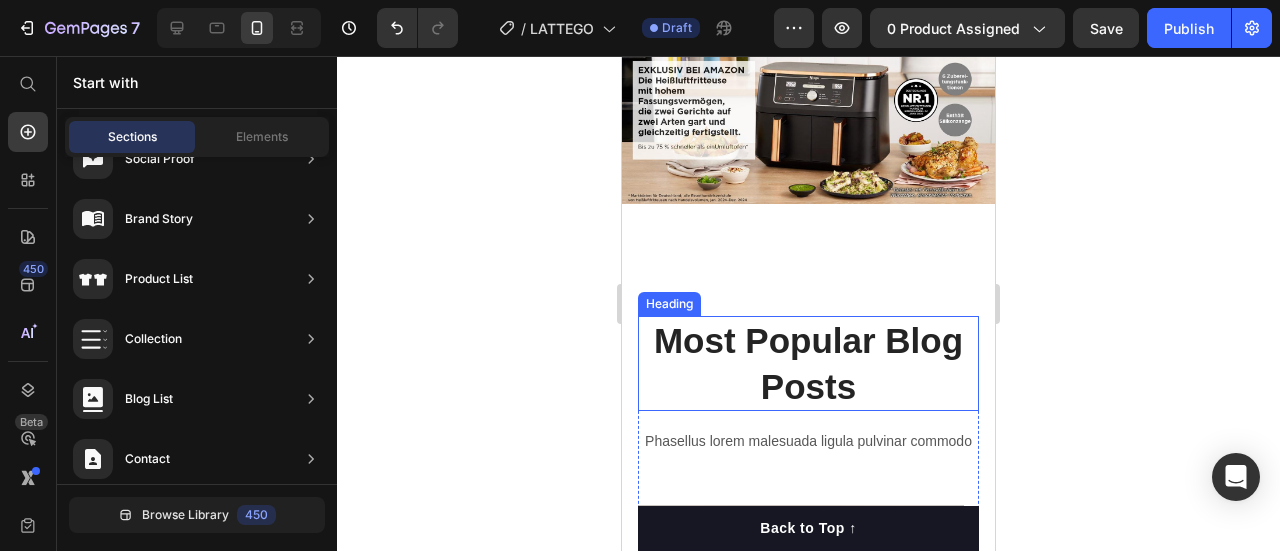 click on "Most Popular Blog Posts" at bounding box center (808, 363) 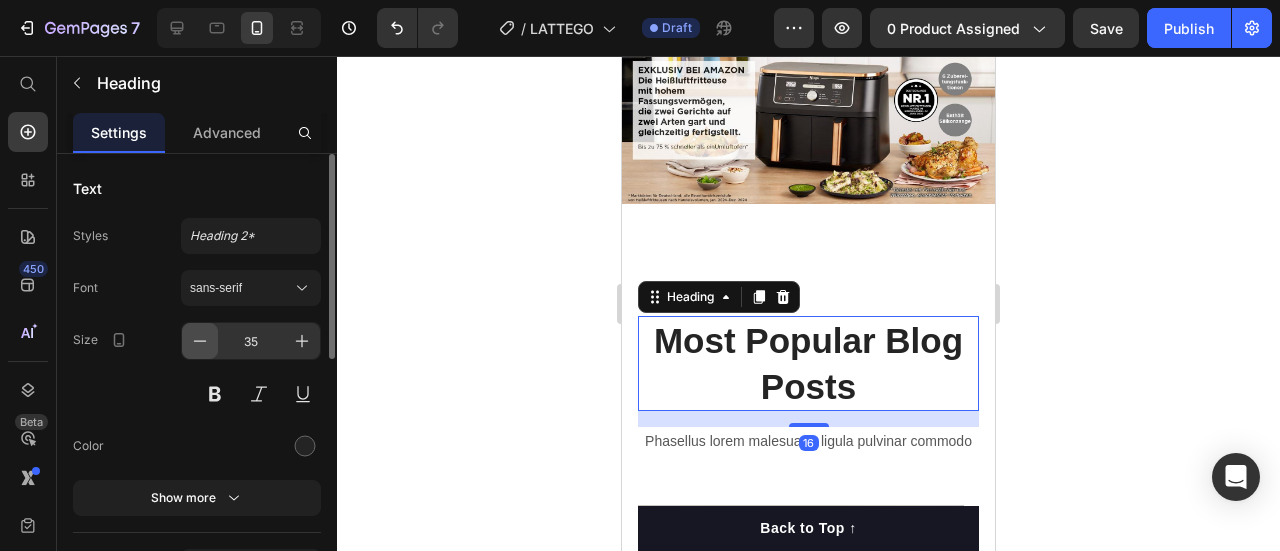 click at bounding box center (200, 341) 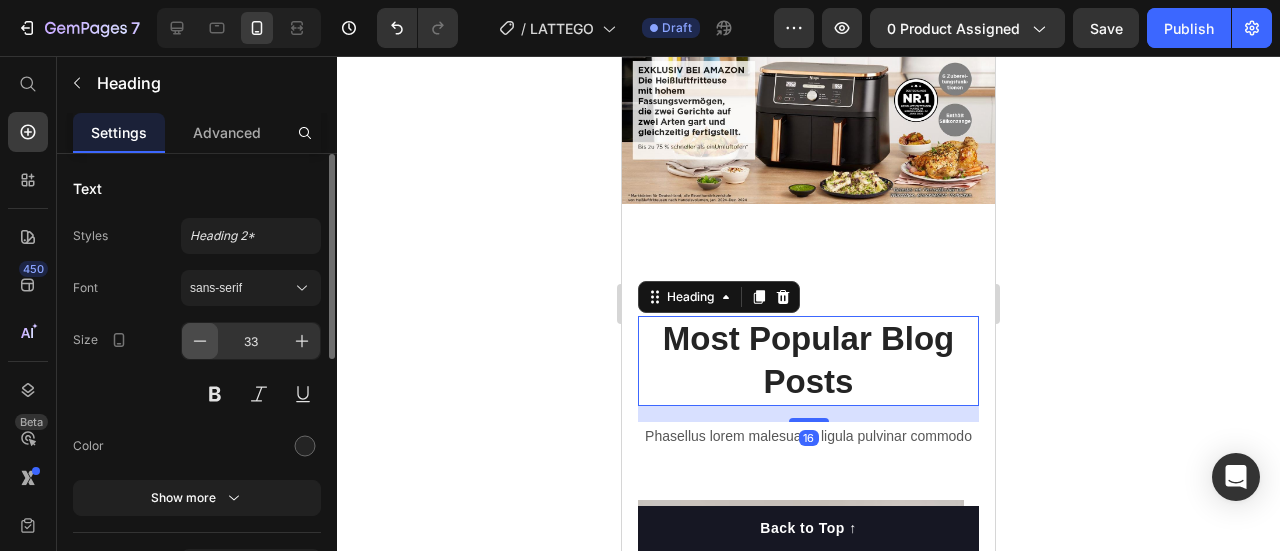 click at bounding box center [200, 341] 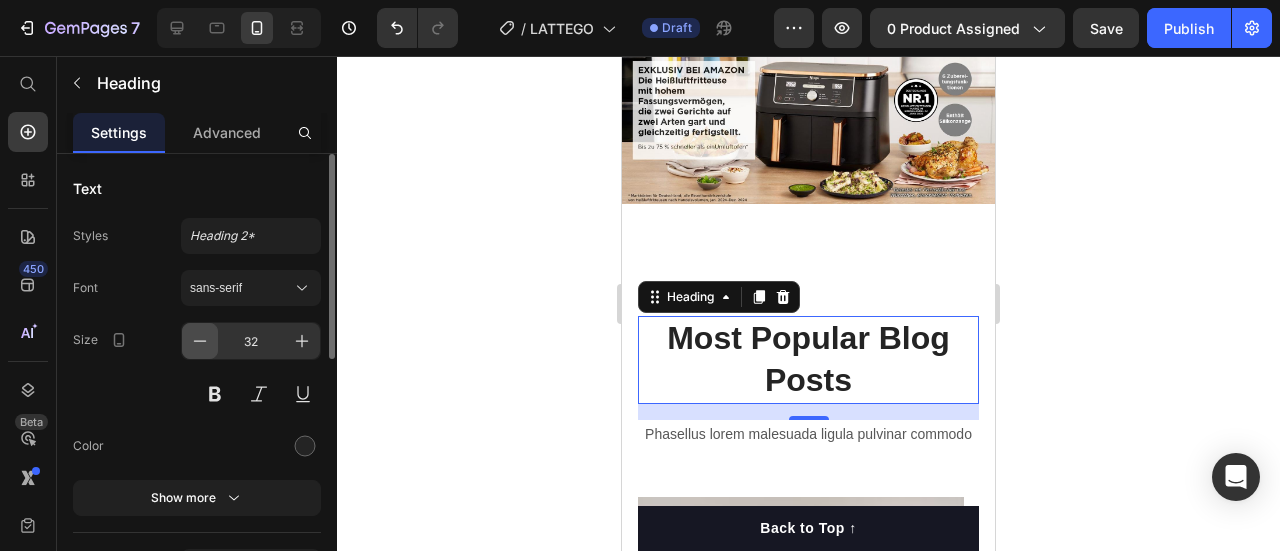 click at bounding box center [200, 341] 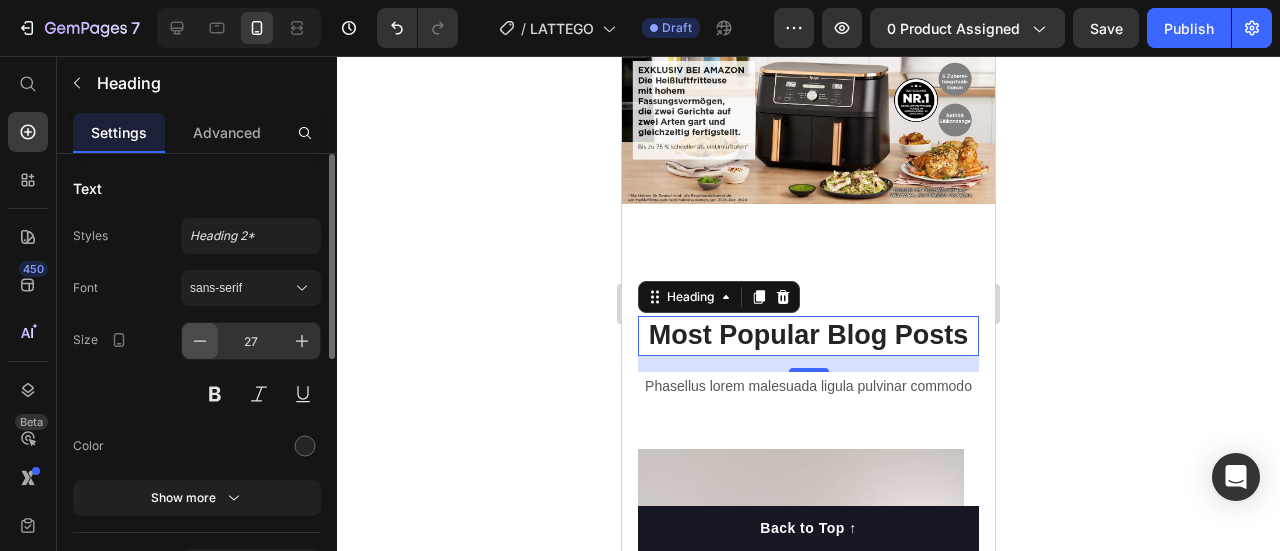 click at bounding box center [200, 341] 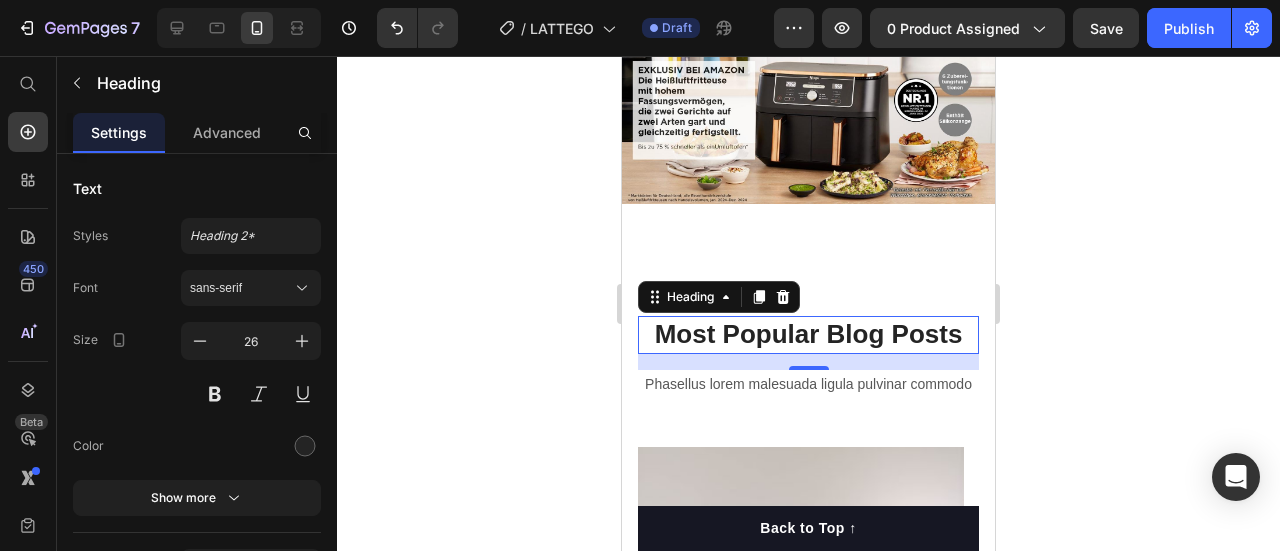 click on "Most Popular Blog Posts" at bounding box center [808, 335] 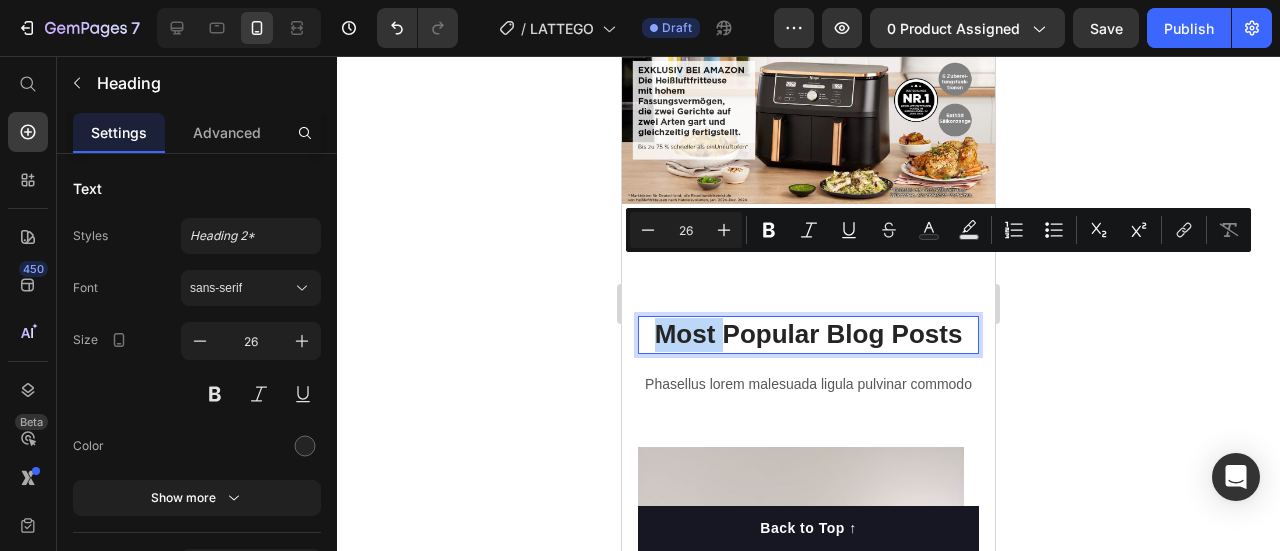 click on "Most Popular Blog Posts" at bounding box center (808, 335) 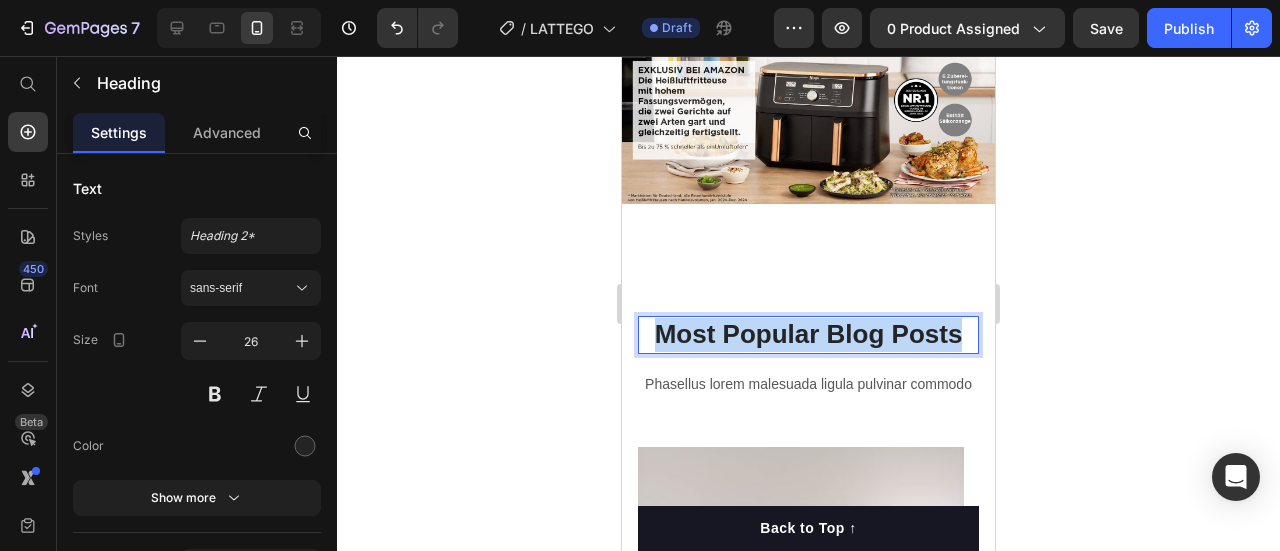 drag, startPoint x: 650, startPoint y: 274, endPoint x: 914, endPoint y: 279, distance: 264.04733 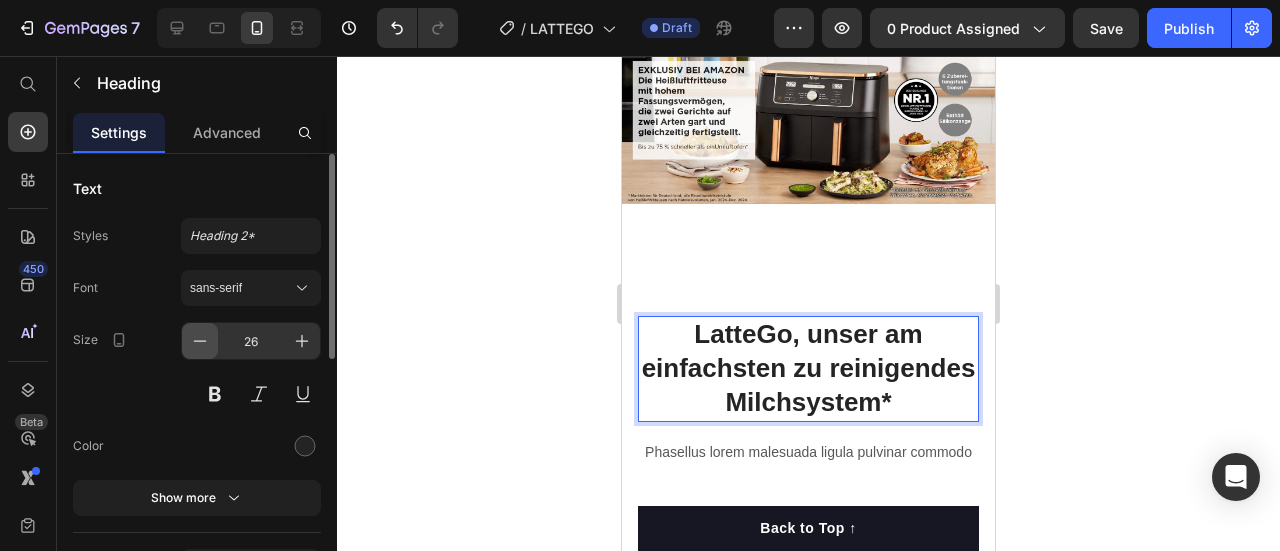 click at bounding box center (200, 341) 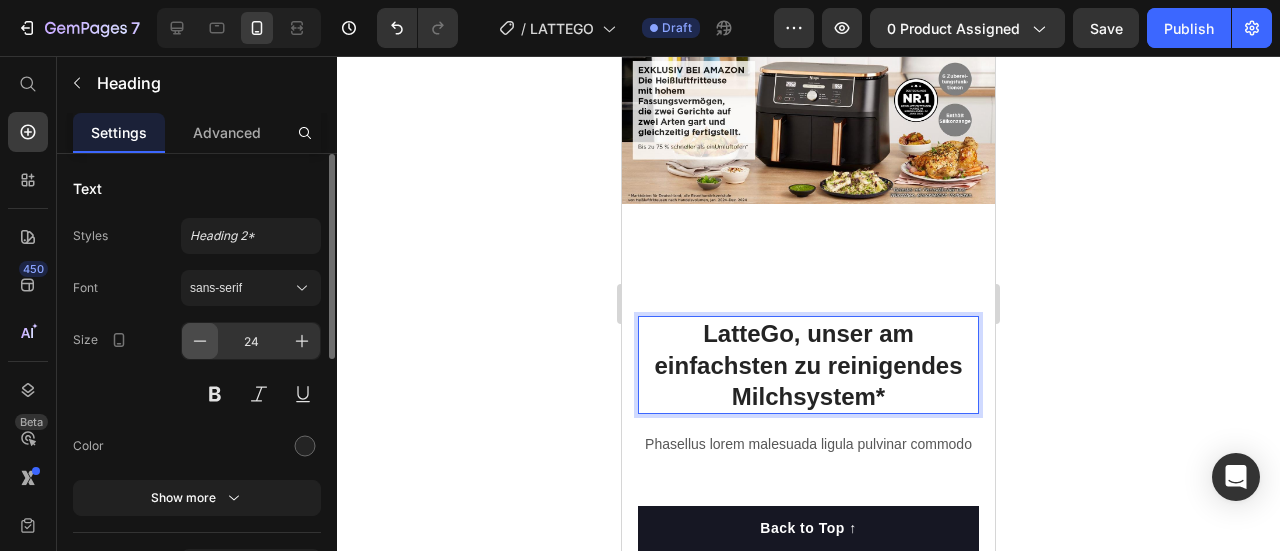 click at bounding box center [200, 341] 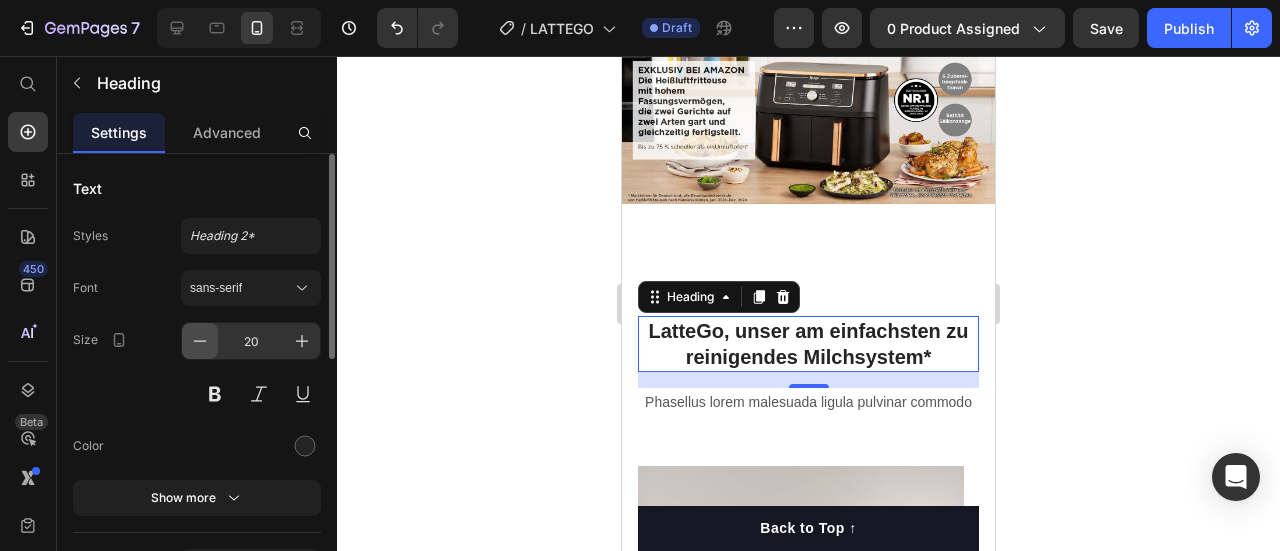 click at bounding box center [200, 341] 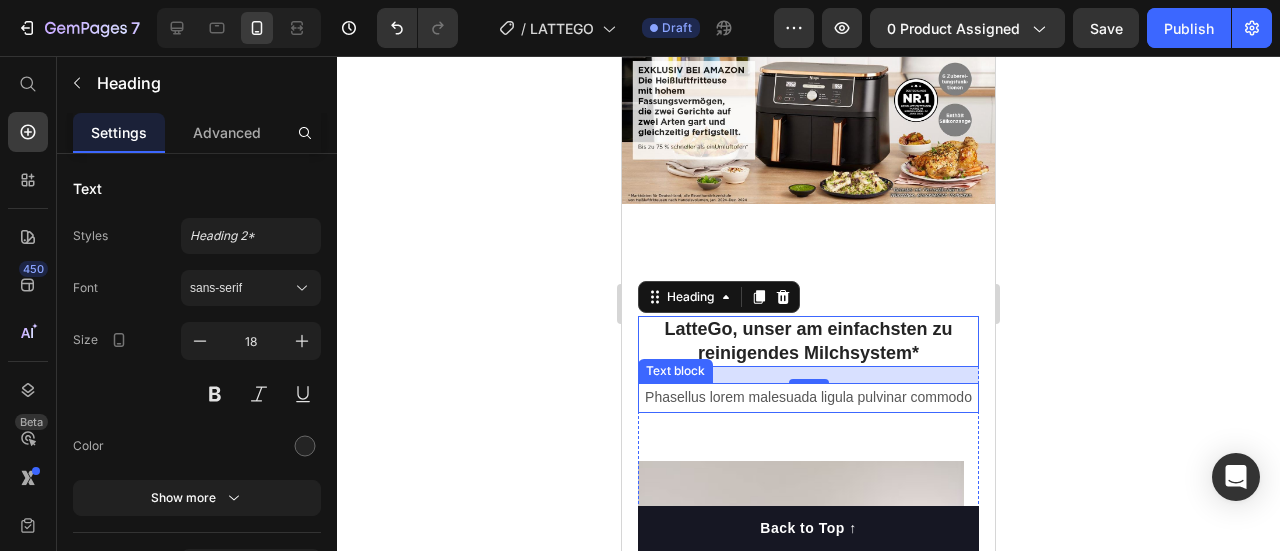 click on "Phasellus lorem malesuada ligula pulvinar commodo" at bounding box center [808, 397] 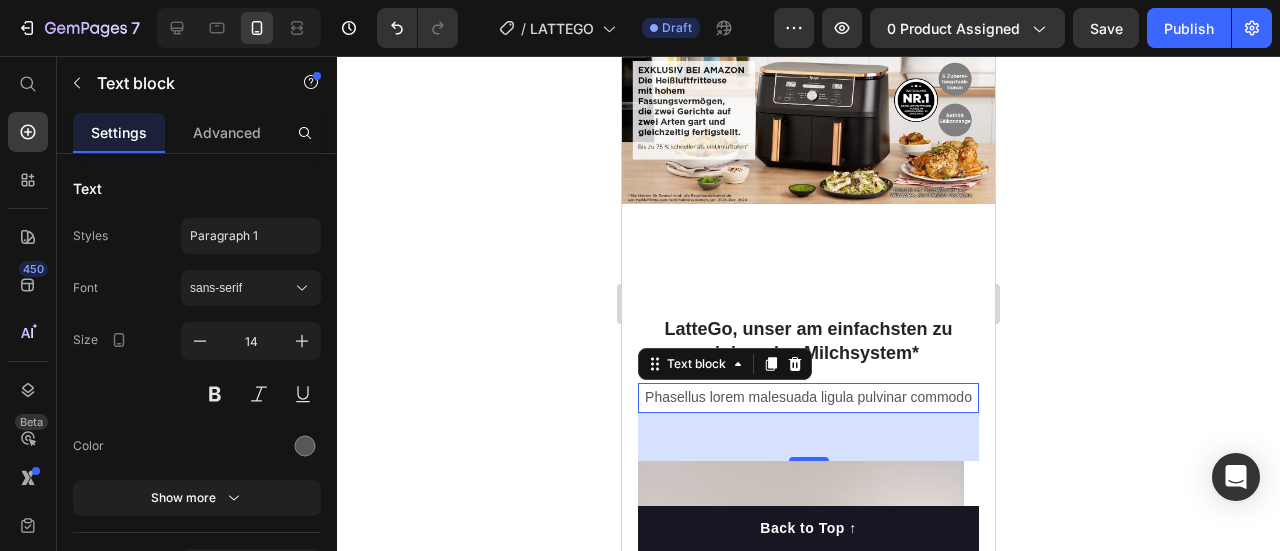 click on "Phasellus lorem malesuada ligula pulvinar commodo" at bounding box center (808, 397) 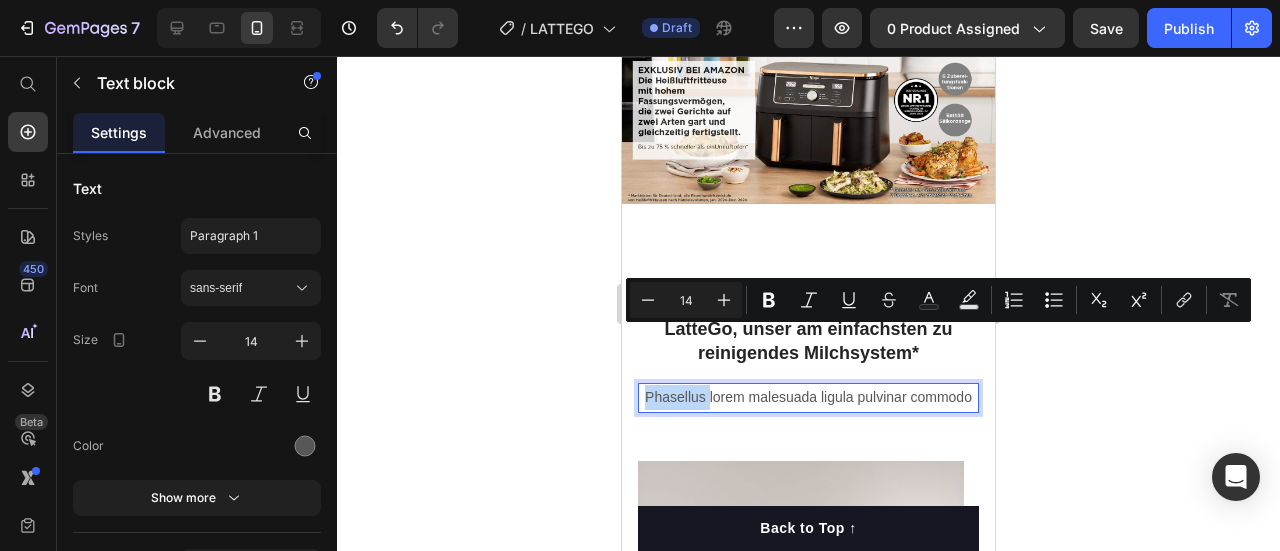 click on "Phasellus lorem malesuada ligula pulvinar commodo" at bounding box center [808, 397] 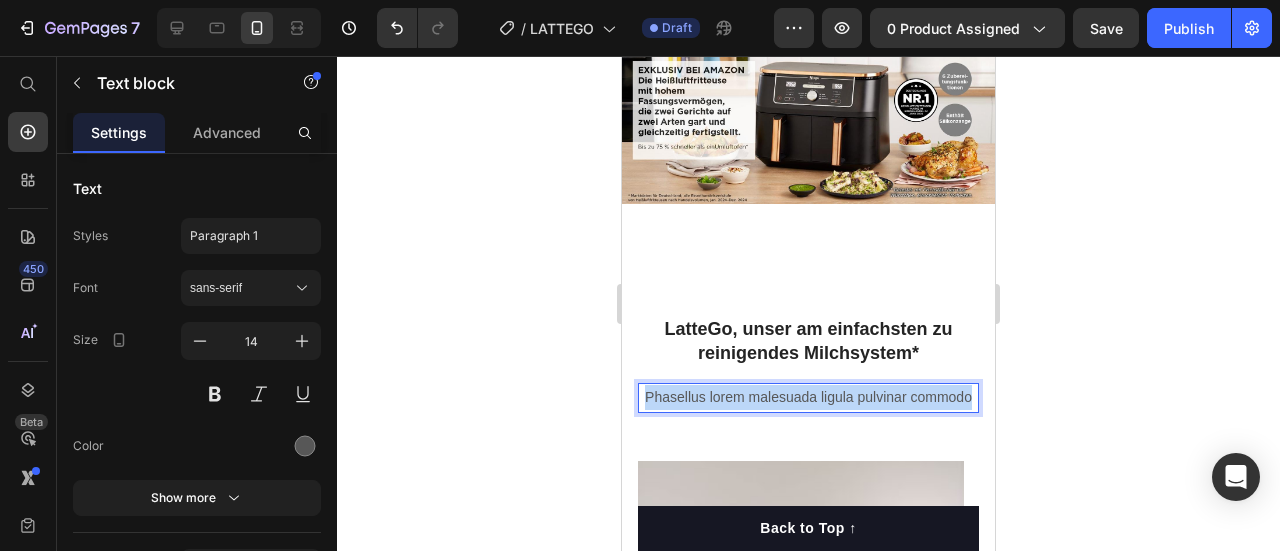 drag, startPoint x: 832, startPoint y: 363, endPoint x: 667, endPoint y: 340, distance: 166.59532 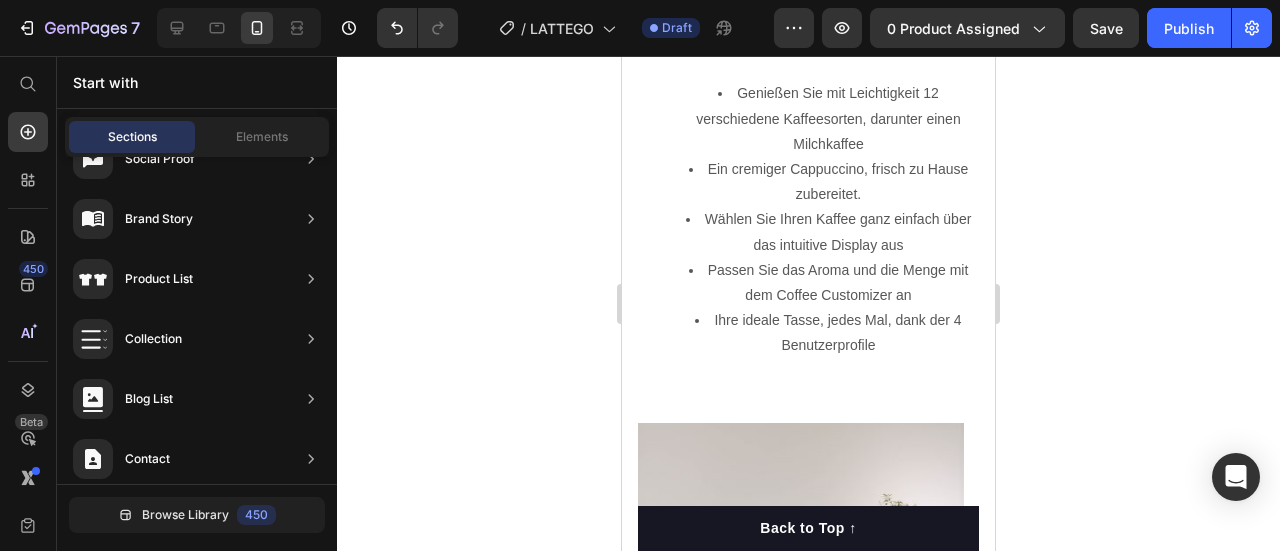 scroll, scrollTop: 3656, scrollLeft: 0, axis: vertical 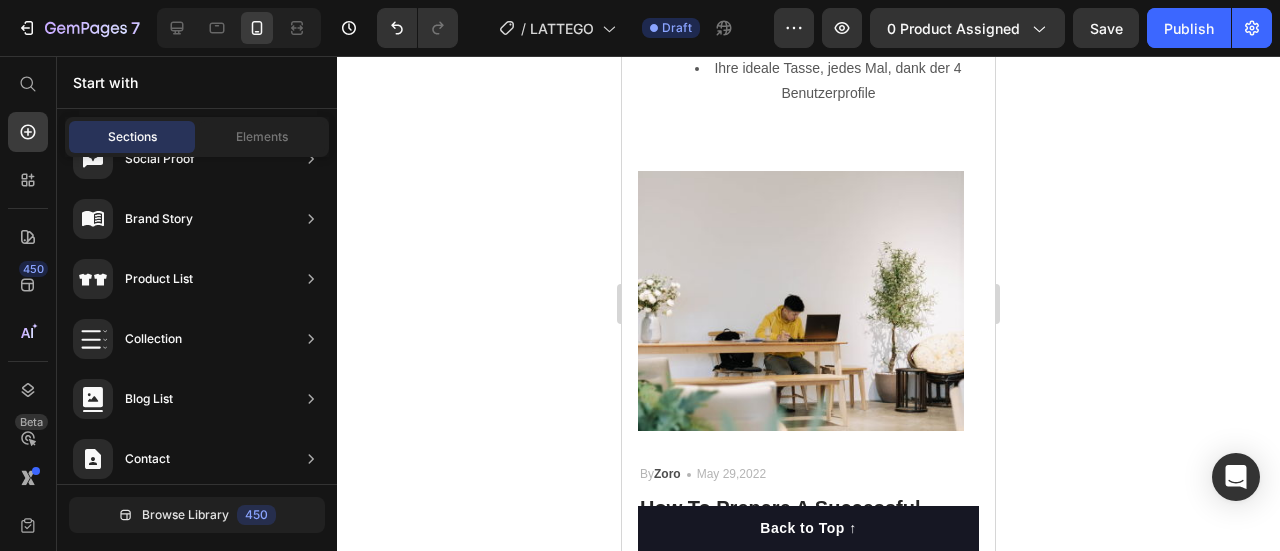 click at bounding box center [801, 301] 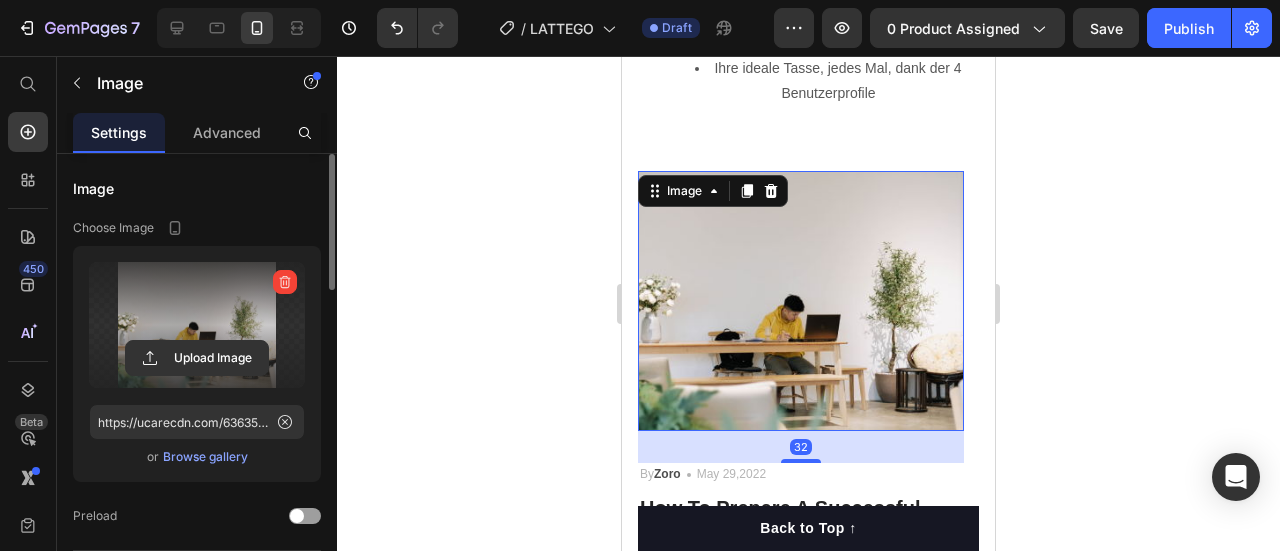 click at bounding box center [197, 325] 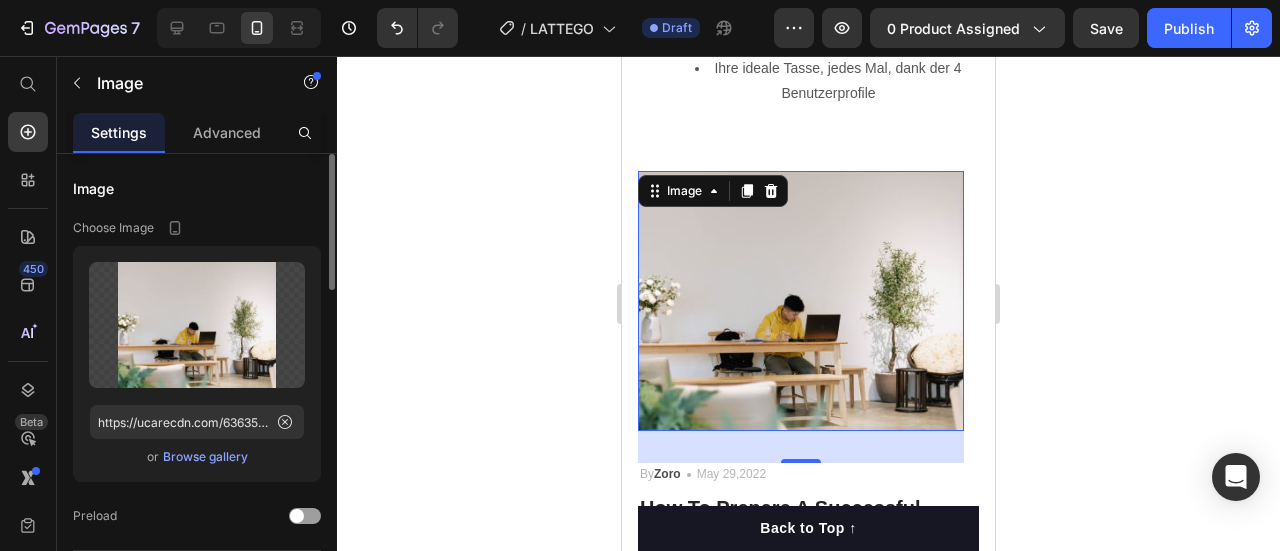 click on "Browse gallery" at bounding box center [205, 457] 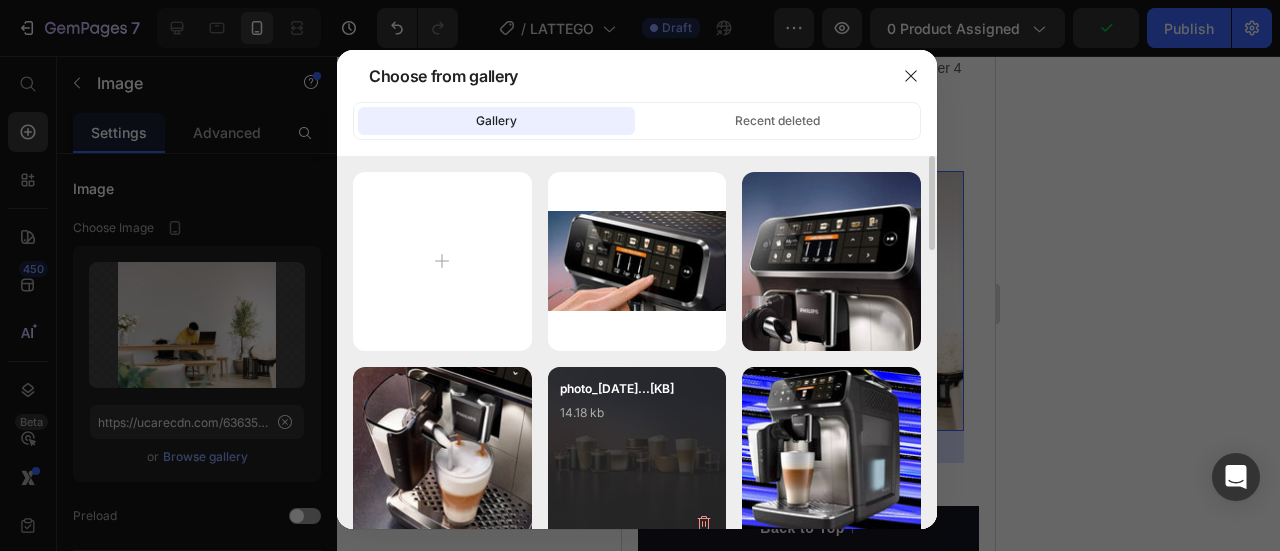 click on "photo_2025-07-13...06.jpg 14.18 kb" at bounding box center (637, 419) 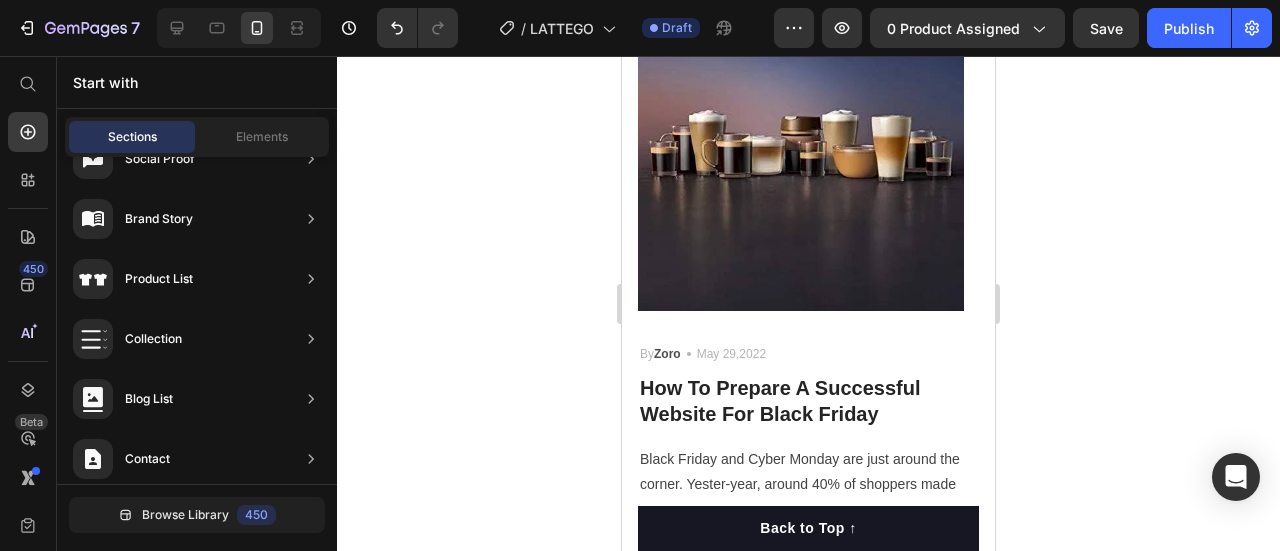 scroll, scrollTop: 3993, scrollLeft: 0, axis: vertical 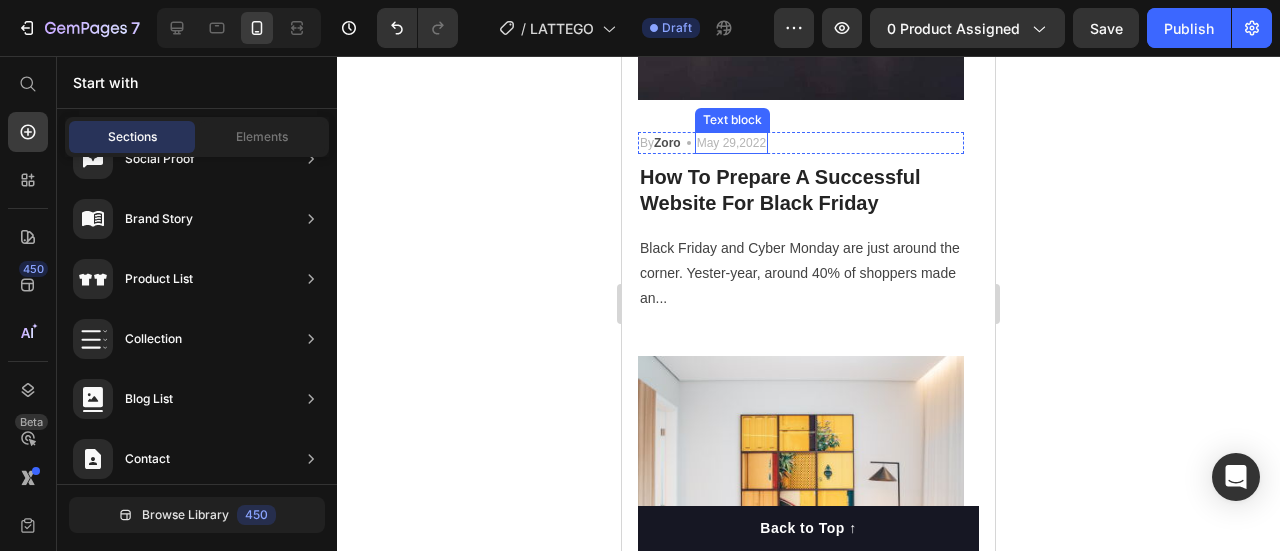 click on "May 29,2022" at bounding box center [731, 143] 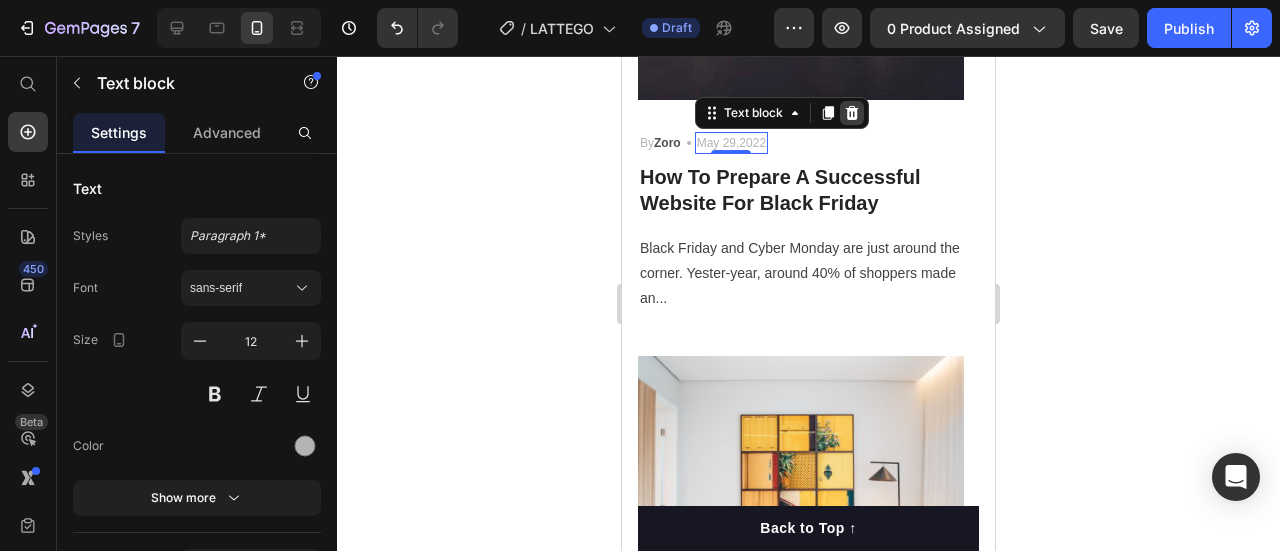 click at bounding box center [852, 113] 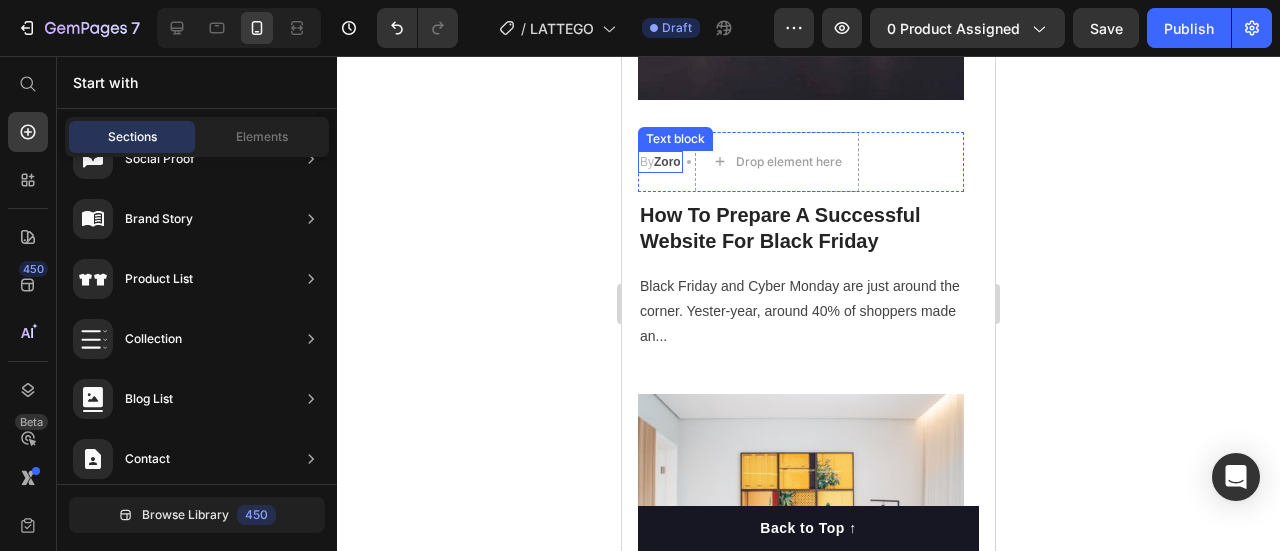 click on "Zoro" at bounding box center (667, 162) 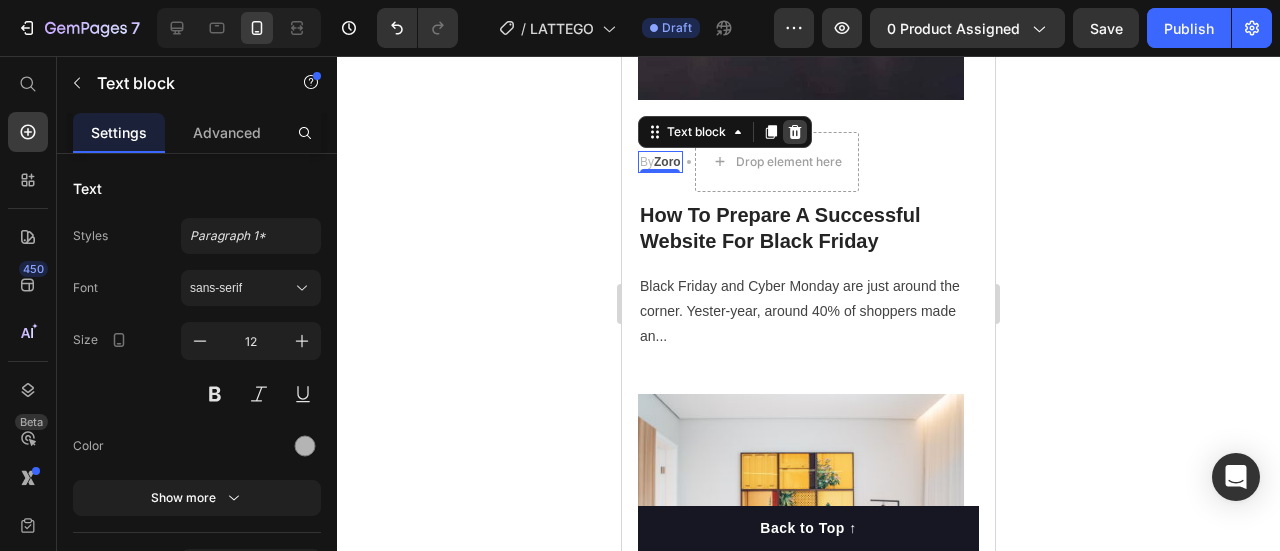 click at bounding box center (795, 132) 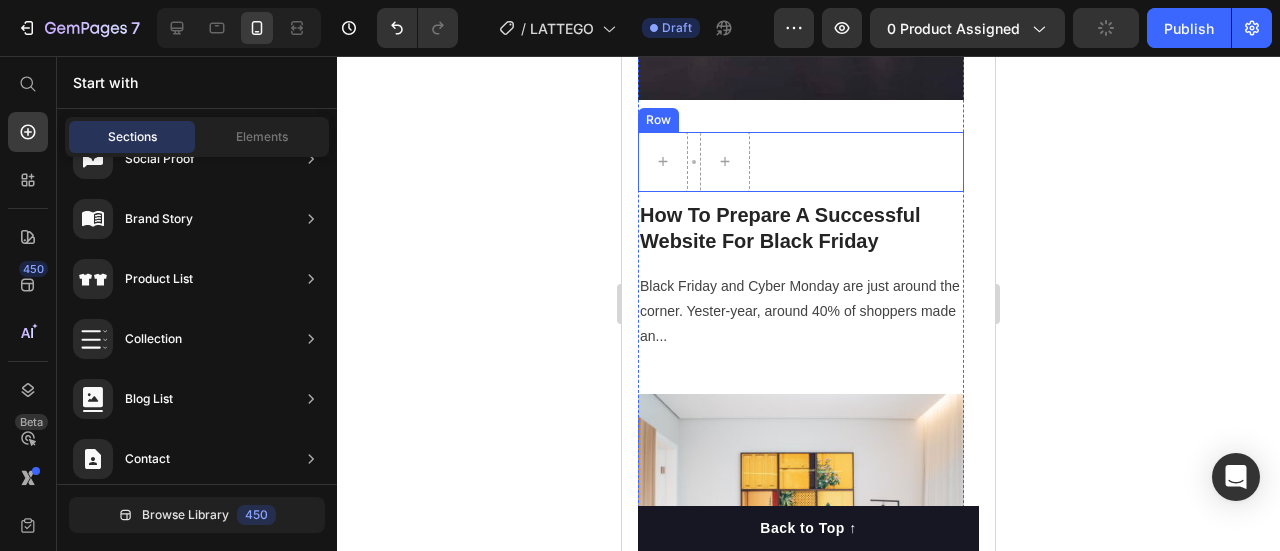 click on "Icon
Row" at bounding box center (801, 162) 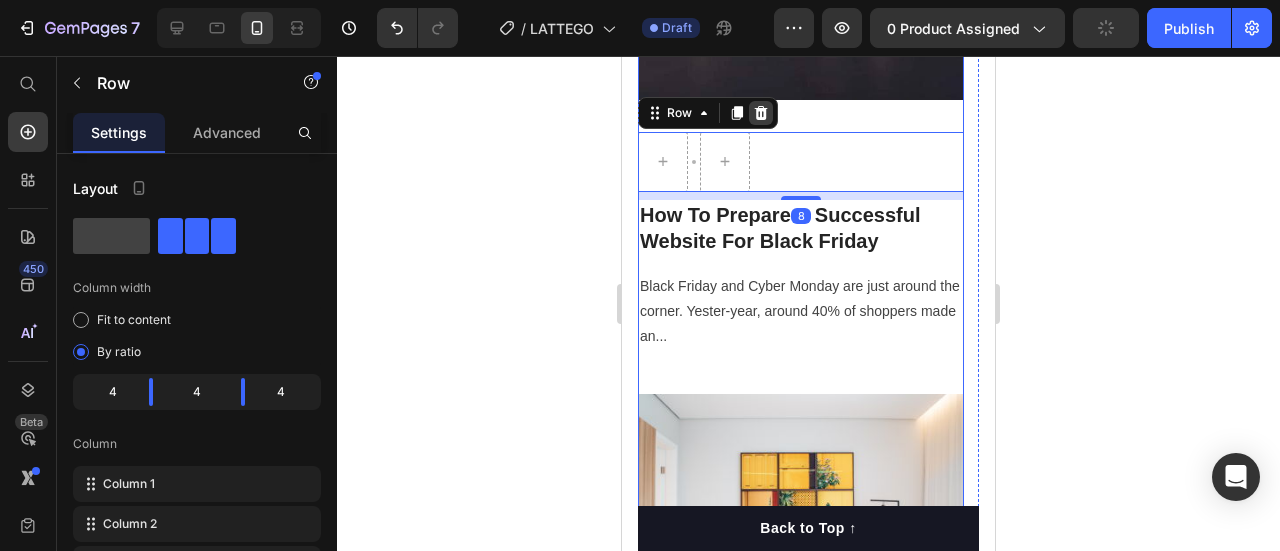 click 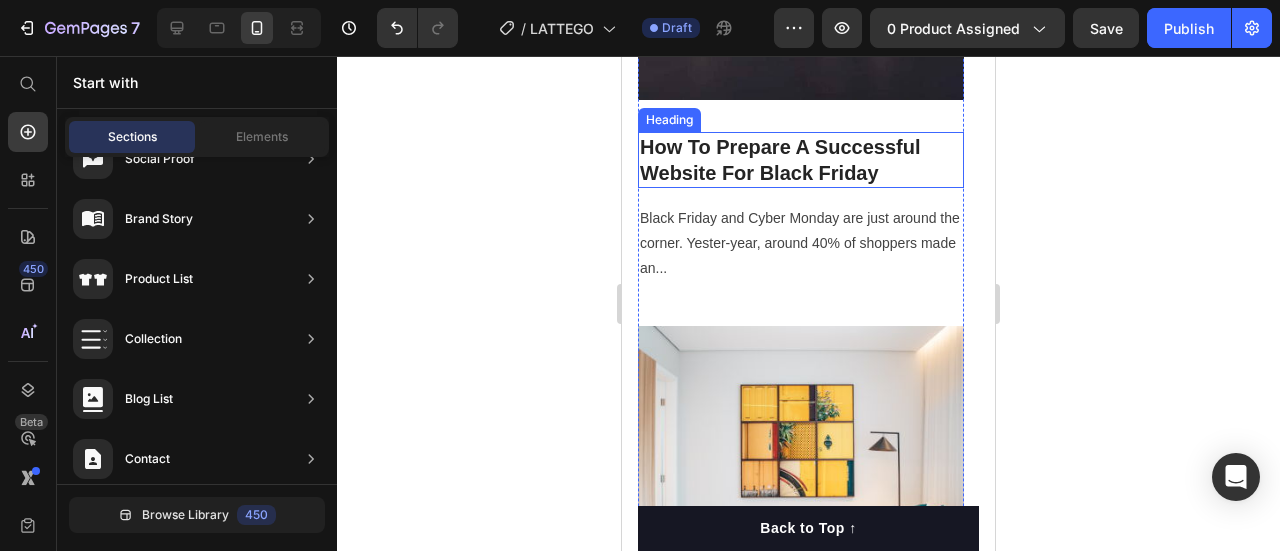 click on "How To Prepare A Successful Website For Black Friday" at bounding box center (801, 160) 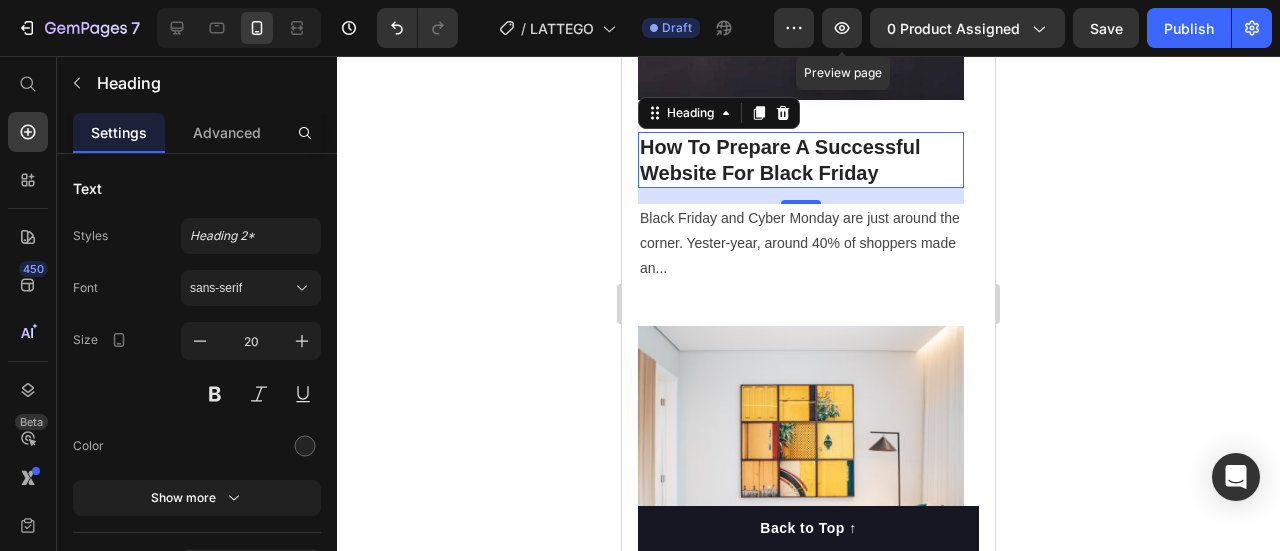 click on "How To Prepare A Successful Website For Black Friday" at bounding box center [801, 160] 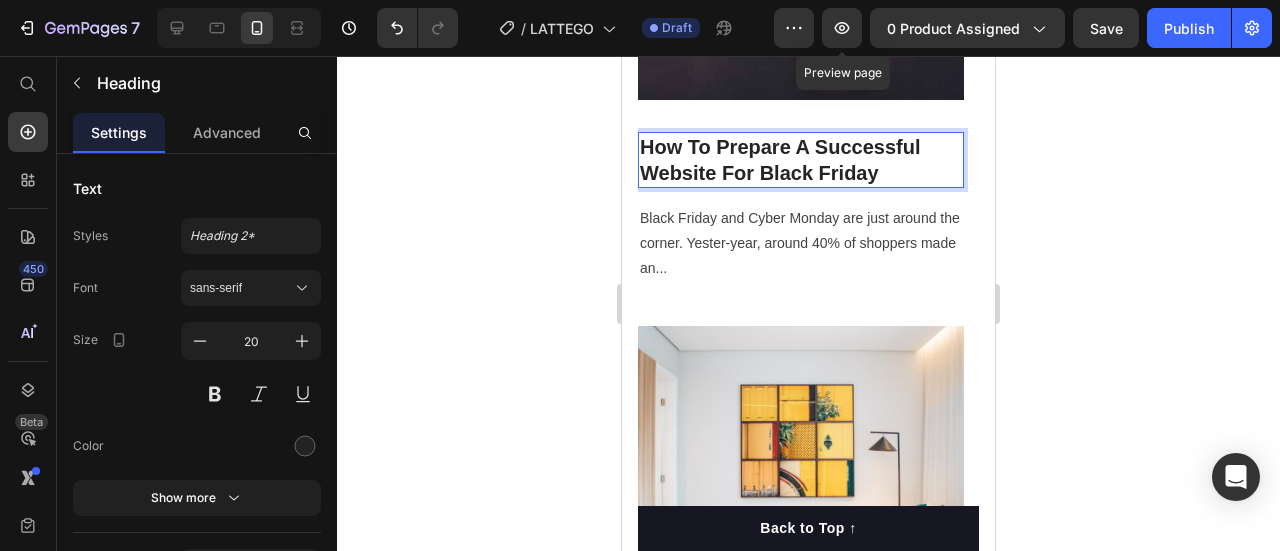 click on "How To Prepare A Successful Website For Black Friday" at bounding box center [801, 160] 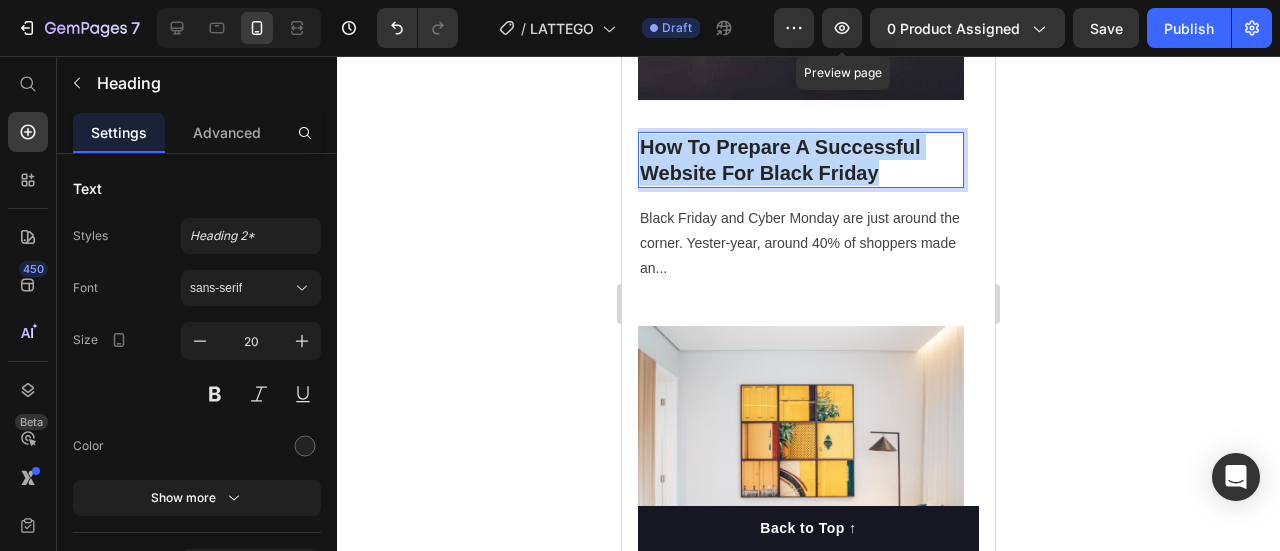 drag, startPoint x: 883, startPoint y: 168, endPoint x: 641, endPoint y: 153, distance: 242.46443 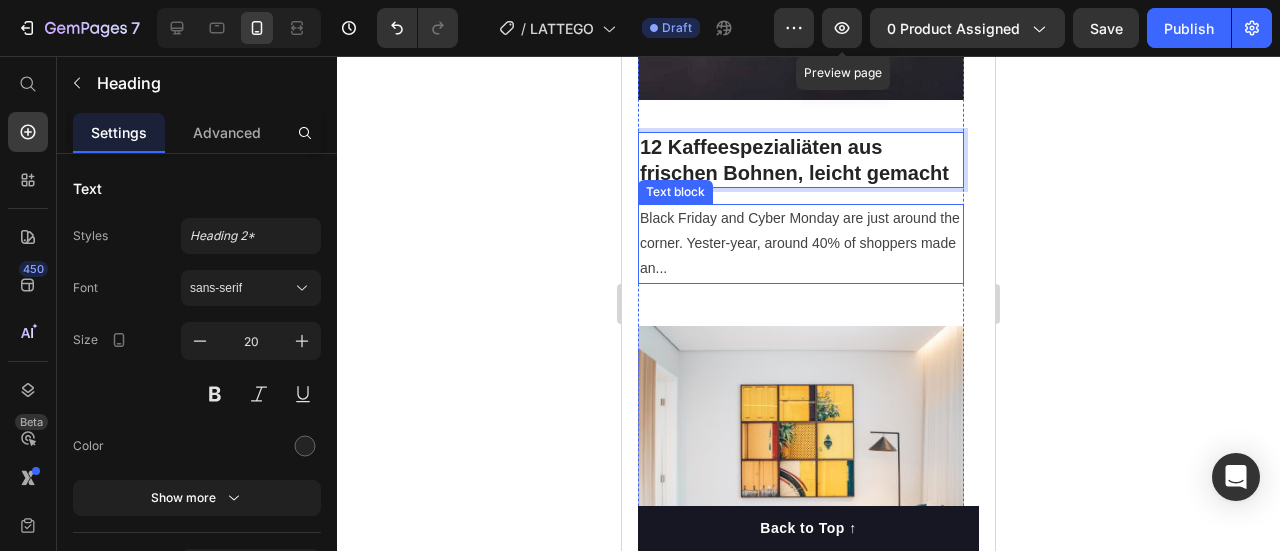 click on "Black Friday and Cyber Monday are just around the corner. Yester-year, around 40% of shoppers made an..." at bounding box center (801, 244) 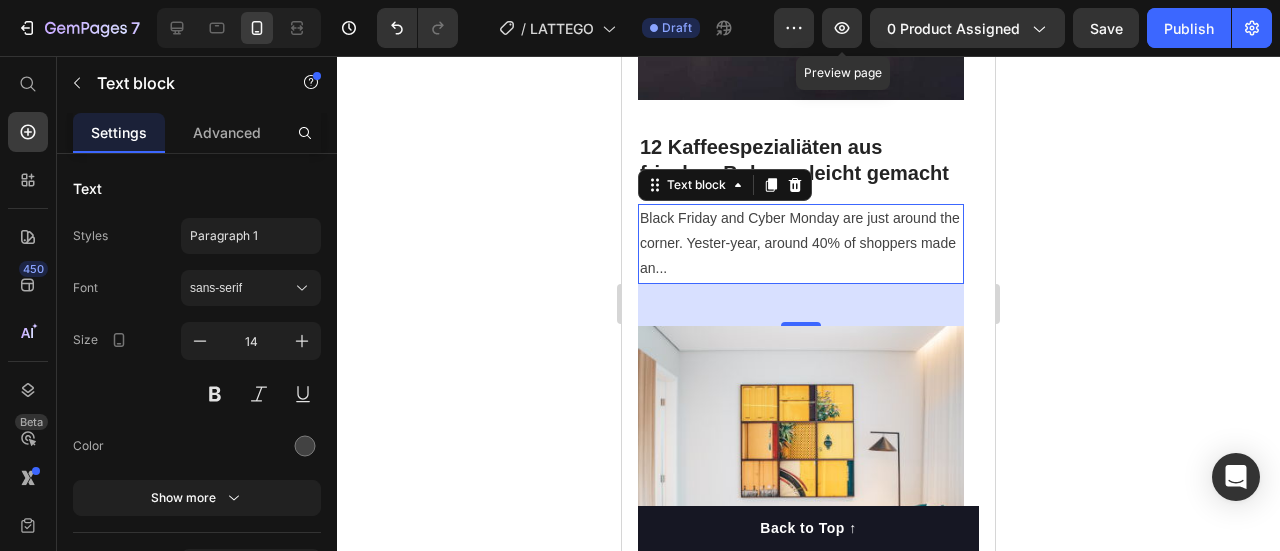 click on "Black Friday and Cyber Monday are just around the corner. Yester-year, around 40% of shoppers made an..." at bounding box center (801, 244) 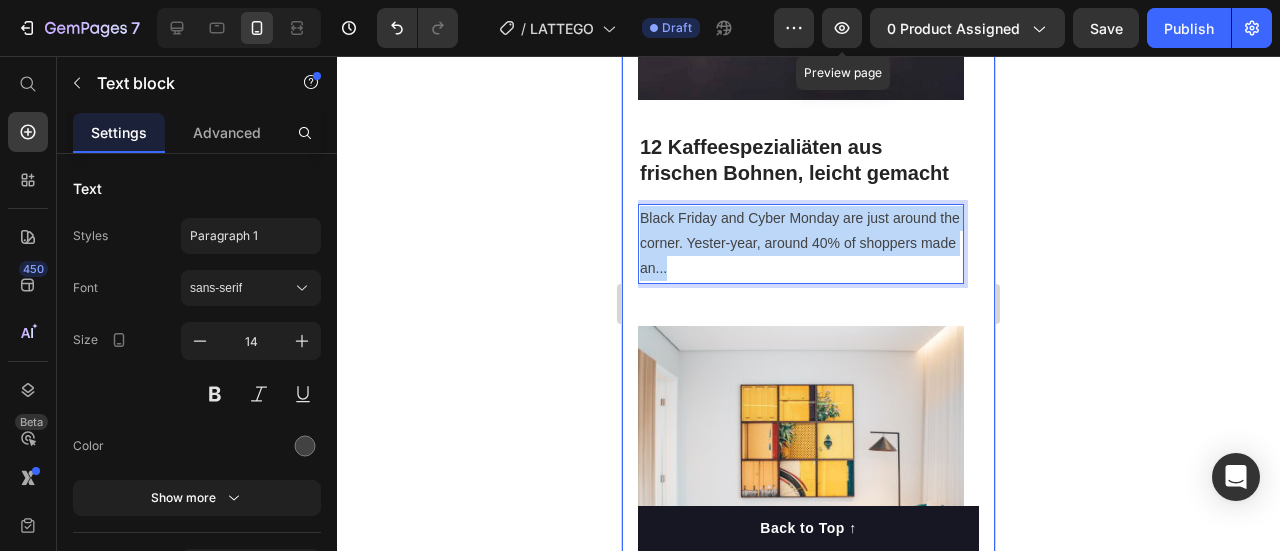 drag, startPoint x: 673, startPoint y: 267, endPoint x: 628, endPoint y: 218, distance: 66.52819 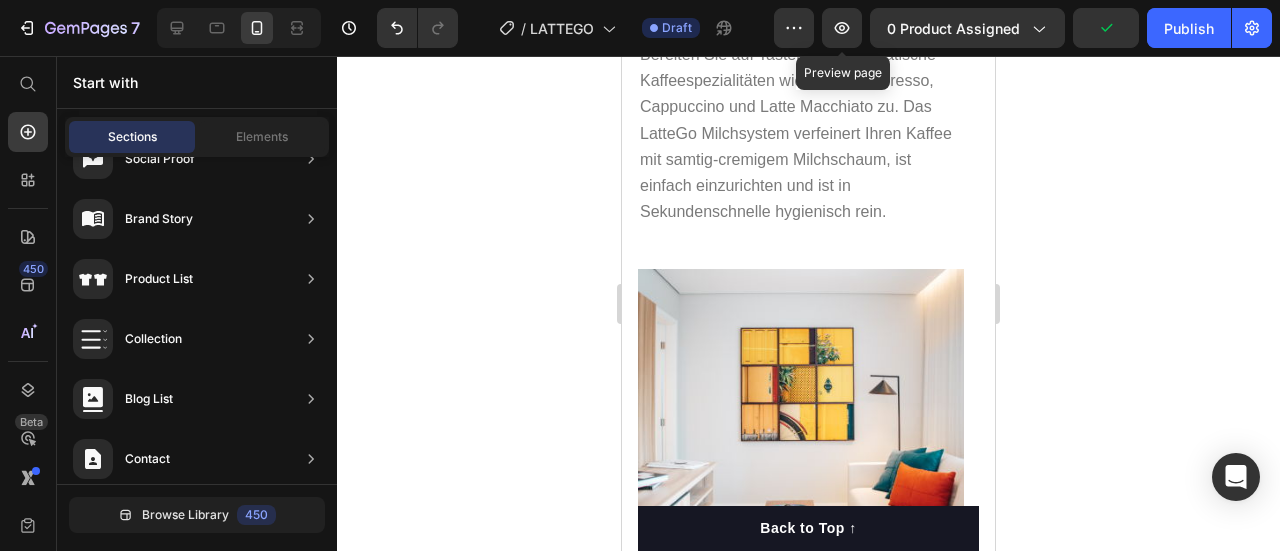 scroll, scrollTop: 4237, scrollLeft: 0, axis: vertical 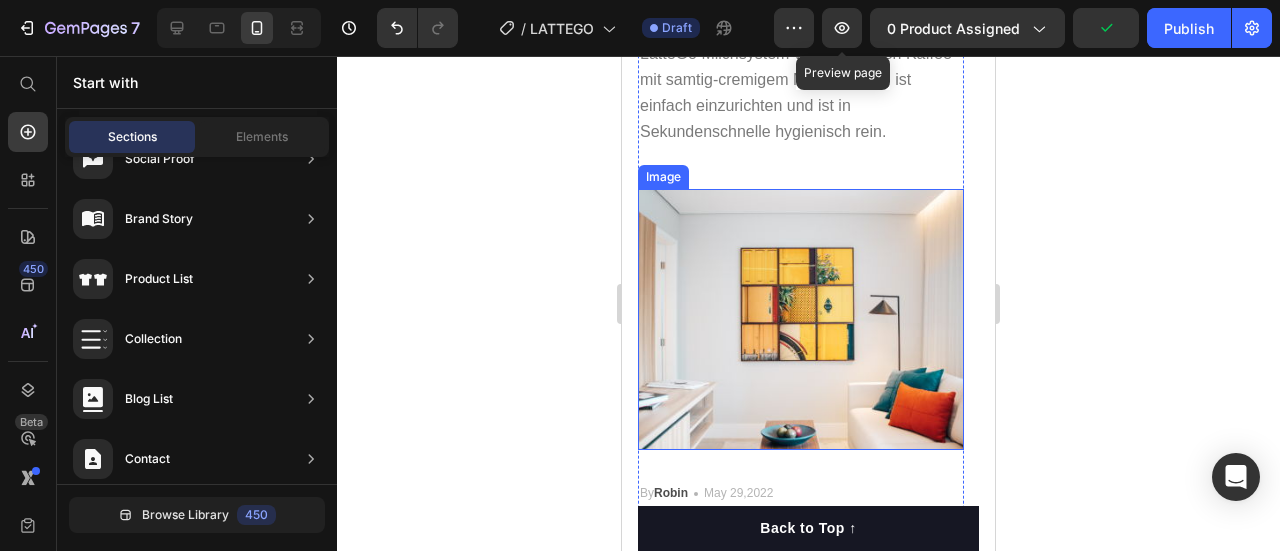 click at bounding box center [801, 319] 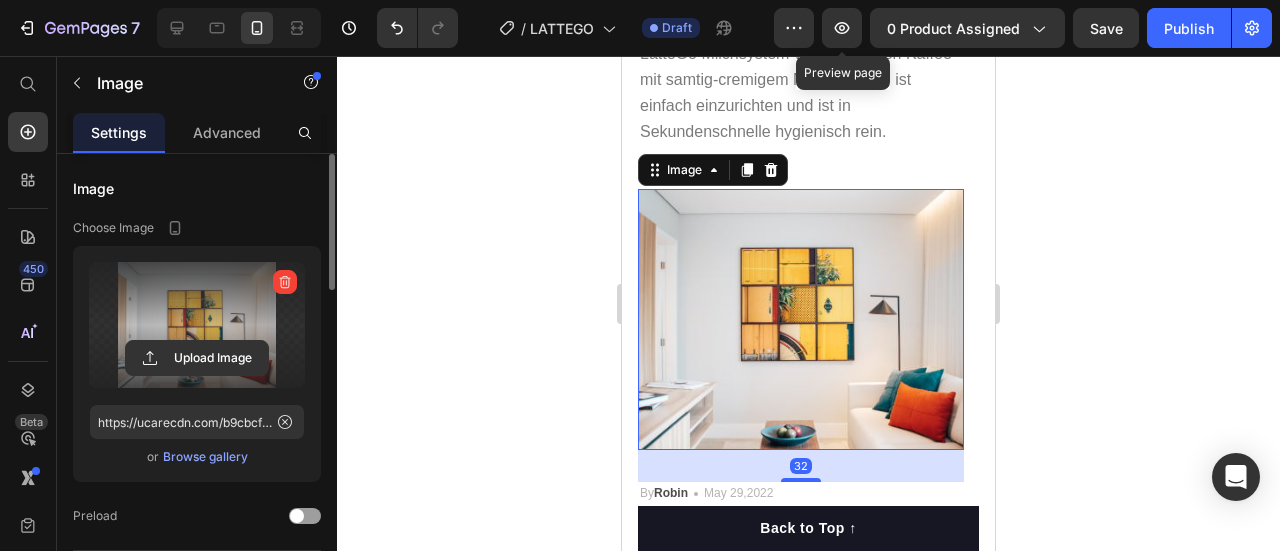 click at bounding box center (197, 325) 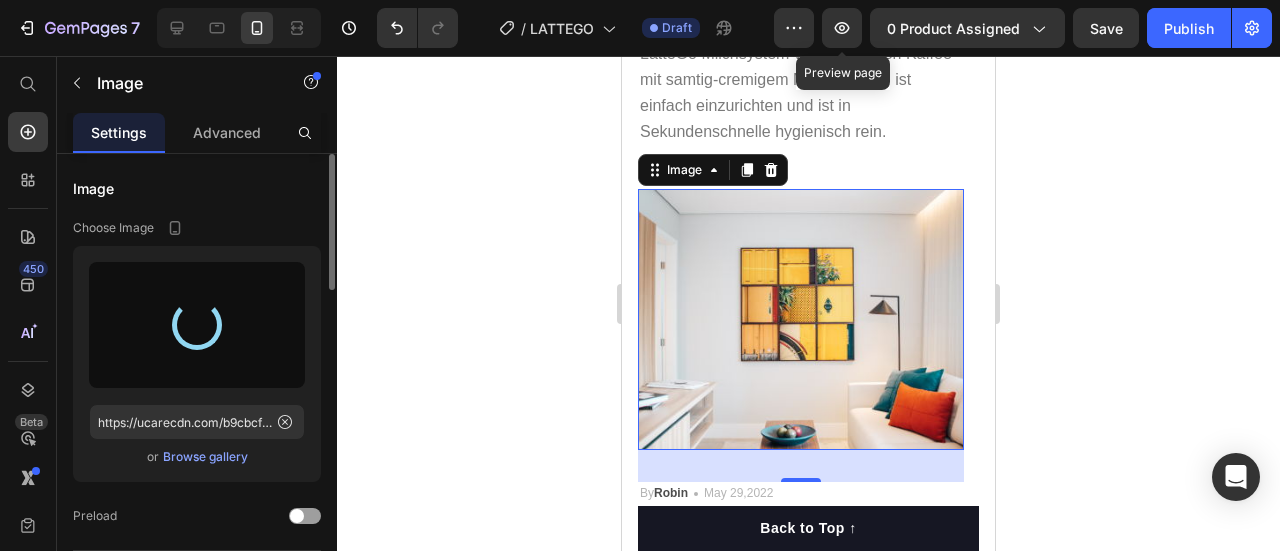 type on "https://cdn.shopify.com/s/files/1/0974/5412/9416/files/gempages_573277714325177094-882792e1-f6c4-481e-97c4-2558a3c8b074.jpg" 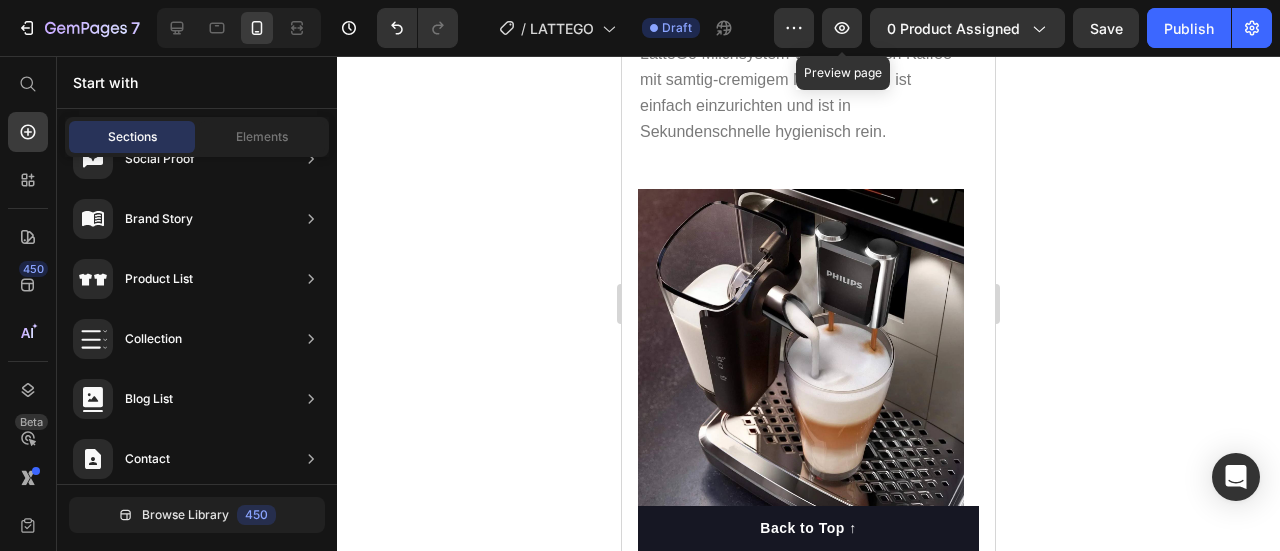 scroll, scrollTop: 4430, scrollLeft: 0, axis: vertical 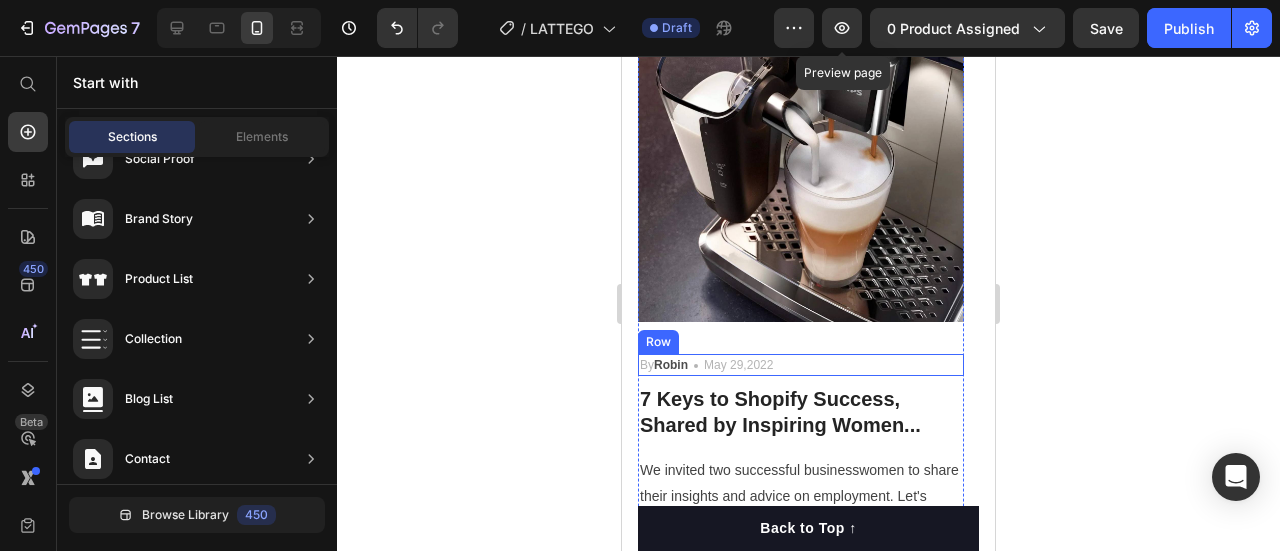 click on "By  Robin Text block
Icon May 29,2022 Text block Row" at bounding box center [801, 365] 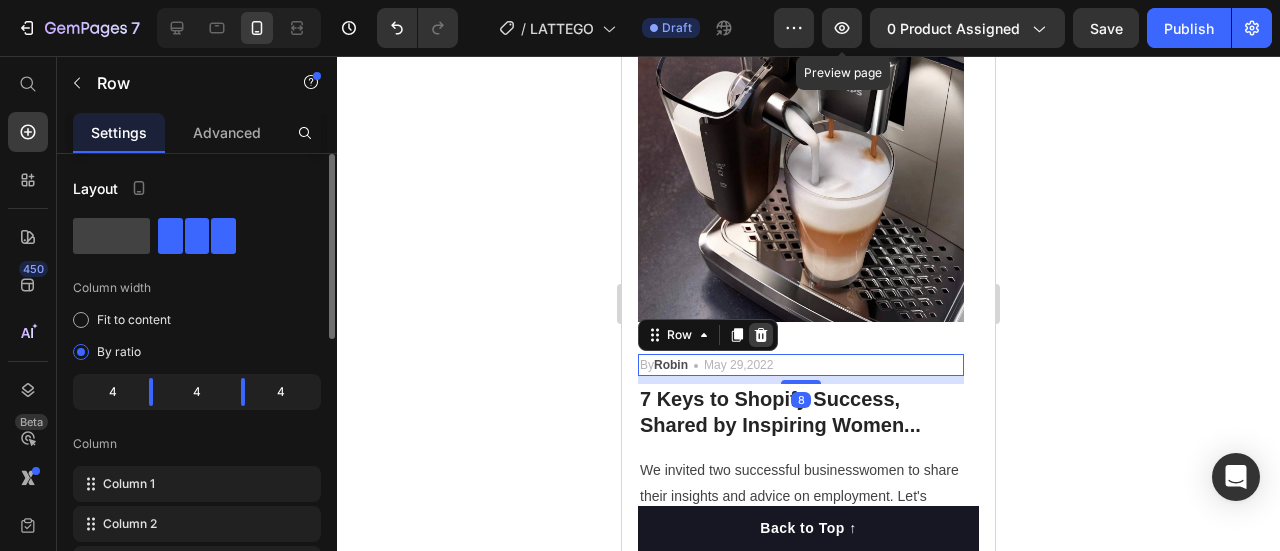 click 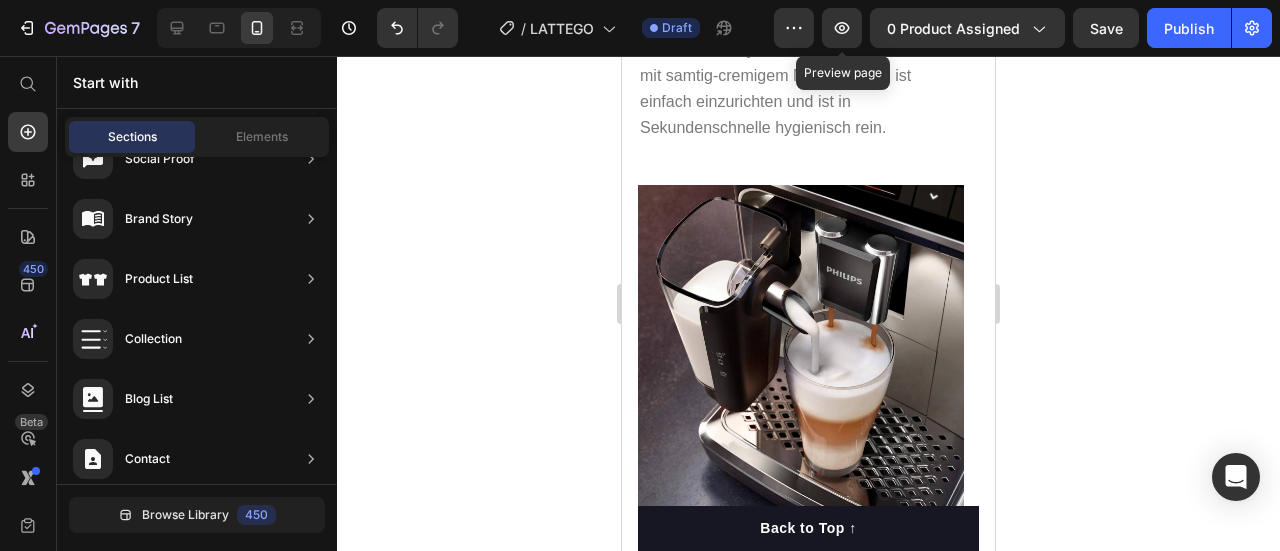 scroll, scrollTop: 4339, scrollLeft: 0, axis: vertical 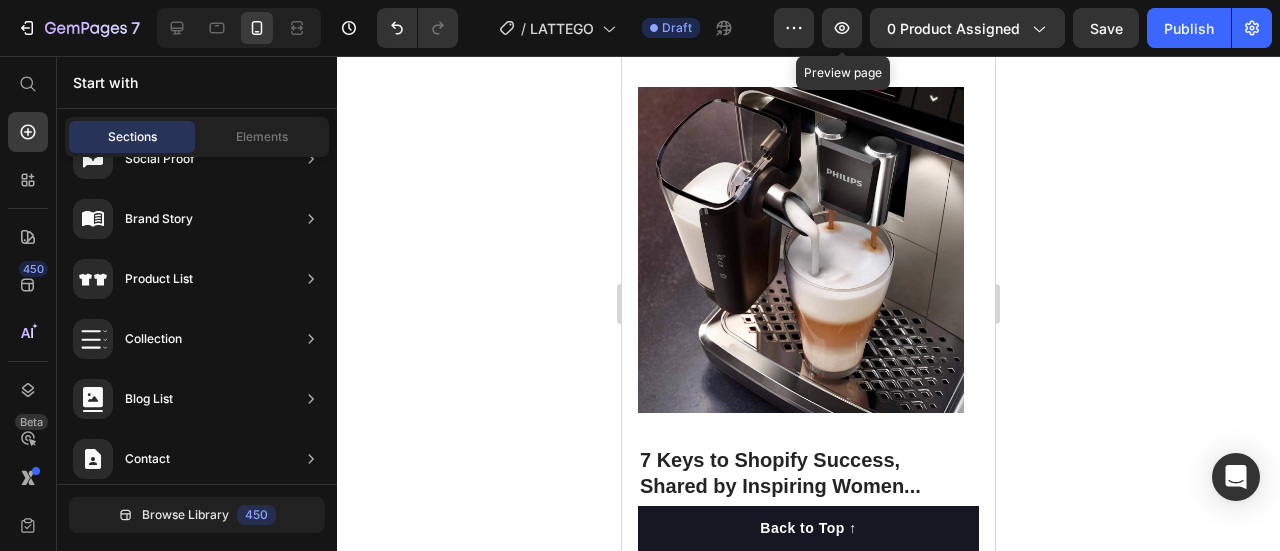 drag, startPoint x: 990, startPoint y: 409, endPoint x: 1620, endPoint y: 458, distance: 631.9027 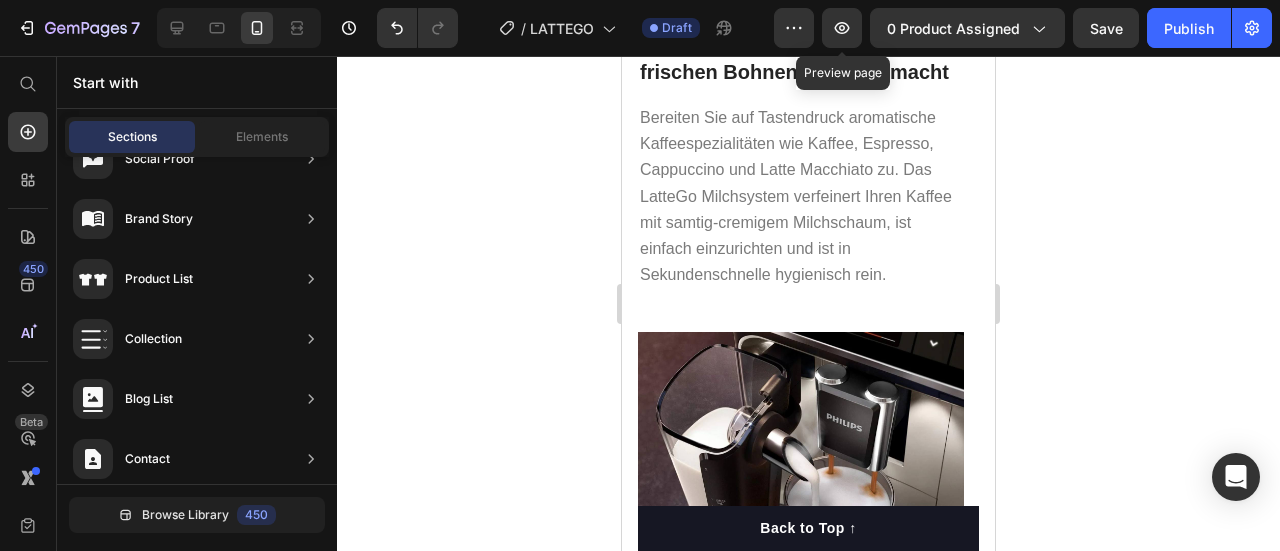 scroll, scrollTop: 3826, scrollLeft: 0, axis: vertical 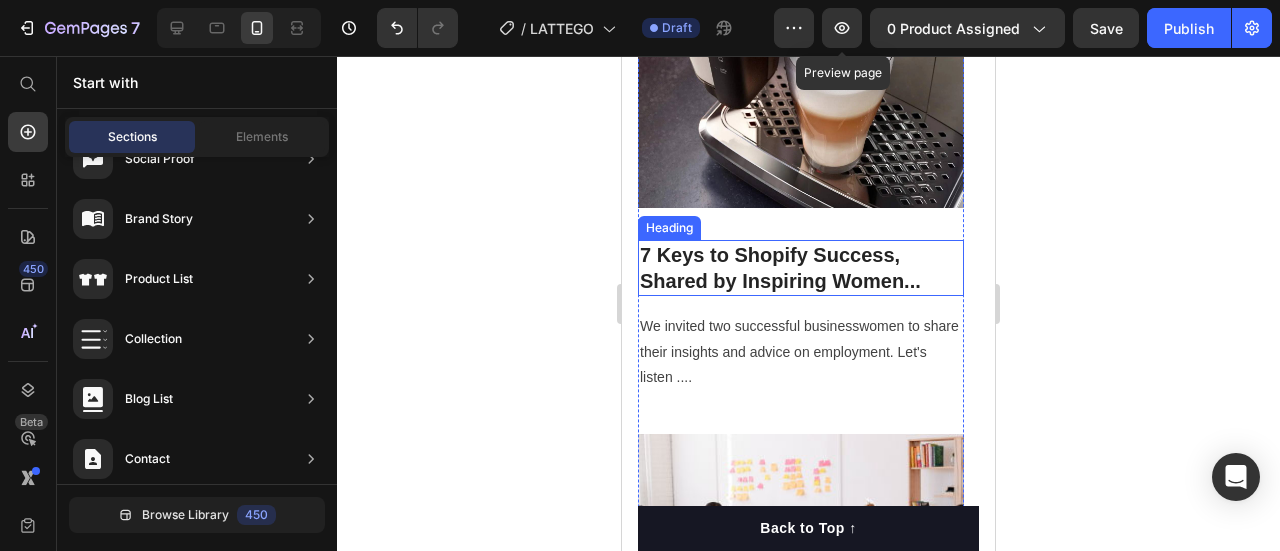 click on "7 Keys to Shopify Success, Shared by Inspiring Women..." at bounding box center [801, 268] 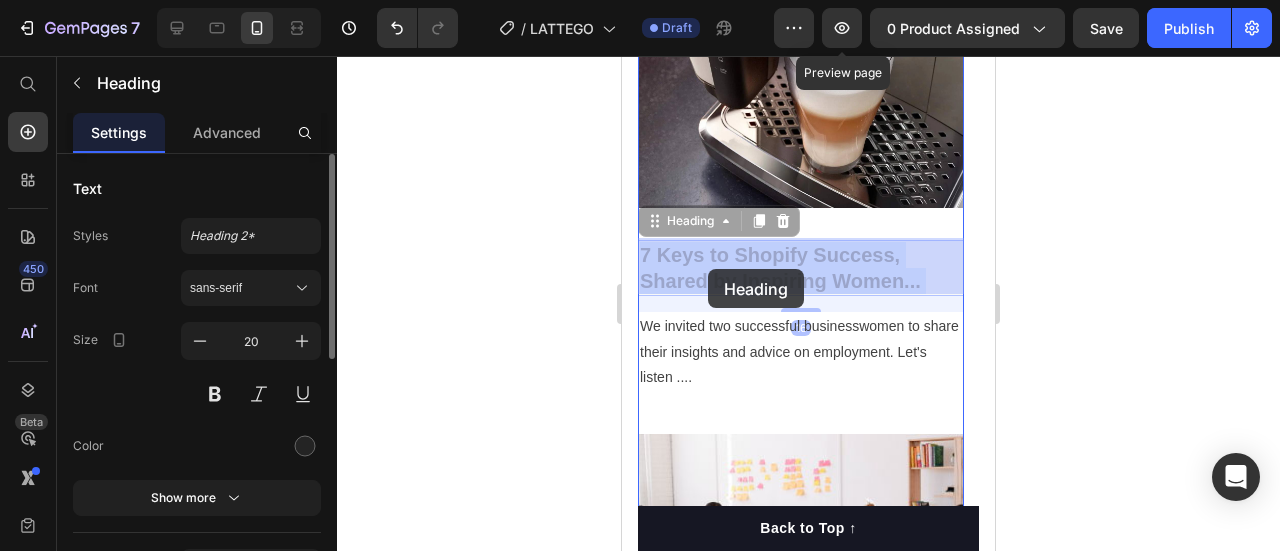 drag, startPoint x: 920, startPoint y: 279, endPoint x: 708, endPoint y: 269, distance: 212.23572 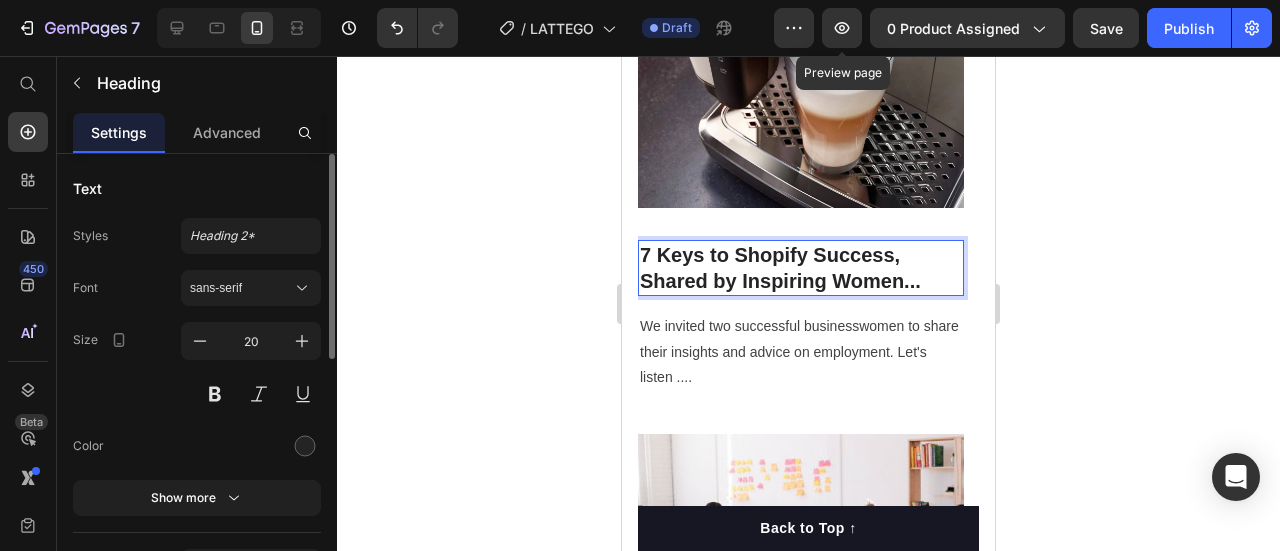 drag, startPoint x: 917, startPoint y: 278, endPoint x: 658, endPoint y: 253, distance: 260.20377 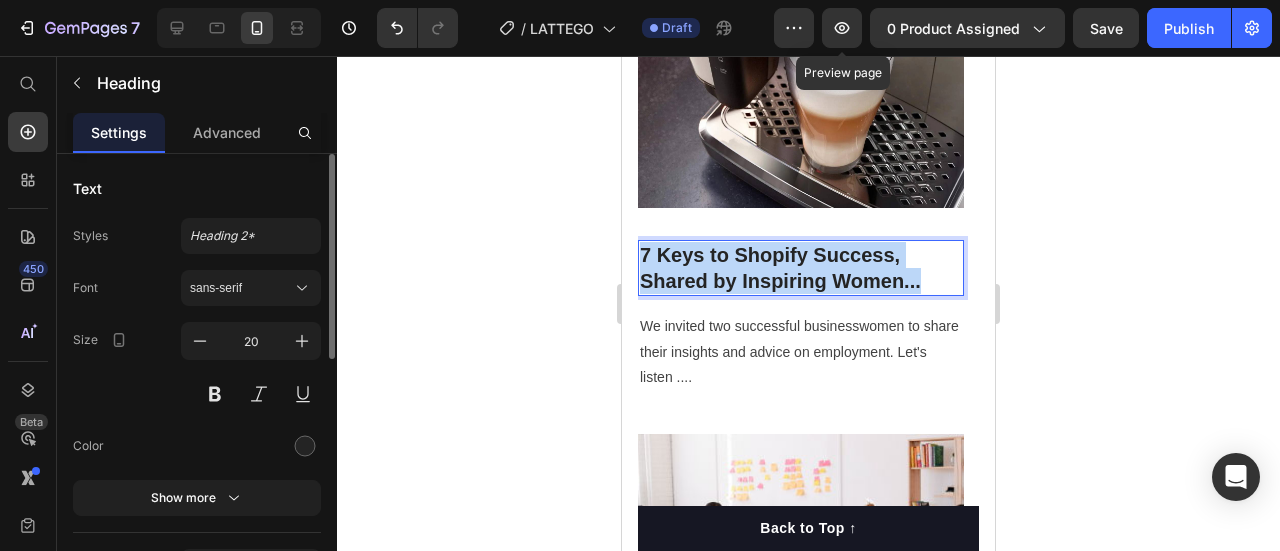 drag, startPoint x: 642, startPoint y: 252, endPoint x: 920, endPoint y: 283, distance: 279.72308 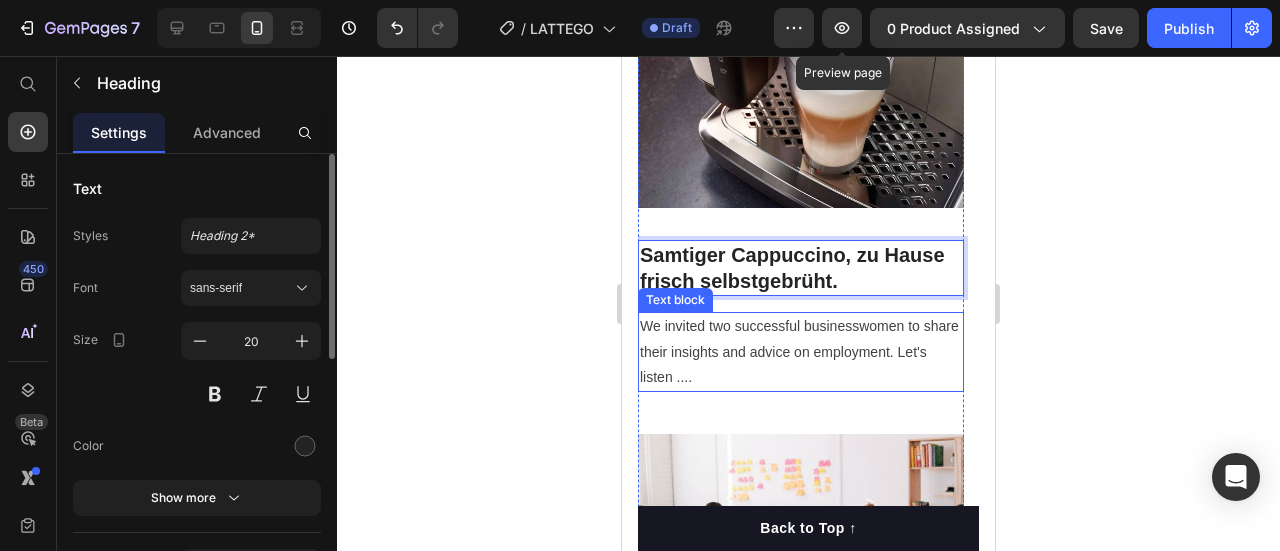 click on "We invited two successful businesswomen to share their insights and advice on employment. Let's listen ...." at bounding box center [801, 352] 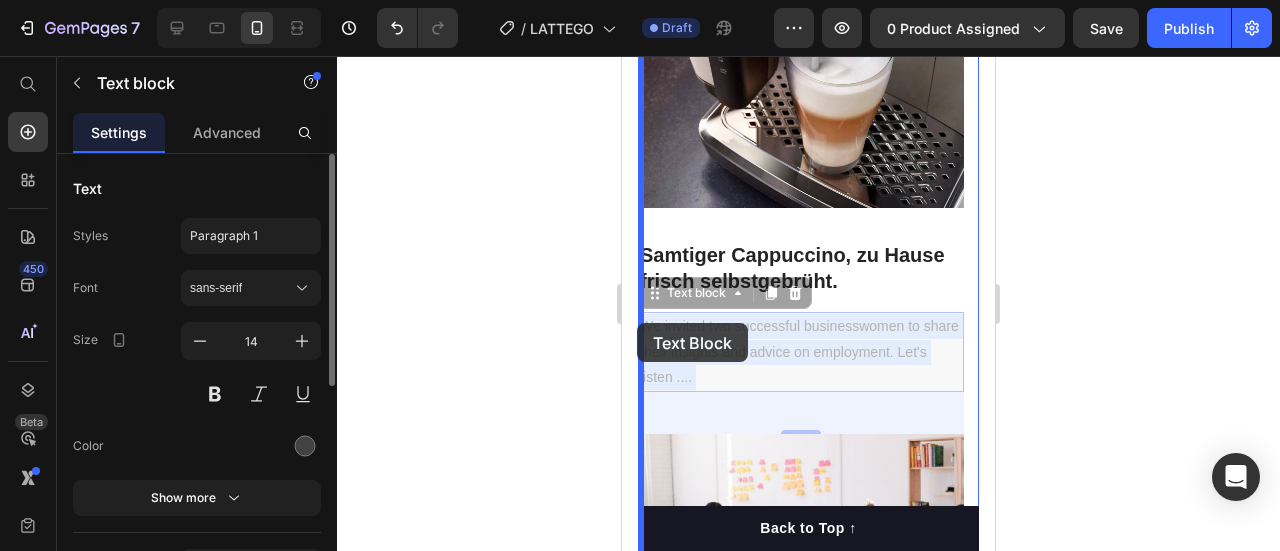 drag, startPoint x: 699, startPoint y: 375, endPoint x: 654, endPoint y: 337, distance: 58.898216 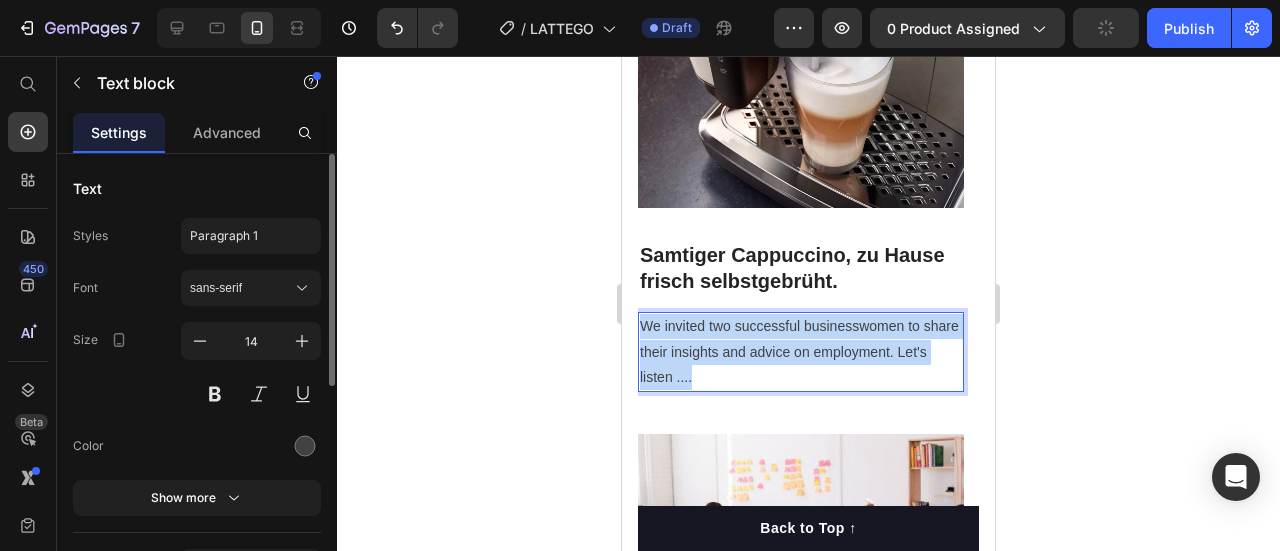 drag, startPoint x: 699, startPoint y: 375, endPoint x: 642, endPoint y: 329, distance: 73.24616 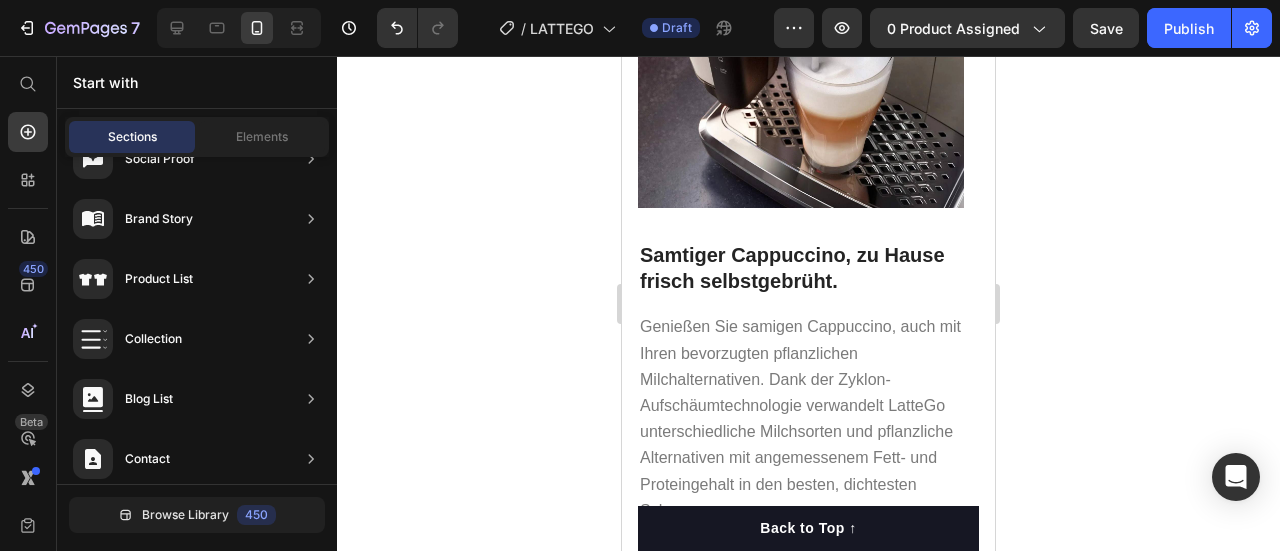scroll, scrollTop: 4540, scrollLeft: 0, axis: vertical 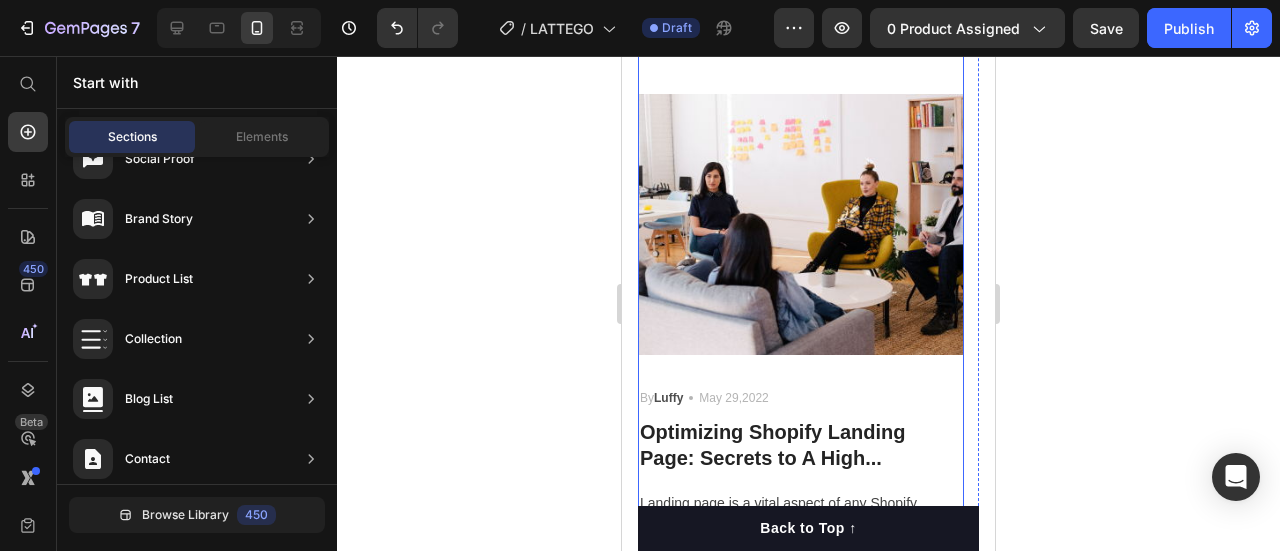 click at bounding box center [801, 224] 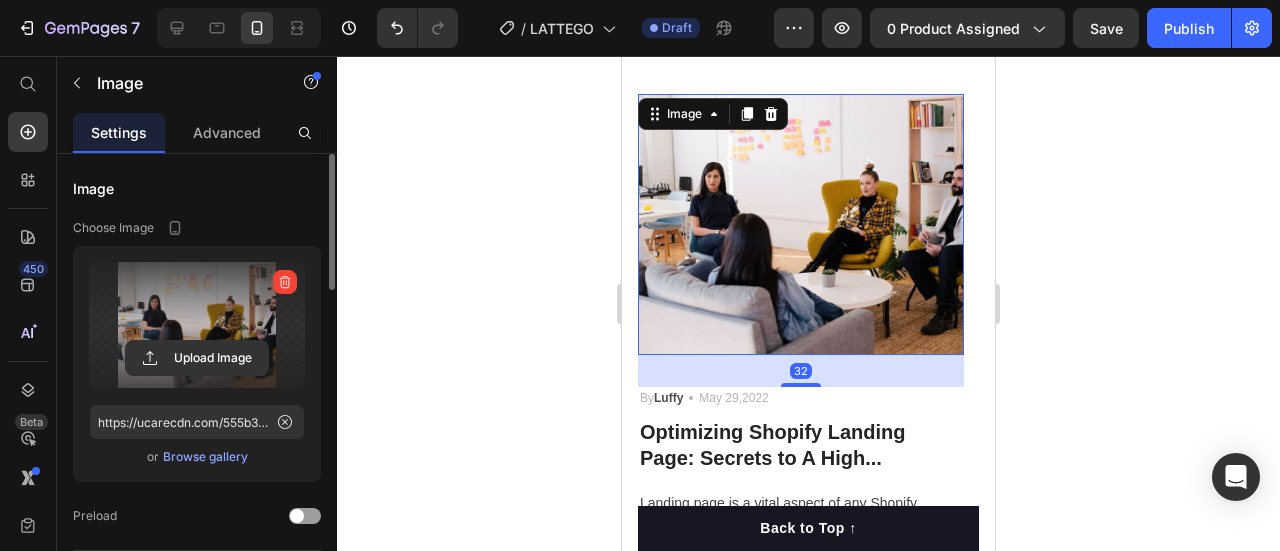 click at bounding box center [197, 325] 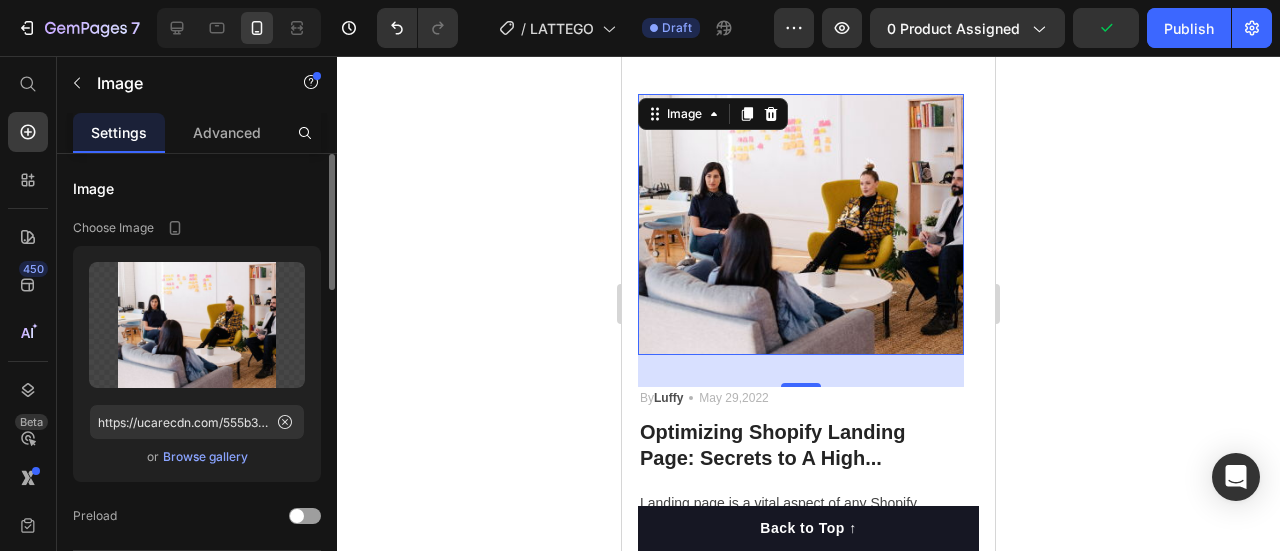 click on "Browse gallery" at bounding box center [205, 457] 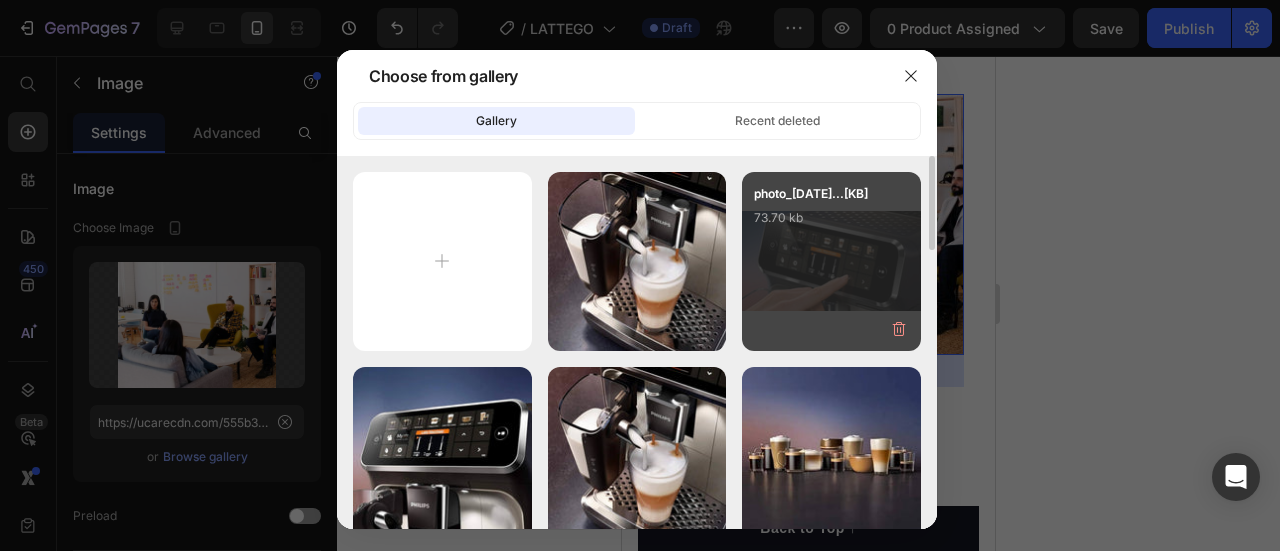 click on "photo_2025-07-13...07.jpg 73.70 kb" at bounding box center (831, 224) 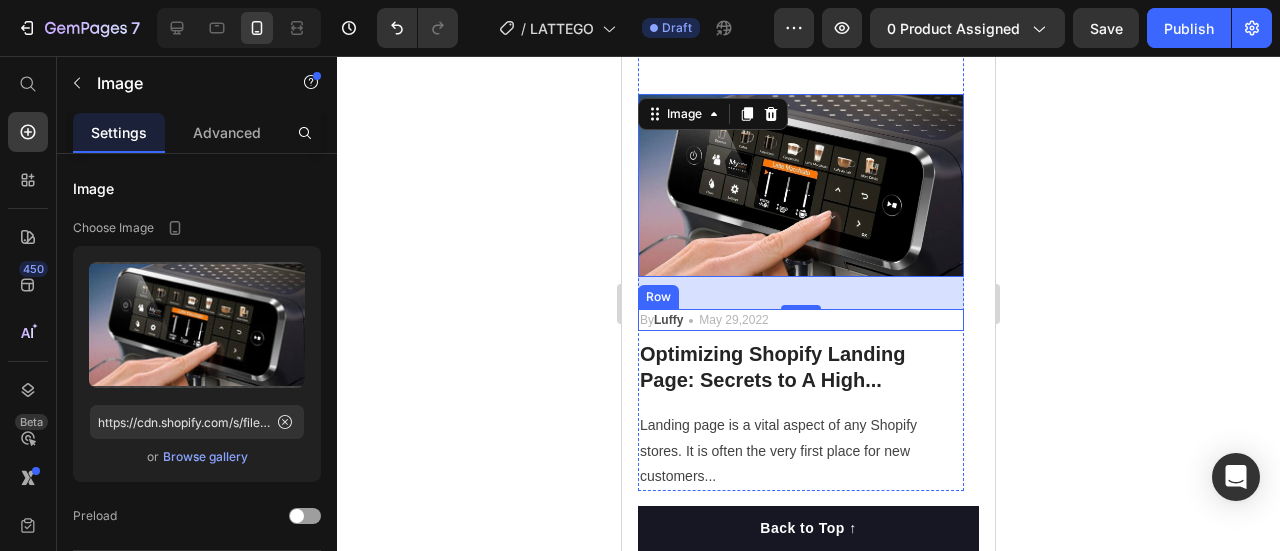 click on "By  Luffy Text block
Icon May 29,2022 Text block Row" at bounding box center (801, 320) 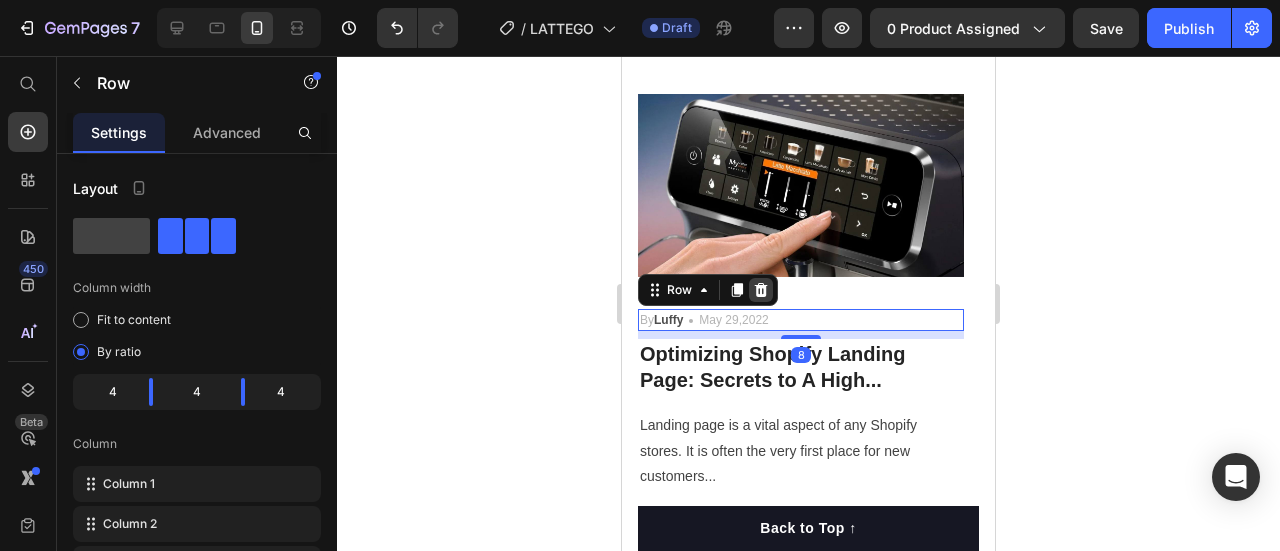 click 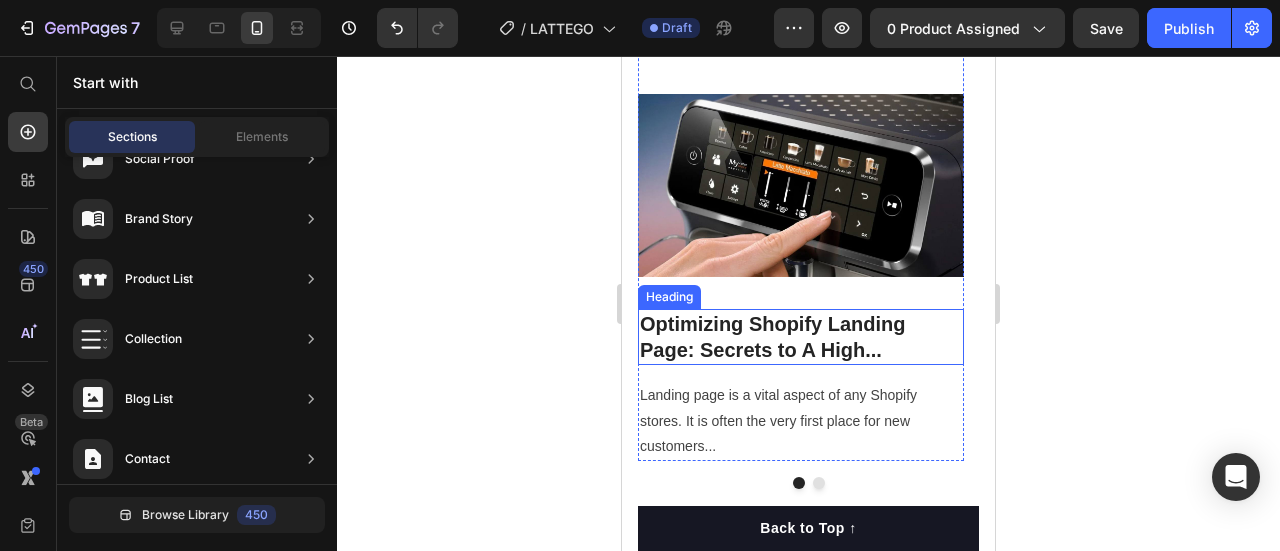 click on "Optimizing Shopify Landing Page: Secrets to A High..." at bounding box center (801, 337) 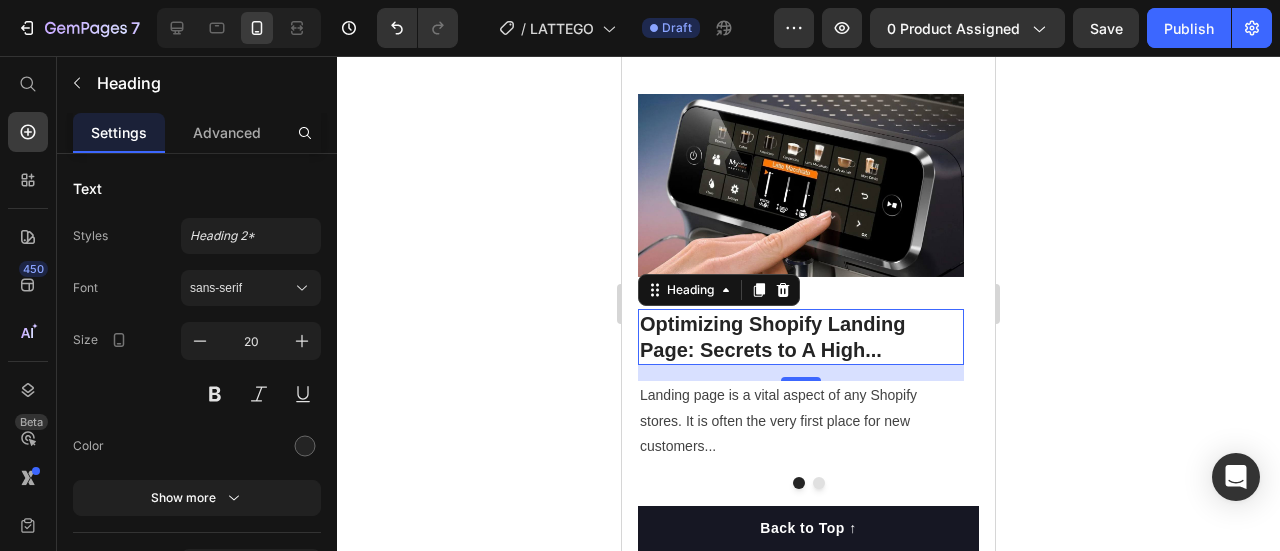 click on "Optimizing Shopify Landing Page: Secrets to A High..." at bounding box center (801, 337) 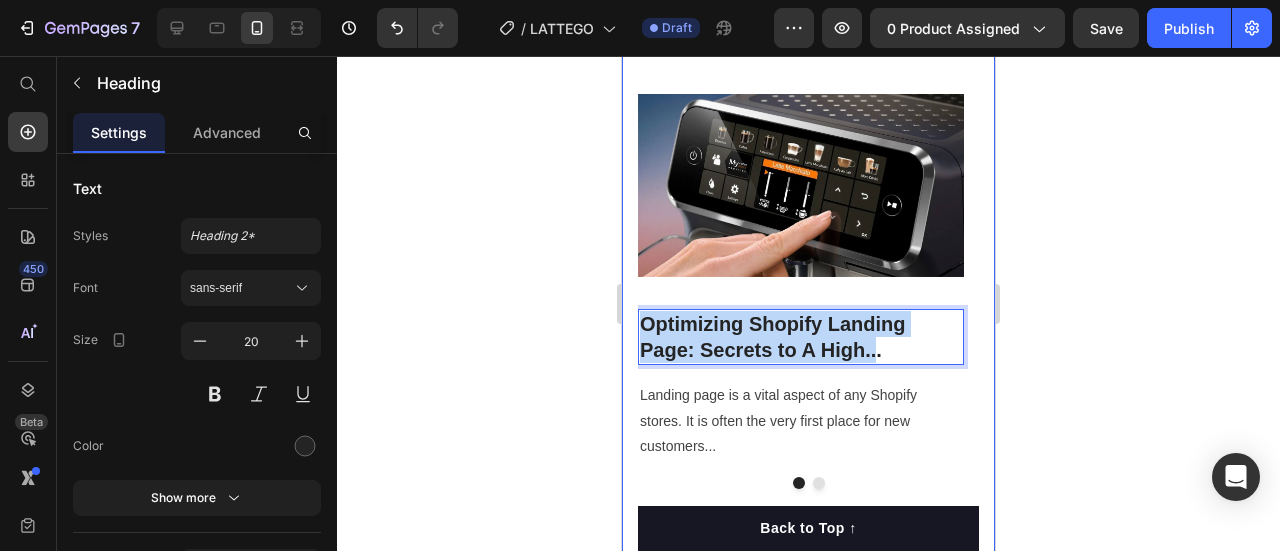 drag, startPoint x: 877, startPoint y: 345, endPoint x: 636, endPoint y: 324, distance: 241.91321 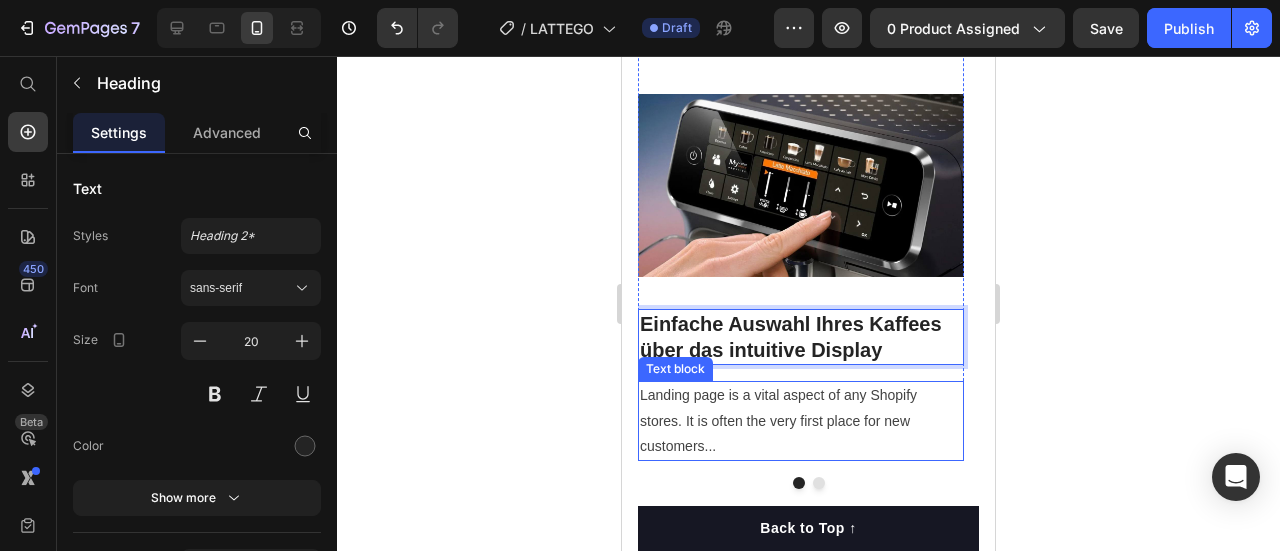 click on "Landing page is a vital aspect of any Shopify stores. It is often the very first place for new customers..." at bounding box center (801, 421) 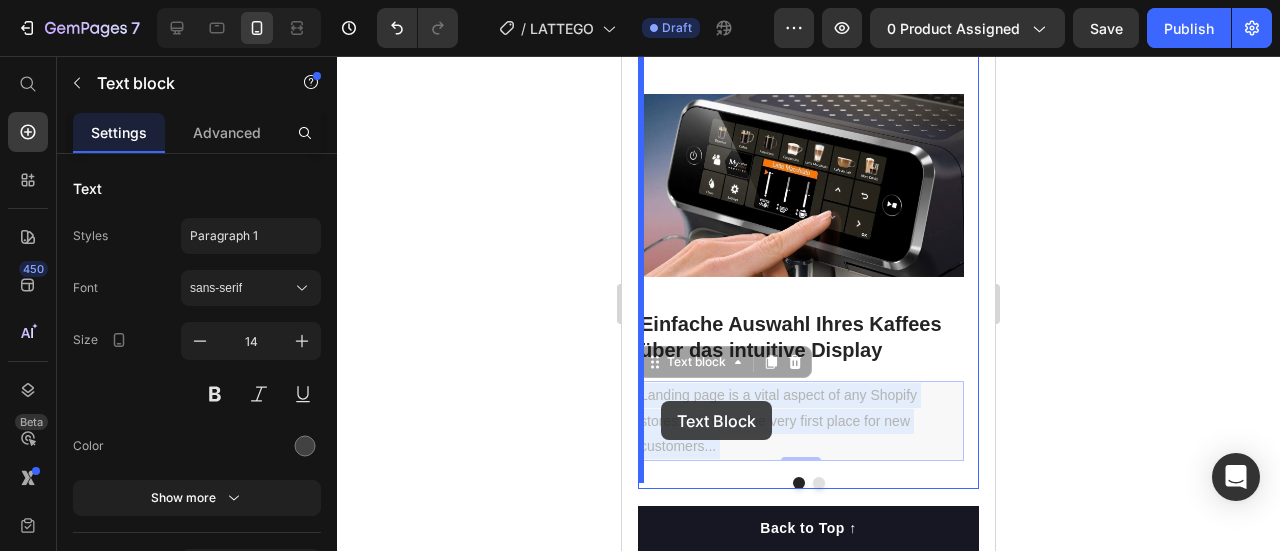 drag, startPoint x: 697, startPoint y: 443, endPoint x: 701, endPoint y: 426, distance: 17.464249 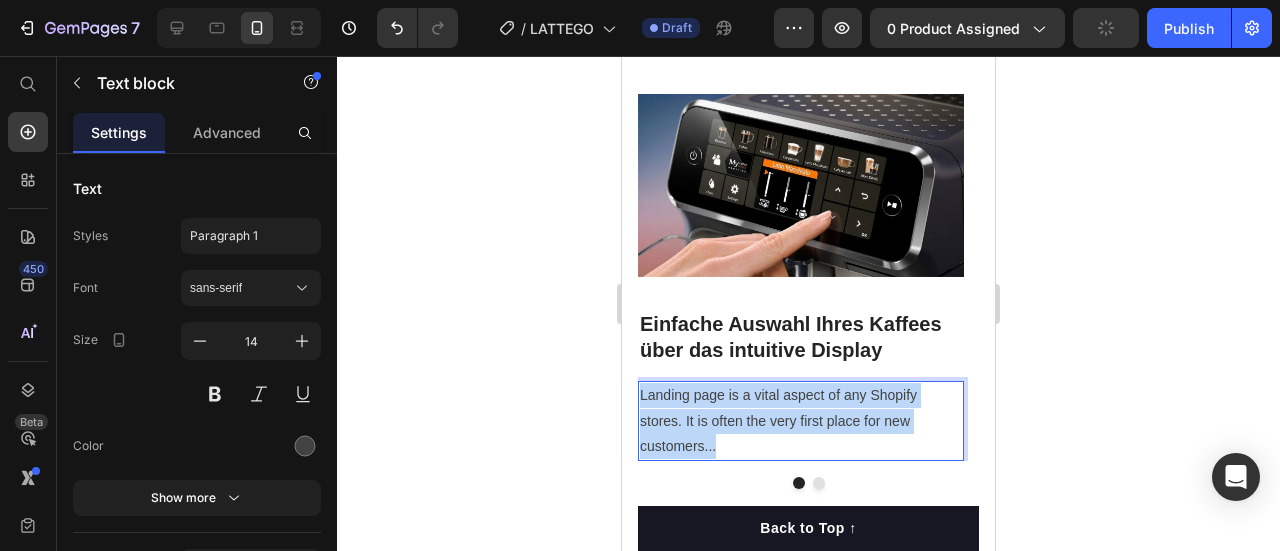 drag, startPoint x: 736, startPoint y: 445, endPoint x: 640, endPoint y: 393, distance: 109.17875 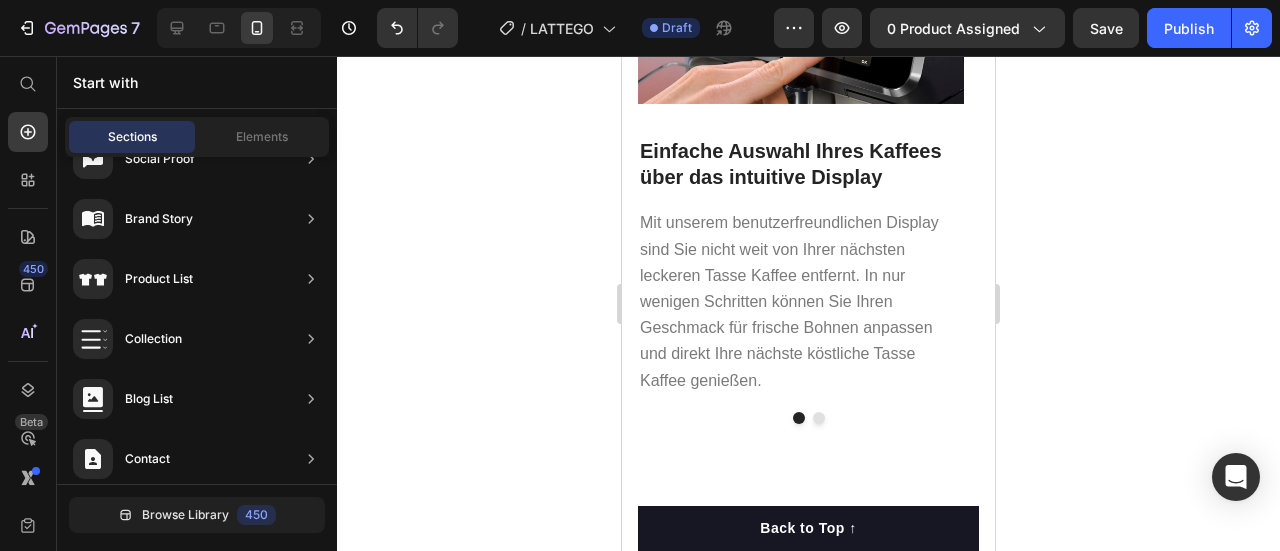 scroll, scrollTop: 5173, scrollLeft: 0, axis: vertical 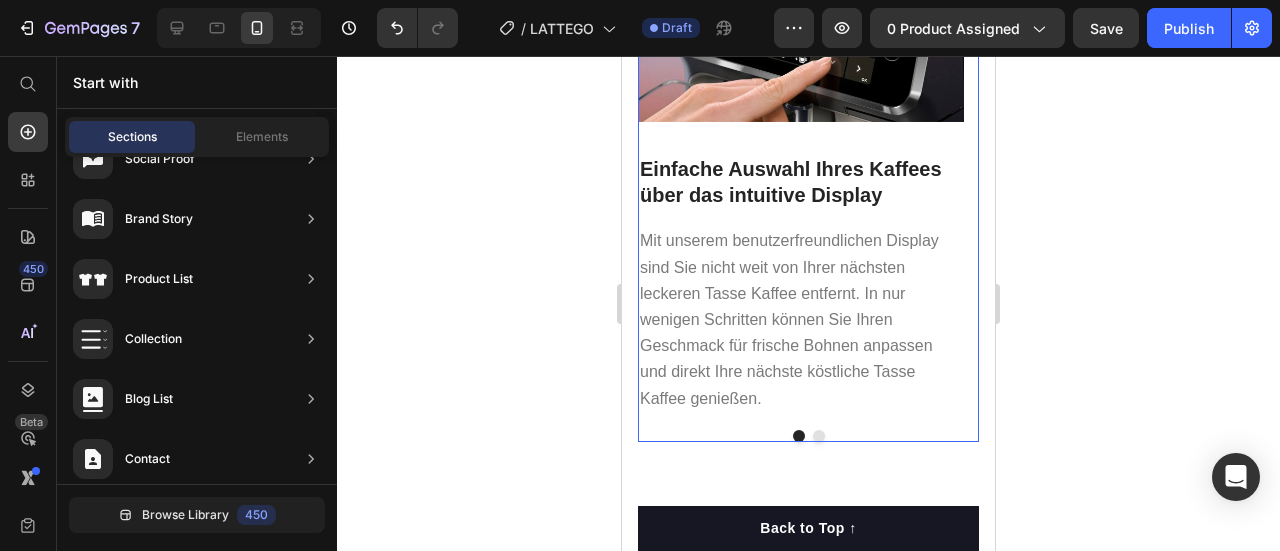 click at bounding box center (819, 436) 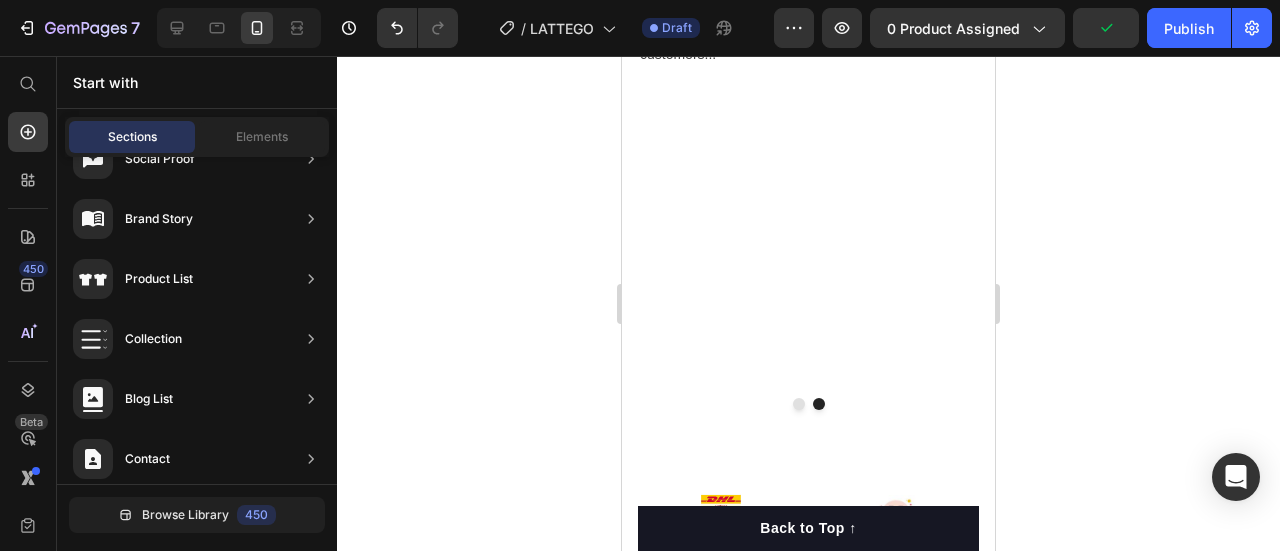 scroll, scrollTop: 5223, scrollLeft: 0, axis: vertical 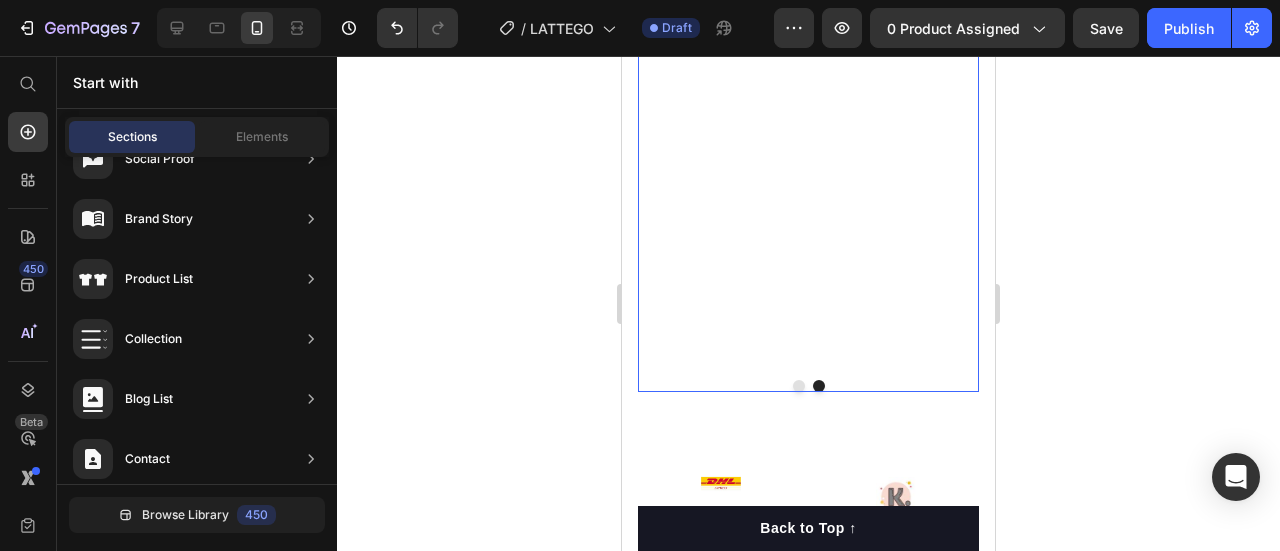 click at bounding box center (799, 386) 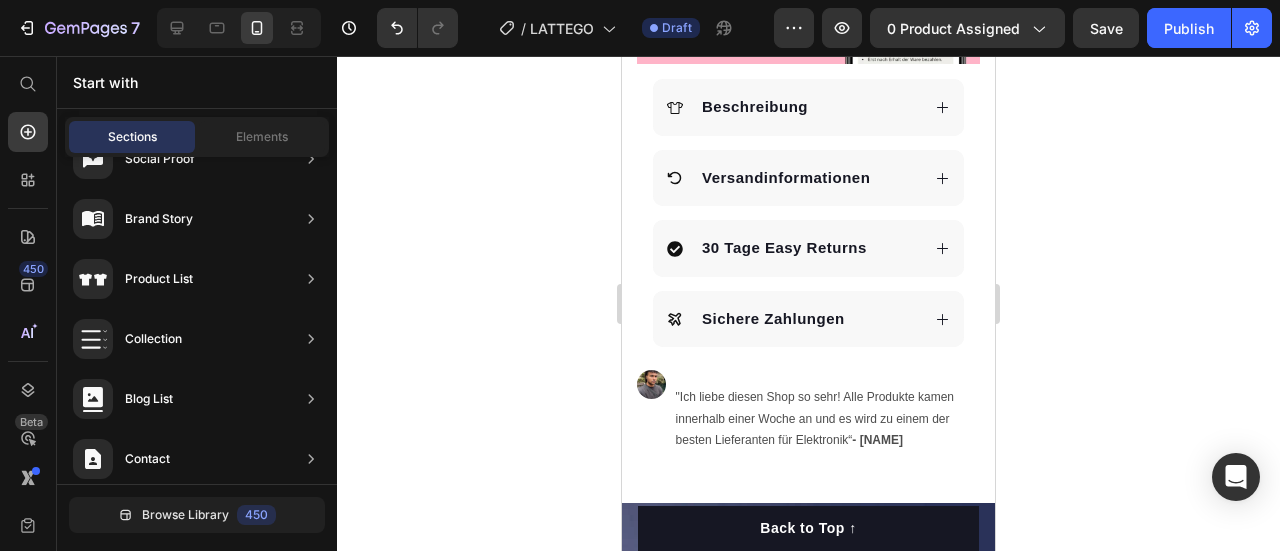 scroll, scrollTop: 1364, scrollLeft: 0, axis: vertical 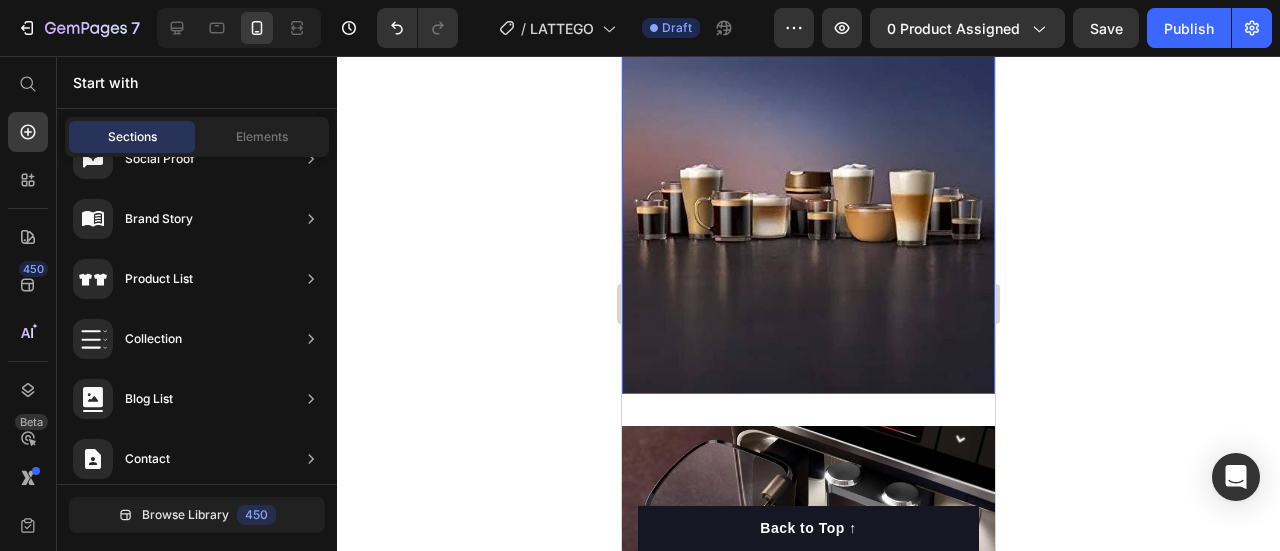 click at bounding box center [808, 207] 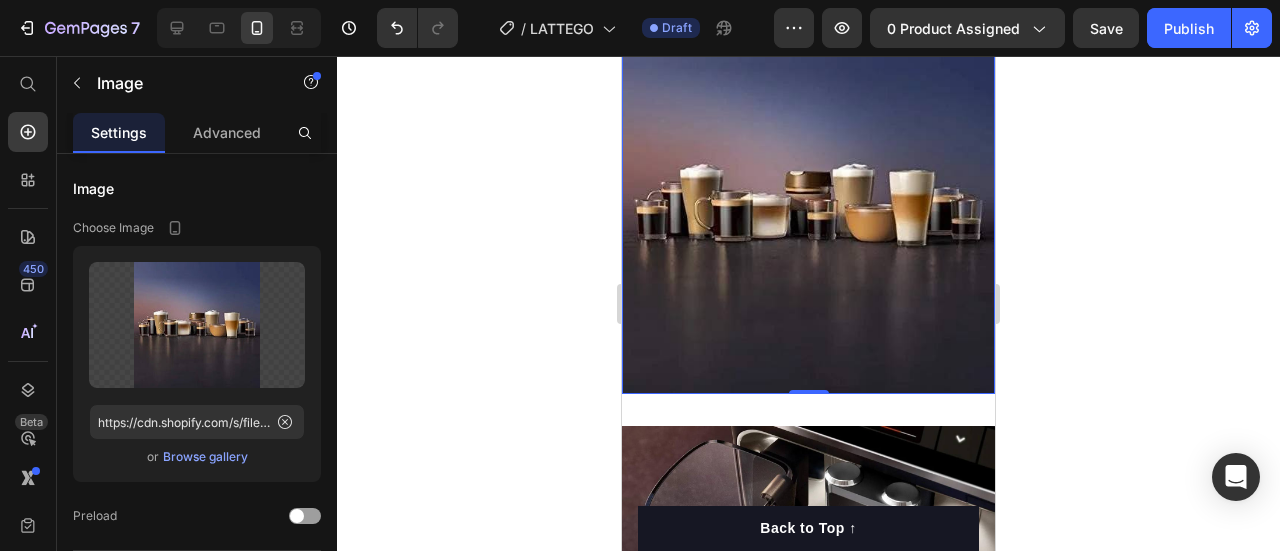 click at bounding box center (808, 207) 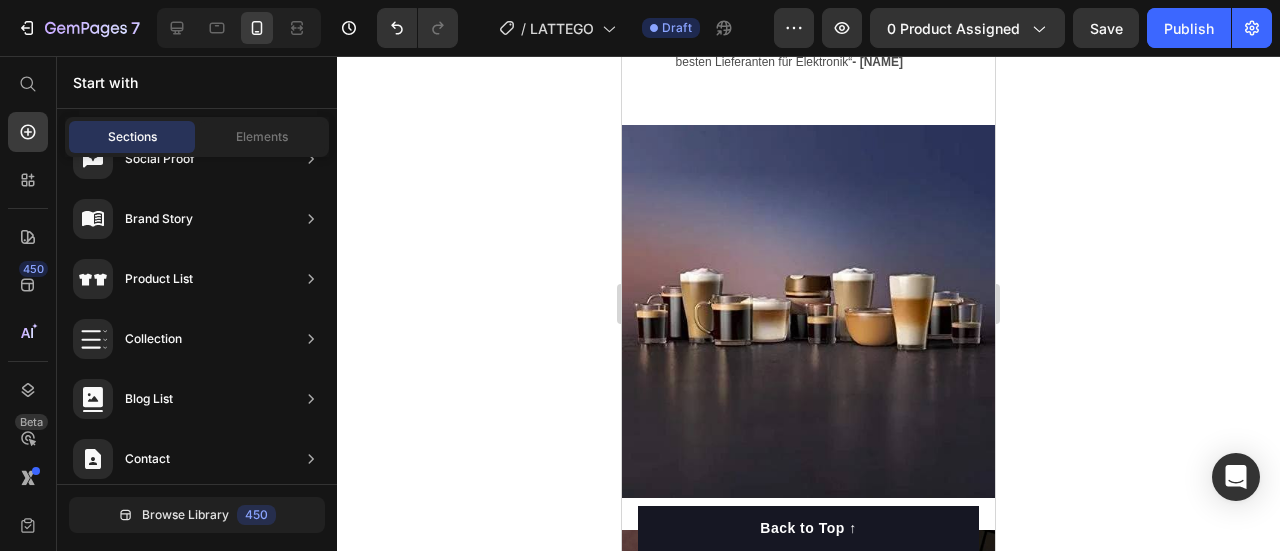 scroll, scrollTop: 1232, scrollLeft: 0, axis: vertical 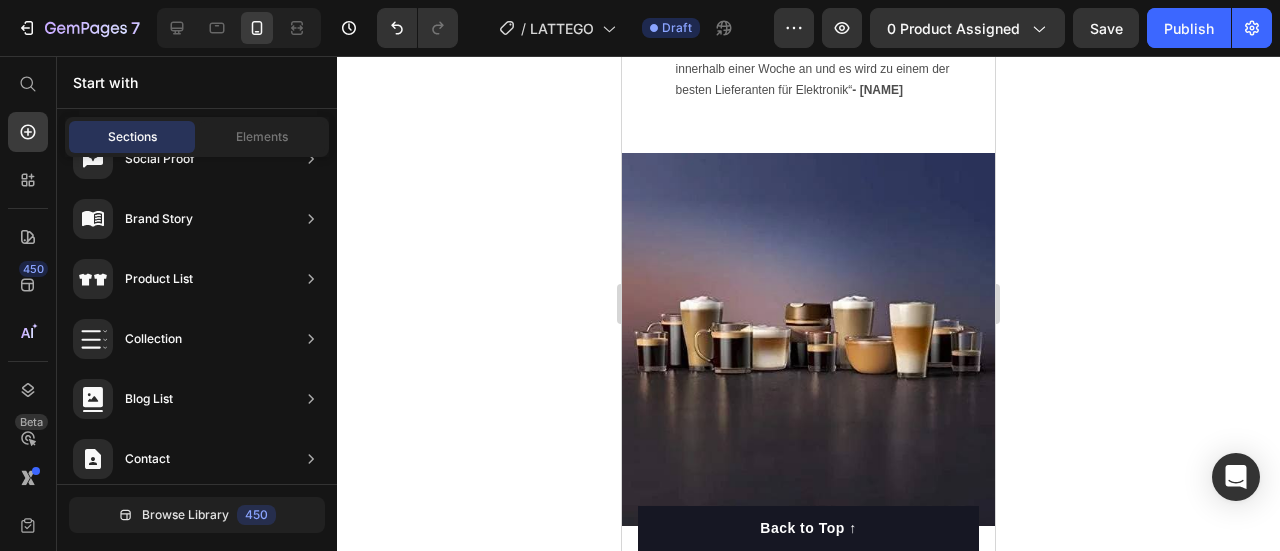 click at bounding box center [808, 339] 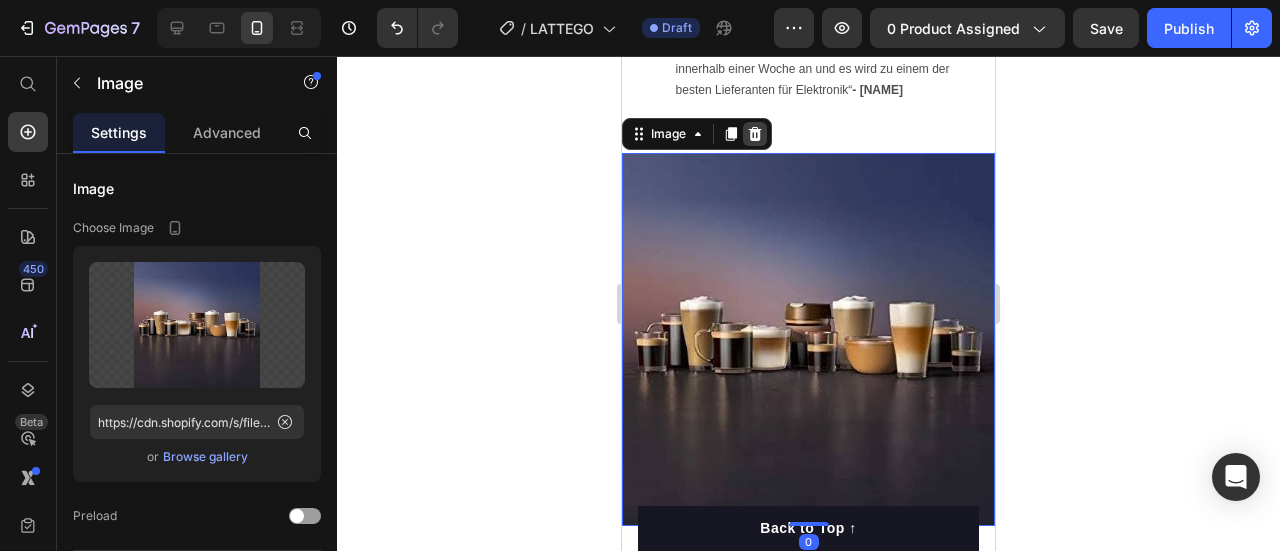 click 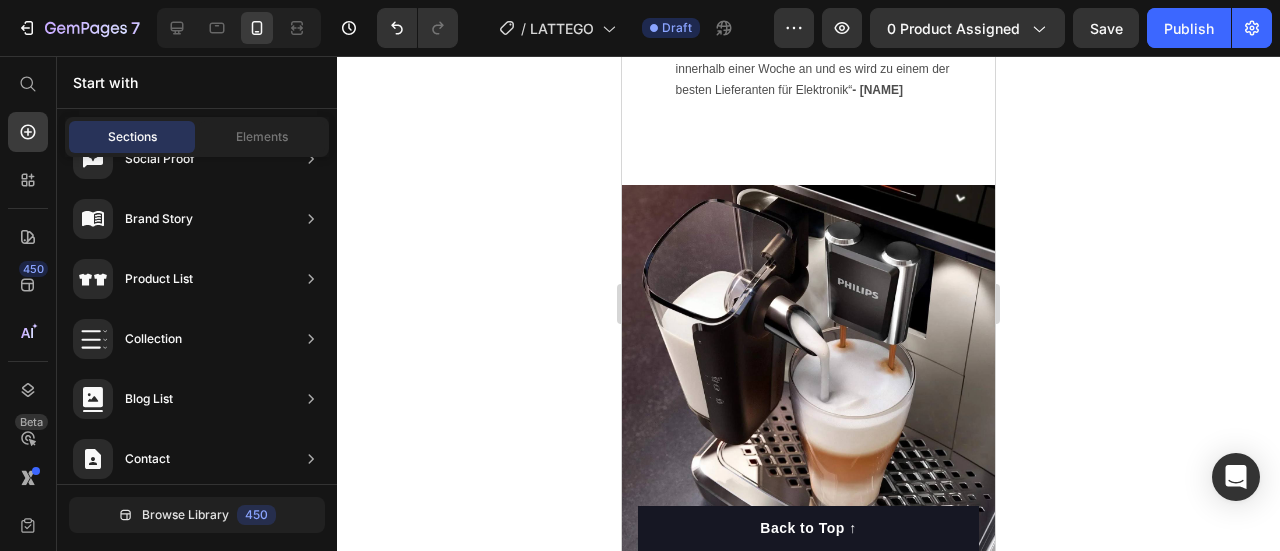 click at bounding box center [808, 371] 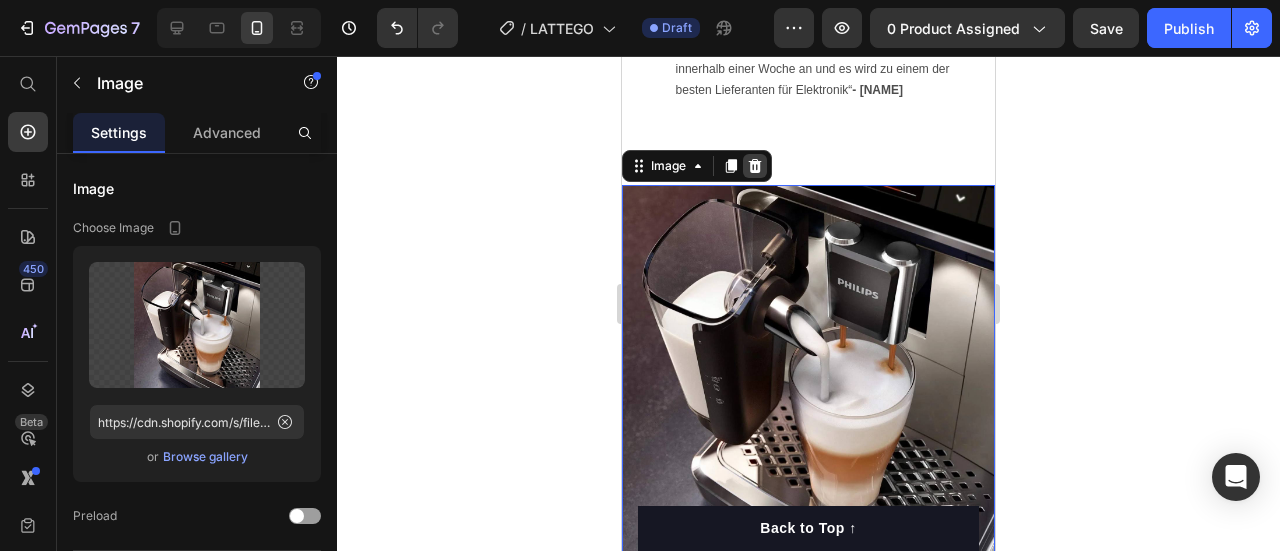 click 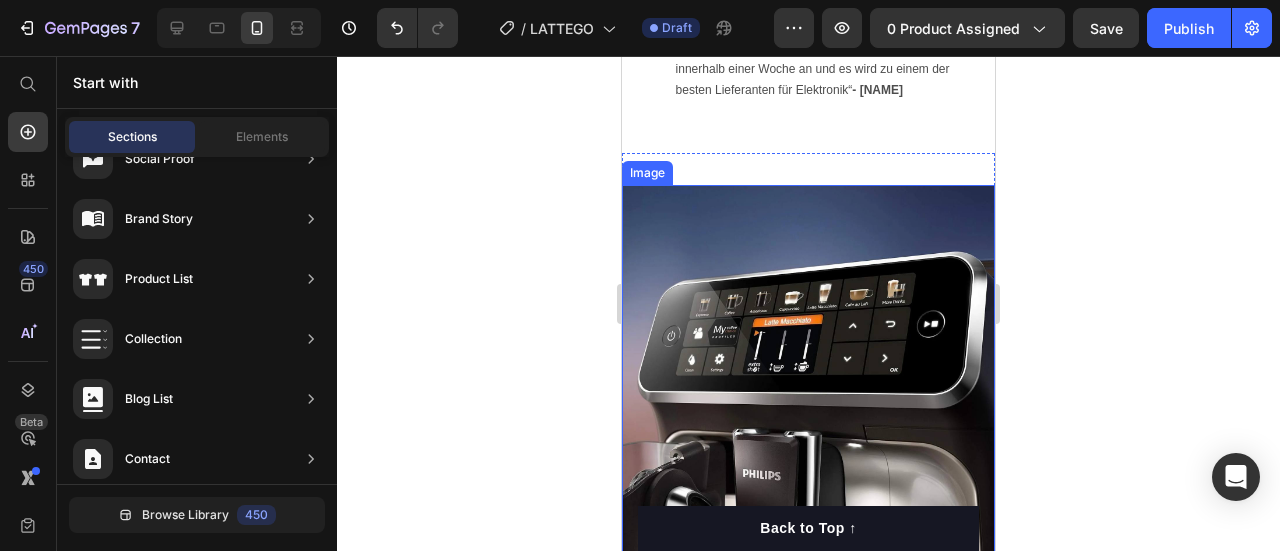 click at bounding box center (808, 371) 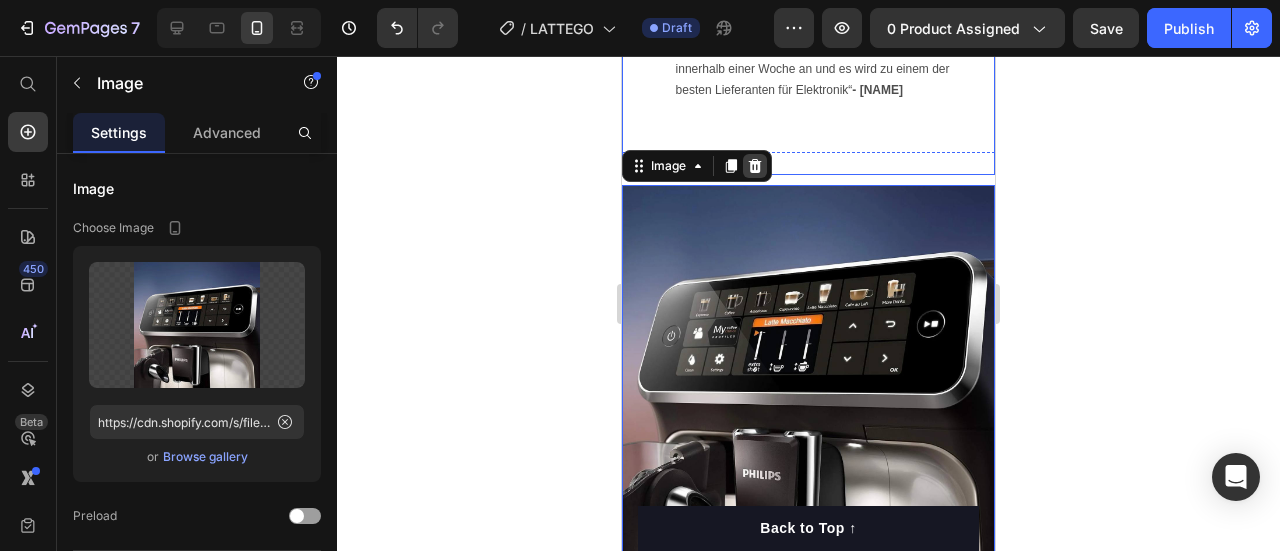 click 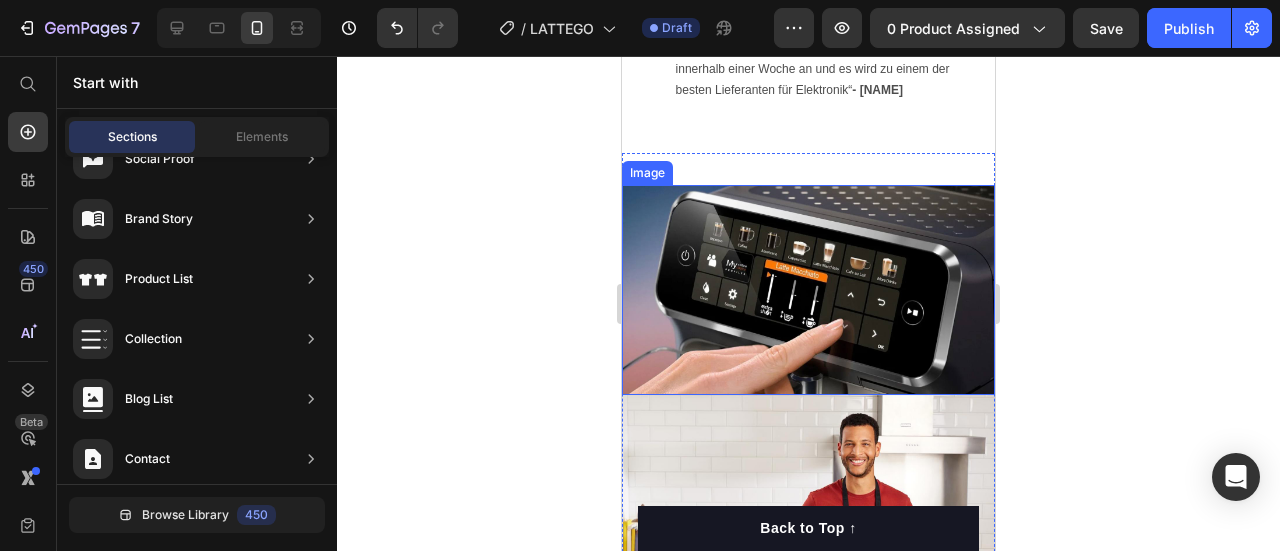 click at bounding box center [808, 290] 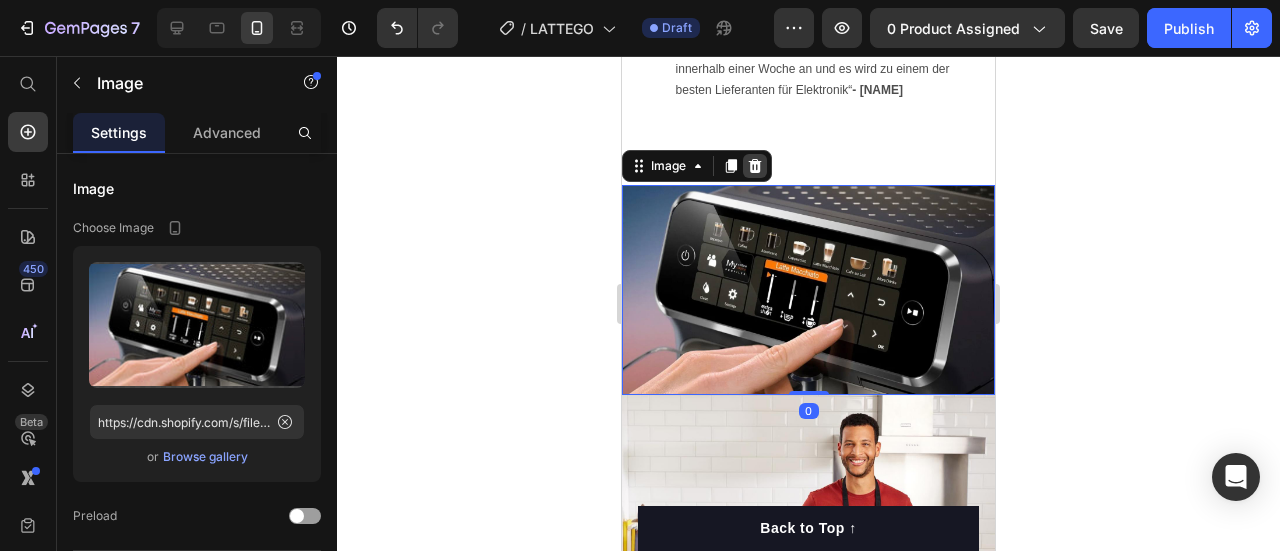 click 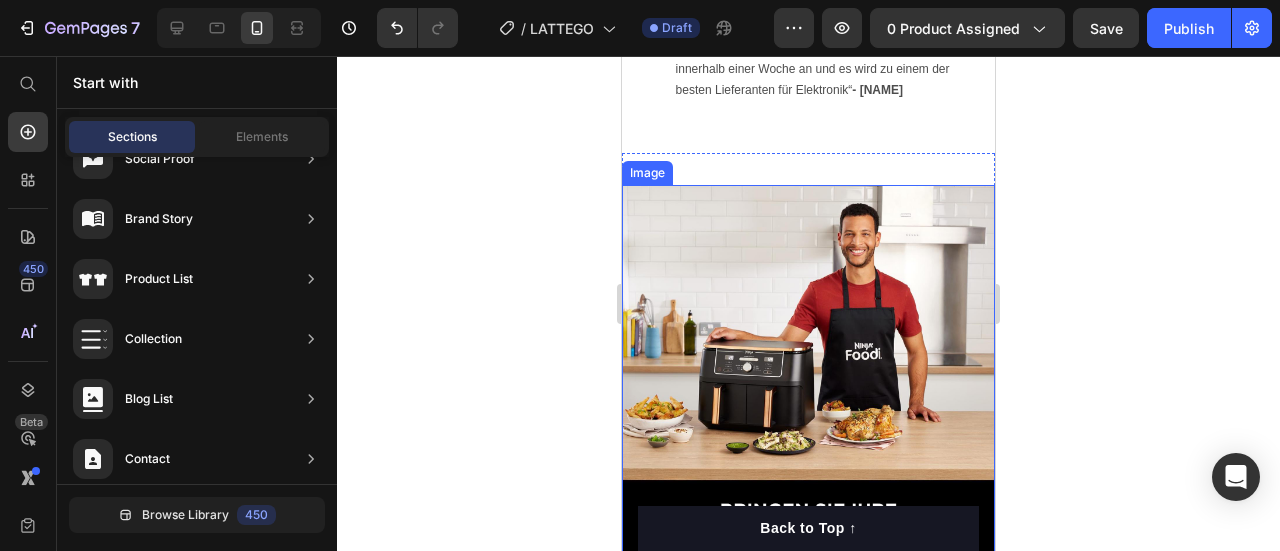click at bounding box center (808, 371) 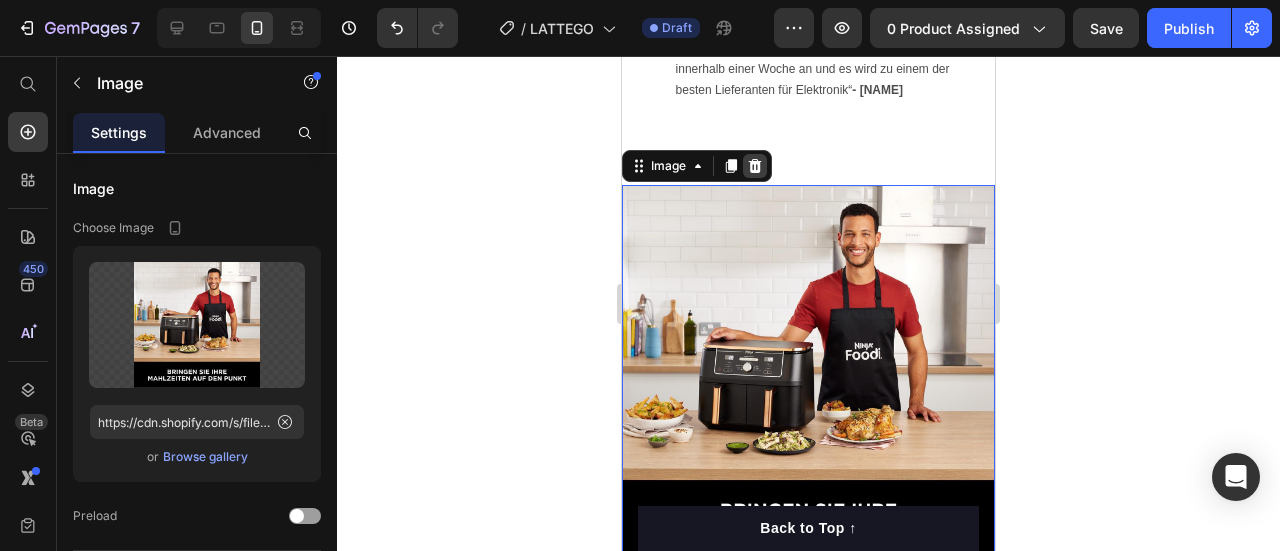 click at bounding box center [755, 166] 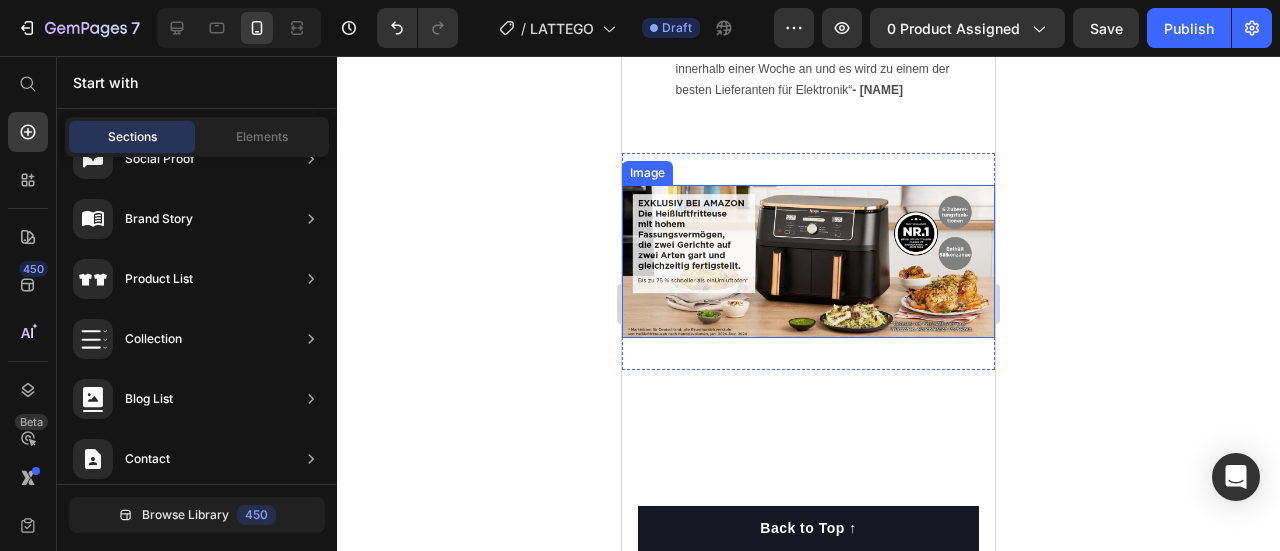 click at bounding box center (808, 261) 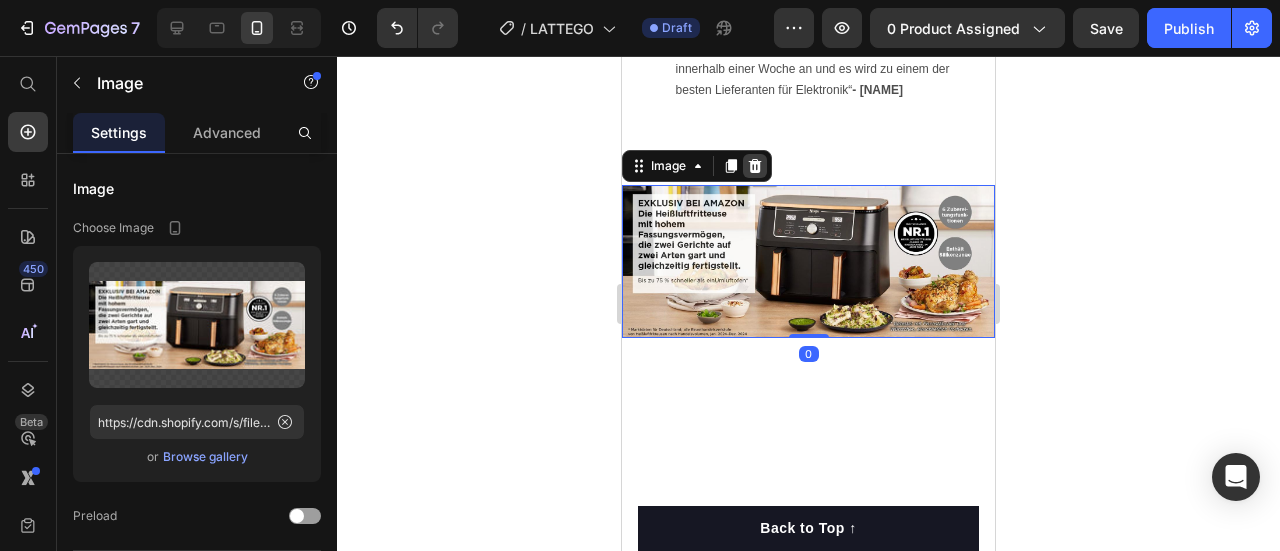 click 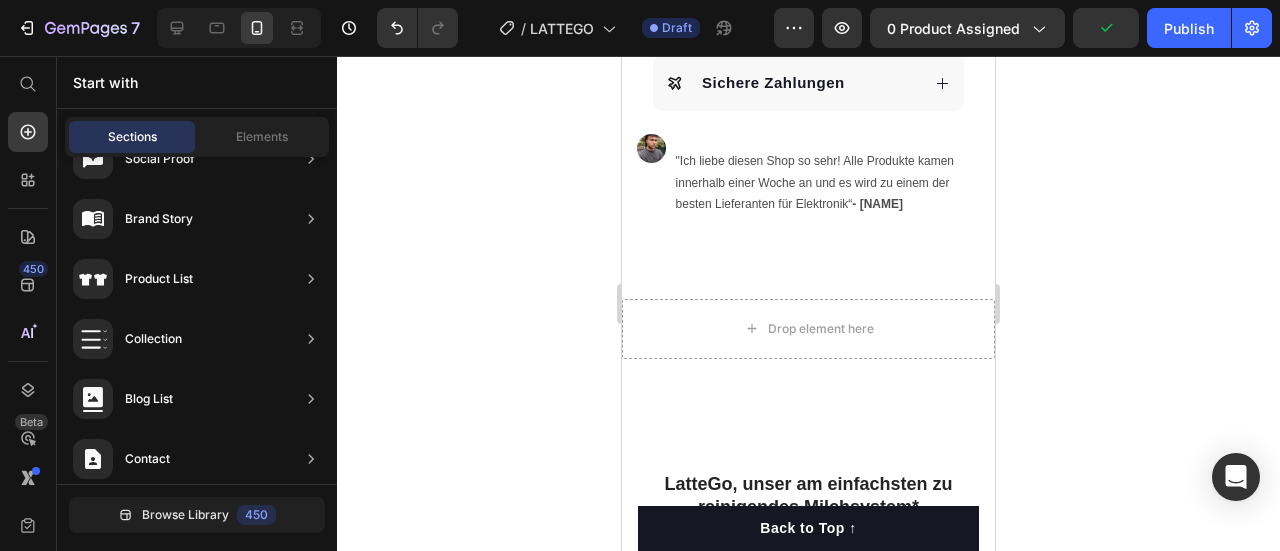 scroll, scrollTop: 1039, scrollLeft: 0, axis: vertical 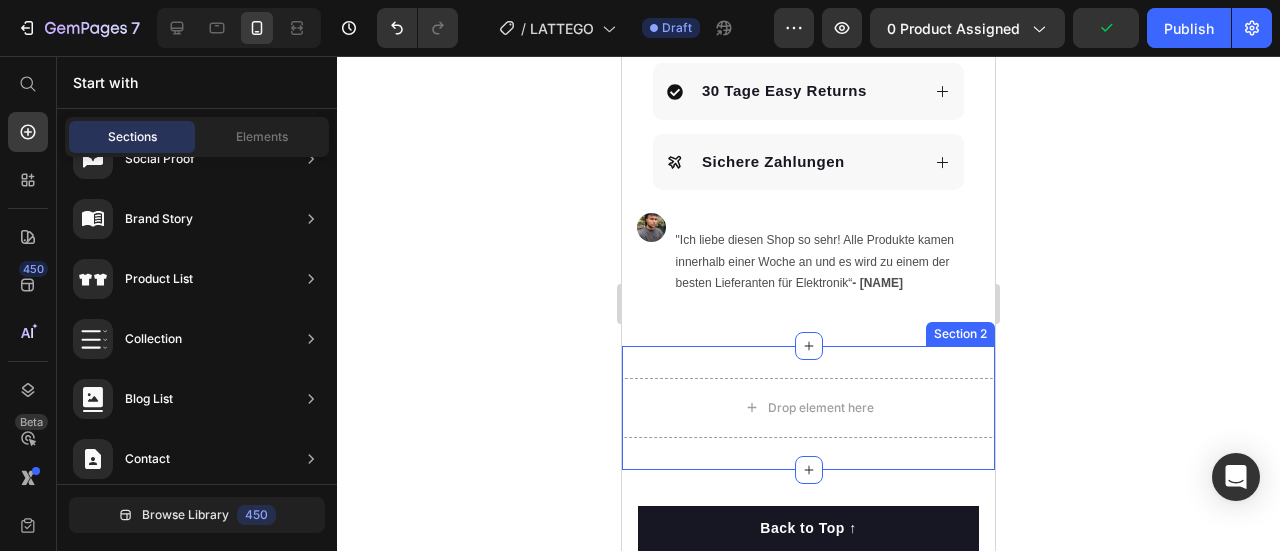click on "Drop element here Section 2" at bounding box center [808, 408] 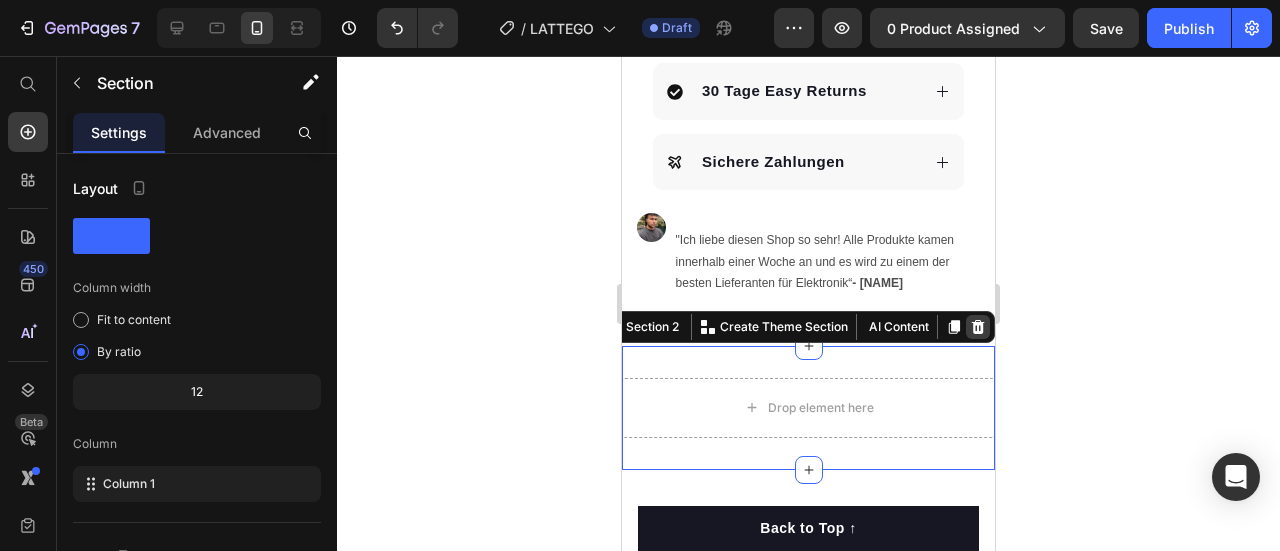 click 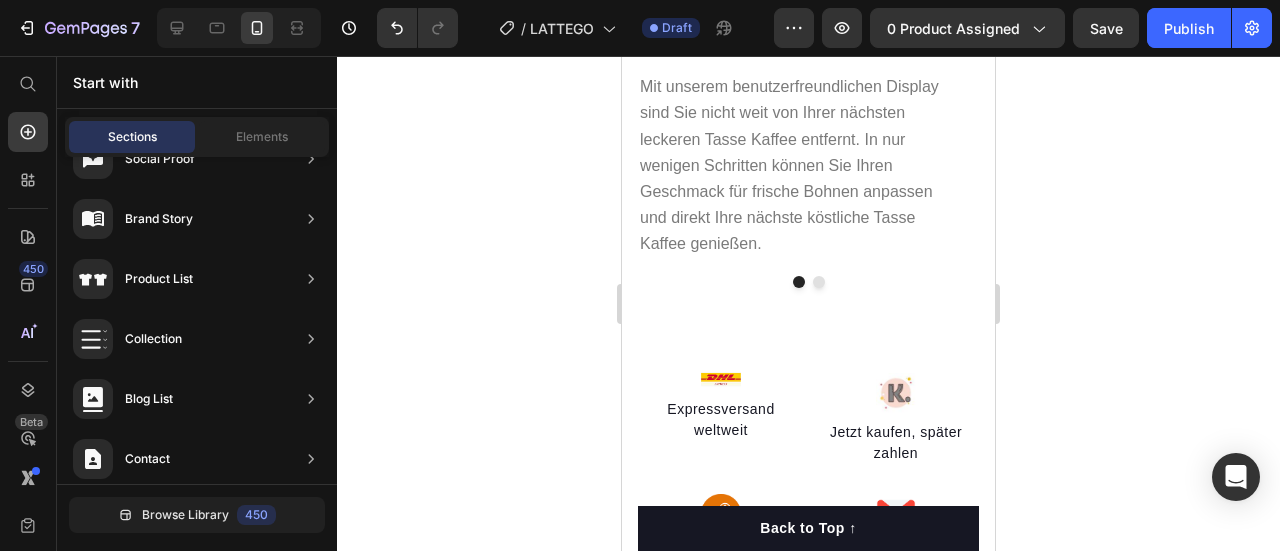 scroll, scrollTop: 3460, scrollLeft: 0, axis: vertical 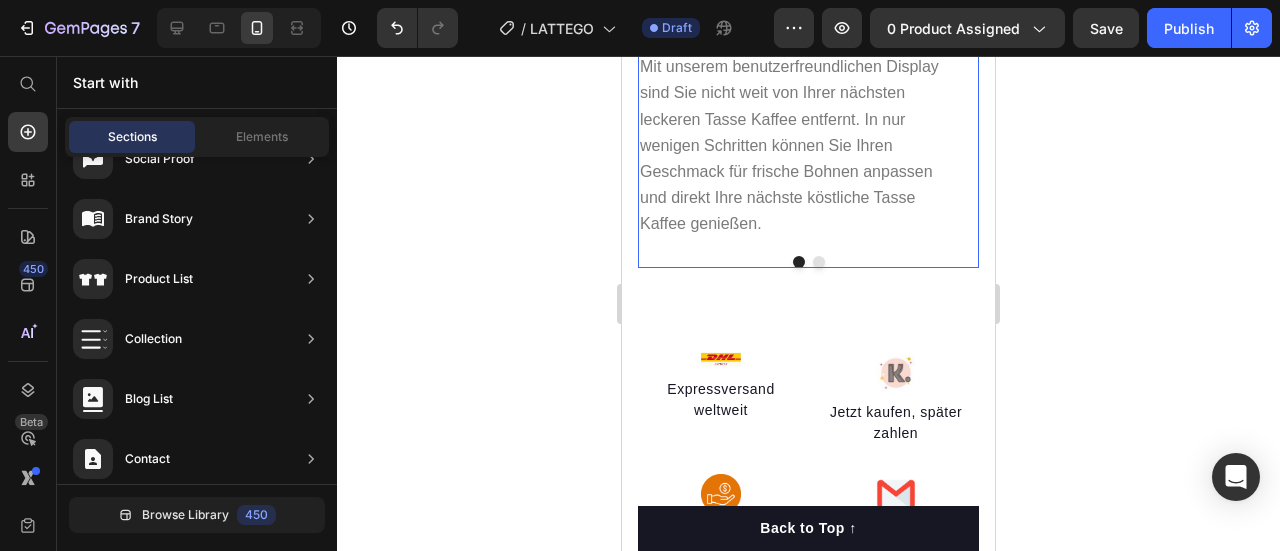click at bounding box center (819, 262) 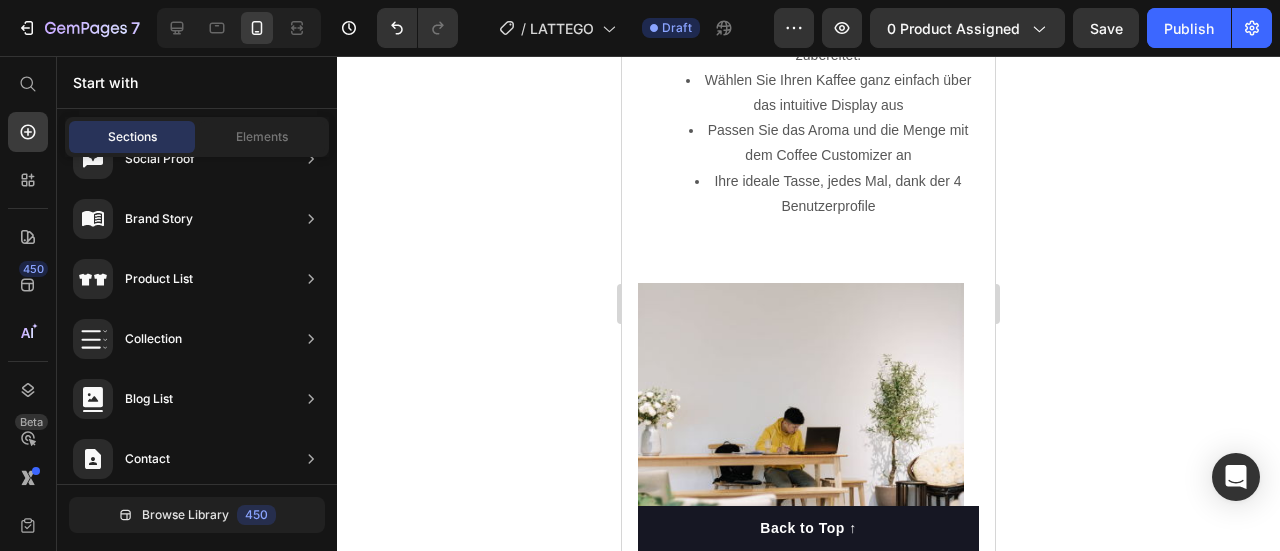 scroll, scrollTop: 1836, scrollLeft: 0, axis: vertical 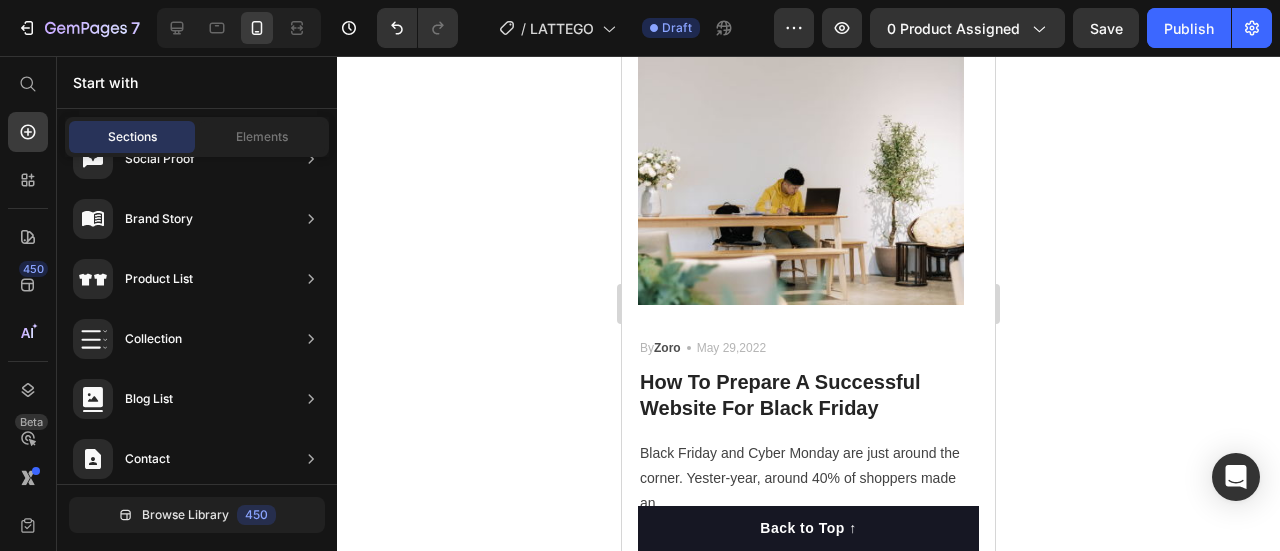 drag, startPoint x: 987, startPoint y: 453, endPoint x: 1624, endPoint y: 340, distance: 646.9451 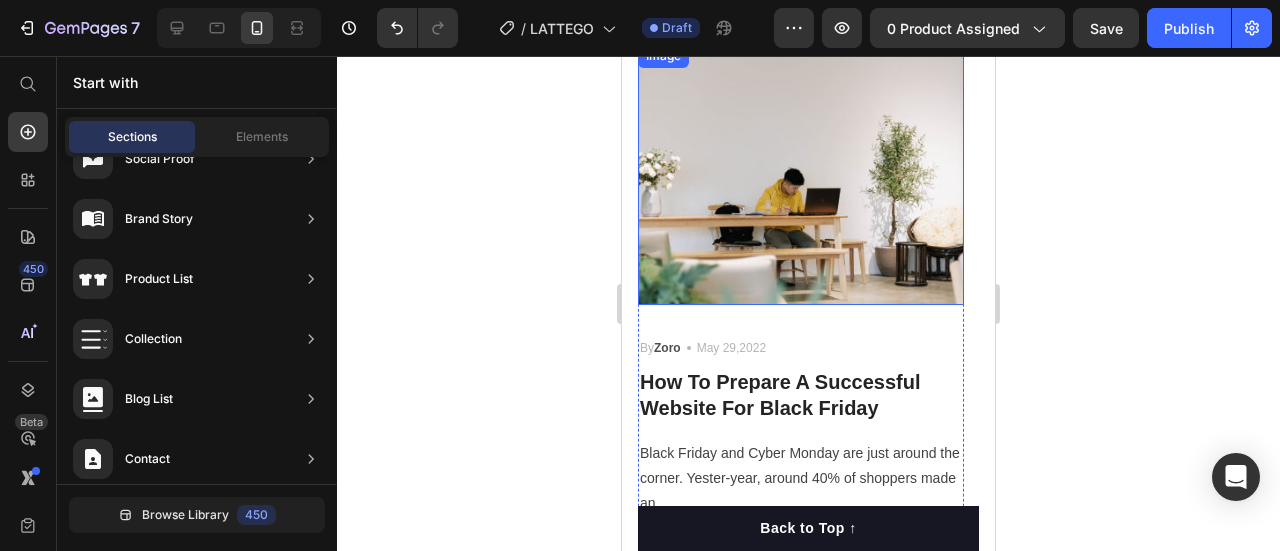 click at bounding box center [801, 174] 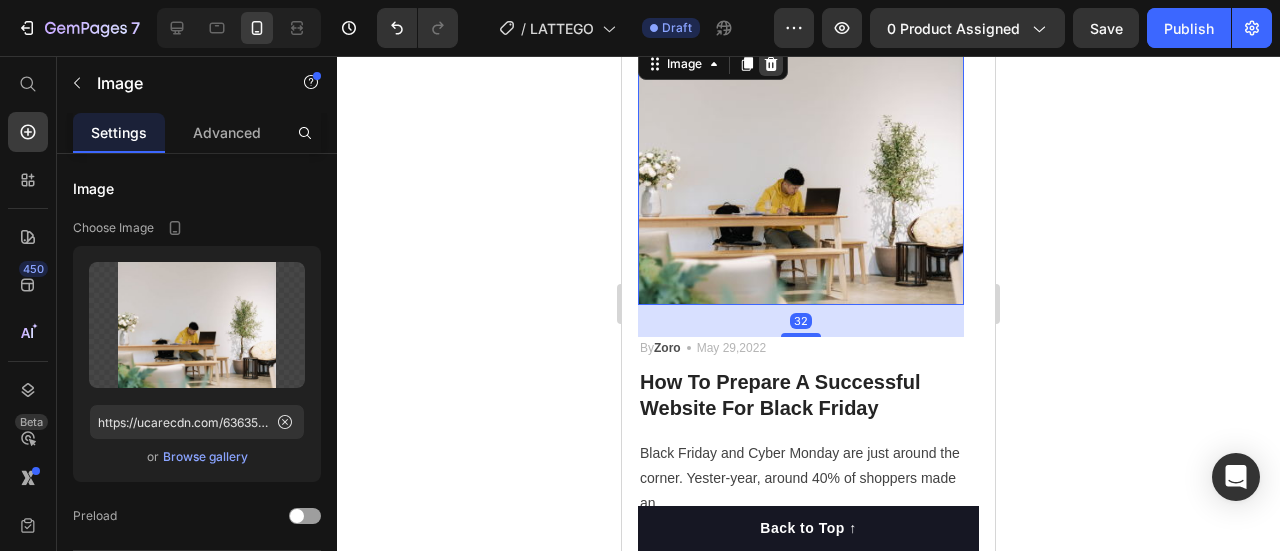 click 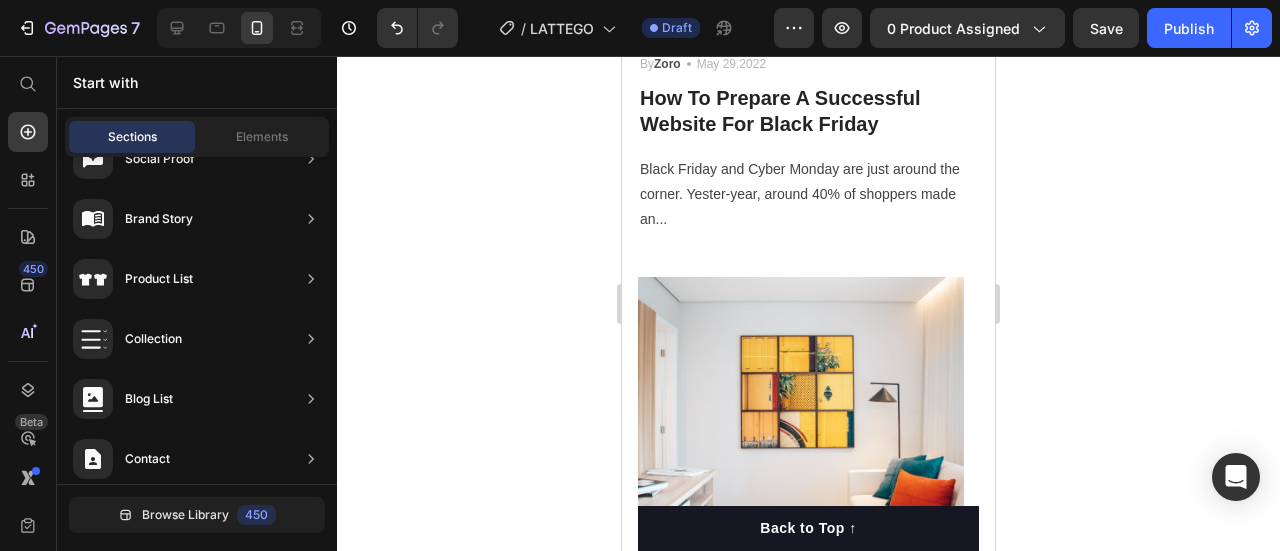 scroll, scrollTop: 1544, scrollLeft: 0, axis: vertical 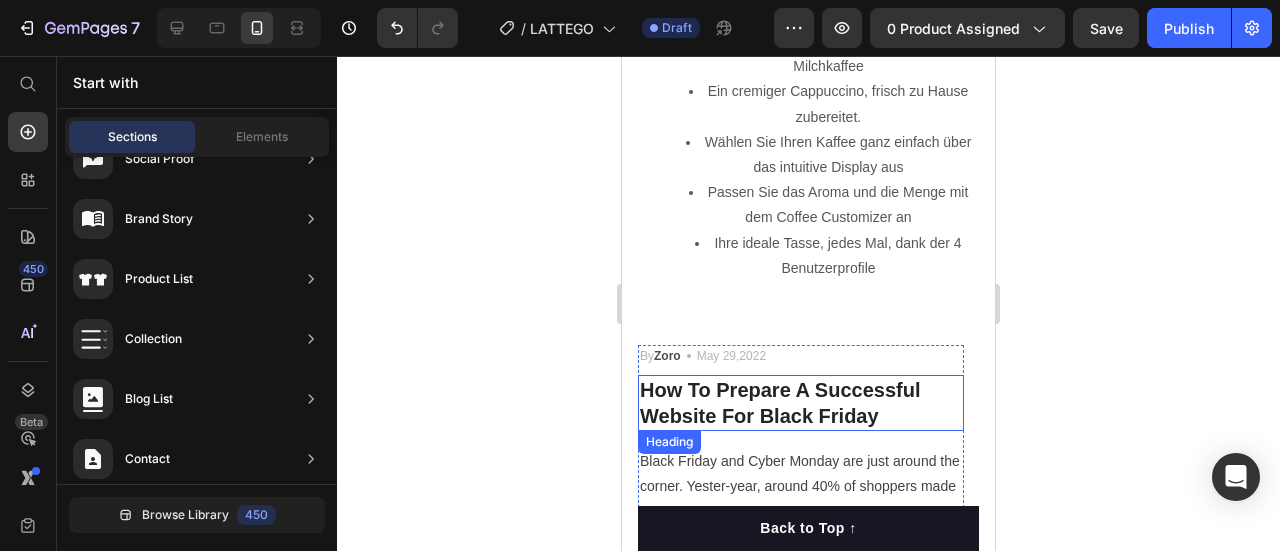 click on "How To Prepare A Successful Website For Black Friday" at bounding box center [801, 403] 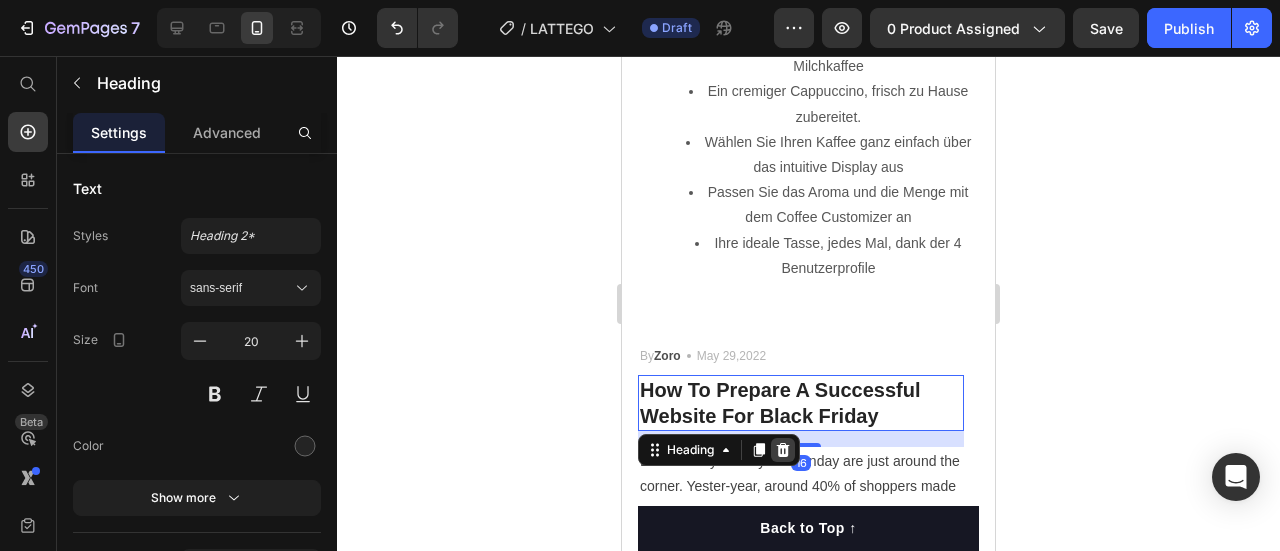 click at bounding box center [783, 450] 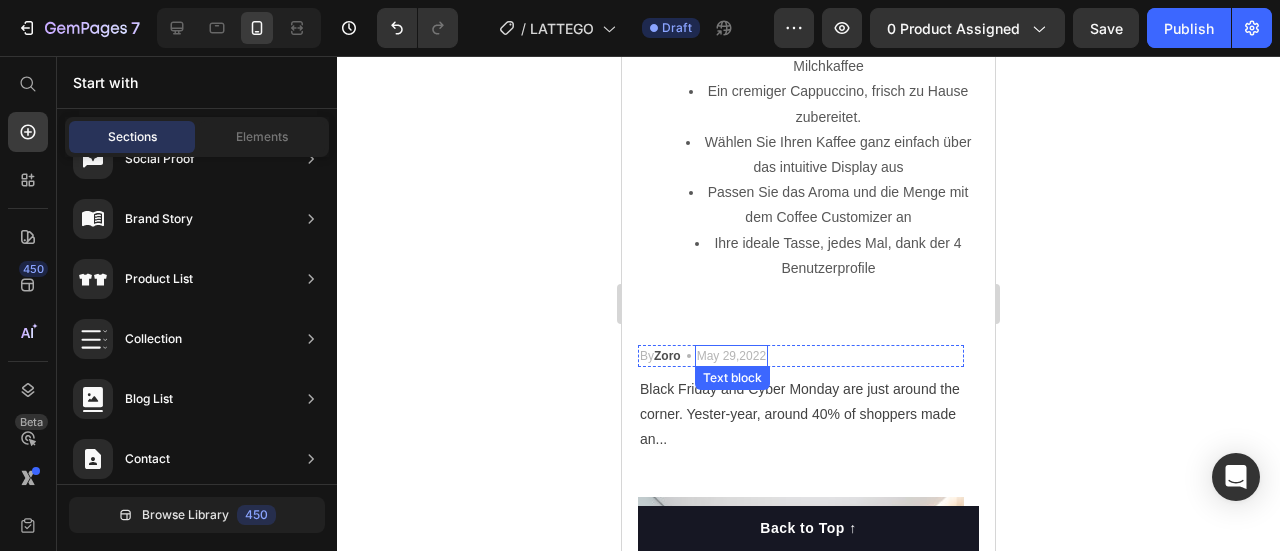 click on "By  Zoro Text block
Icon May 29,2022 Text block Row" at bounding box center (801, 356) 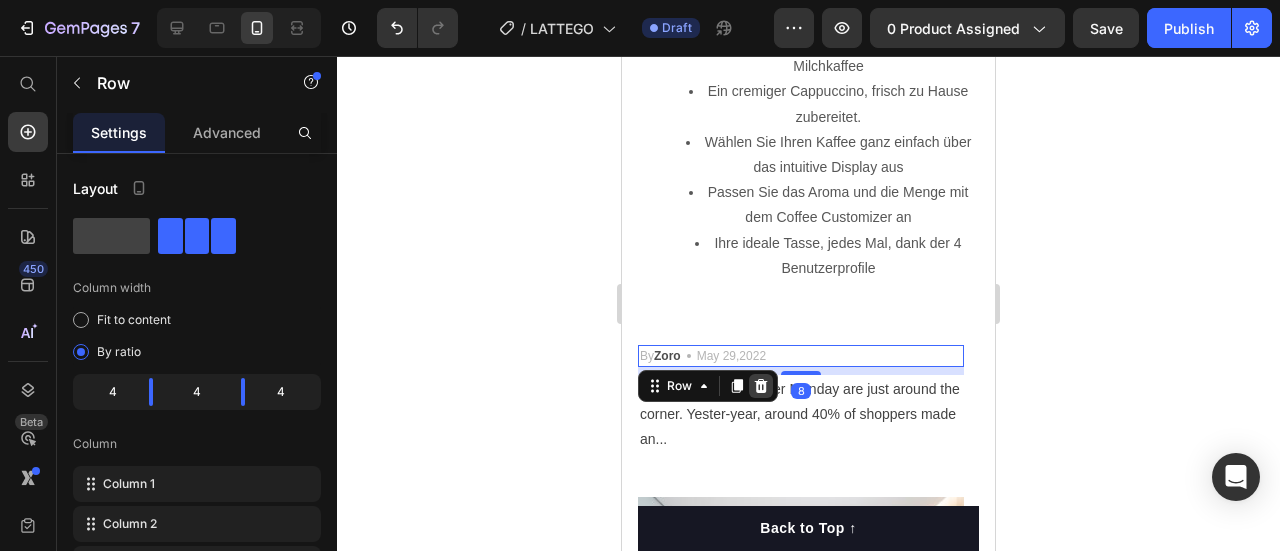 click 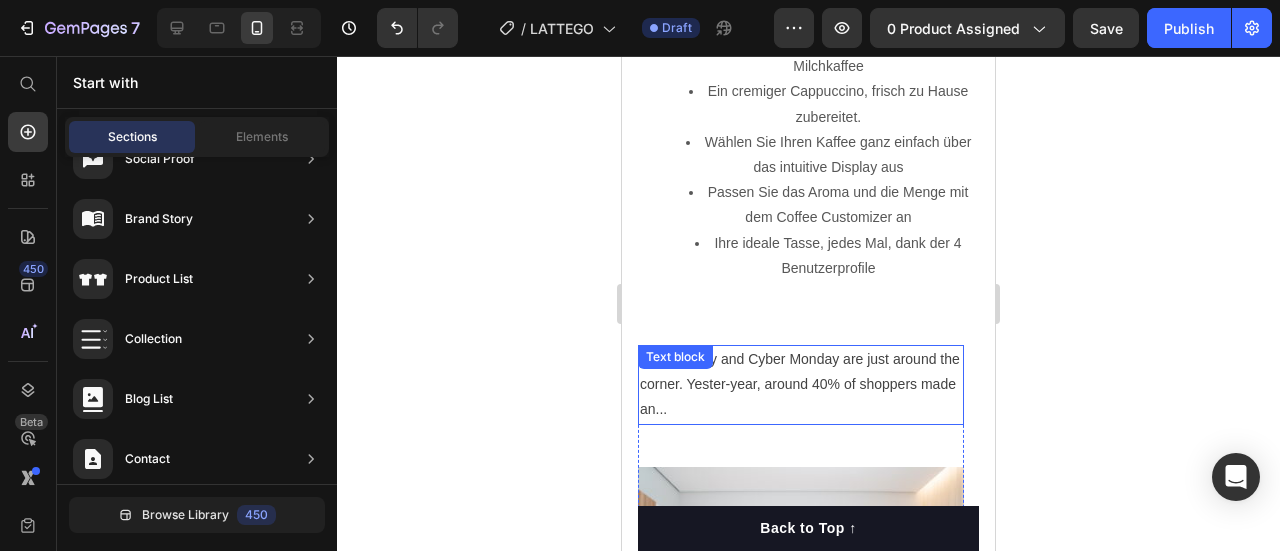 click on "Black Friday and Cyber Monday are just around the corner. Yester-year, around 40% of shoppers made an..." at bounding box center [801, 385] 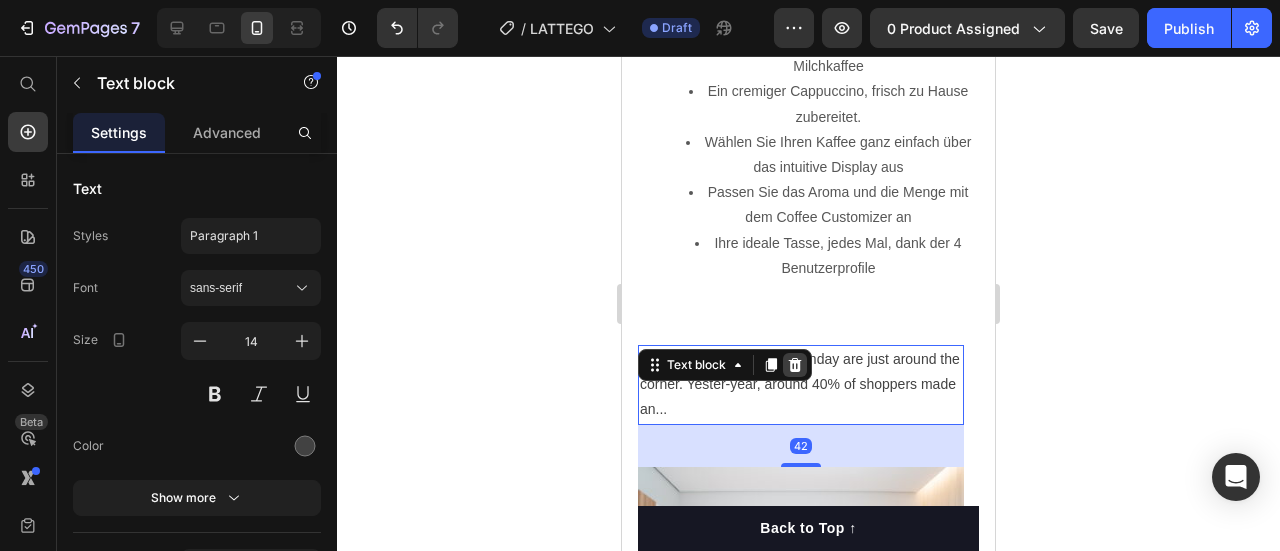 click 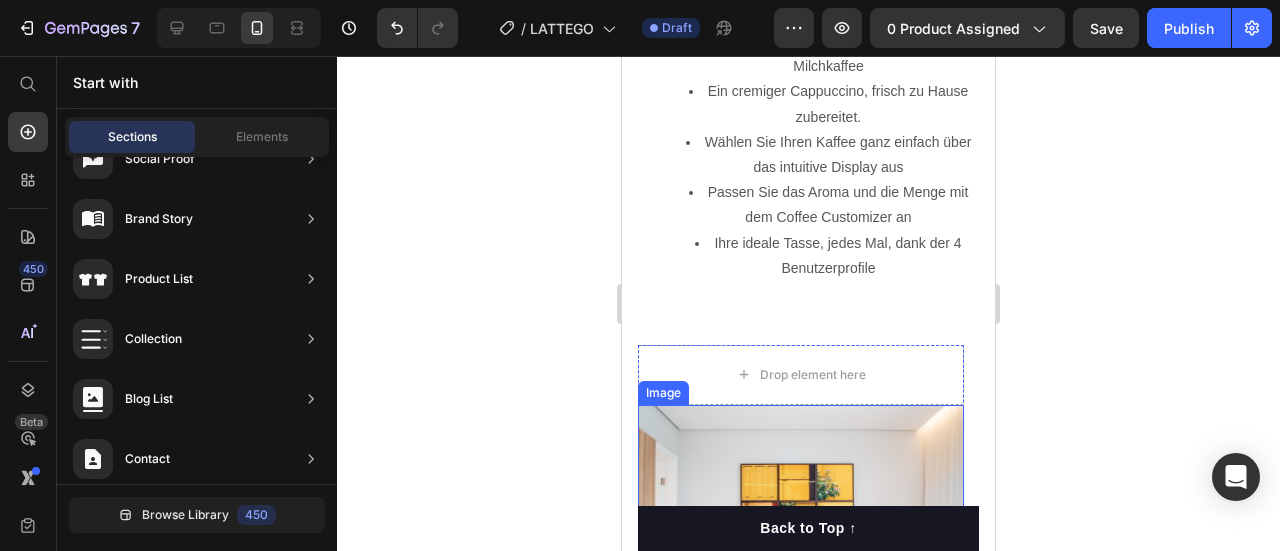 click at bounding box center (801, 535) 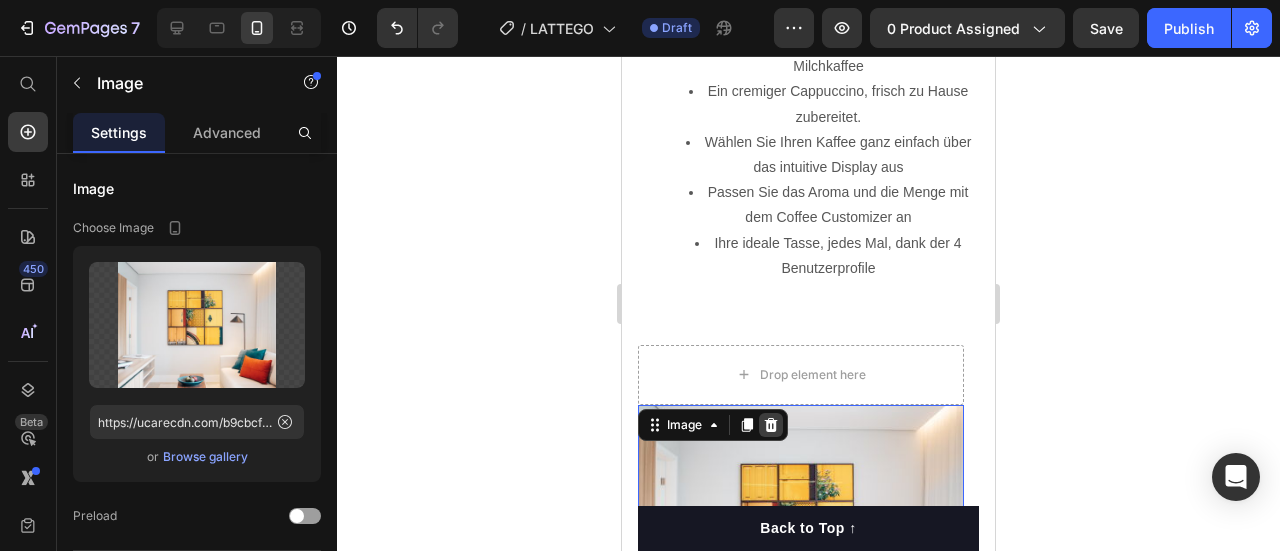 click 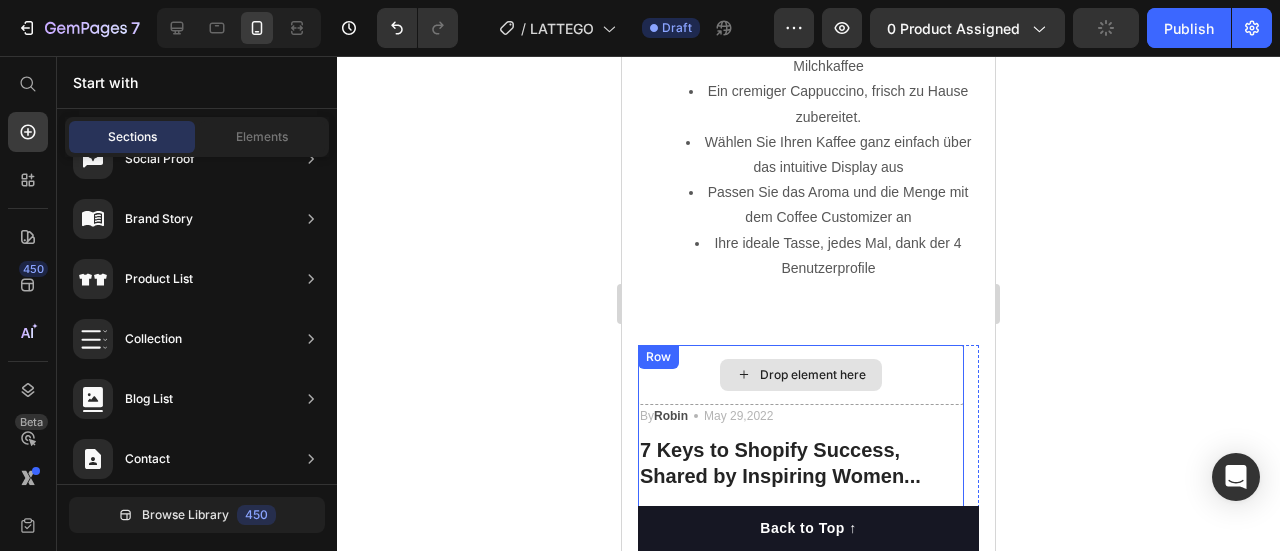 click on "Drop element here" at bounding box center (801, 375) 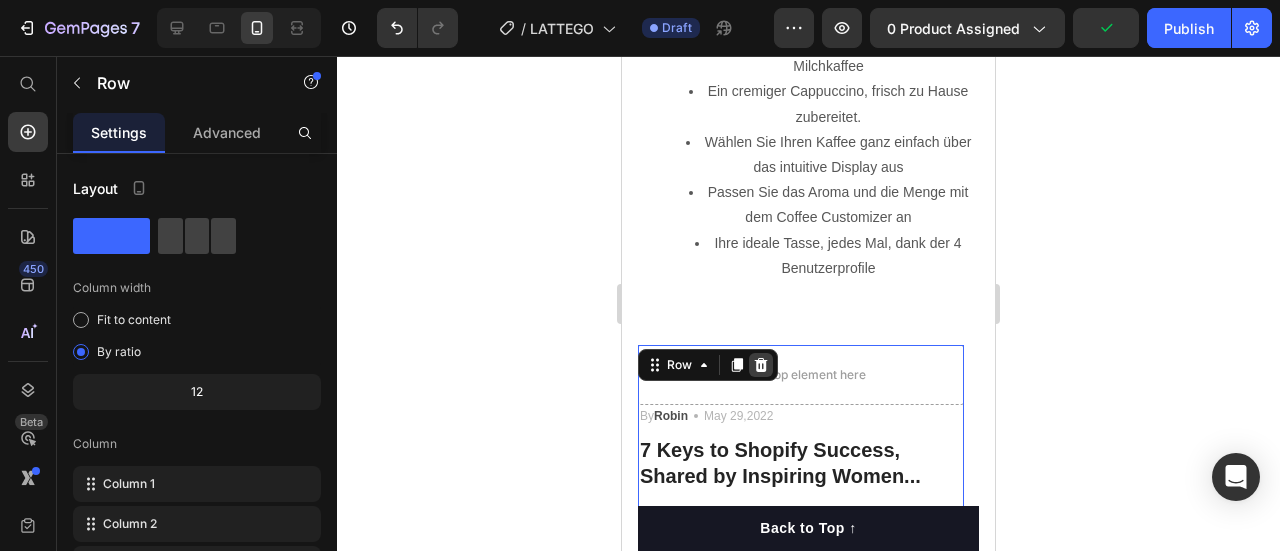 click at bounding box center [761, 365] 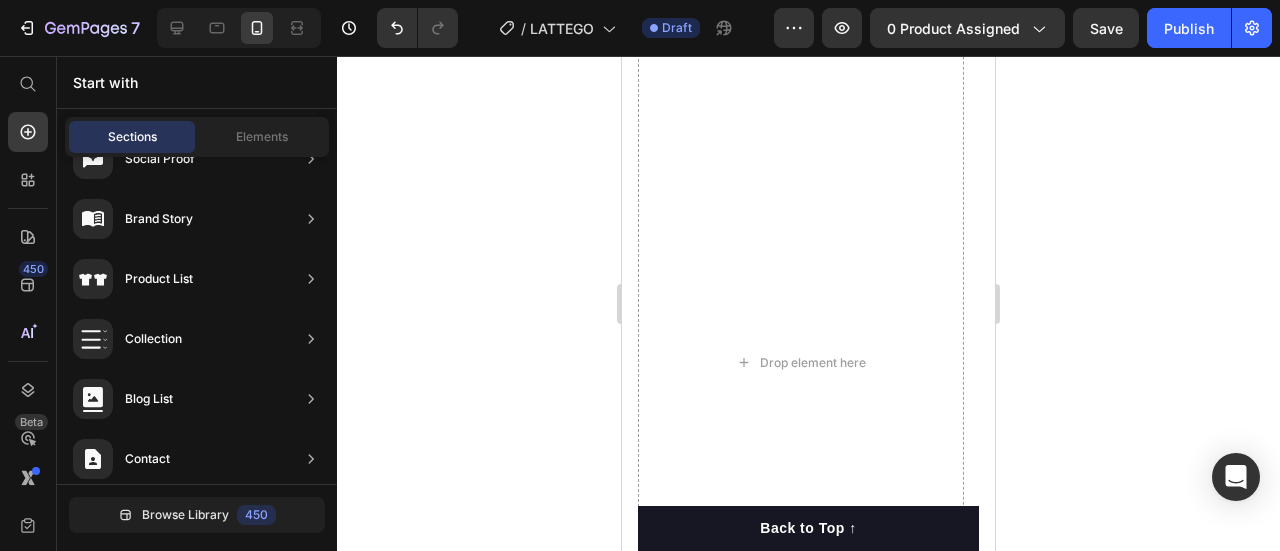 scroll, scrollTop: 2408, scrollLeft: 0, axis: vertical 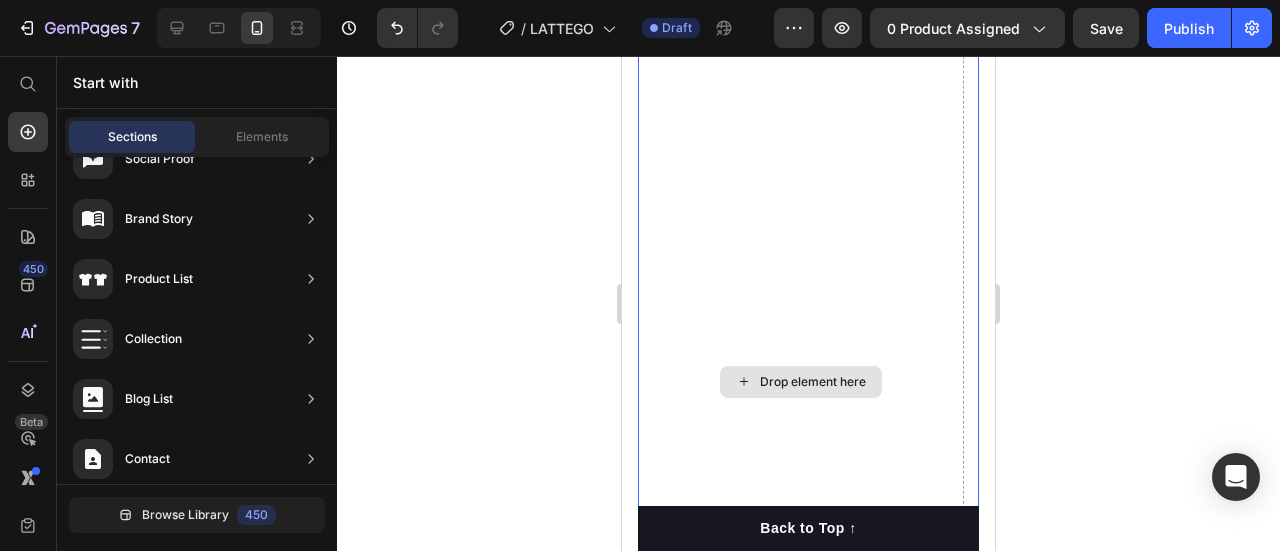 click on "Drop element here" at bounding box center [801, 382] 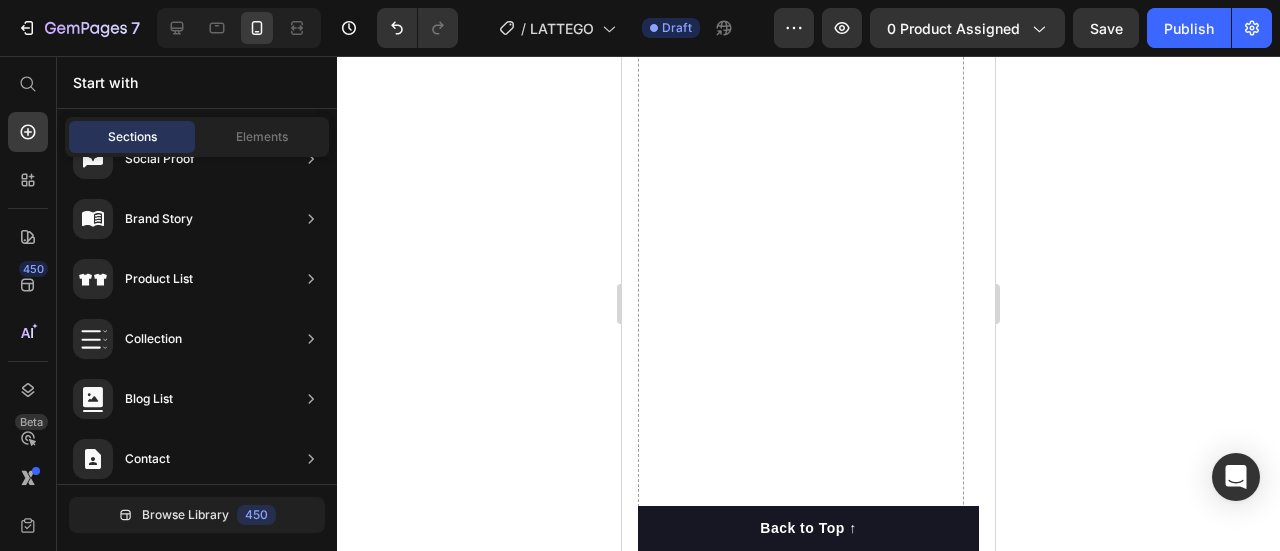 scroll, scrollTop: 1792, scrollLeft: 0, axis: vertical 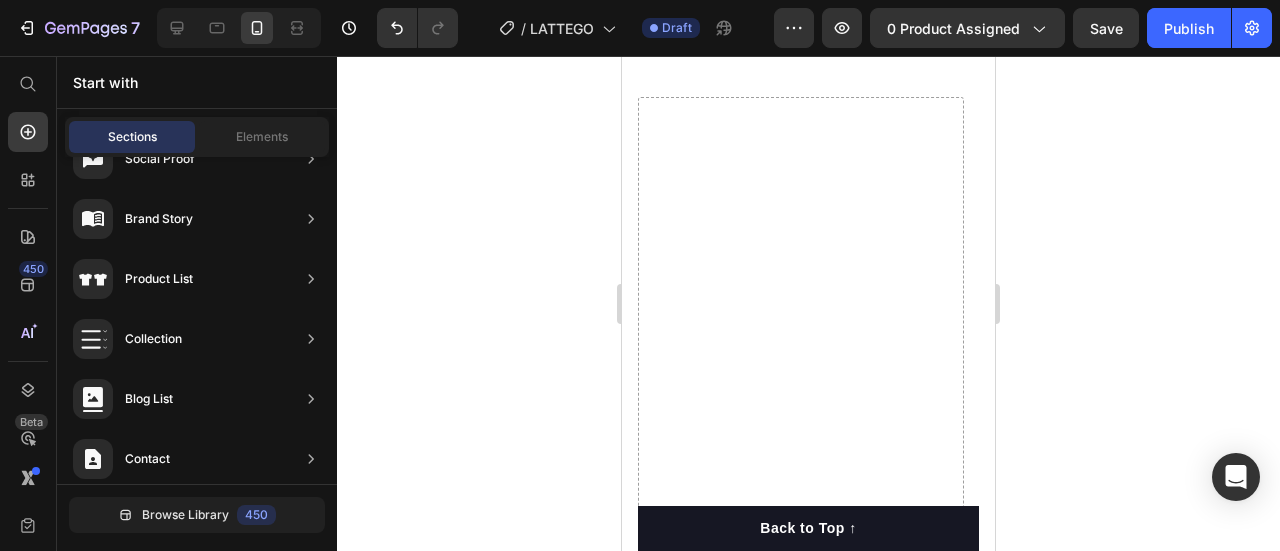 click on "Drop element here" at bounding box center [801, 1007] 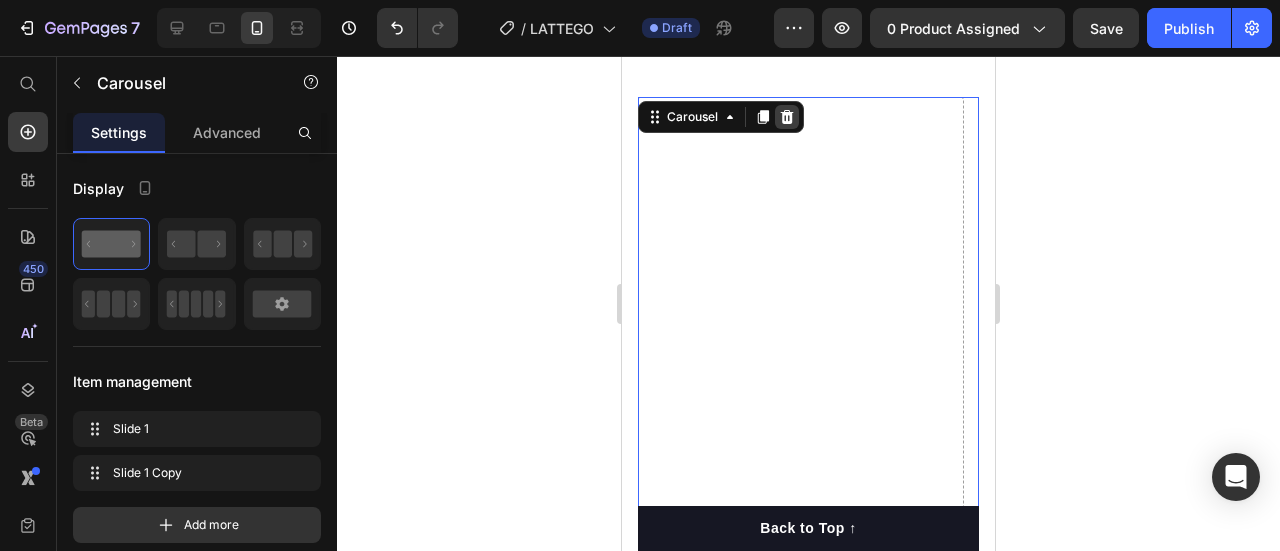 click 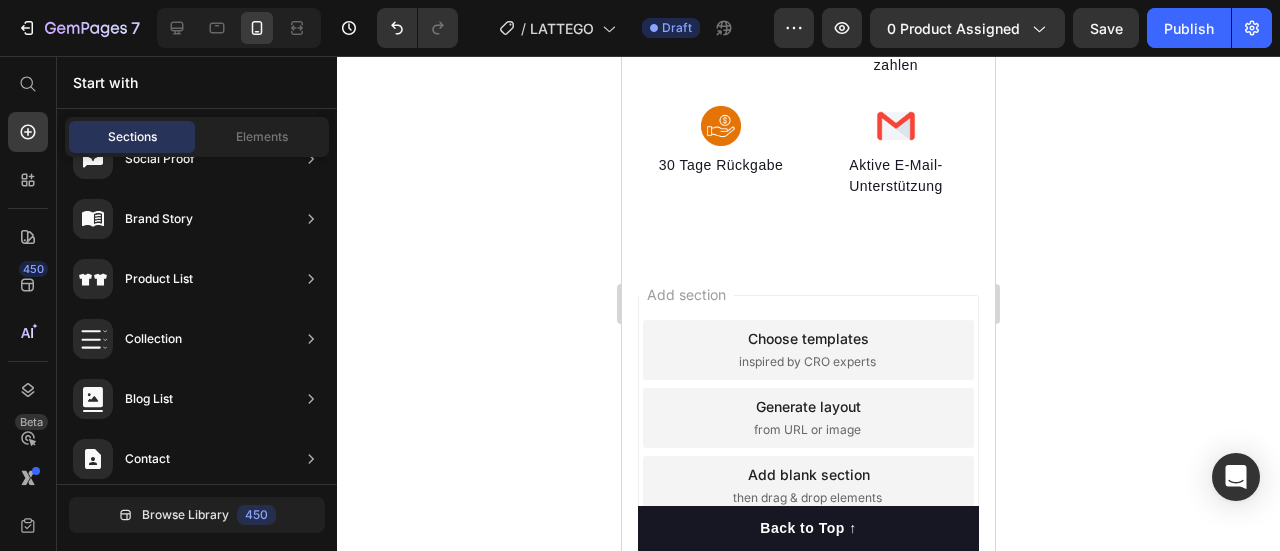 scroll, scrollTop: 2046, scrollLeft: 0, axis: vertical 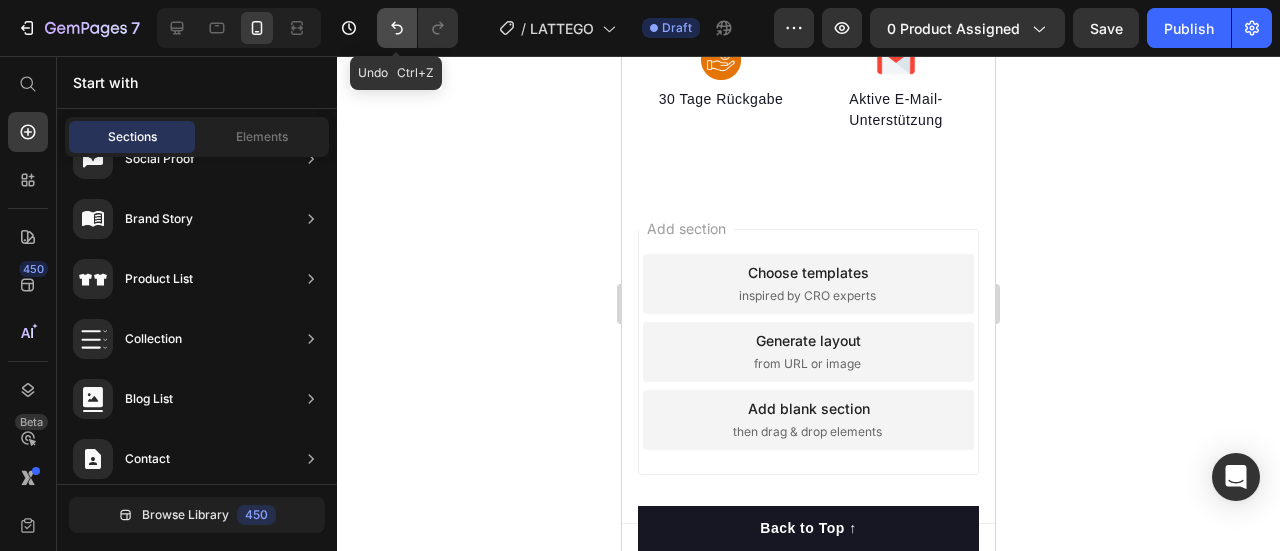 click 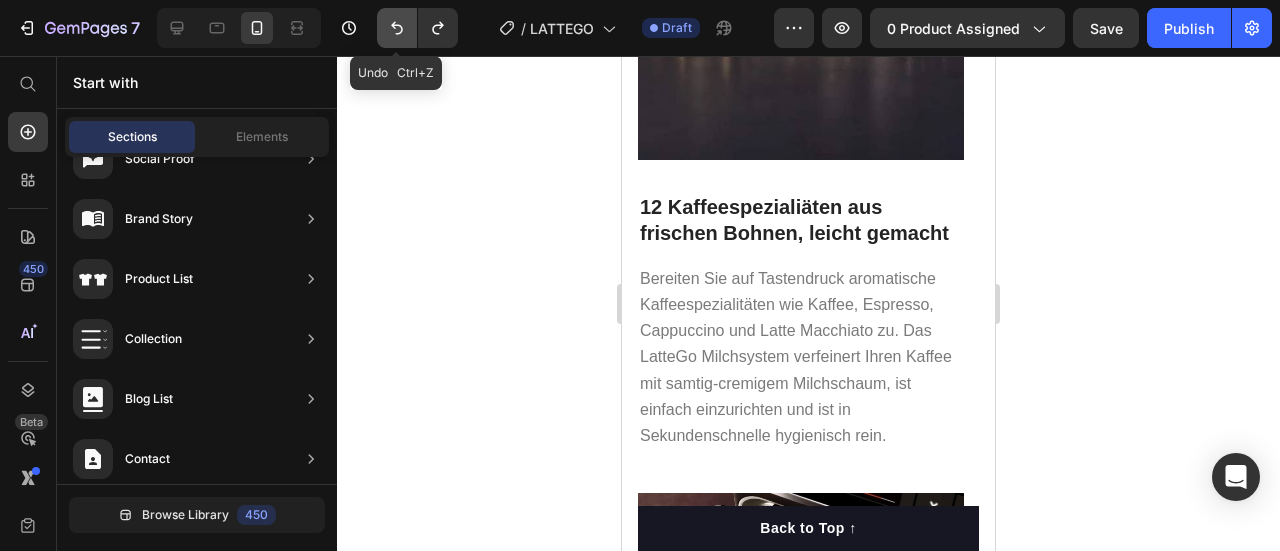 scroll, scrollTop: 3887, scrollLeft: 0, axis: vertical 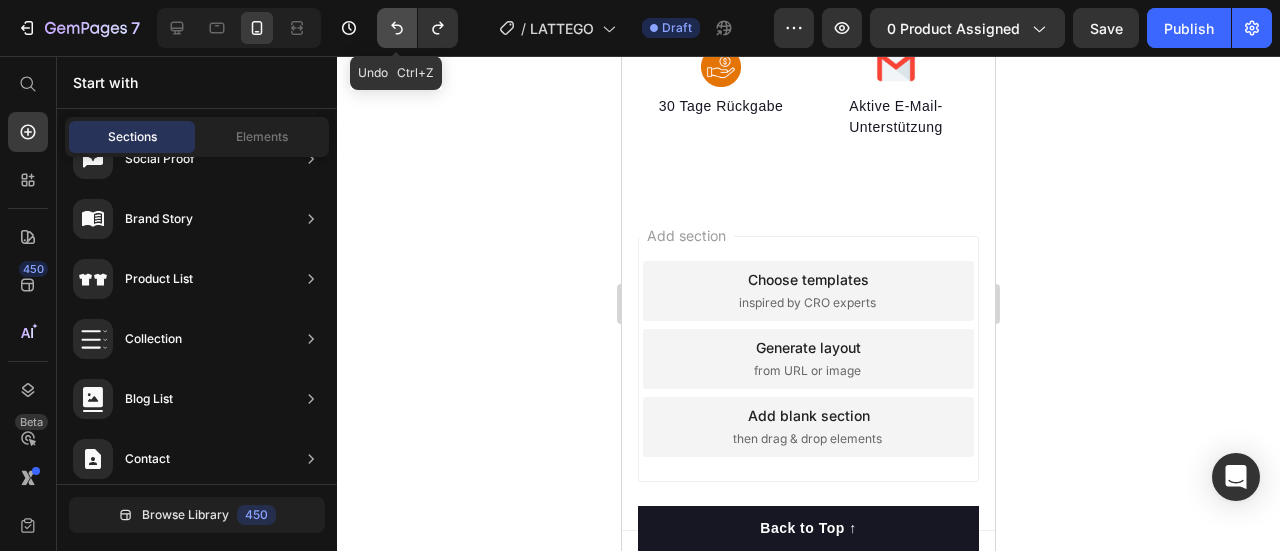 click 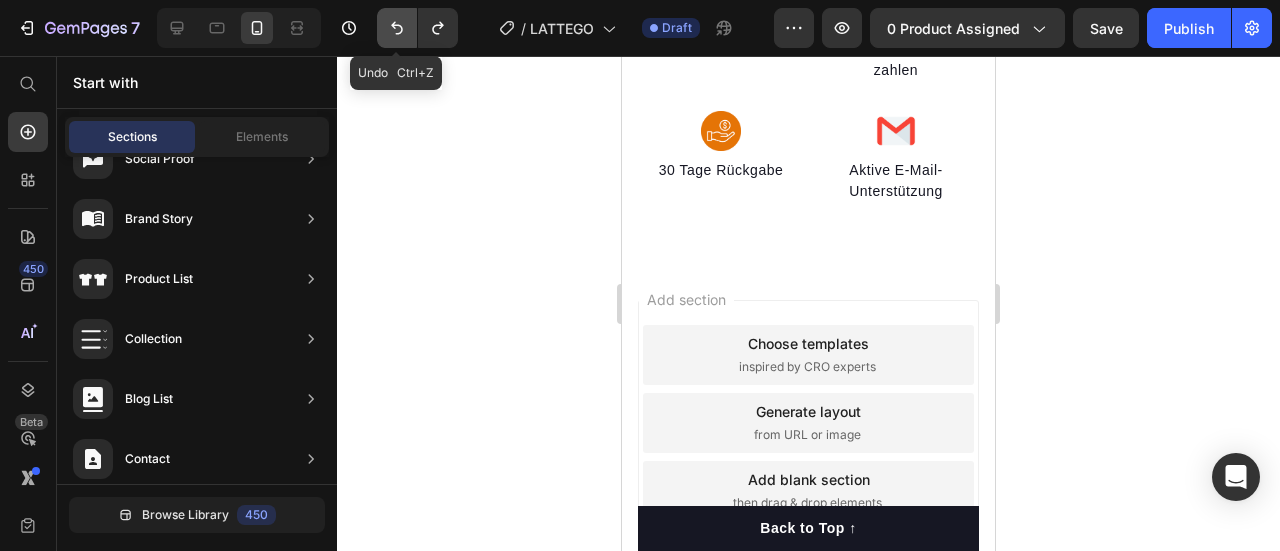 scroll, scrollTop: 3951, scrollLeft: 0, axis: vertical 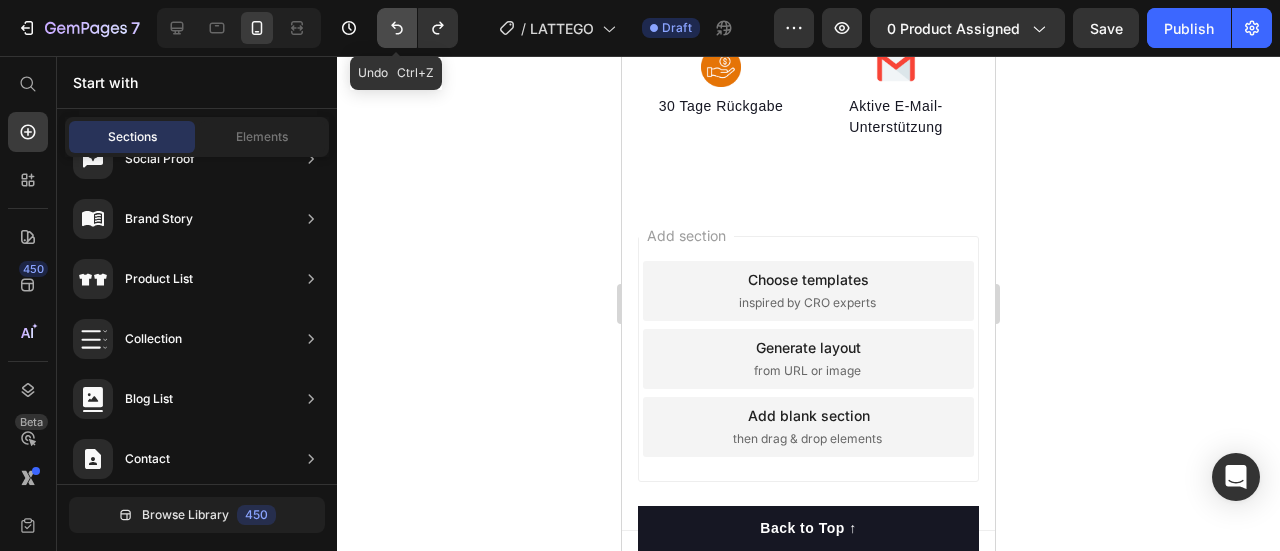 click 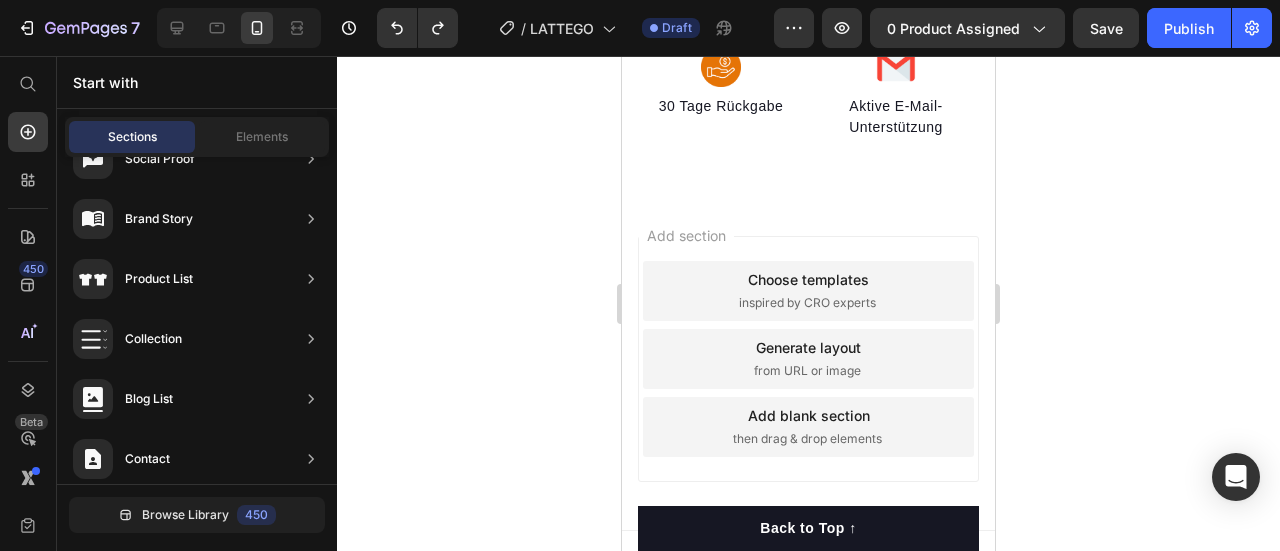 click on "Add section Choose templates inspired by CRO experts Generate layout from URL or image Add blank section then drag & drop elements" at bounding box center [808, 363] 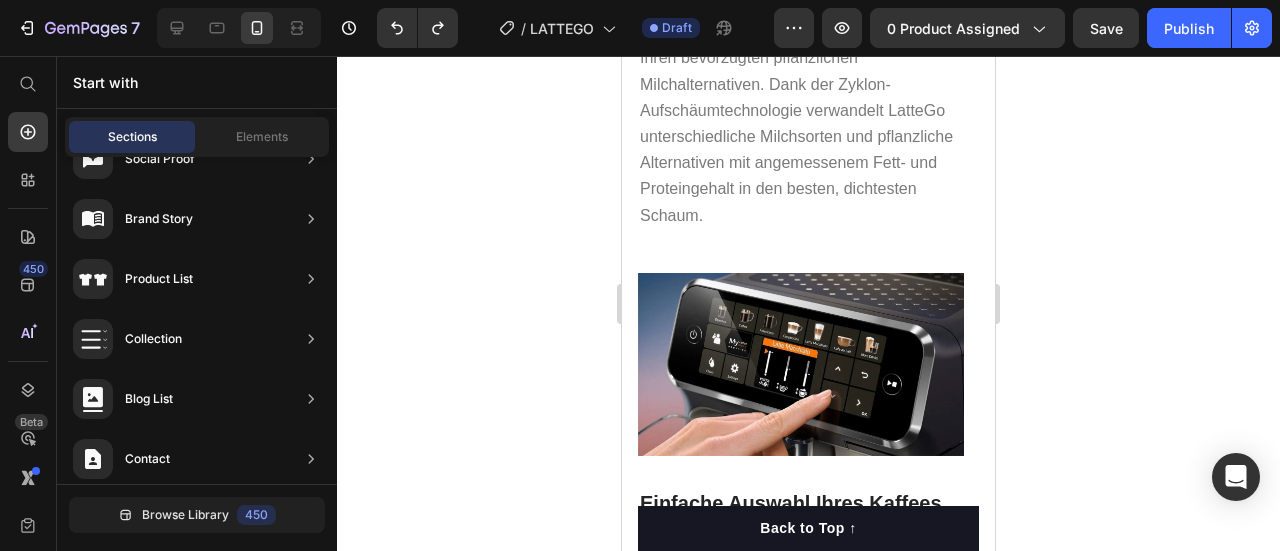 scroll, scrollTop: 2815, scrollLeft: 0, axis: vertical 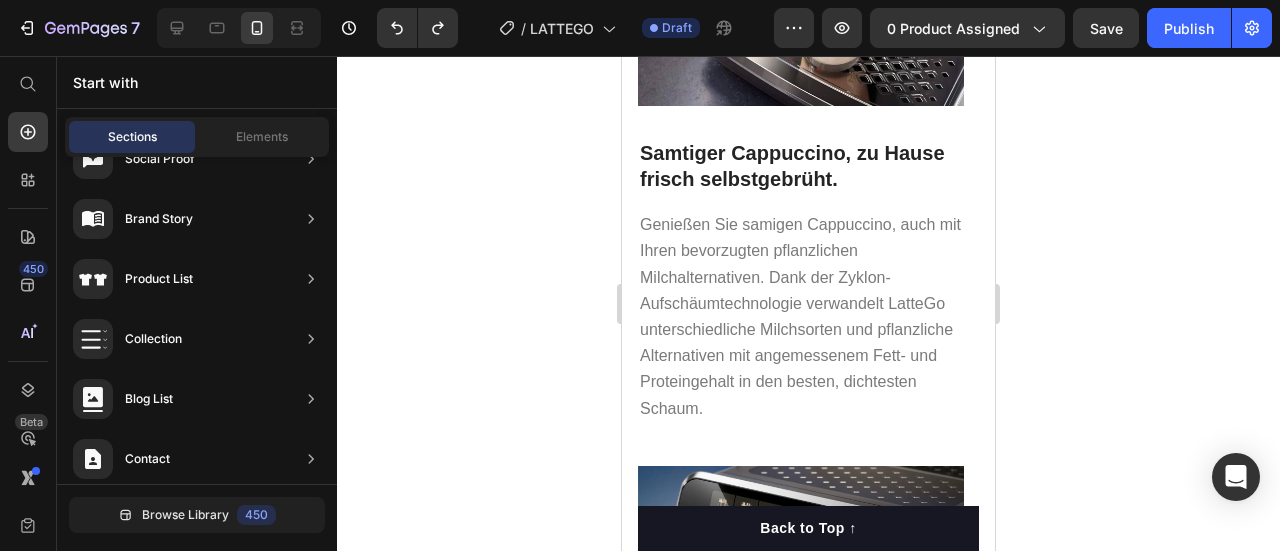 drag, startPoint x: 988, startPoint y: 500, endPoint x: 1618, endPoint y: 439, distance: 632.9463 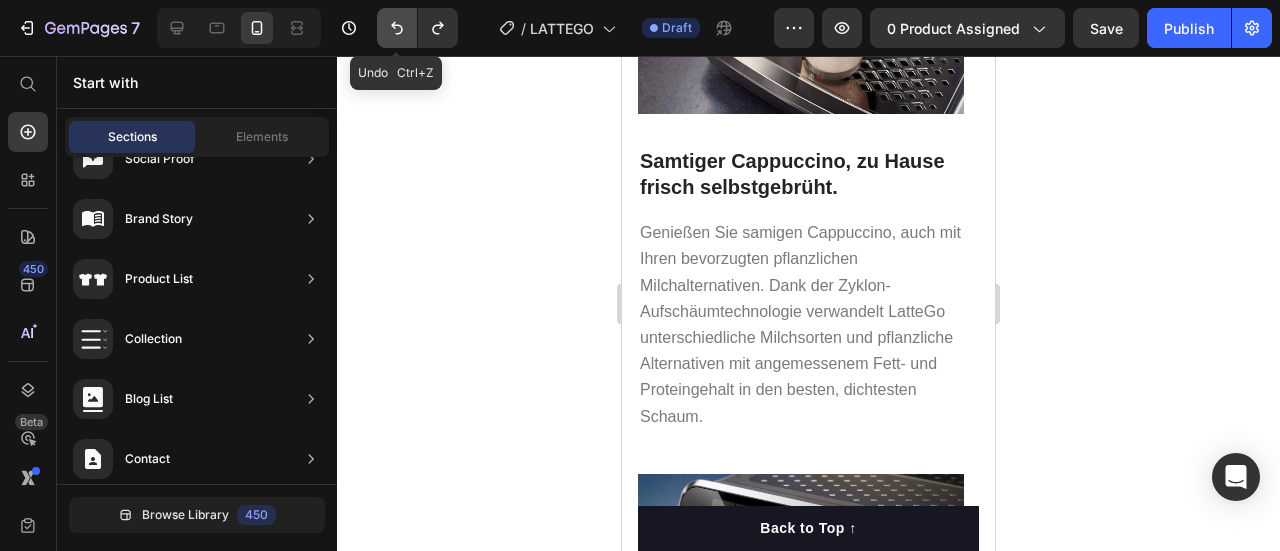 click 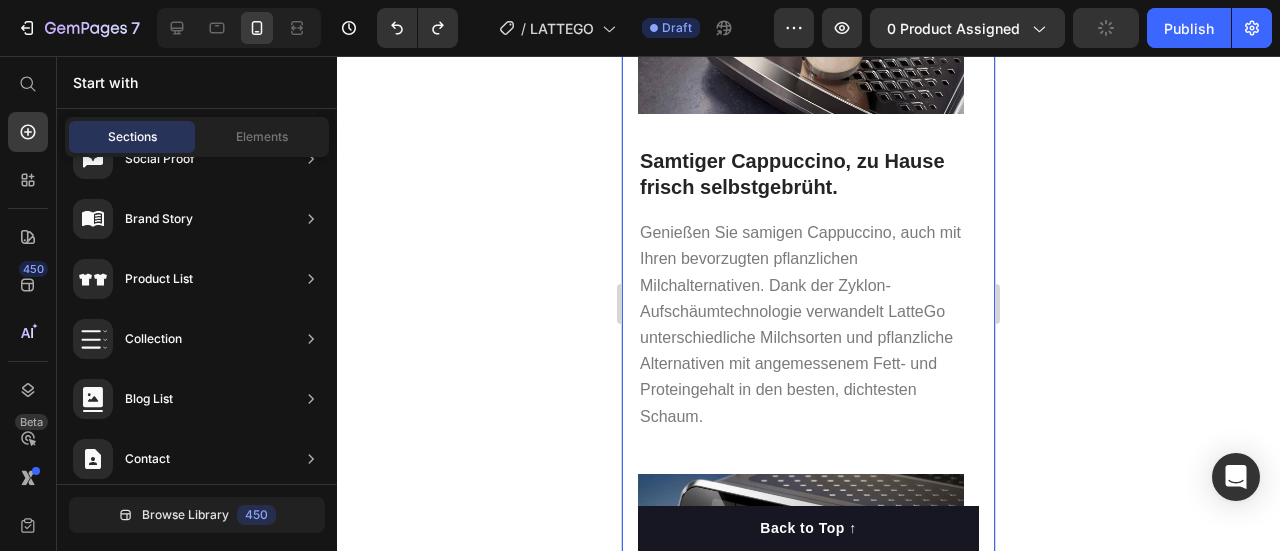 click on "LatteGo, unser am einfachsten zu reinigendes Milchsystem* Heading Genießen Sie mit Leichtigkeit 12 verschiedene Kaffeesorten, darunter einen Milchkaffee Ein cremiger Cappuccino, frisch zu Hause zubereitet. Wählen Sie Ihren Kaffee ganz einfach über das intuitive Display aus Passen Sie das Aroma und die Menge mit dem Coffee Customizer an Ihre ideale Tasse, jedes Mal, dank der 4 Benutzerprofile Text block Image 12 Kaffeespezialiäten aus frischen Bohnen, leicht gemacht Heading Bereiten Sie auf Tastendruck aromatische Kaffeespezialitäten wie Kaffee, Espresso, Cappuccino und Latte Macchiato zu. Das LatteGo Milchsystem verfeinert Ihren Kaffee mit samtig-cremigem Milchschaum, ist einfach einzurichten und ist in Sekundenschnelle hygienisch rein. Text block Image Samtiger Cappuccino, zu Hause frisch selbstgebrüht. Heading Text block Image Einfache Auswahl Ihres Kaffees über das intuitive Display Heading Text block Row Image By  Zoro Text block
Icon May 29,2022 Text block Row Heading Text block" at bounding box center [808, -159] 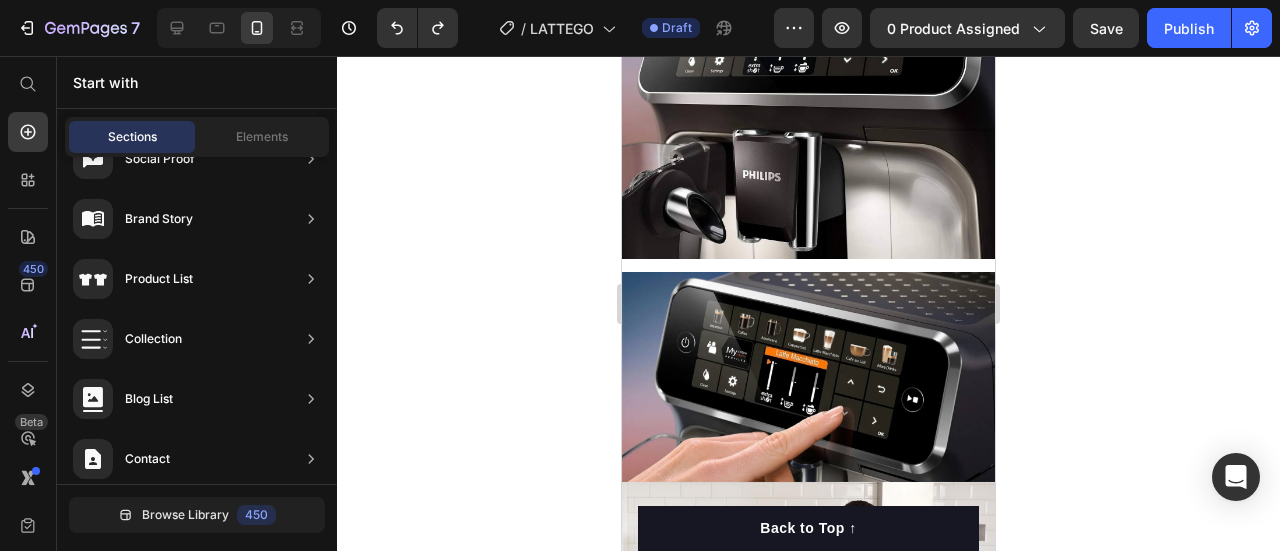 scroll, scrollTop: 1288, scrollLeft: 0, axis: vertical 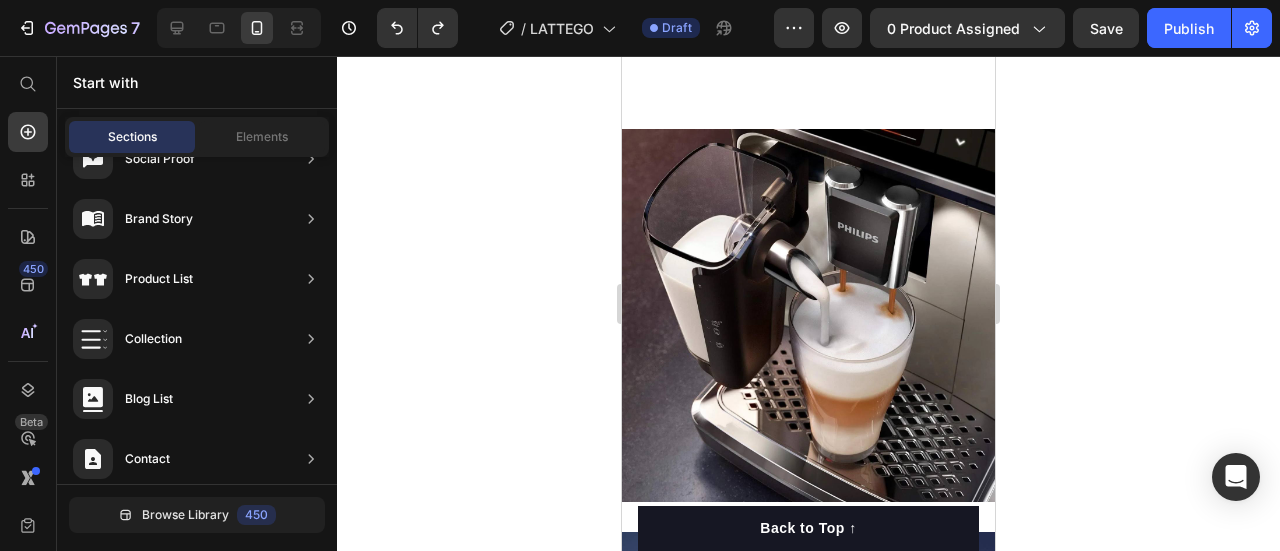 drag, startPoint x: 988, startPoint y: 471, endPoint x: 1620, endPoint y: 187, distance: 692.87805 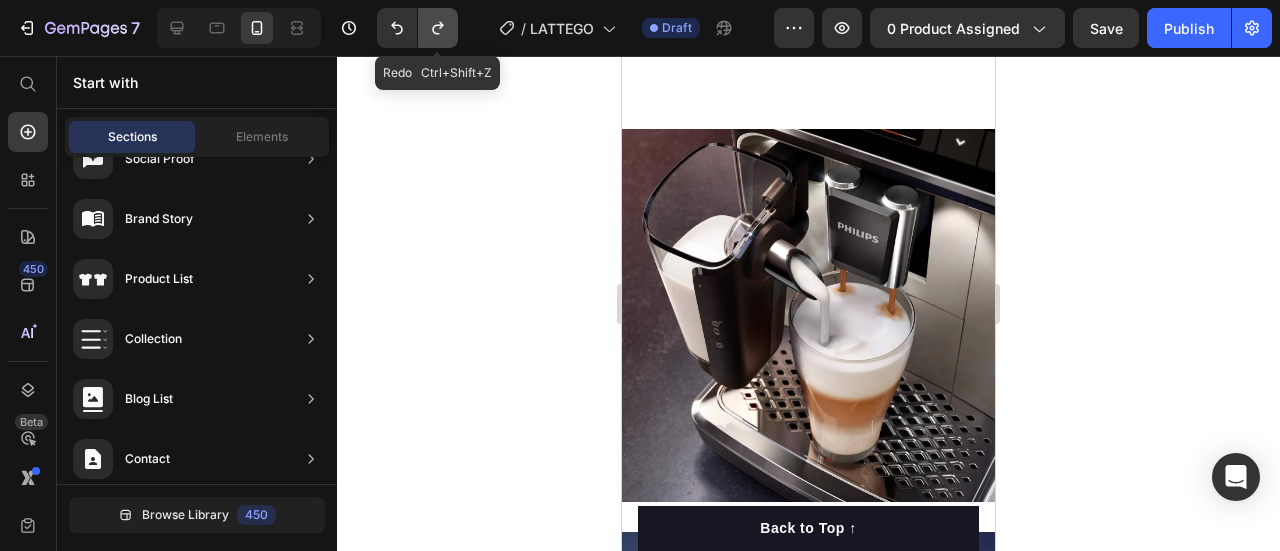 click 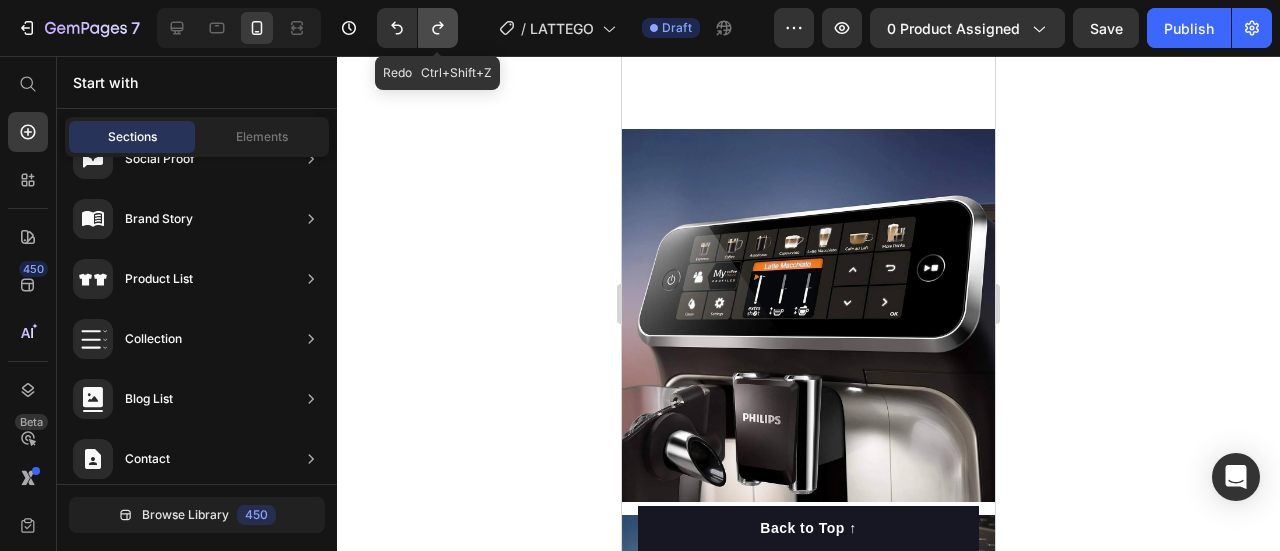 click 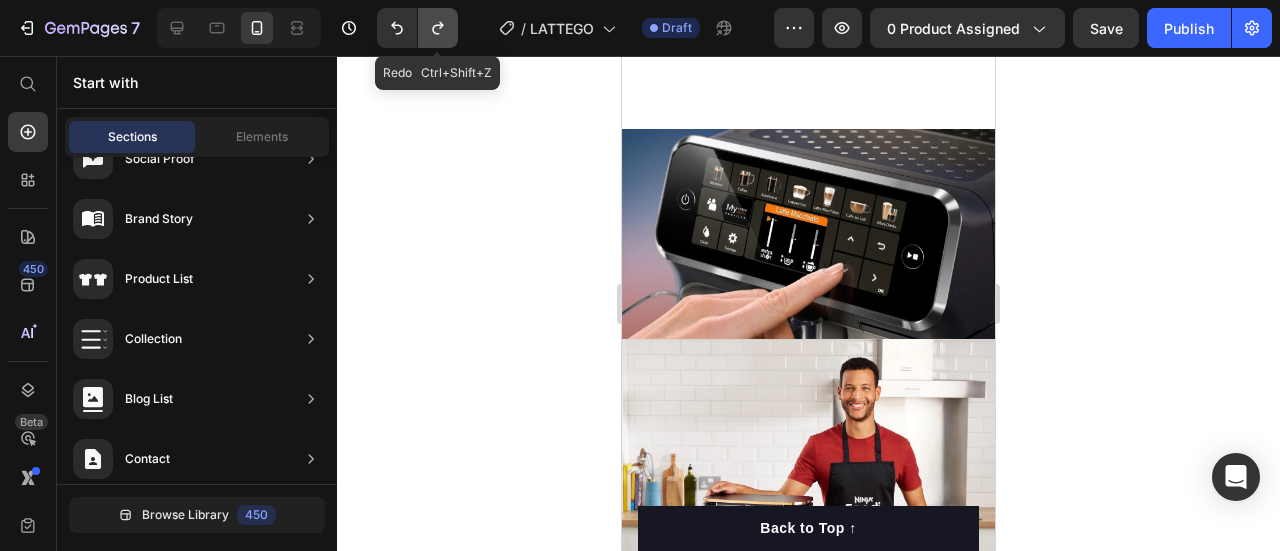 click 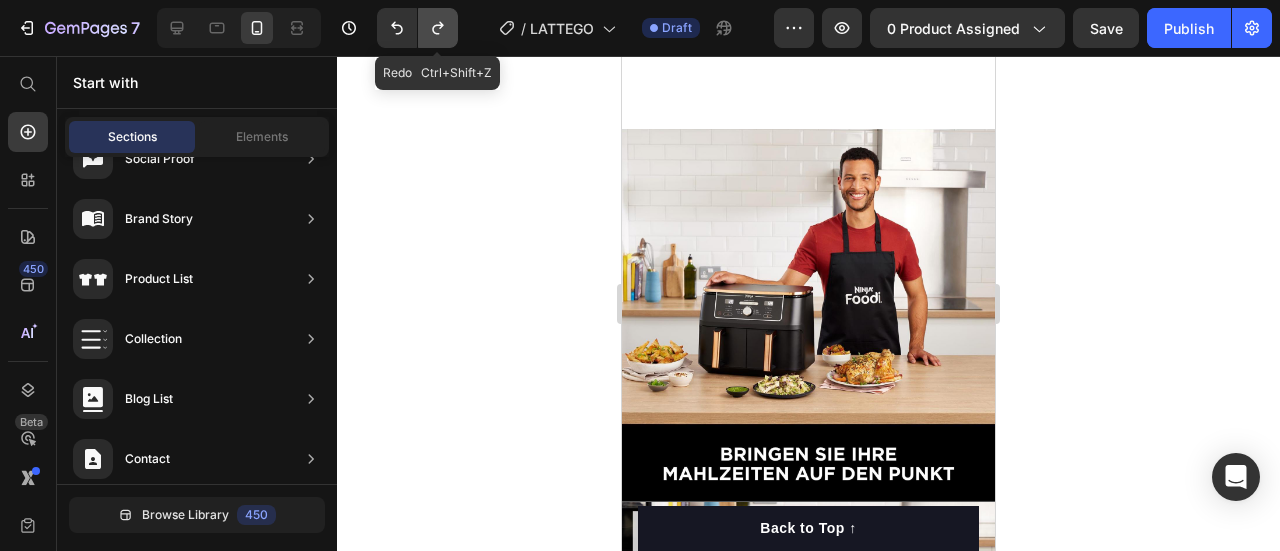 click 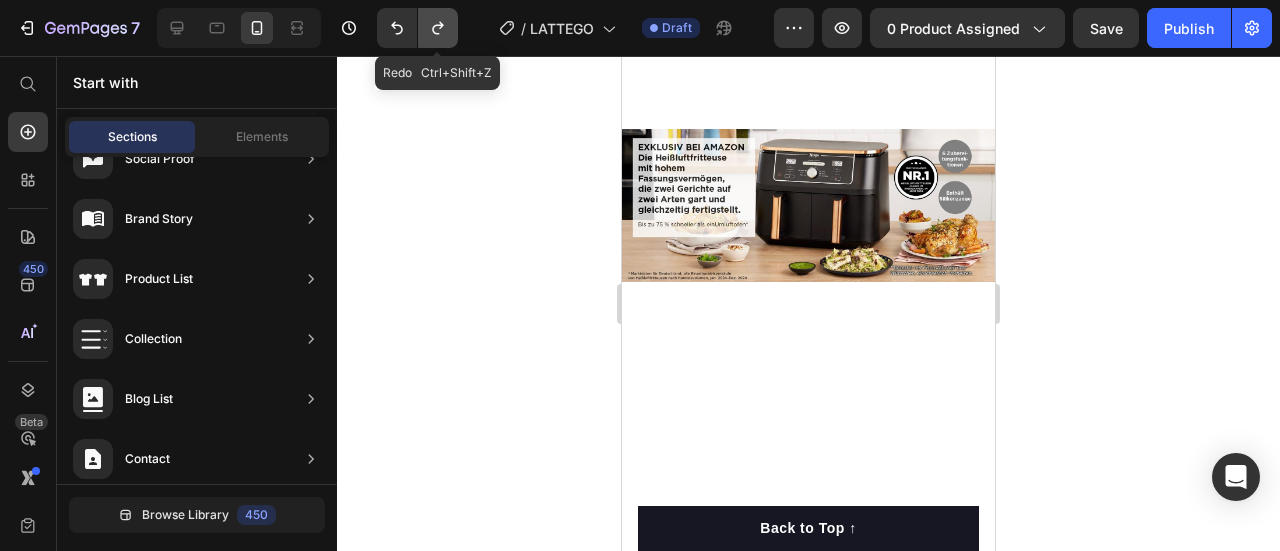 click 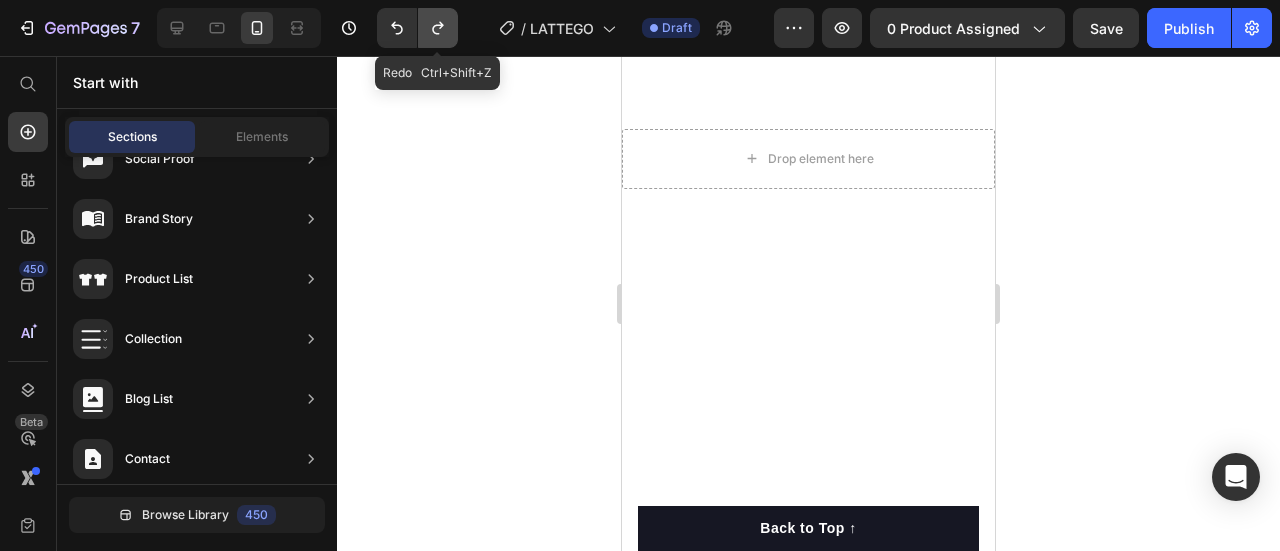 click 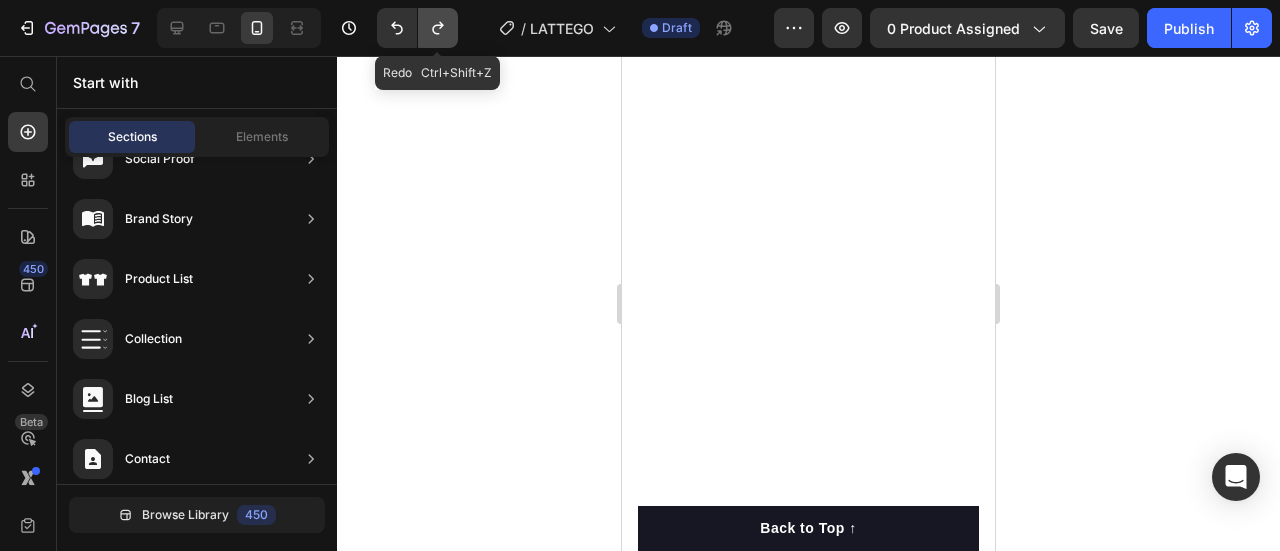 click 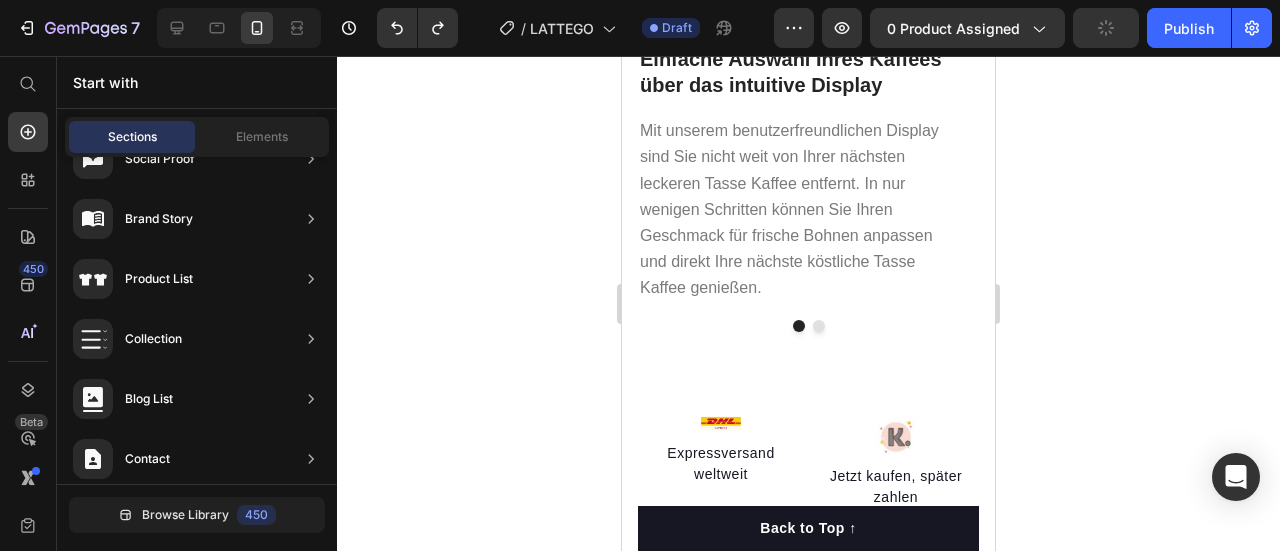 scroll, scrollTop: 3460, scrollLeft: 0, axis: vertical 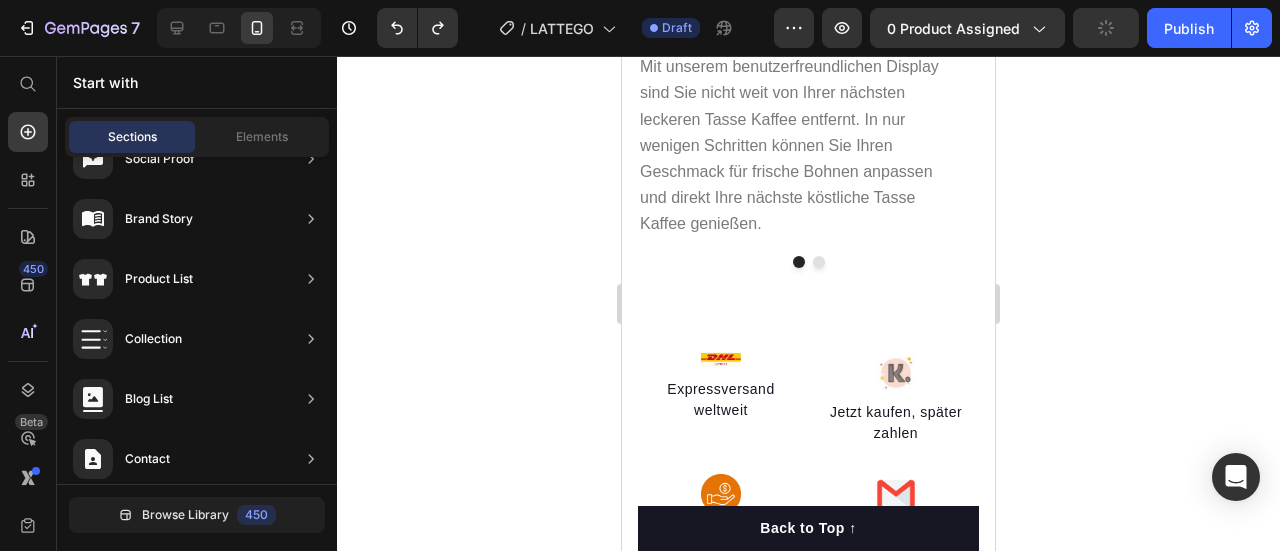 click 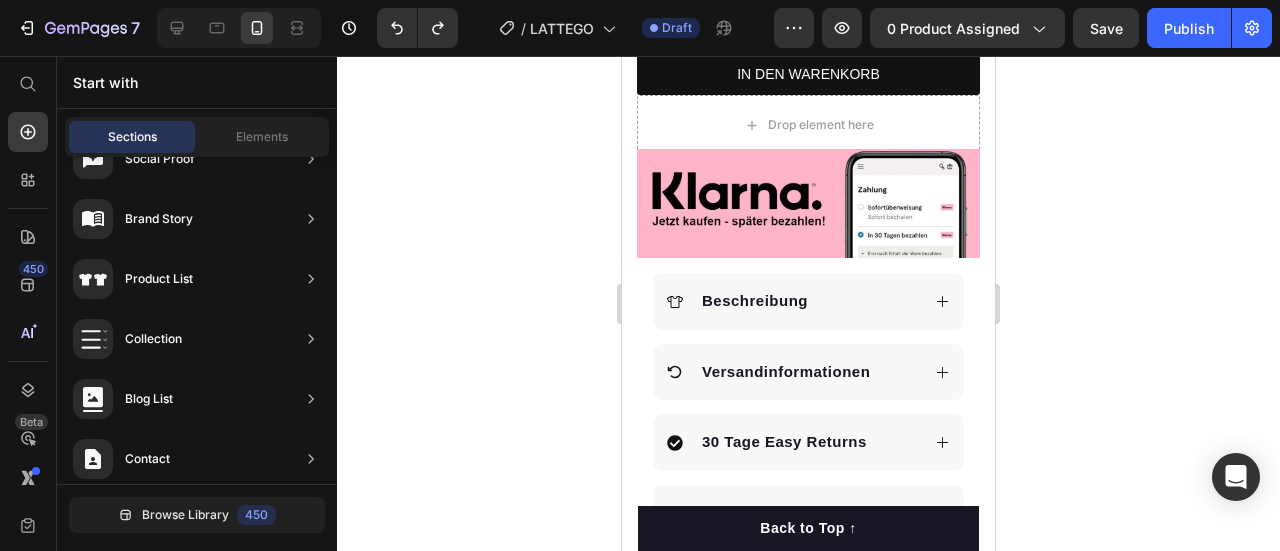 scroll, scrollTop: 376, scrollLeft: 0, axis: vertical 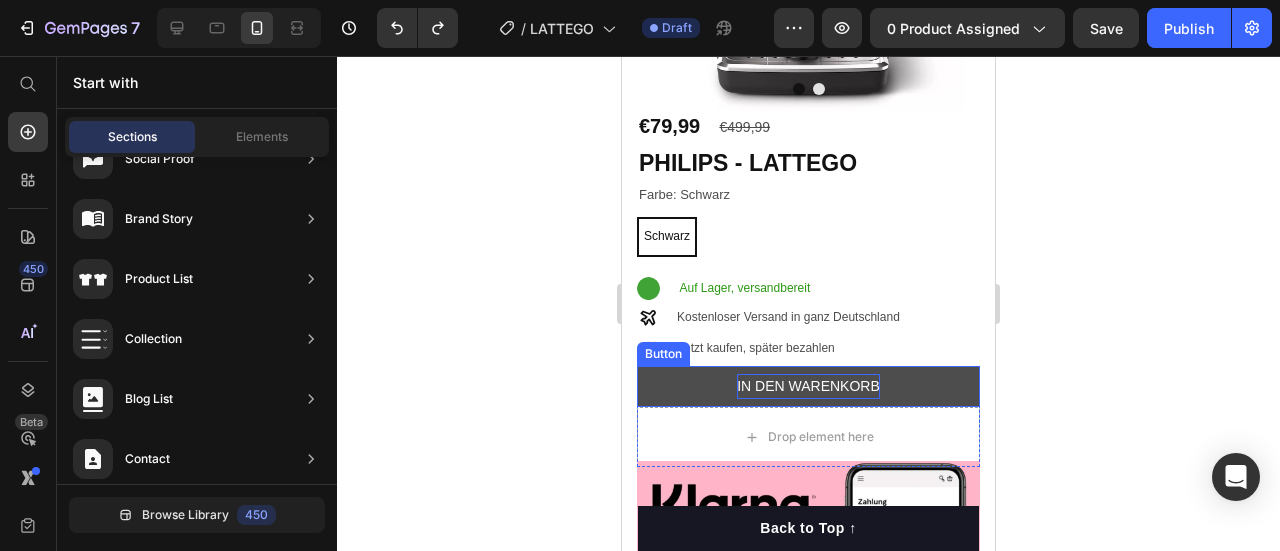 click on "IN DEN WARENKORB" at bounding box center [808, 386] 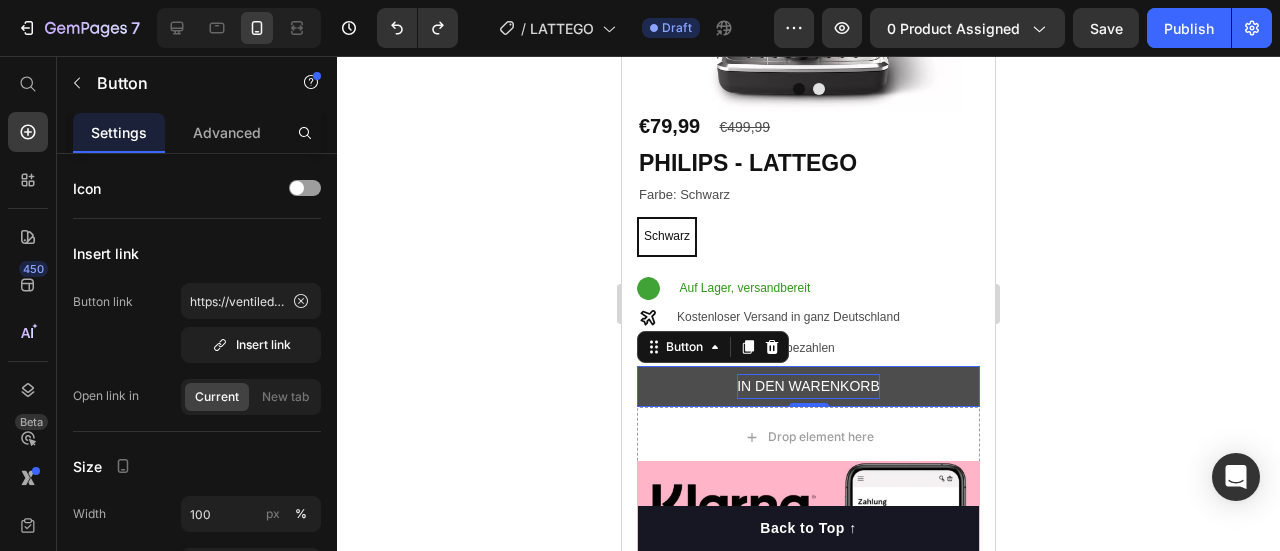 click on "IN DEN WARENKORB" at bounding box center (808, 386) 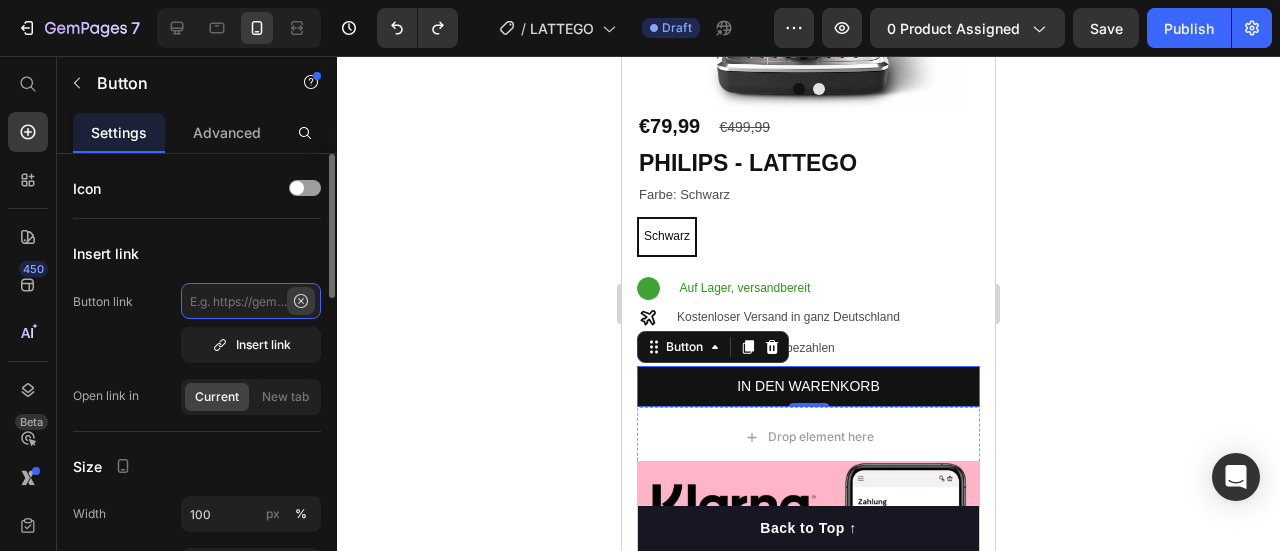 scroll, scrollTop: 0, scrollLeft: 0, axis: both 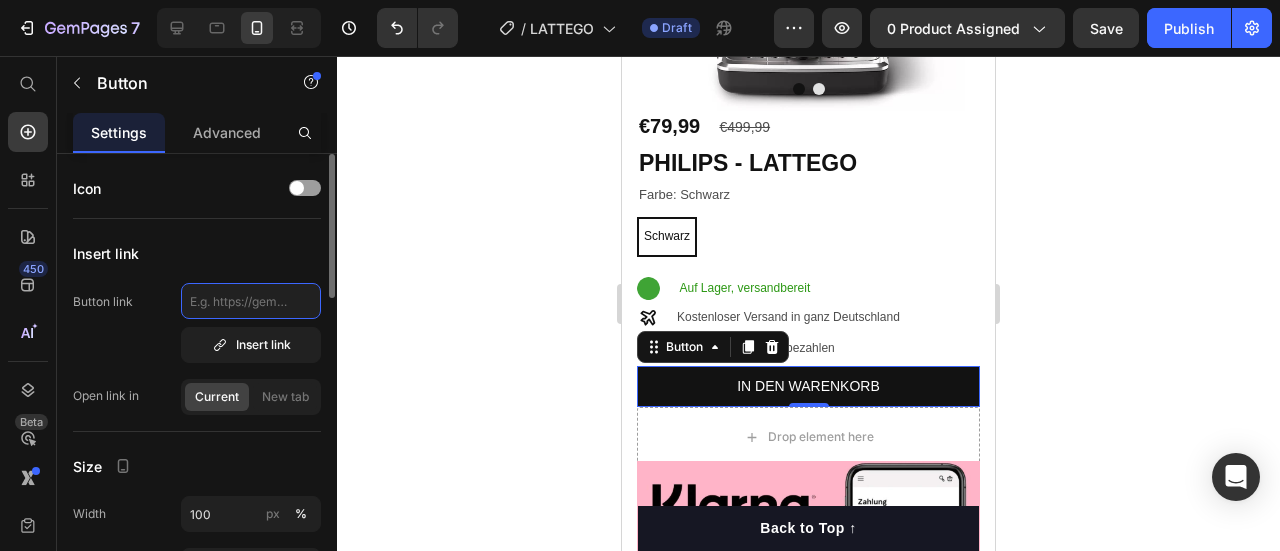 paste on "https://ventilederbegirde.com/checkouts/cn/hWN0ZN3PO4Haq5s03ETTsdOQ?preview_theme_id=183111909763" 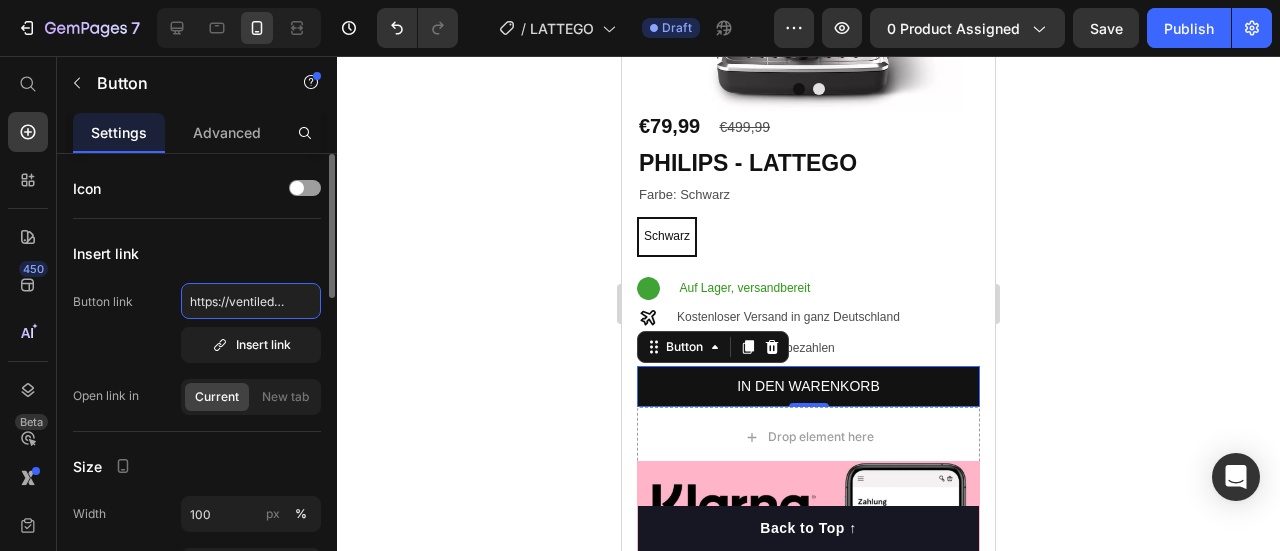 scroll, scrollTop: 0, scrollLeft: 538, axis: horizontal 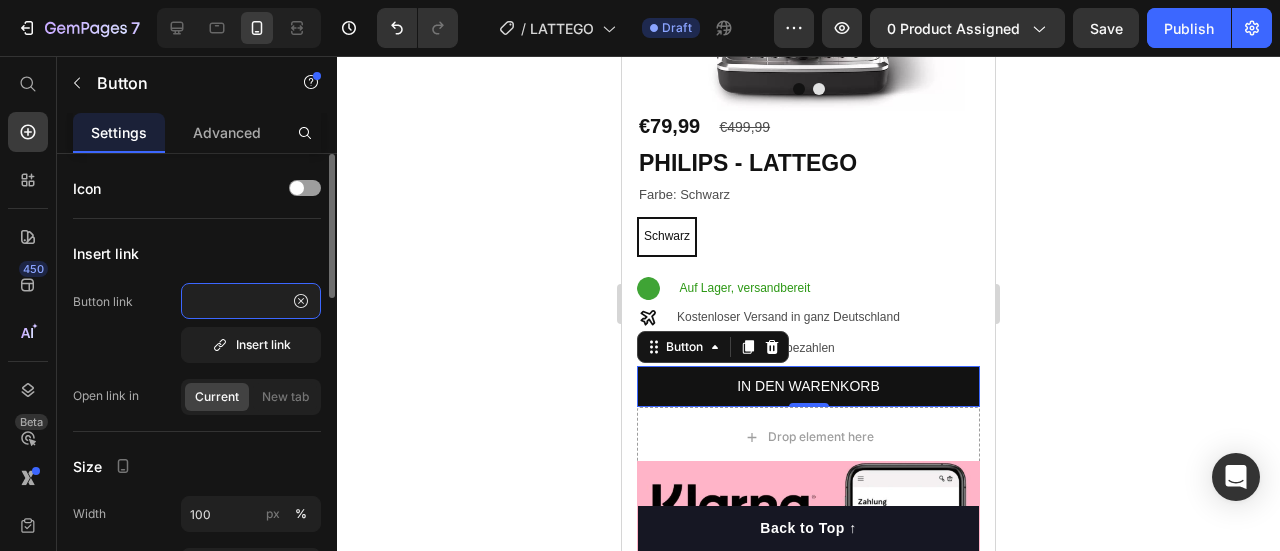 type on "https://ventilederbegirde.com/checkouts/cn/hWN0ZN3PO4Haq5s03ETTsdOQ?preview_theme_id=183111909763" 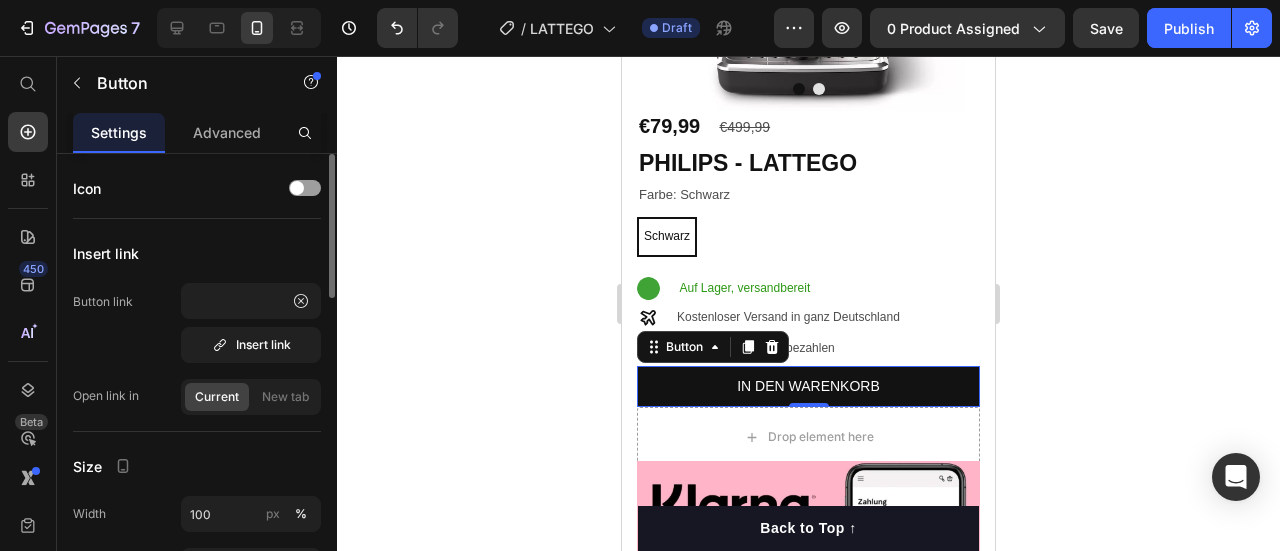 click on "Insert link" at bounding box center [197, 253] 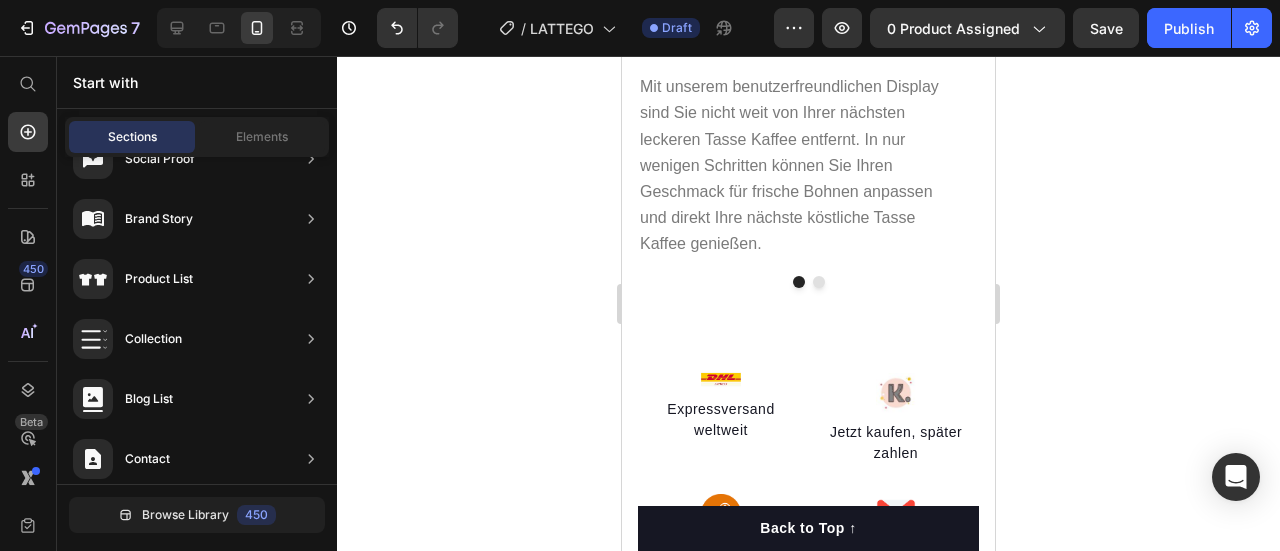 scroll, scrollTop: 2178, scrollLeft: 0, axis: vertical 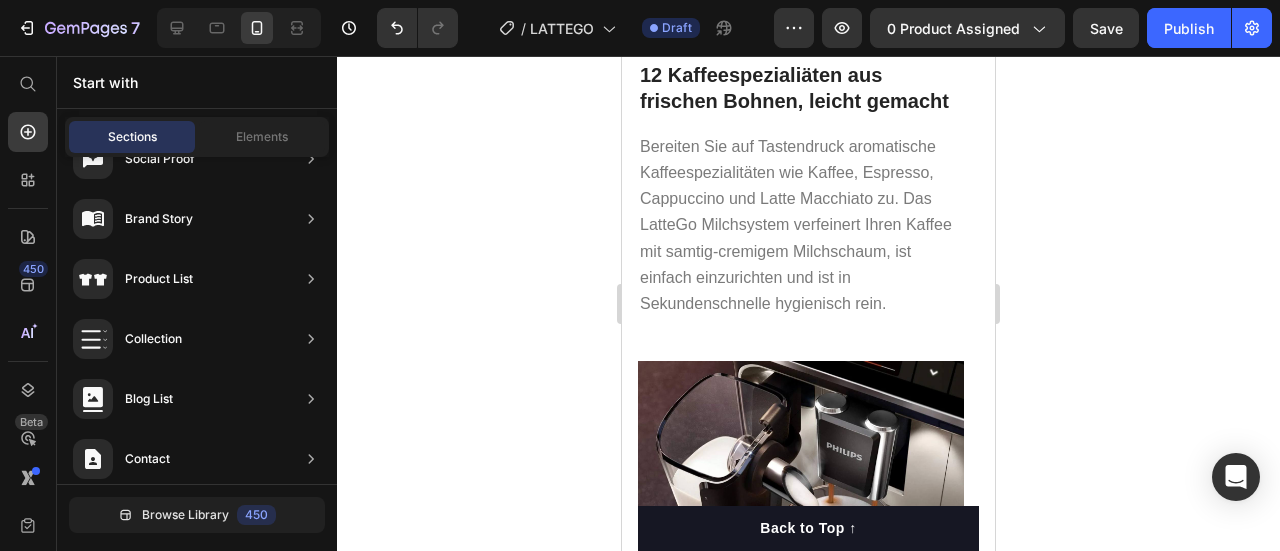 drag, startPoint x: 989, startPoint y: 147, endPoint x: 1638, endPoint y: 137, distance: 649.077 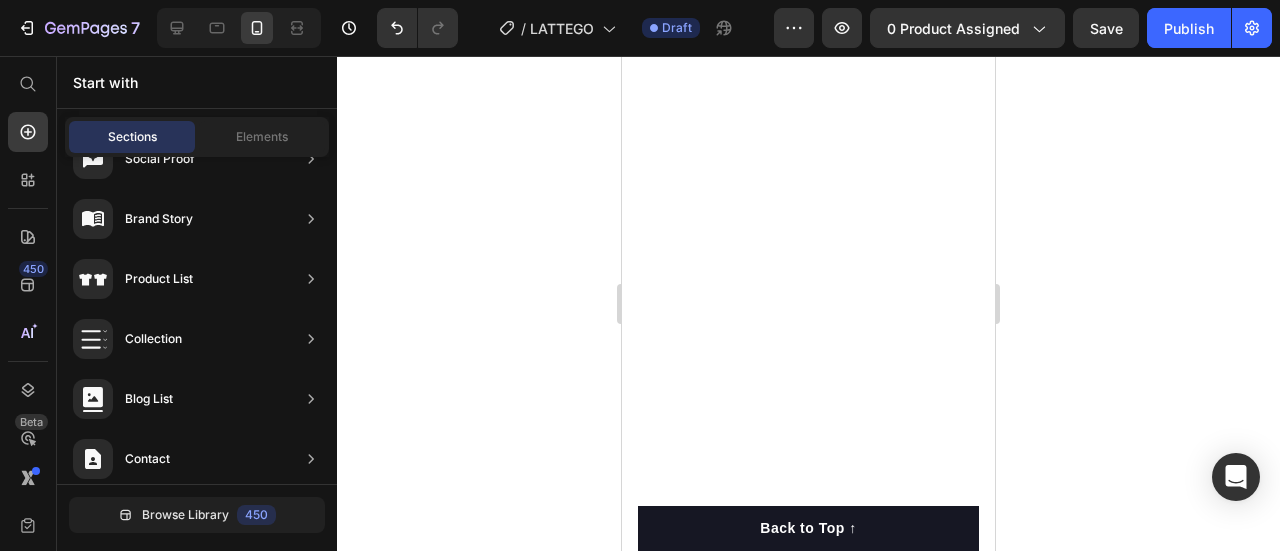 scroll, scrollTop: 0, scrollLeft: 0, axis: both 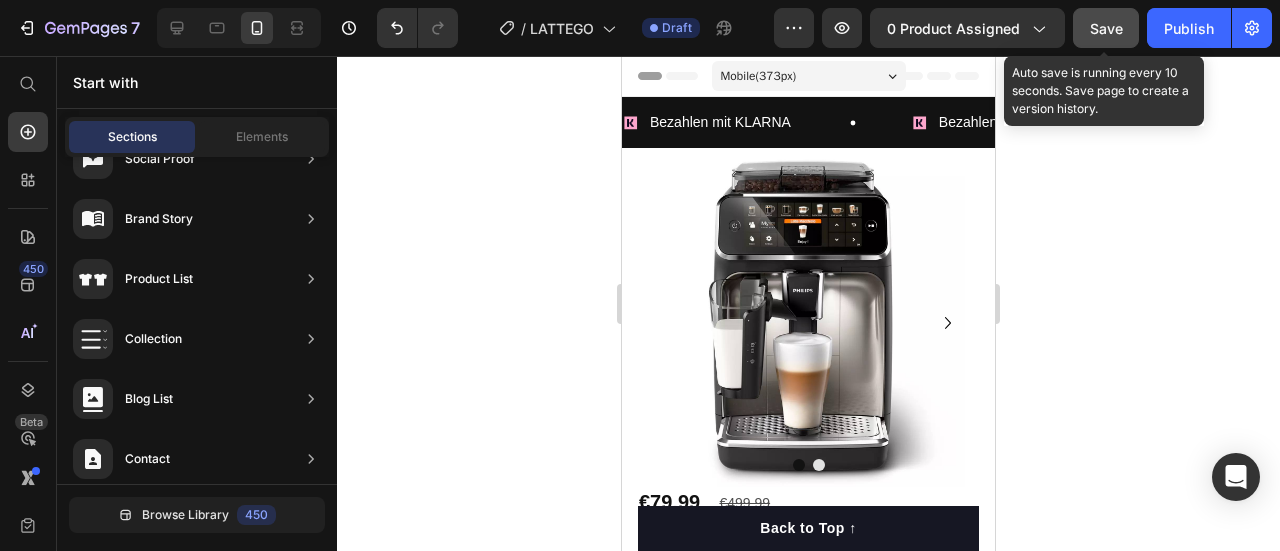 click on "Save" at bounding box center [1106, 28] 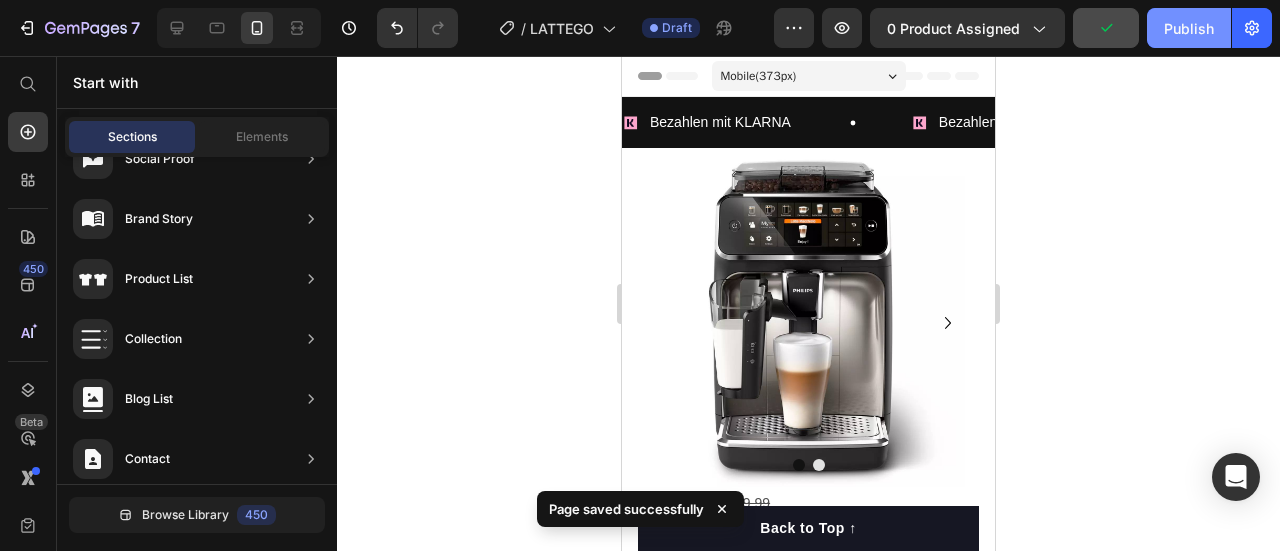 click on "Publish" at bounding box center (1189, 28) 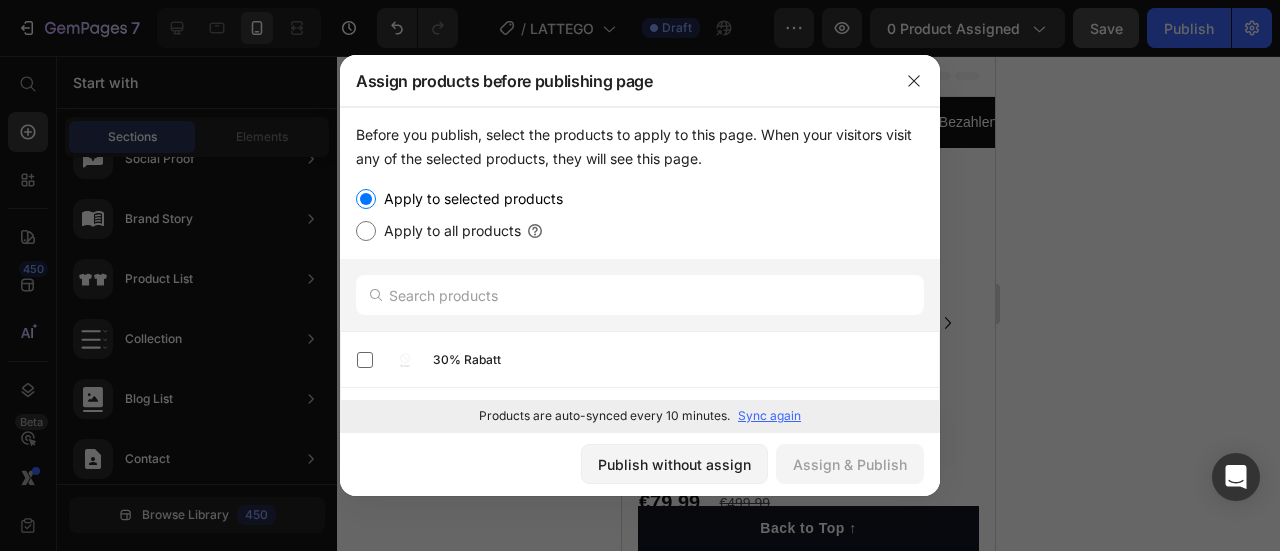 click at bounding box center [640, 275] 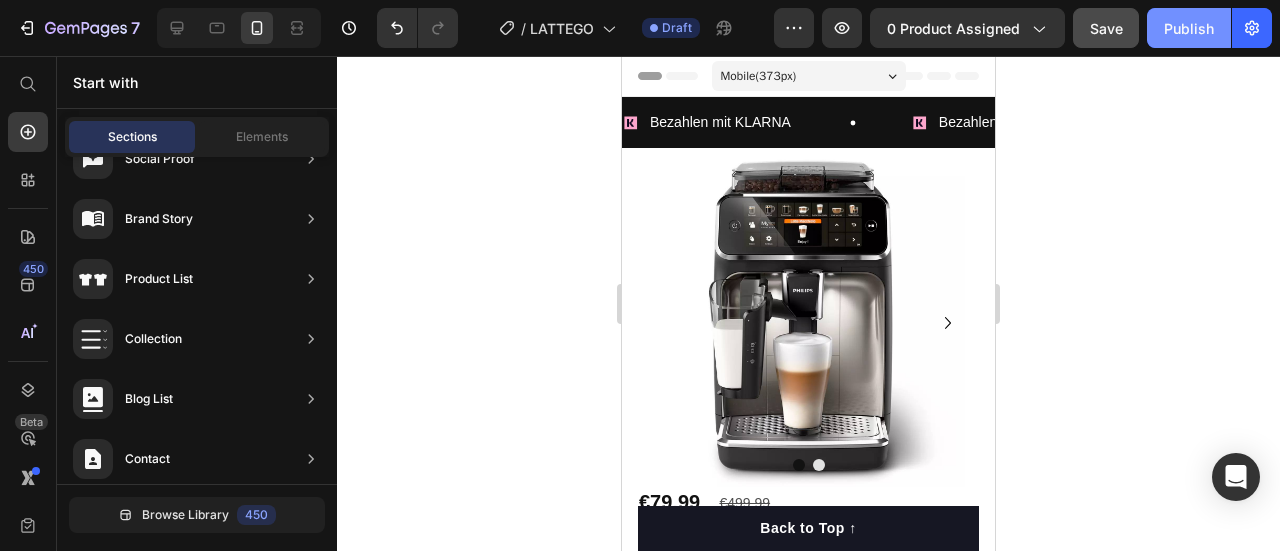 click on "Publish" at bounding box center (1189, 28) 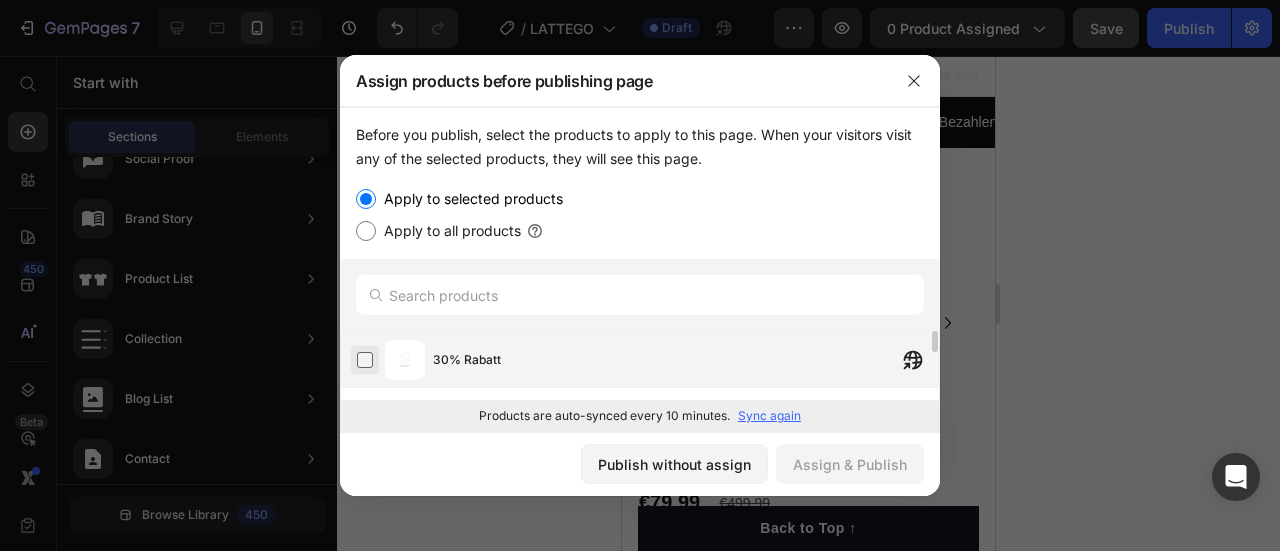click at bounding box center [365, 360] 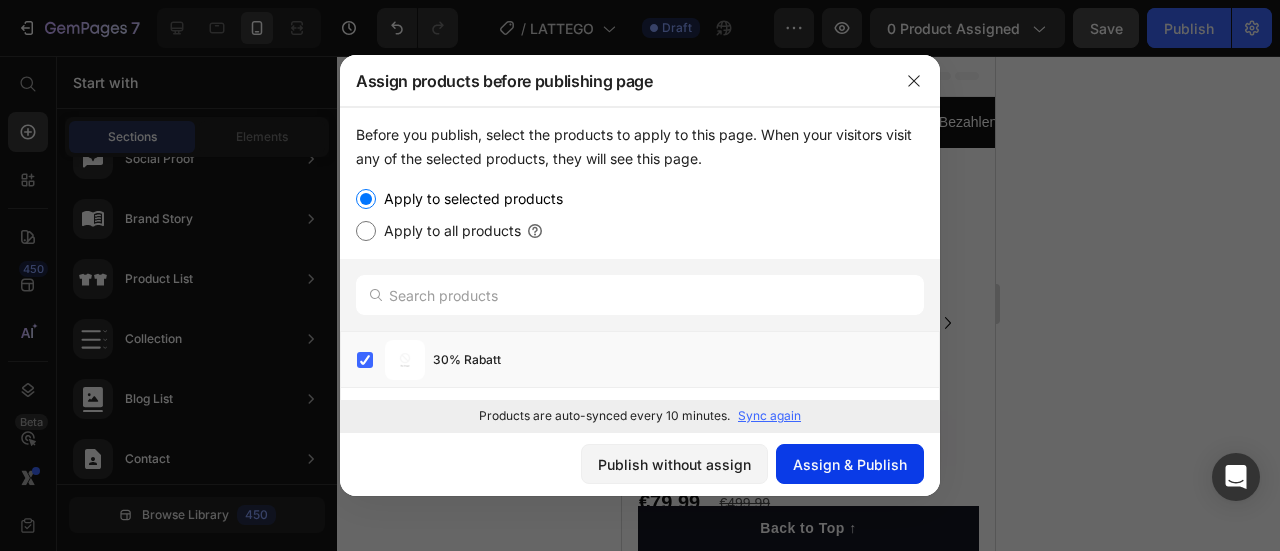click on "Assign & Publish" at bounding box center [850, 464] 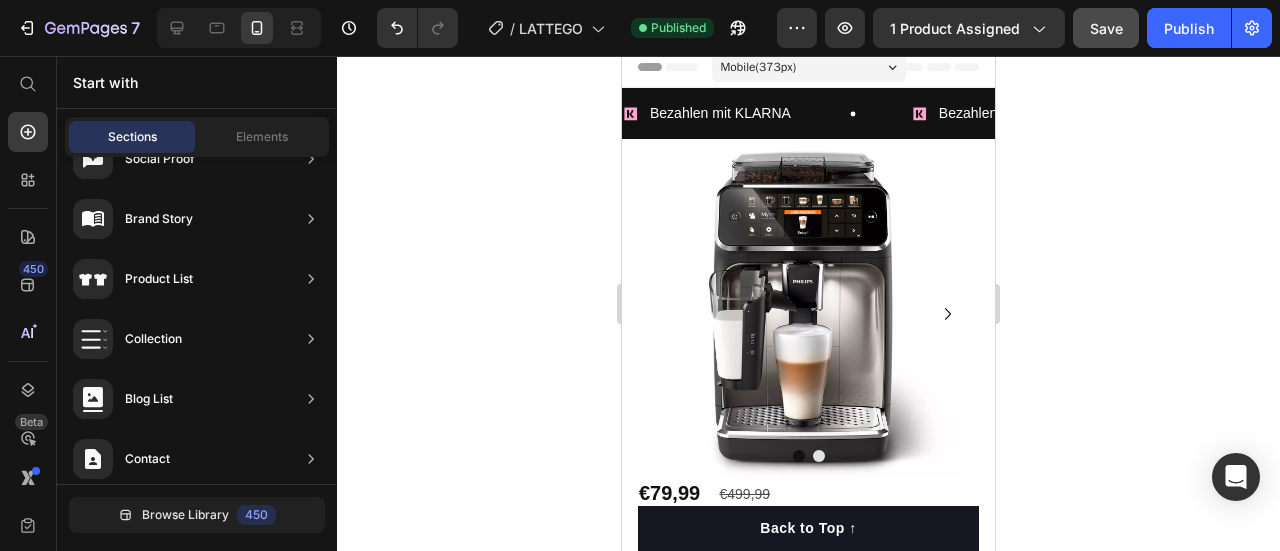 scroll, scrollTop: 0, scrollLeft: 0, axis: both 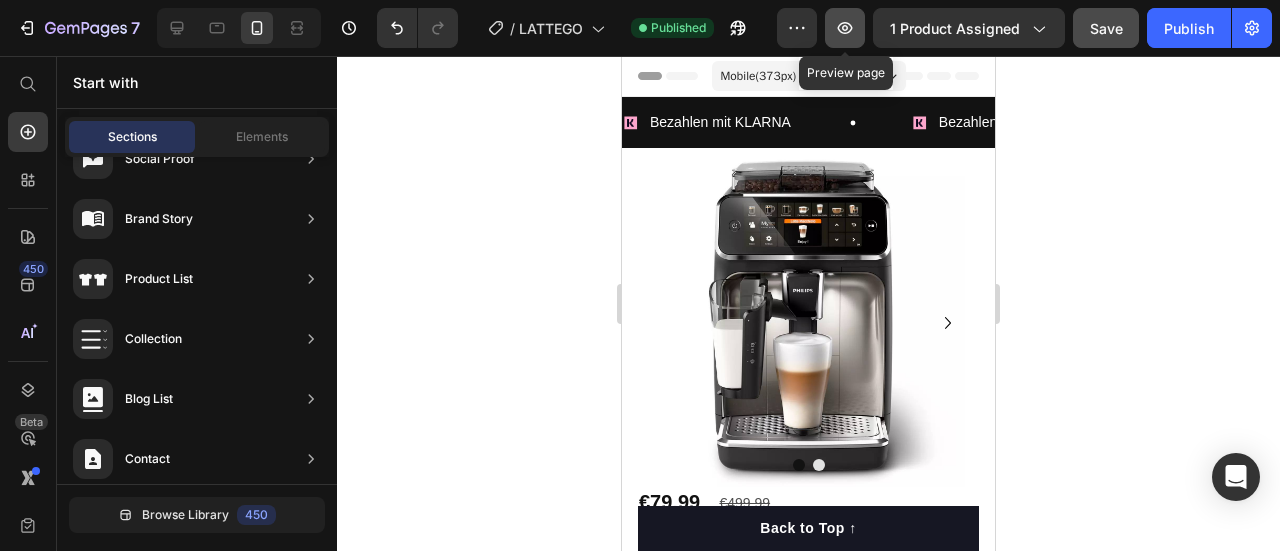 click 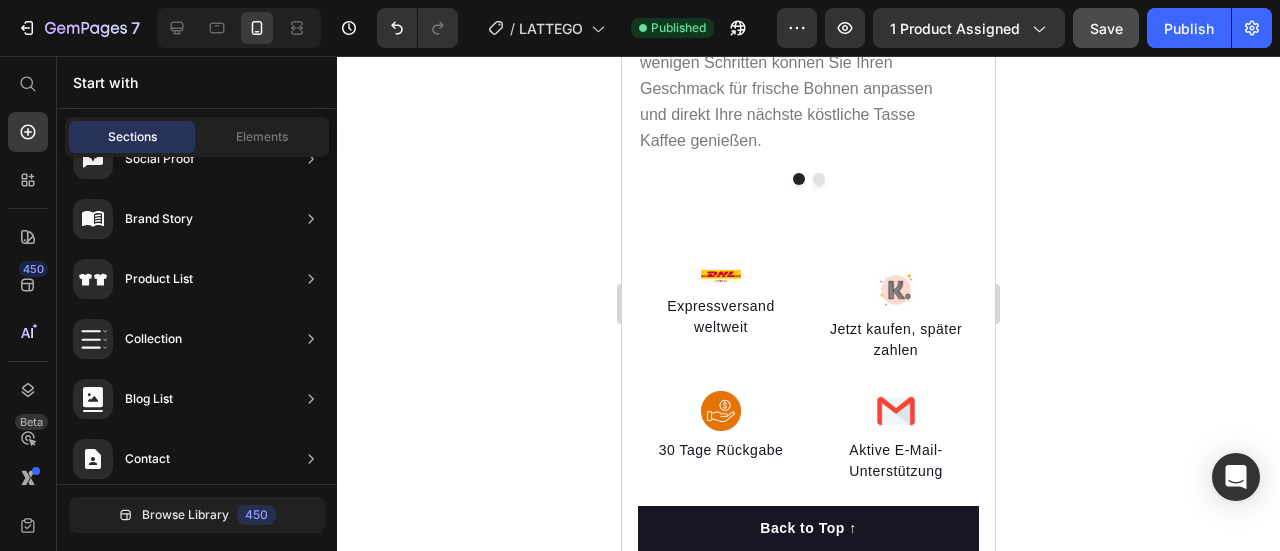 scroll, scrollTop: 3505, scrollLeft: 0, axis: vertical 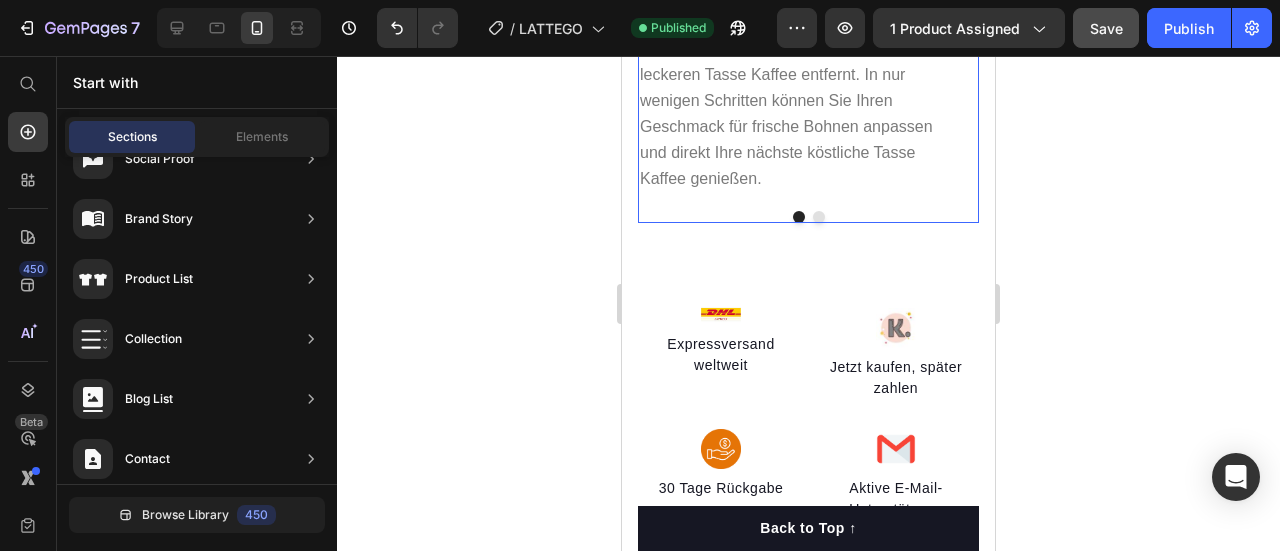click at bounding box center (819, 217) 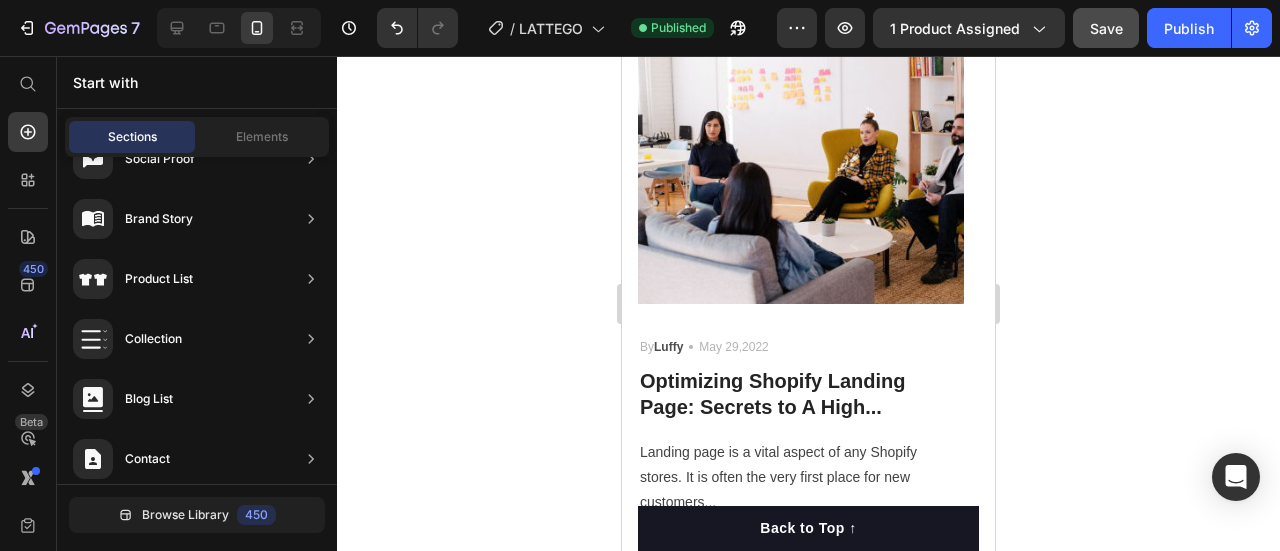scroll, scrollTop: 2724, scrollLeft: 0, axis: vertical 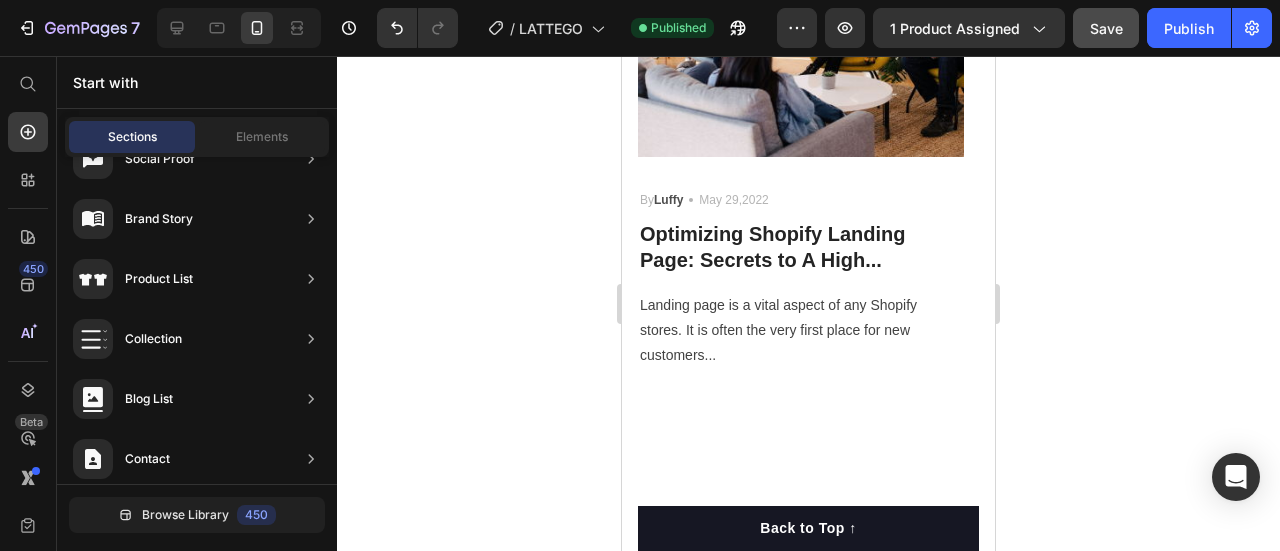 drag, startPoint x: 985, startPoint y: 446, endPoint x: 1620, endPoint y: 421, distance: 635.49194 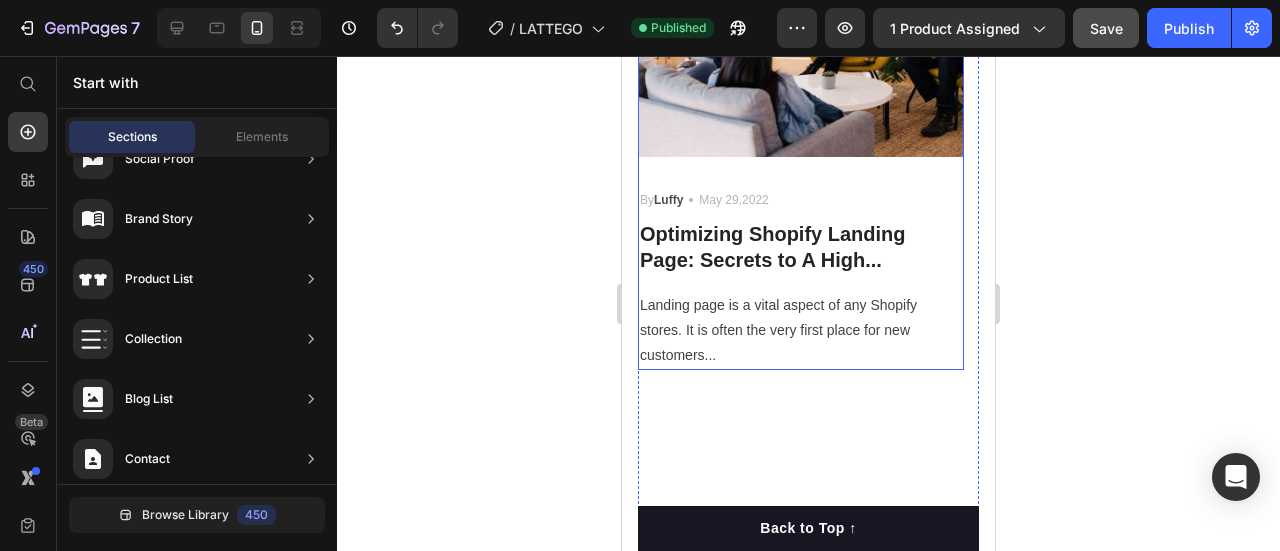 click on "Optimizing Shopify Landing Page: Secrets to A High..." at bounding box center [801, 247] 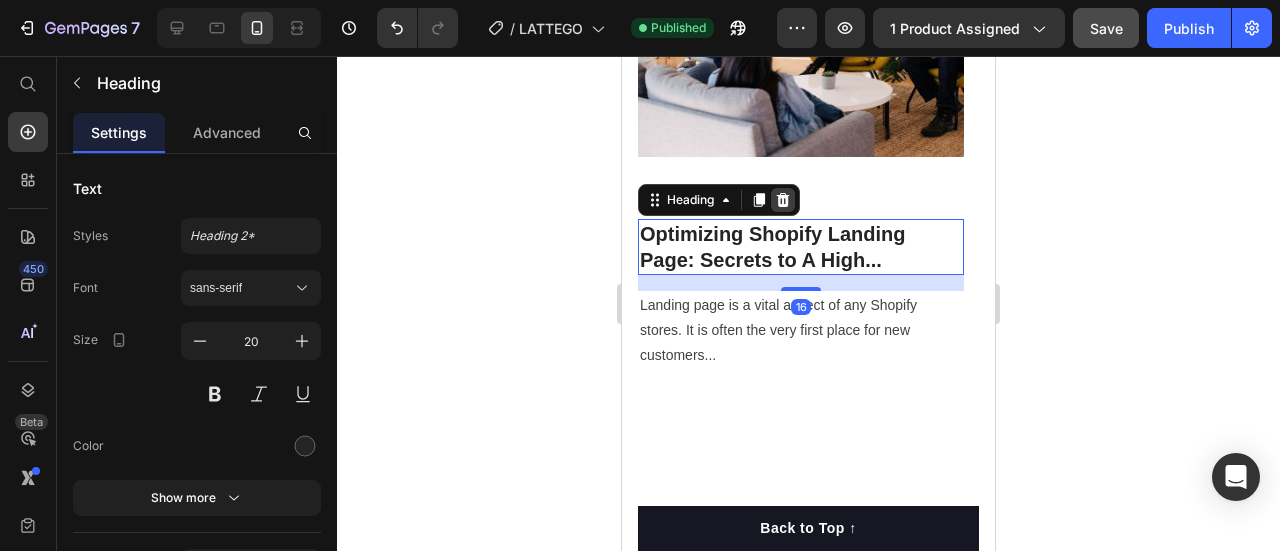 click 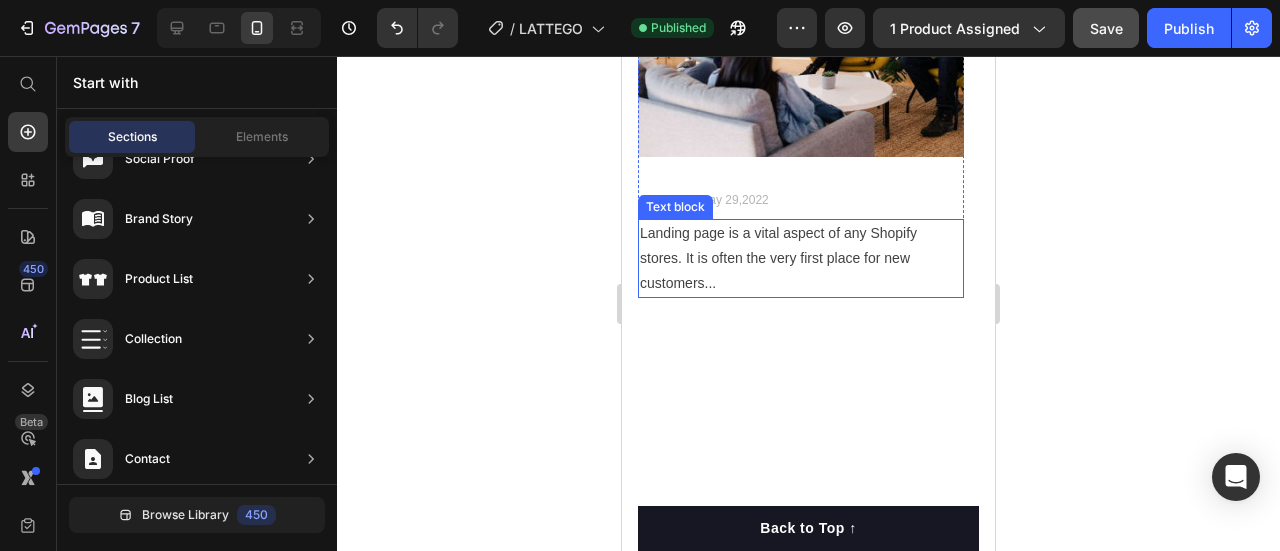 click on "Landing page is a vital aspect of any Shopify stores. It is often the very first place for new customers..." at bounding box center (801, 259) 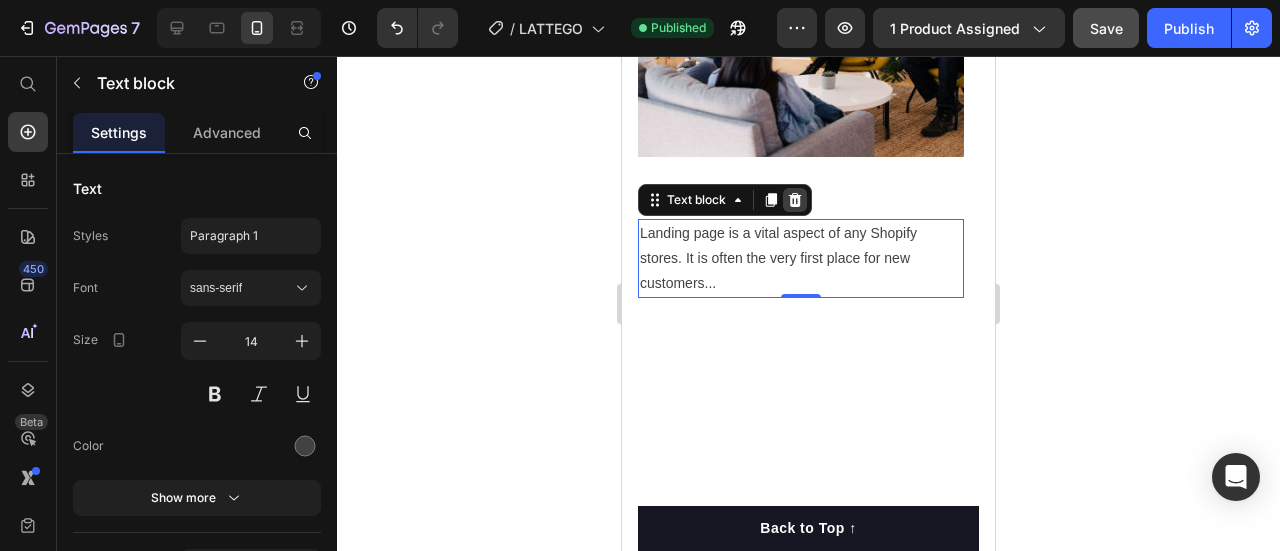 click 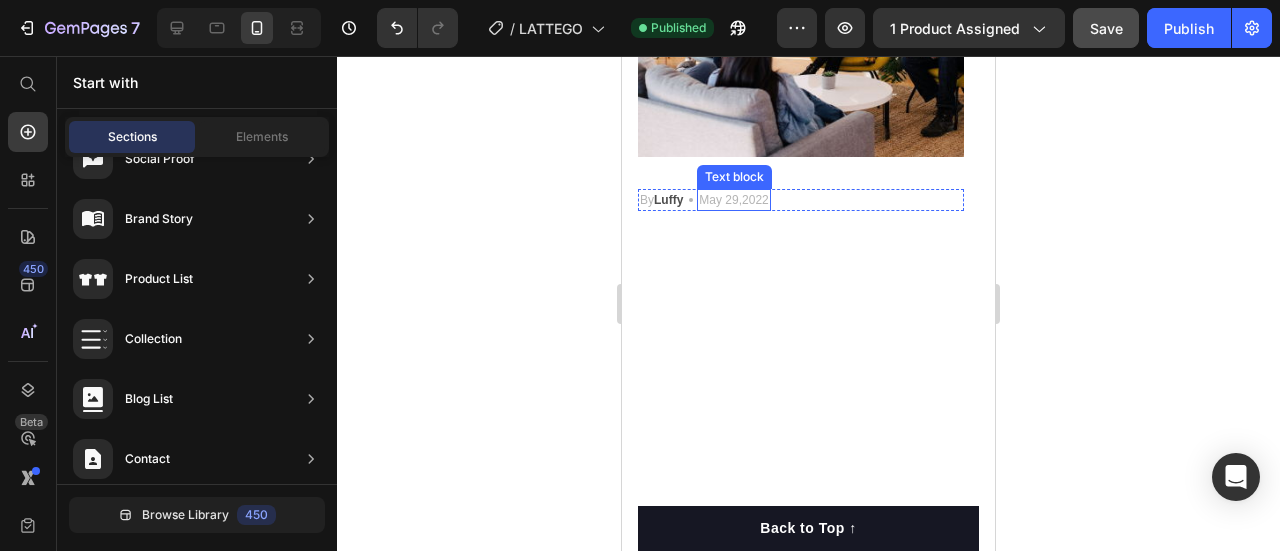 click on "May 29,2022" at bounding box center (733, 200) 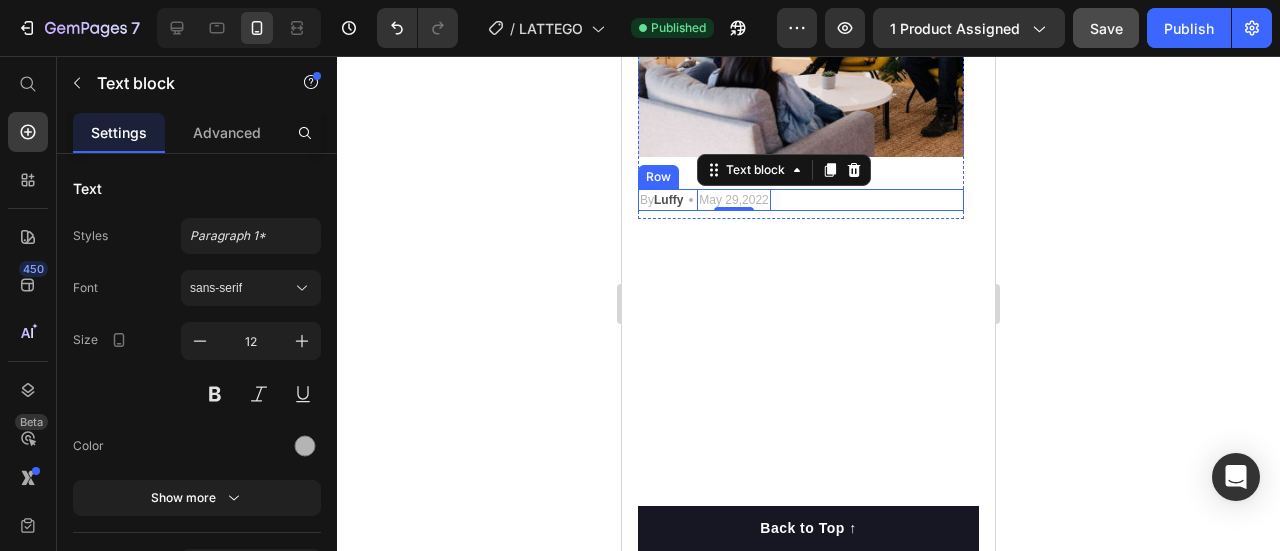 click on "By  Luffy Text block
Icon May 29,2022 Text block   0 Row" at bounding box center [801, 200] 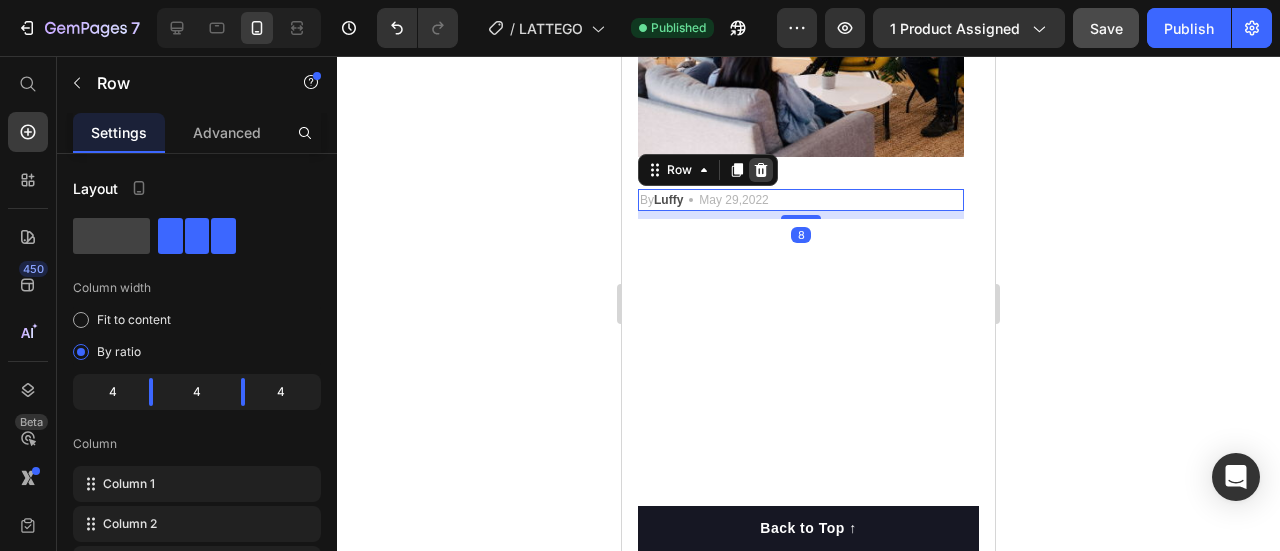 click 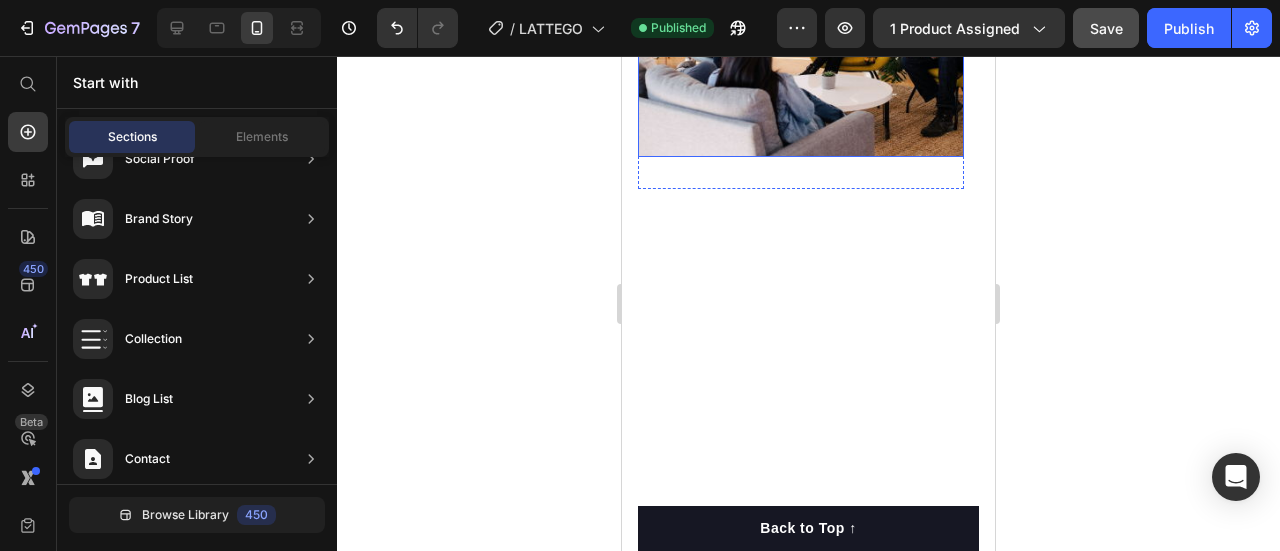 click at bounding box center [801, 26] 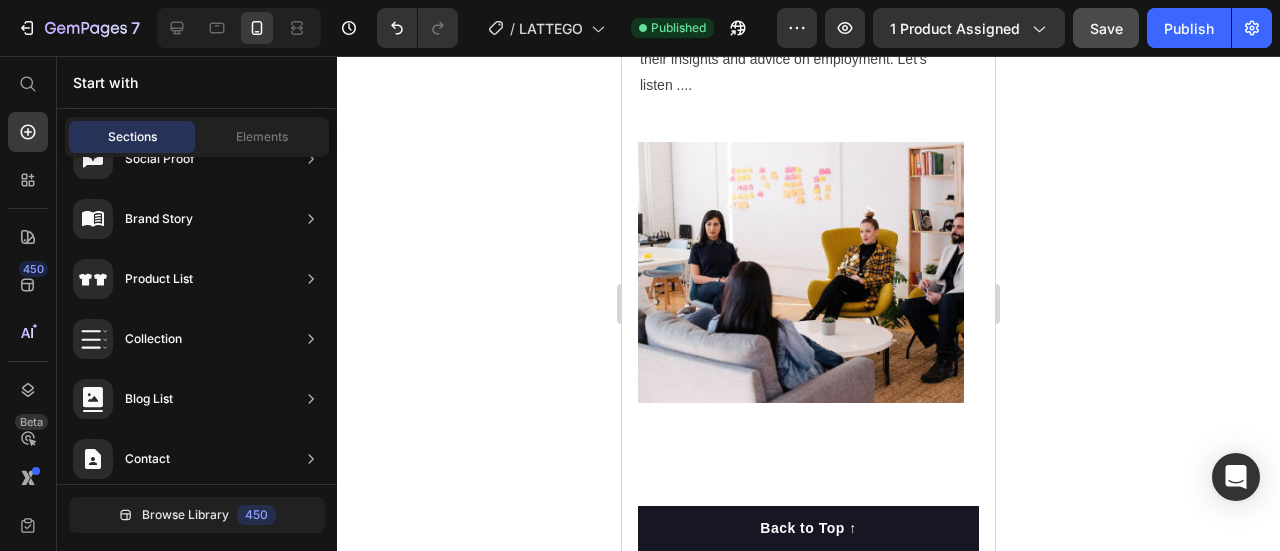 scroll, scrollTop: 2414, scrollLeft: 0, axis: vertical 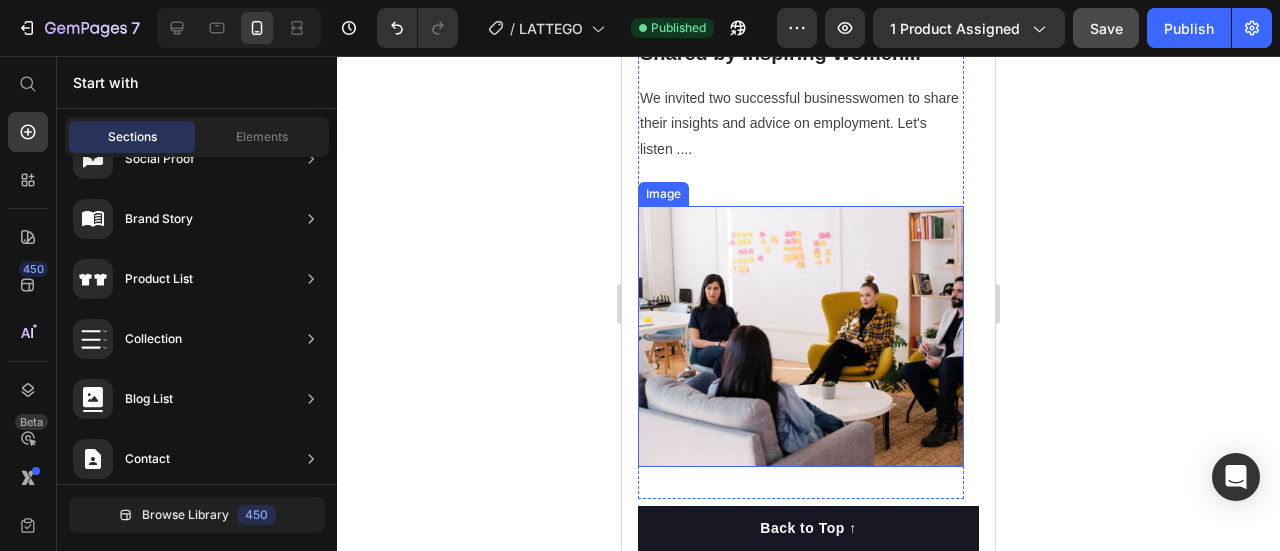 click at bounding box center [801, 336] 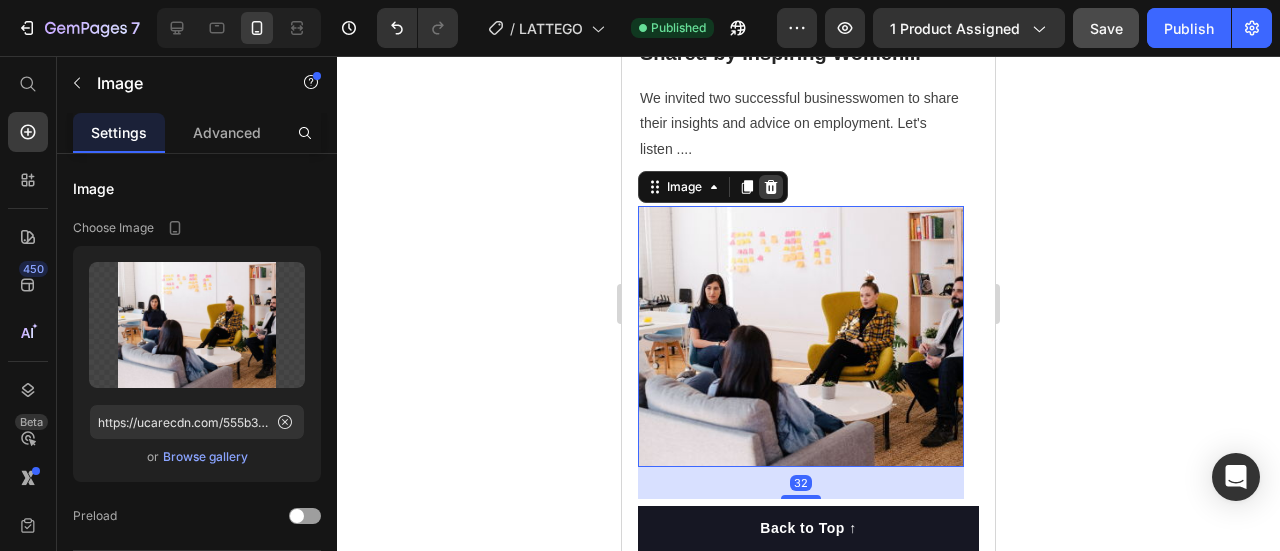 click 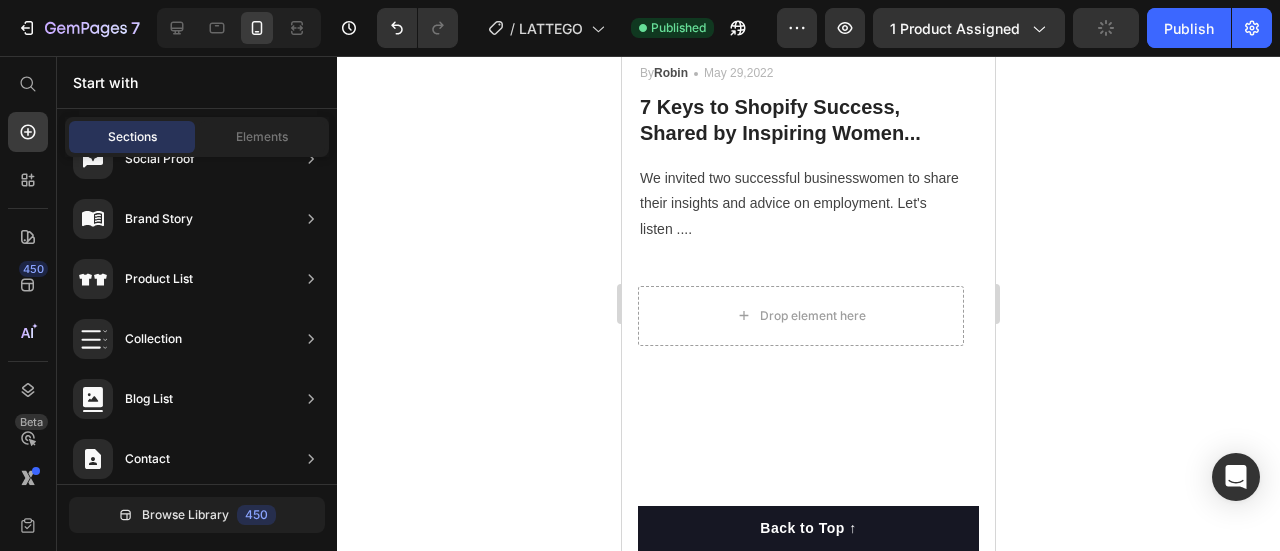 scroll, scrollTop: 2328, scrollLeft: 0, axis: vertical 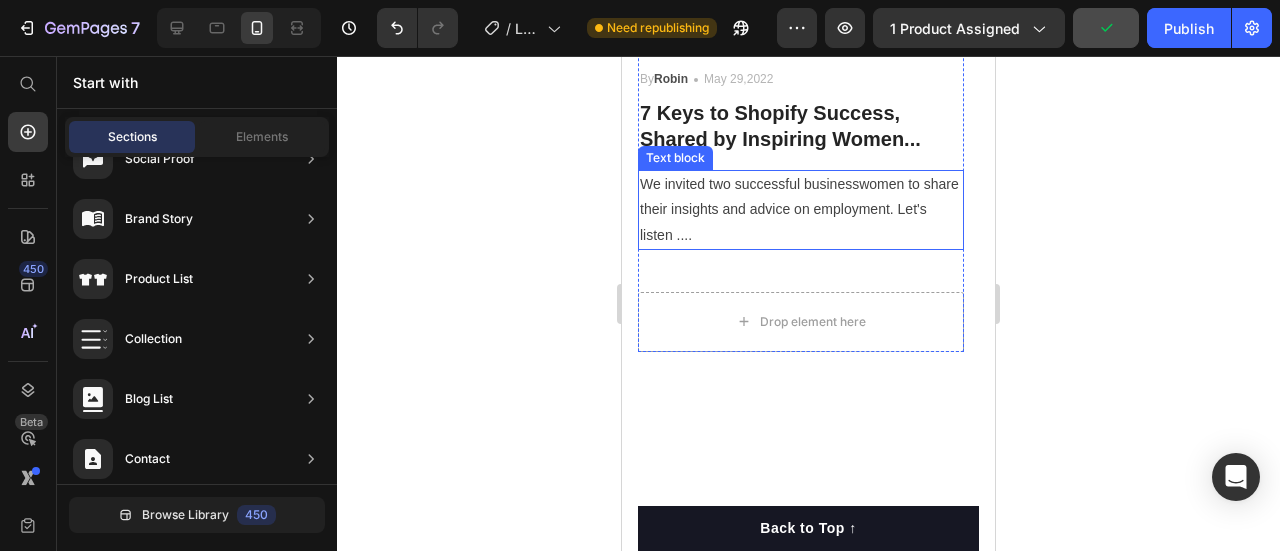 click on "We invited two successful businesswomen to share their insights and advice on employment. Let's listen ...." at bounding box center [801, 210] 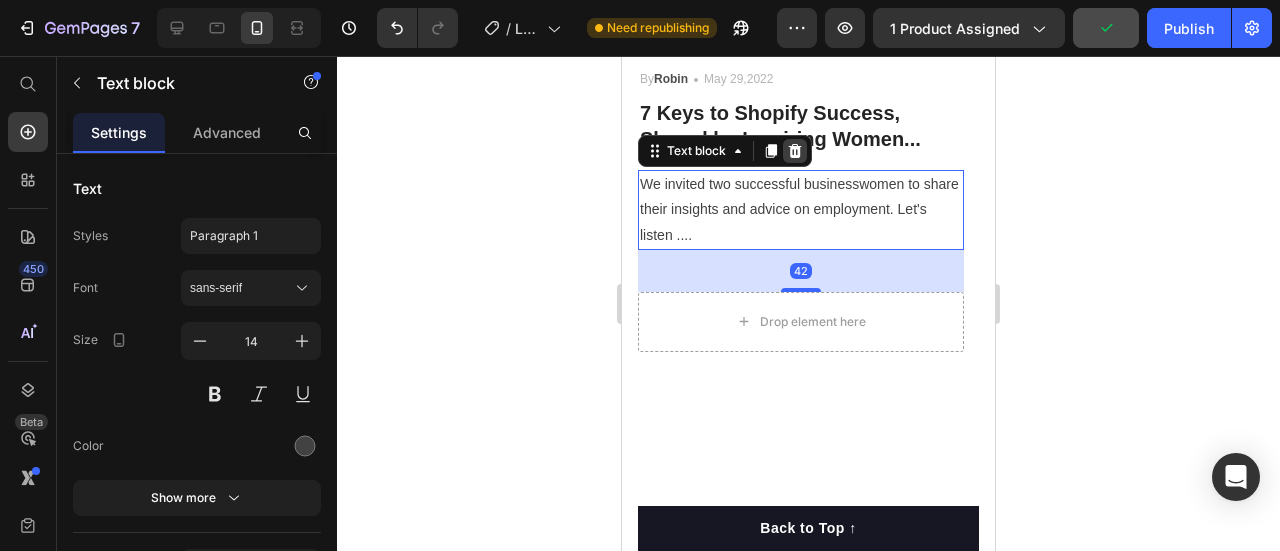 click 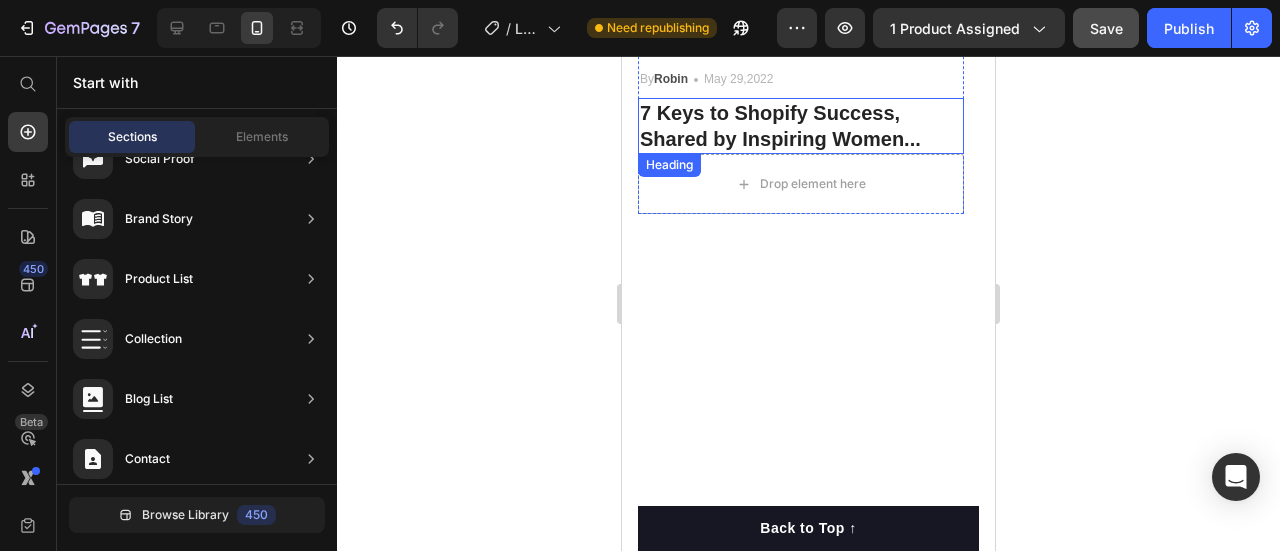 click on "7 Keys to Shopify Success, Shared by Inspiring Women..." at bounding box center [801, 126] 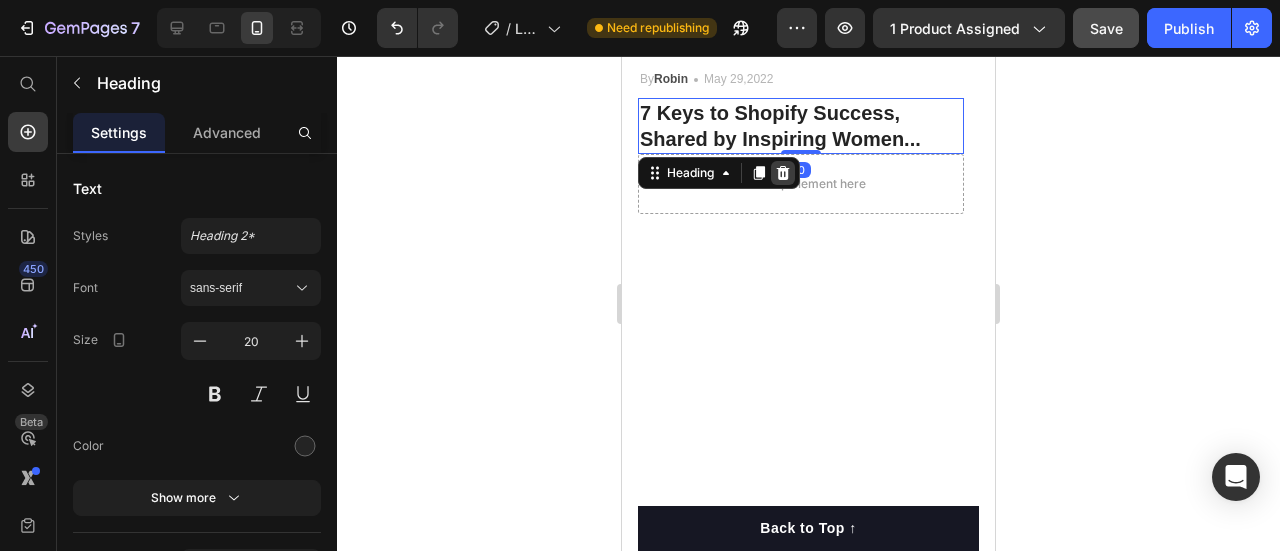 click 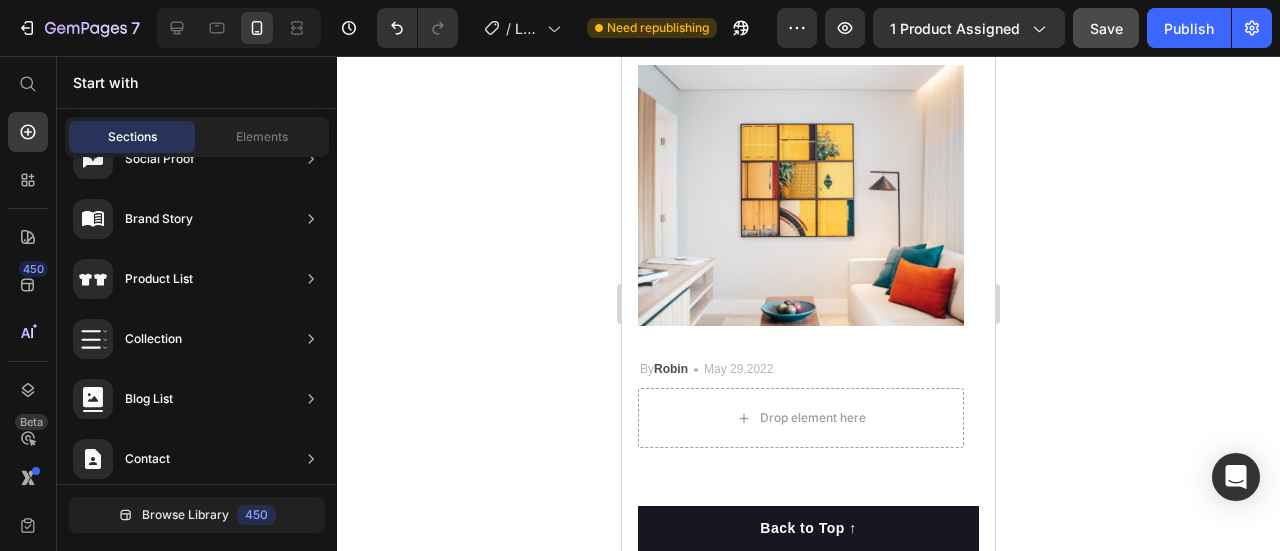 scroll, scrollTop: 2018, scrollLeft: 0, axis: vertical 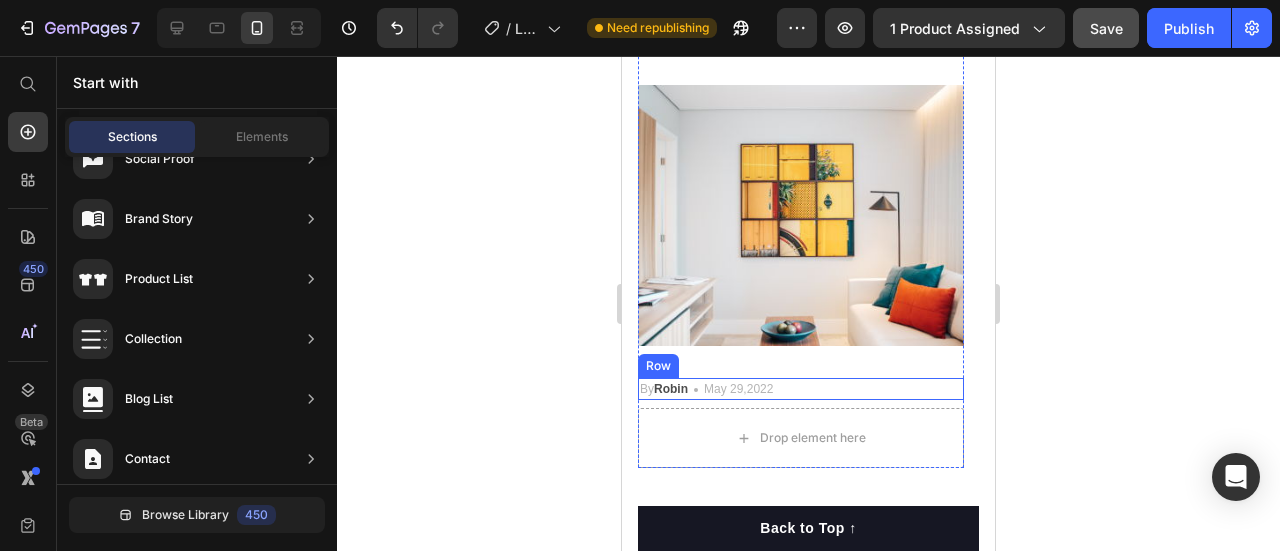 click on "By  Robin Text block
Icon May 29,2022 Text block Row" at bounding box center (801, 389) 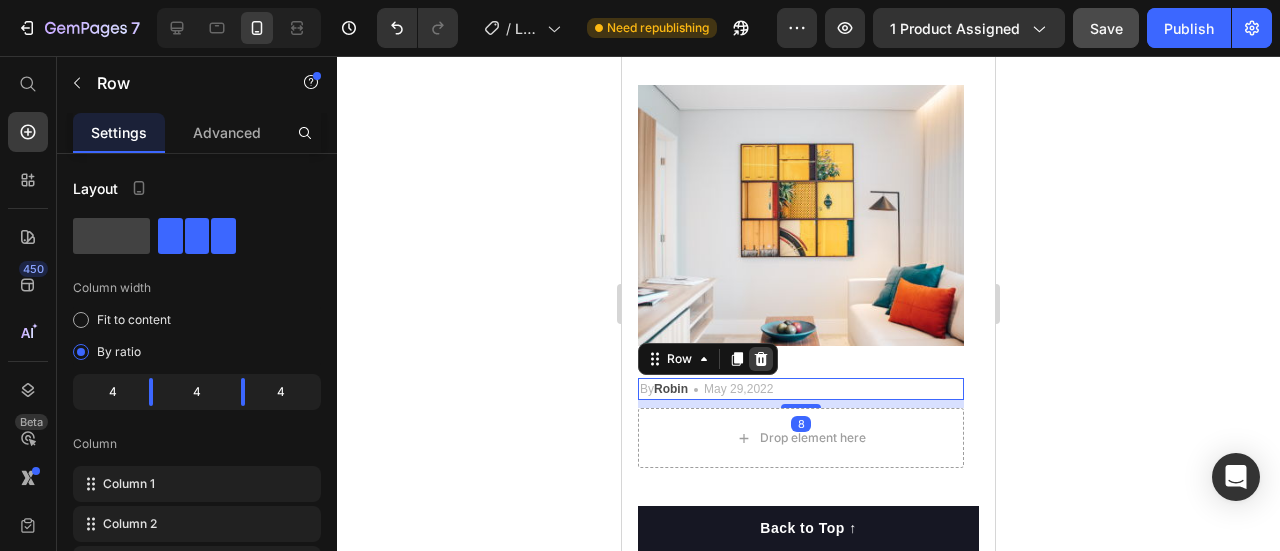 click 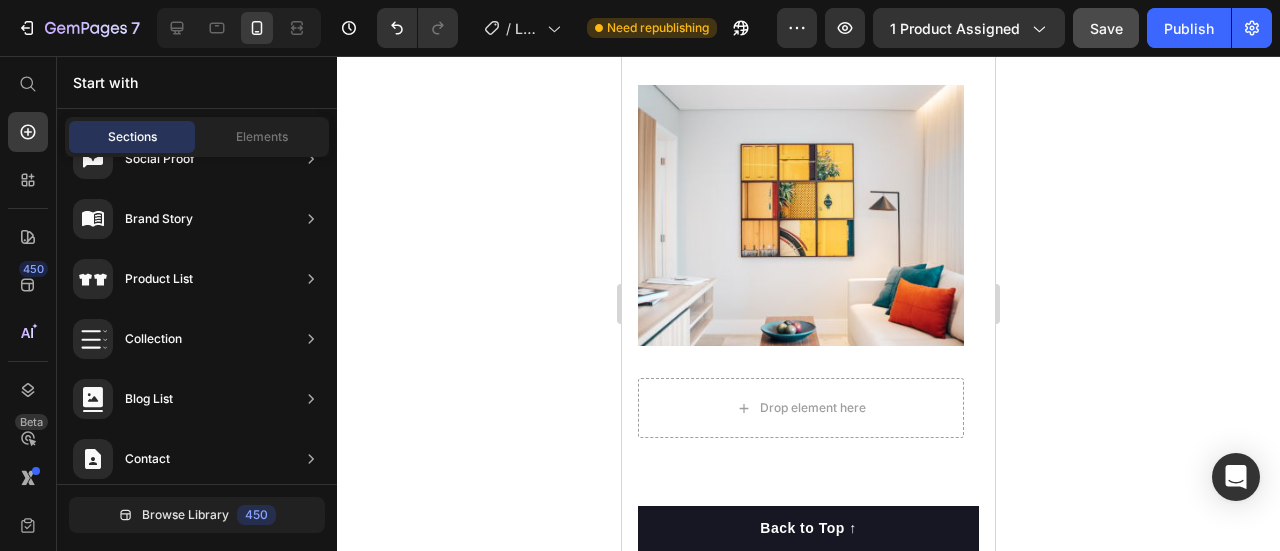 click at bounding box center (801, 215) 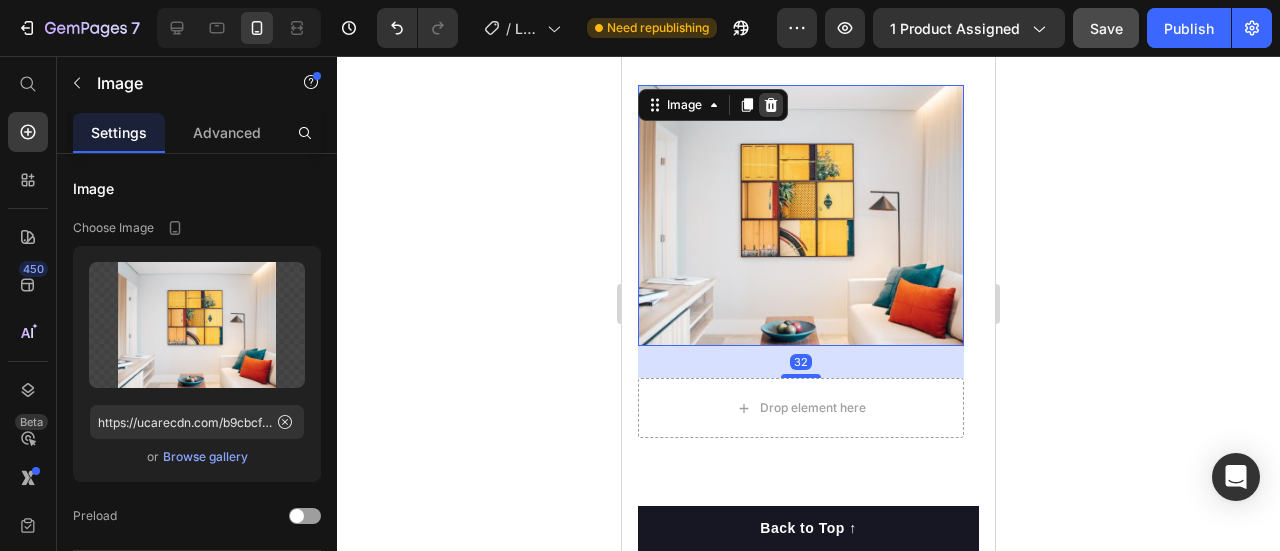 click 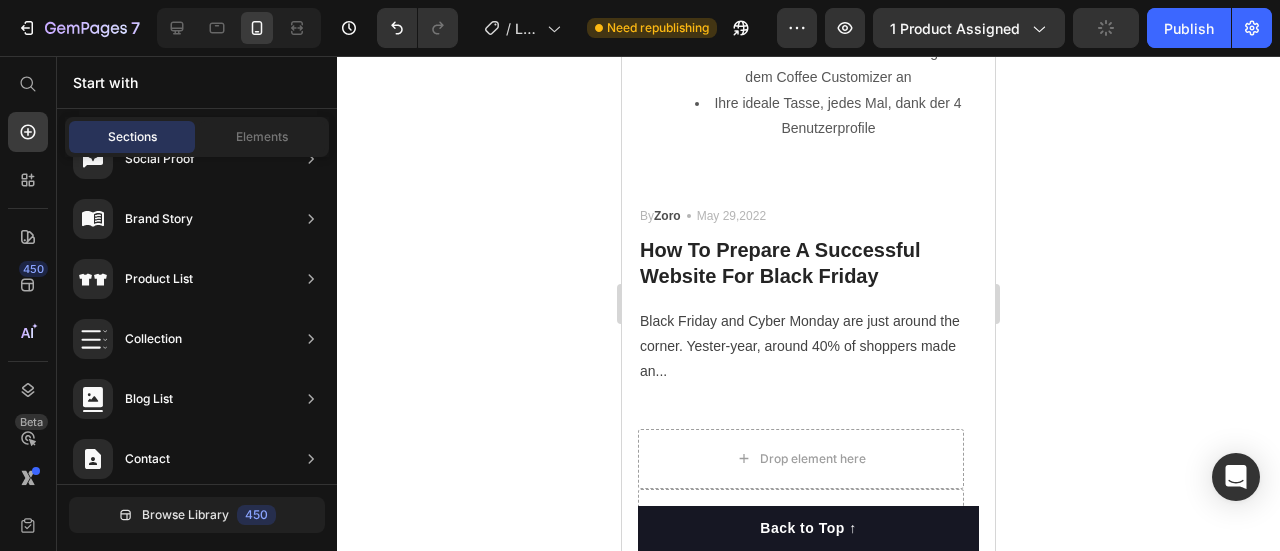 scroll, scrollTop: 1588, scrollLeft: 0, axis: vertical 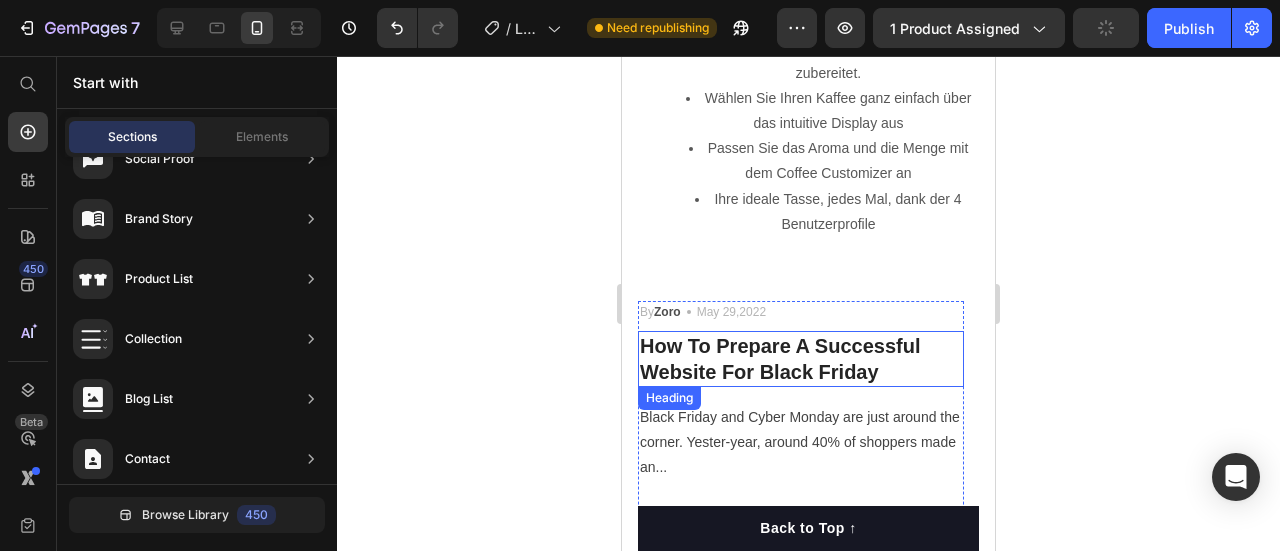click on "How To Prepare A Successful Website For Black Friday" at bounding box center (801, 359) 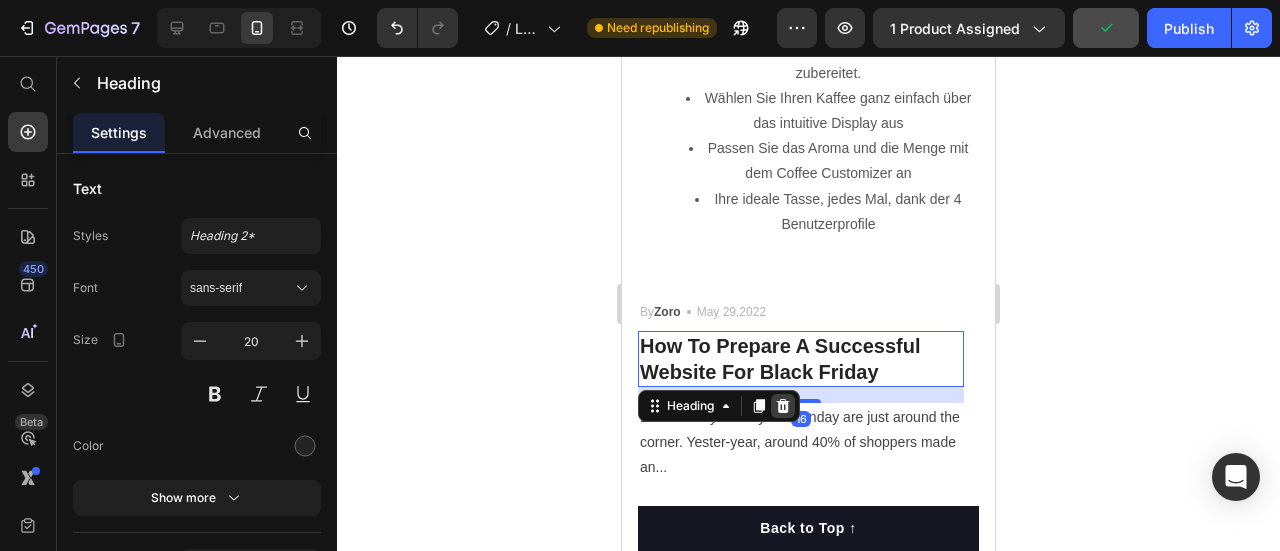 click at bounding box center [783, 406] 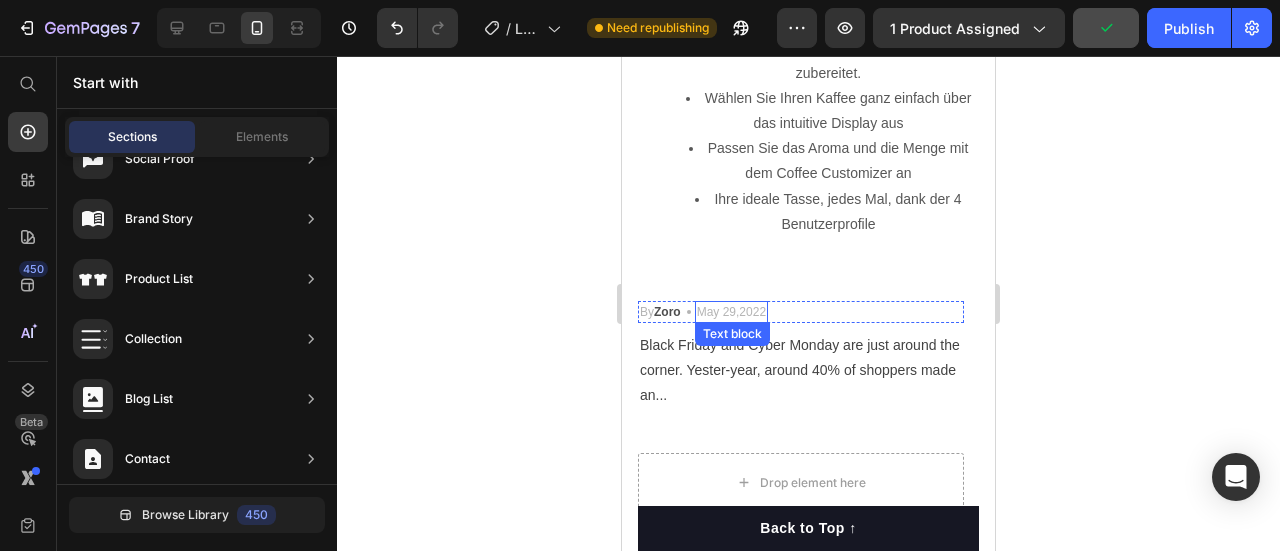 click on "May 29,2022" at bounding box center [731, 312] 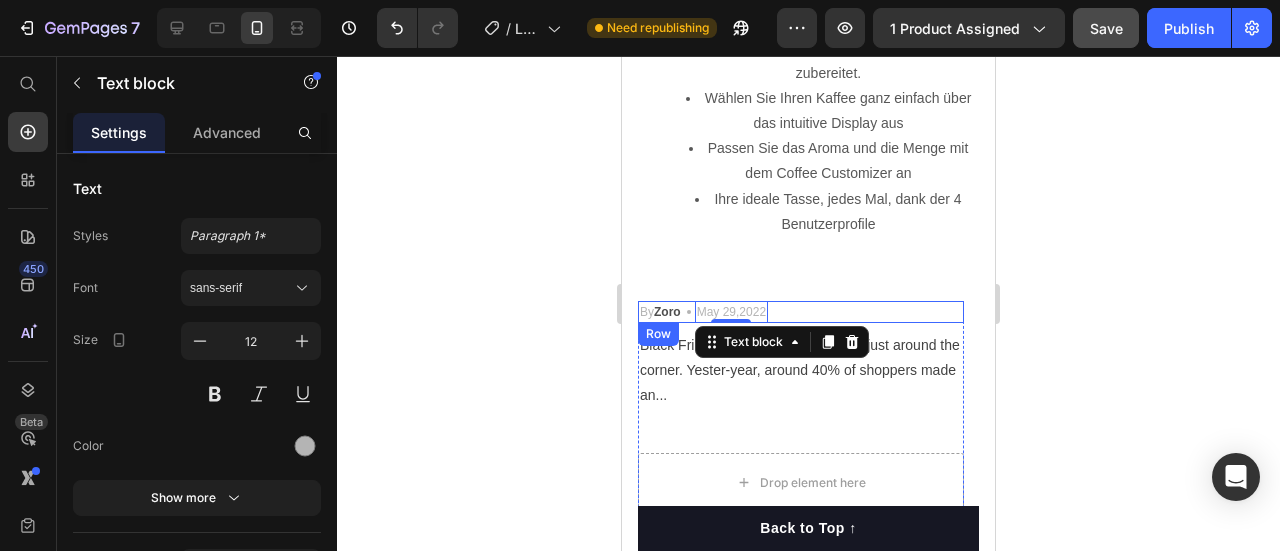 click on "By  Zoro Text block
Icon May 29,2022 Text block   0 Row" at bounding box center (801, 312) 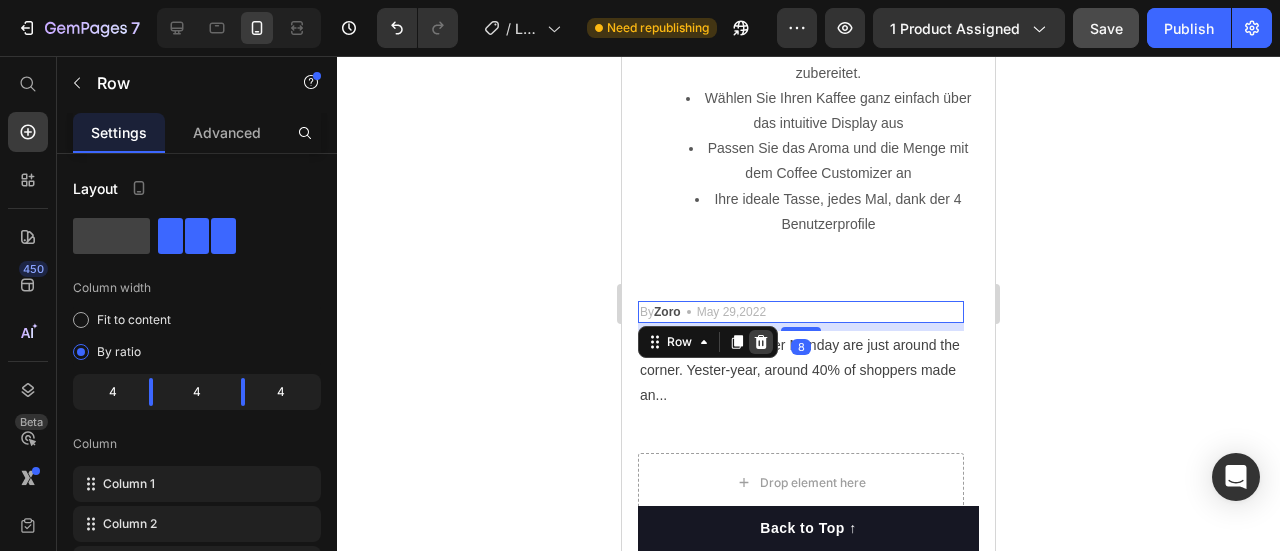 click at bounding box center (761, 342) 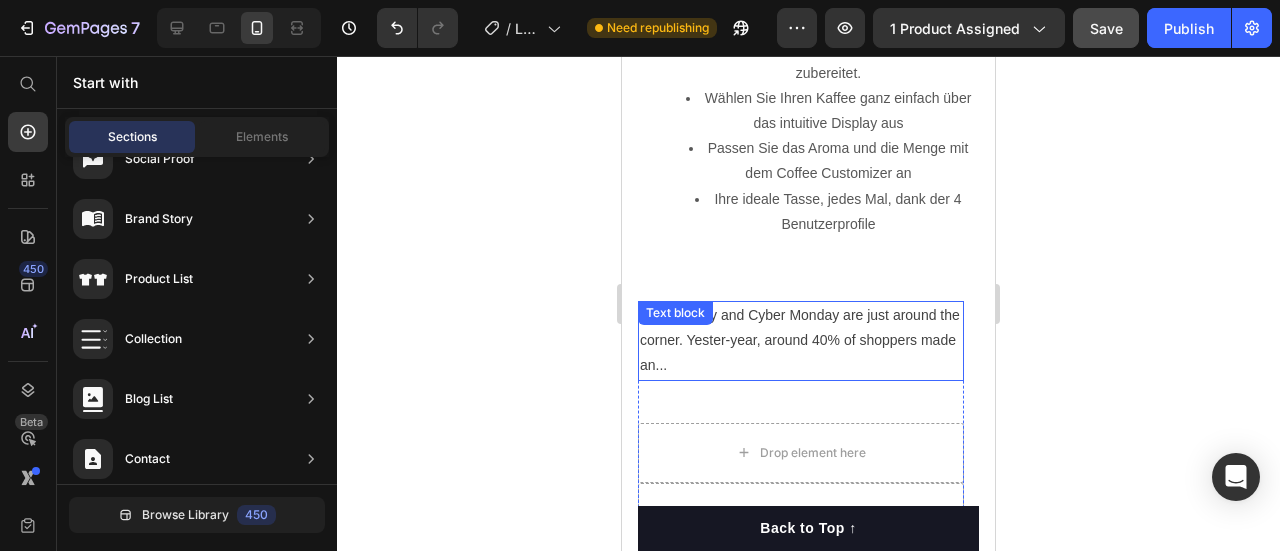 click on "Black Friday and Cyber Monday are just around the corner. Yester-year, around 40% of shoppers made an..." at bounding box center [801, 341] 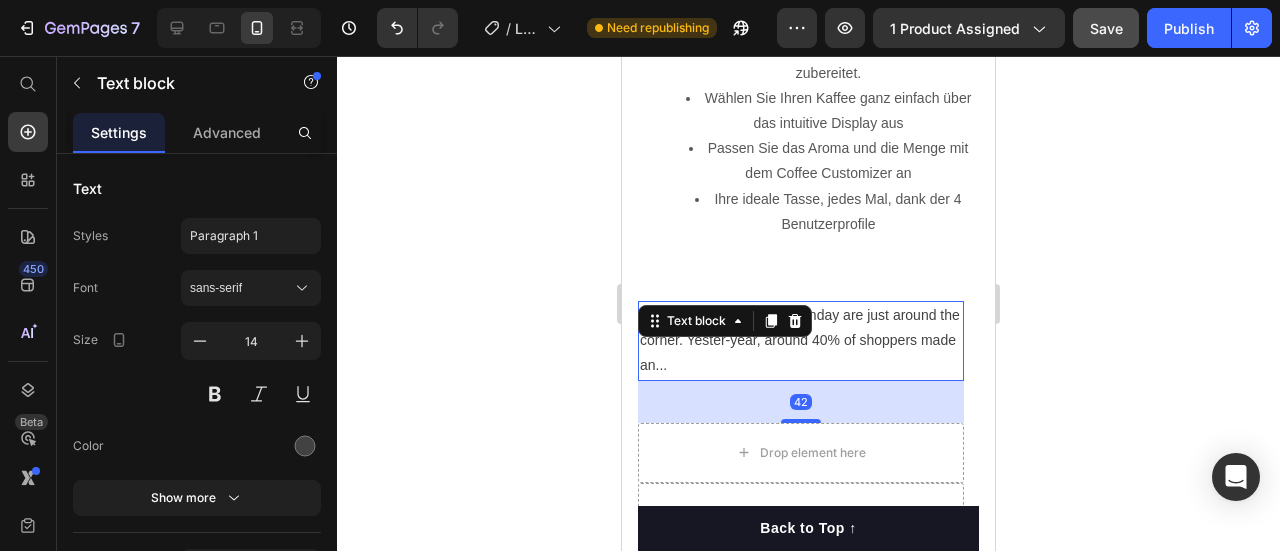 click on "Text block" at bounding box center (725, 321) 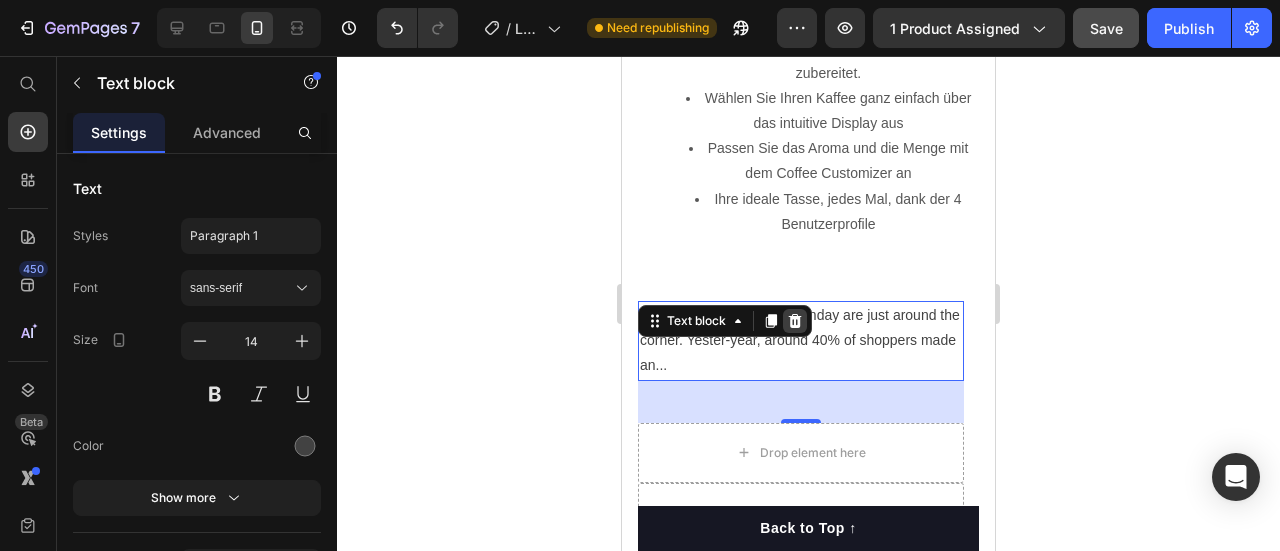 click 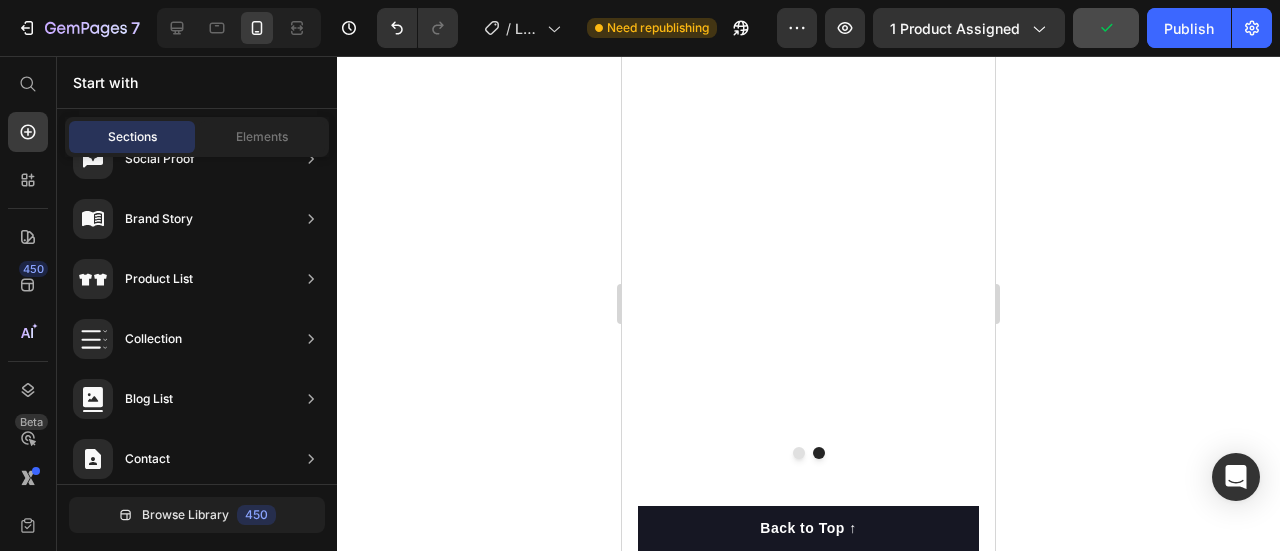scroll, scrollTop: 3352, scrollLeft: 0, axis: vertical 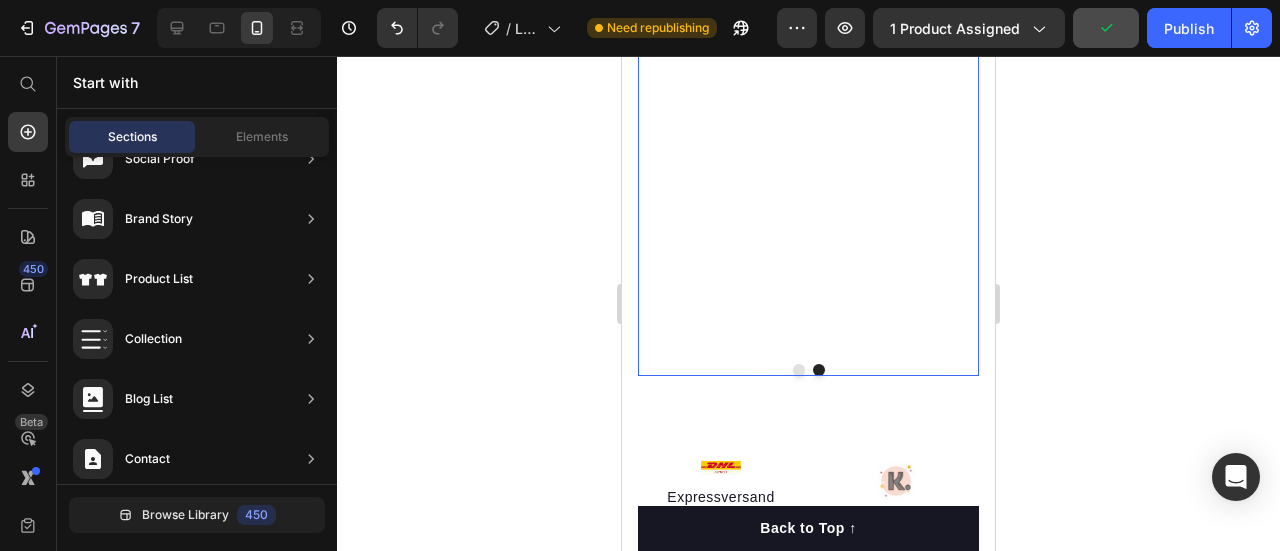 click at bounding box center (799, 370) 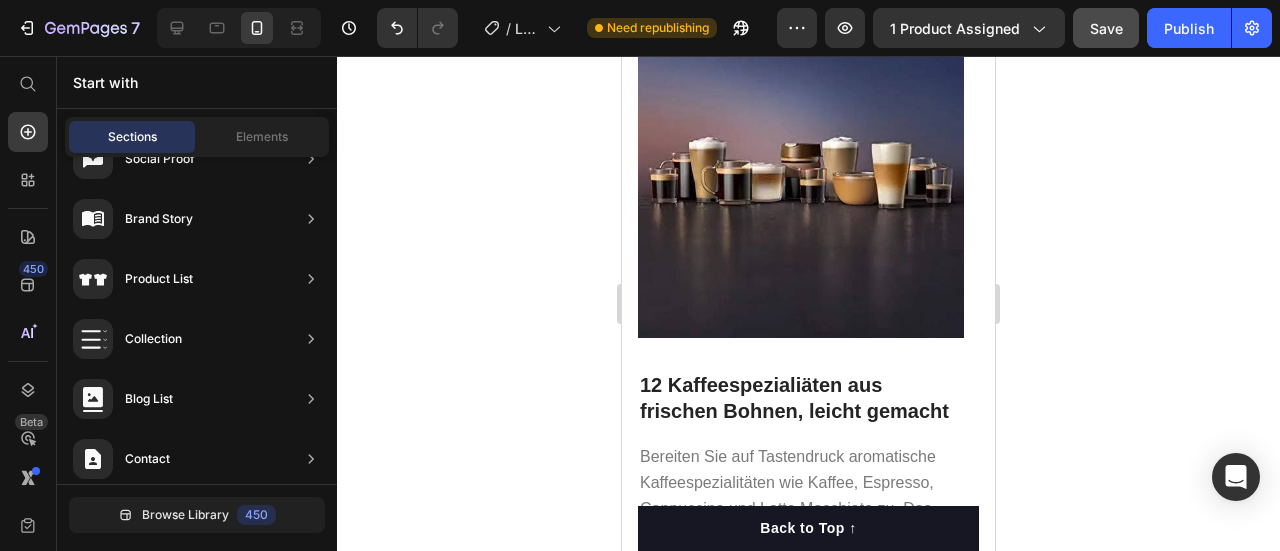 scroll, scrollTop: 3412, scrollLeft: 0, axis: vertical 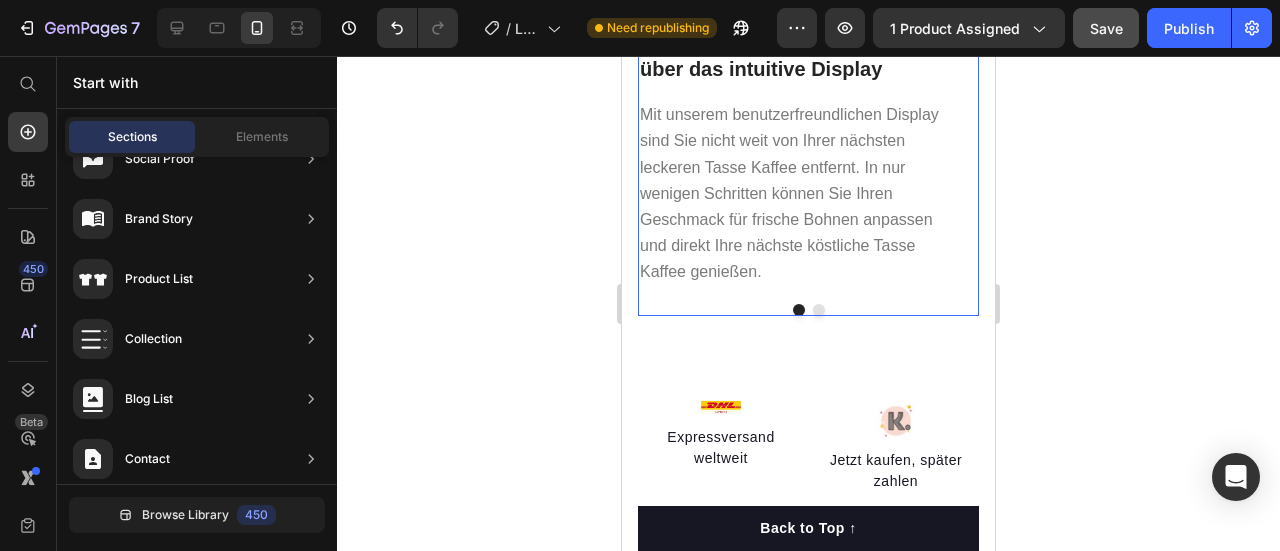 click at bounding box center [819, 310] 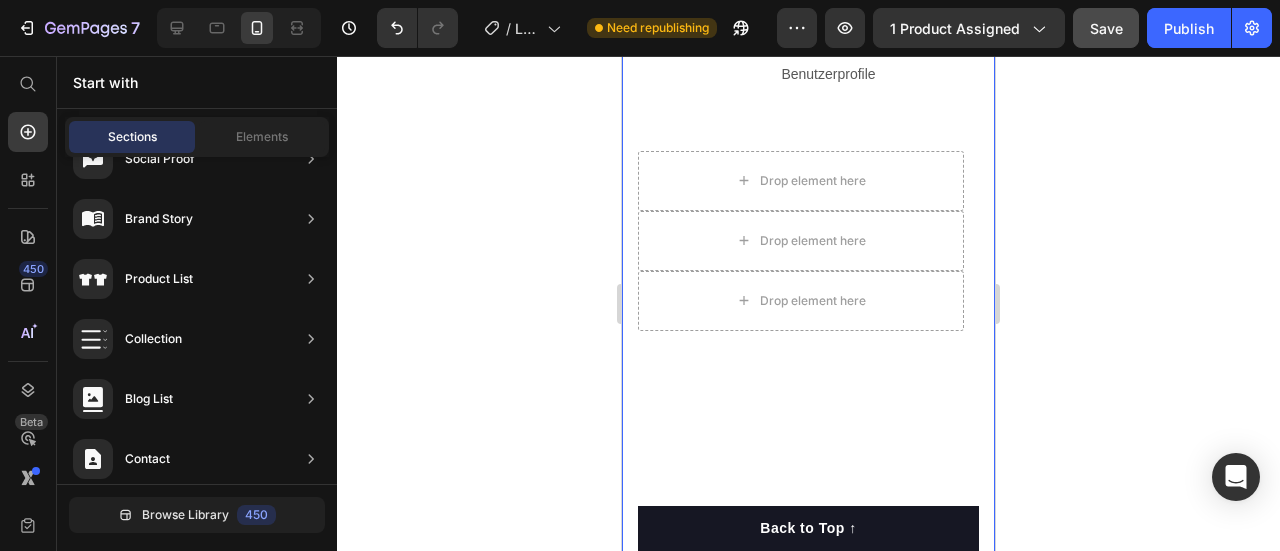 scroll, scrollTop: 1616, scrollLeft: 0, axis: vertical 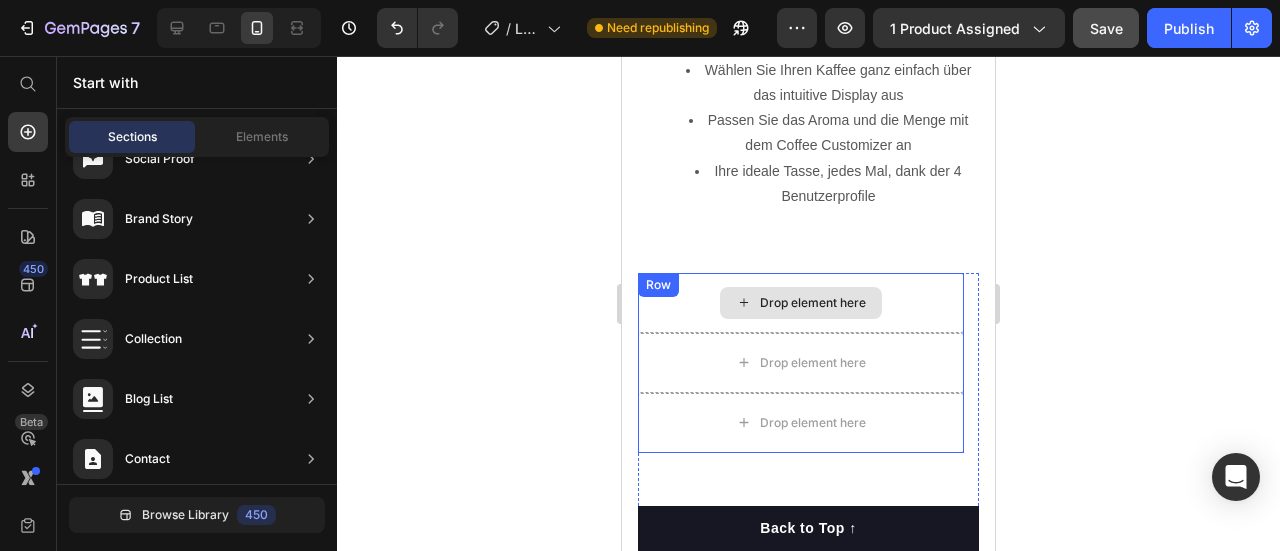 click on "Drop element here" at bounding box center [801, 303] 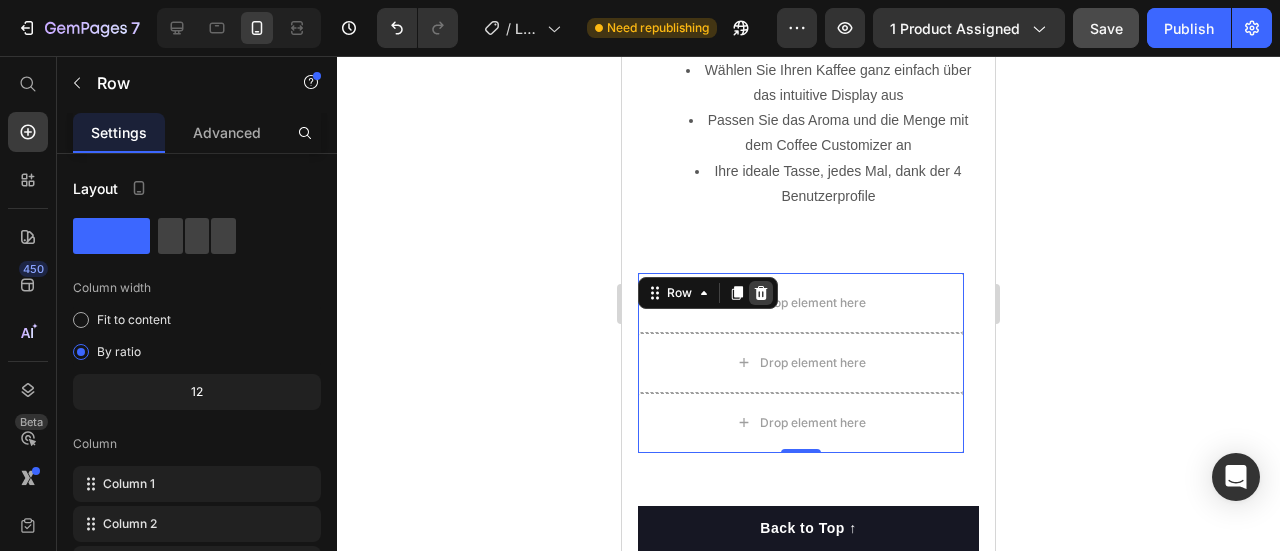 click 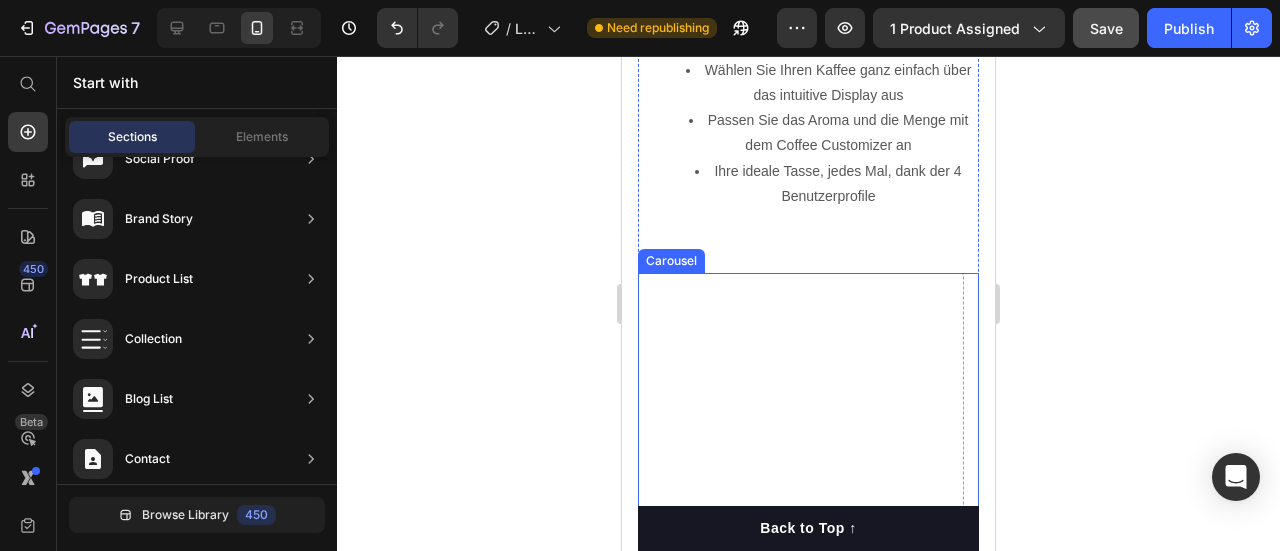 click on "Drop element here" at bounding box center (801, 1183) 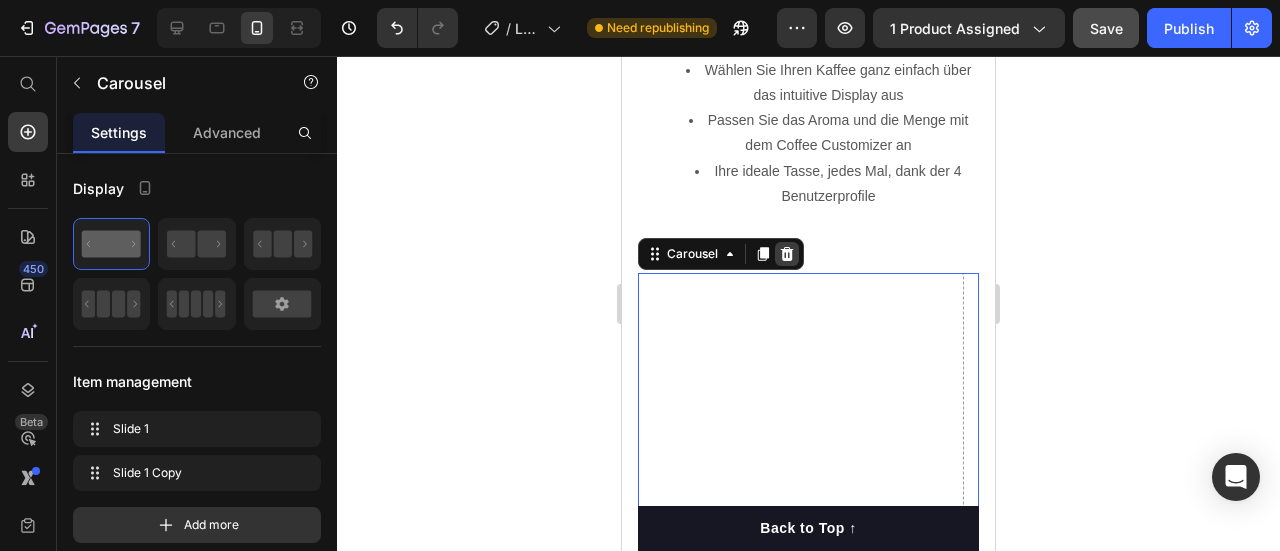 click 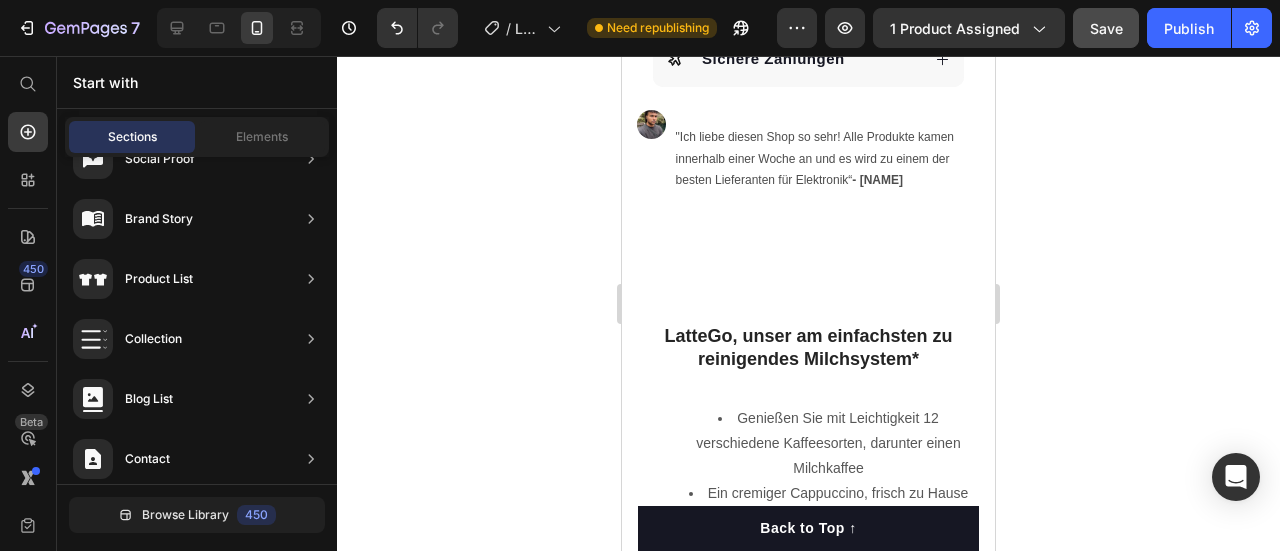 scroll, scrollTop: 1016, scrollLeft: 0, axis: vertical 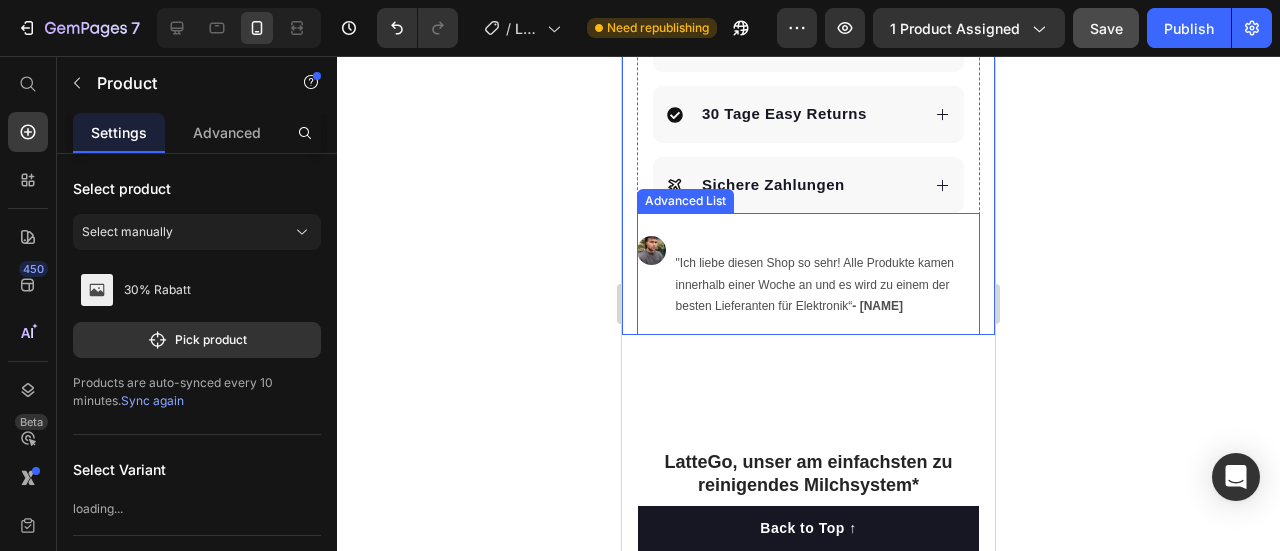 drag, startPoint x: 949, startPoint y: 317, endPoint x: 986, endPoint y: 273, distance: 57.48913 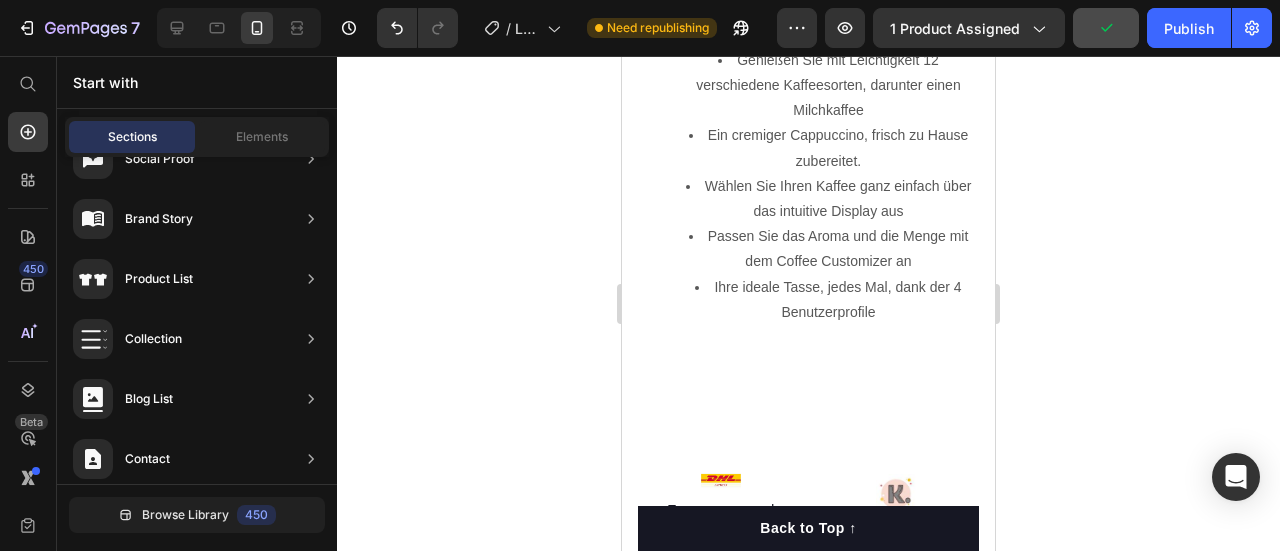 scroll, scrollTop: 1526, scrollLeft: 0, axis: vertical 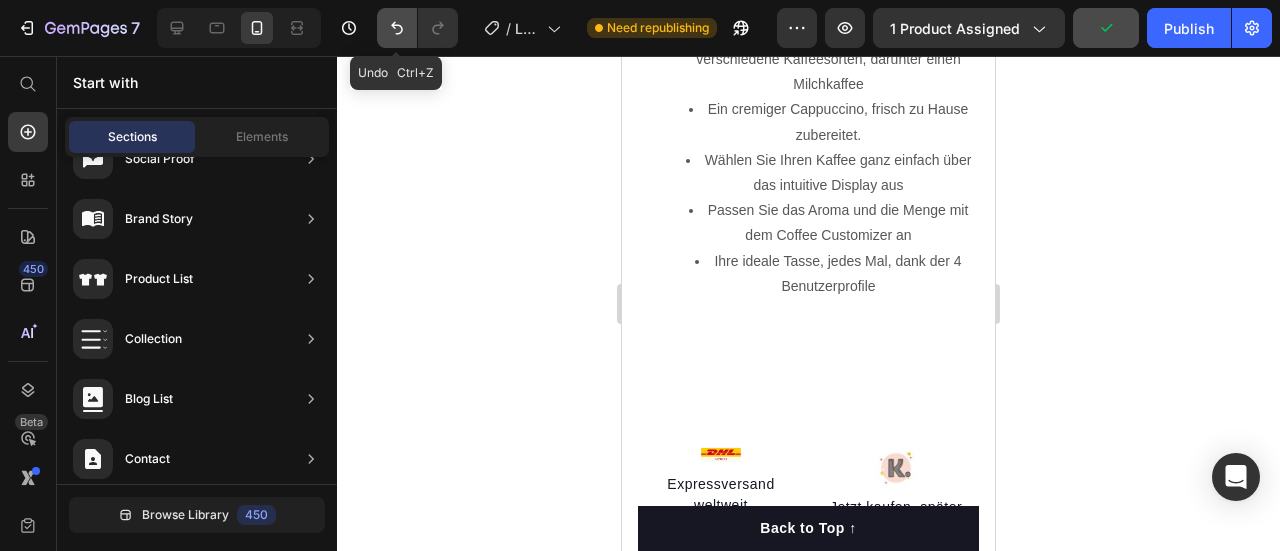 click 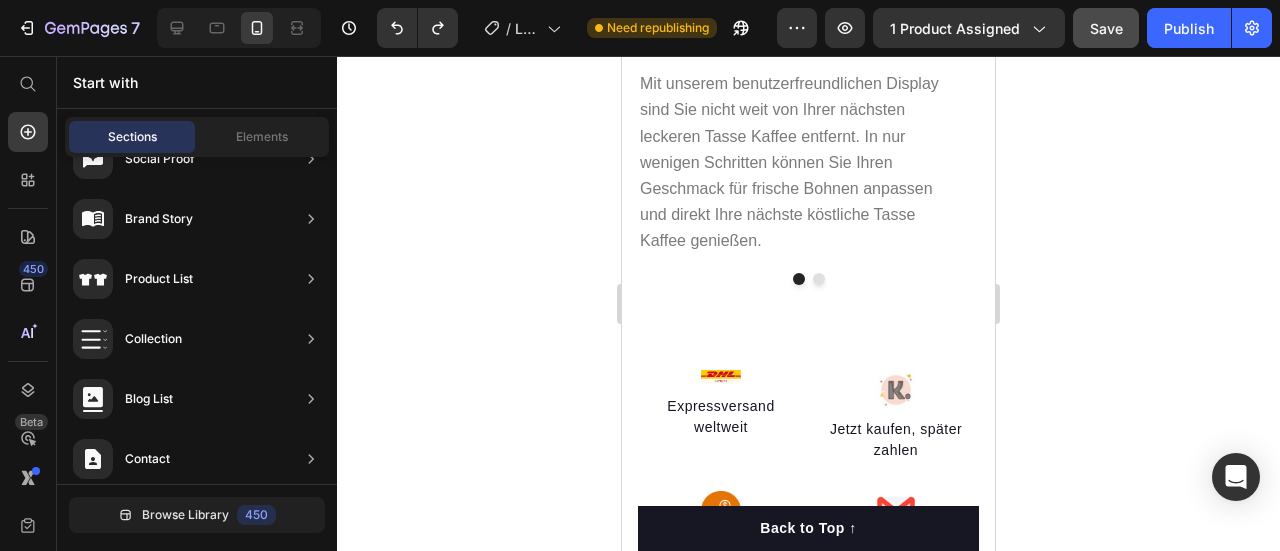 scroll, scrollTop: 3468, scrollLeft: 0, axis: vertical 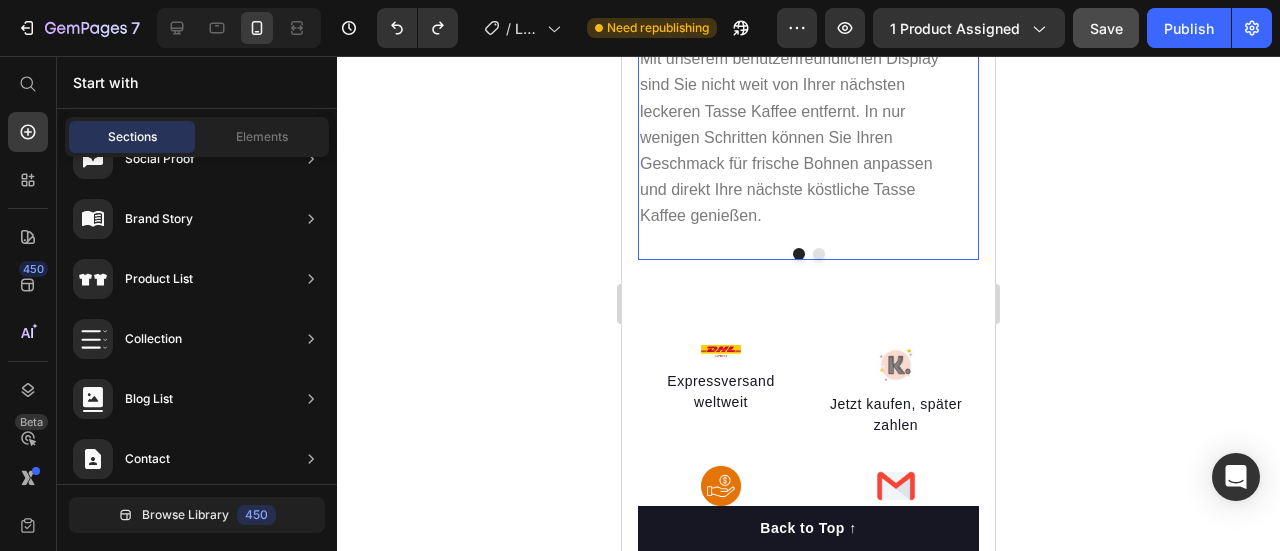 click at bounding box center (819, 254) 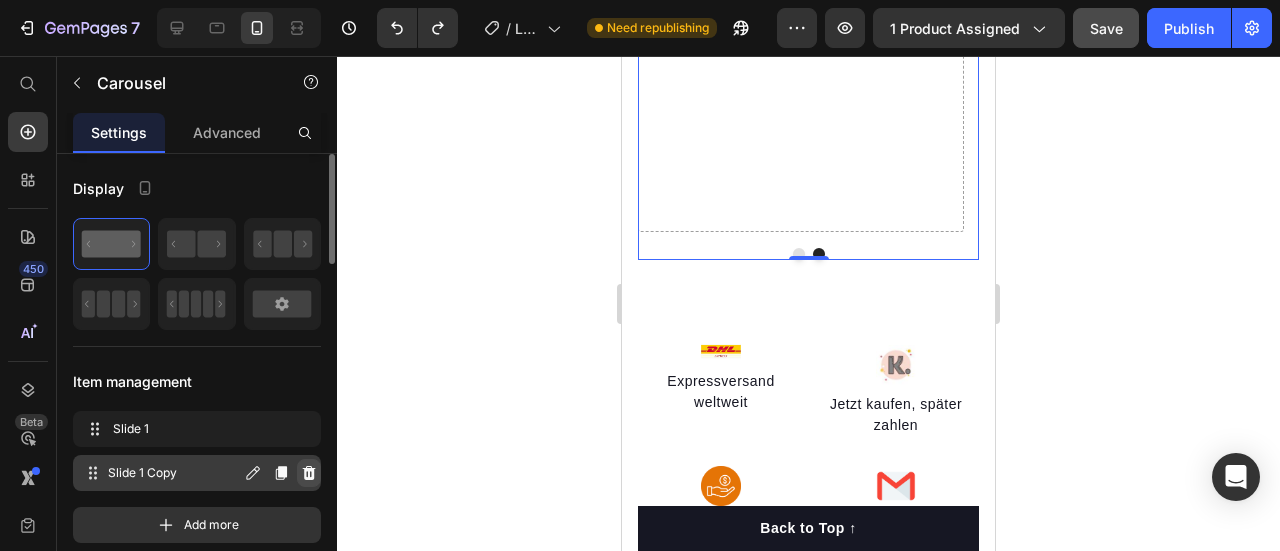 click 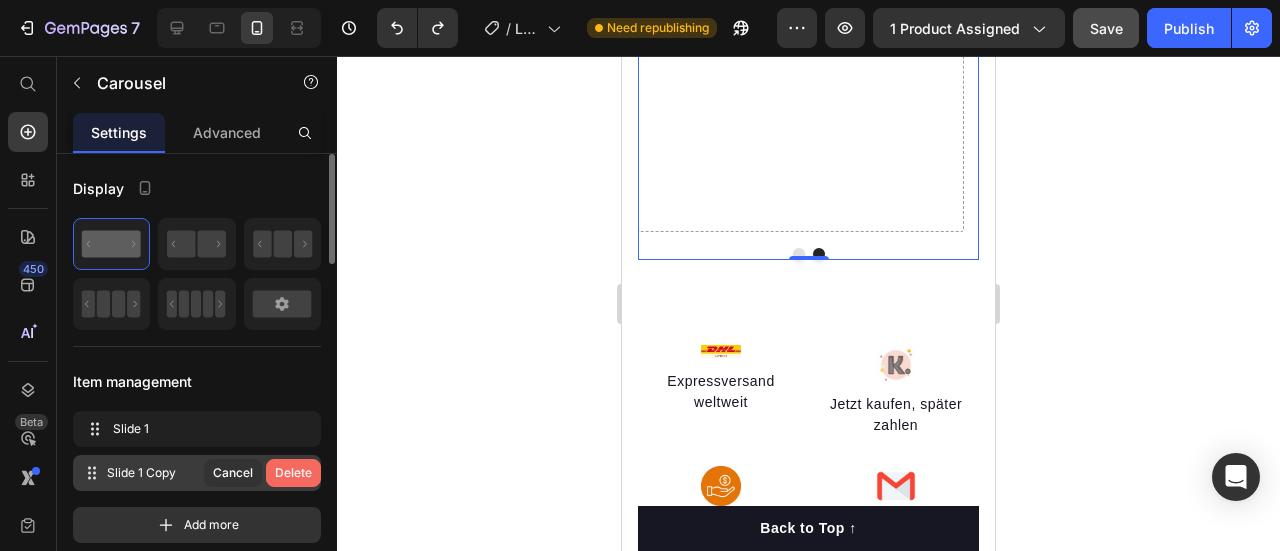 click on "Delete" at bounding box center [293, 473] 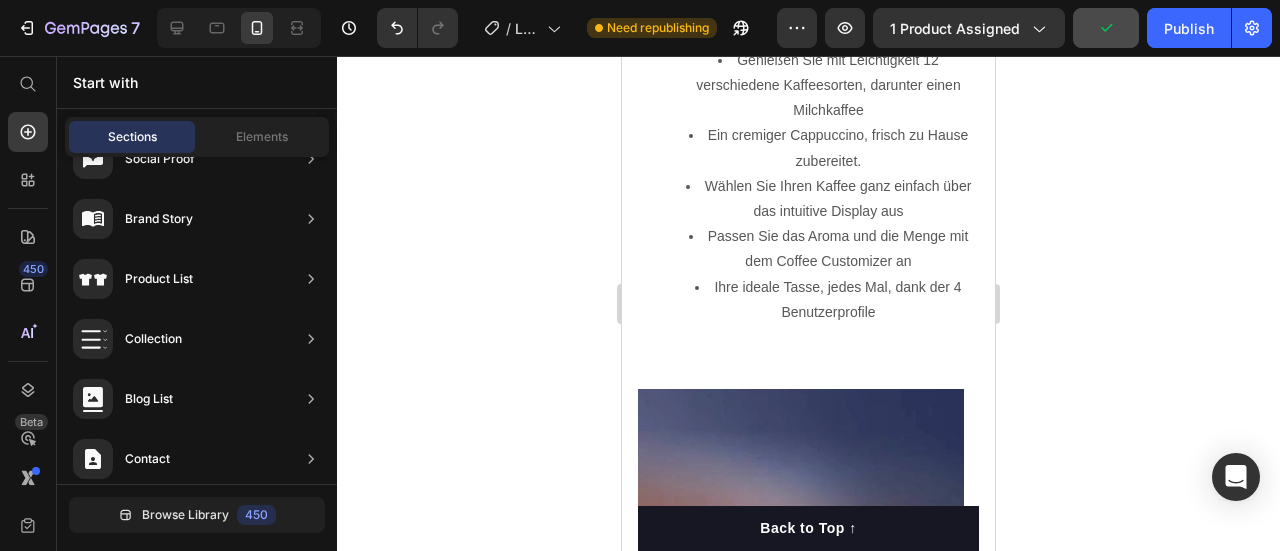 scroll, scrollTop: 773, scrollLeft: 0, axis: vertical 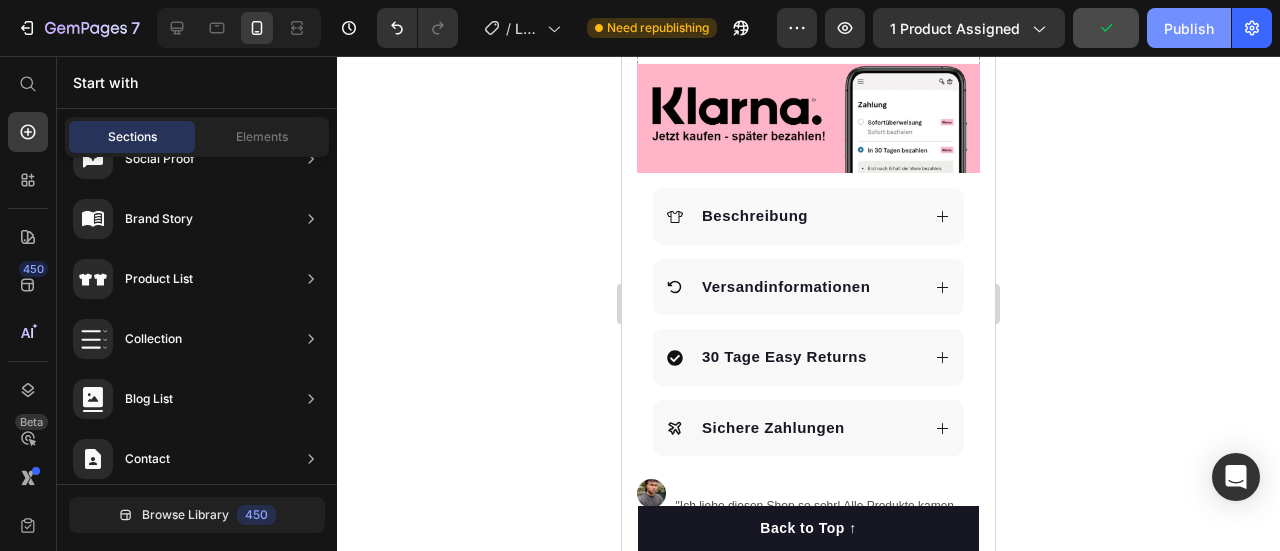 click on "Publish" 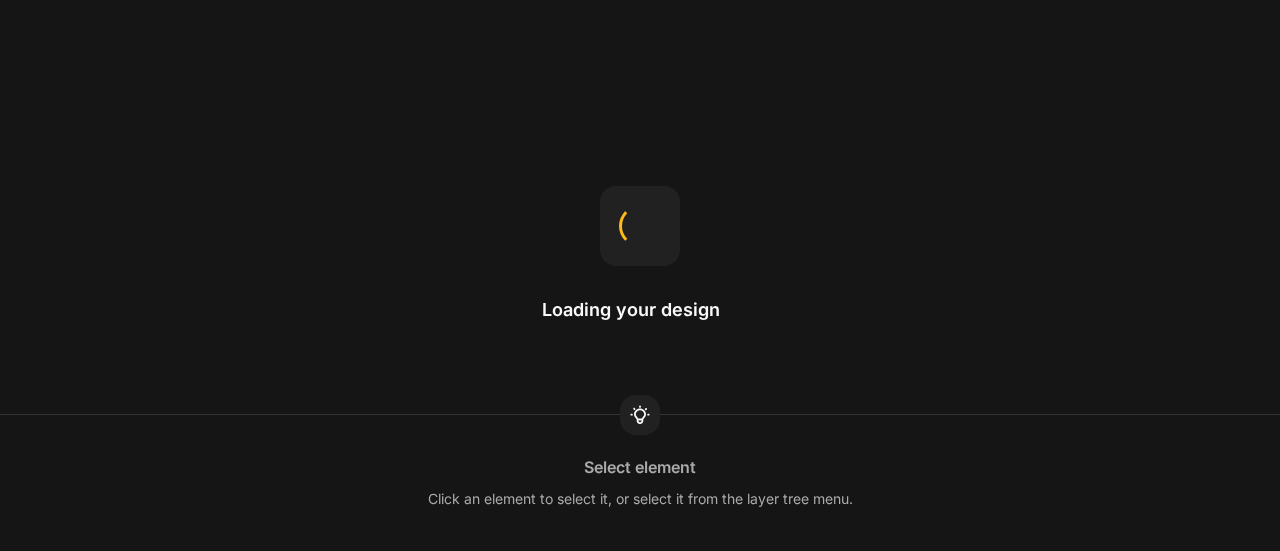 scroll, scrollTop: 0, scrollLeft: 0, axis: both 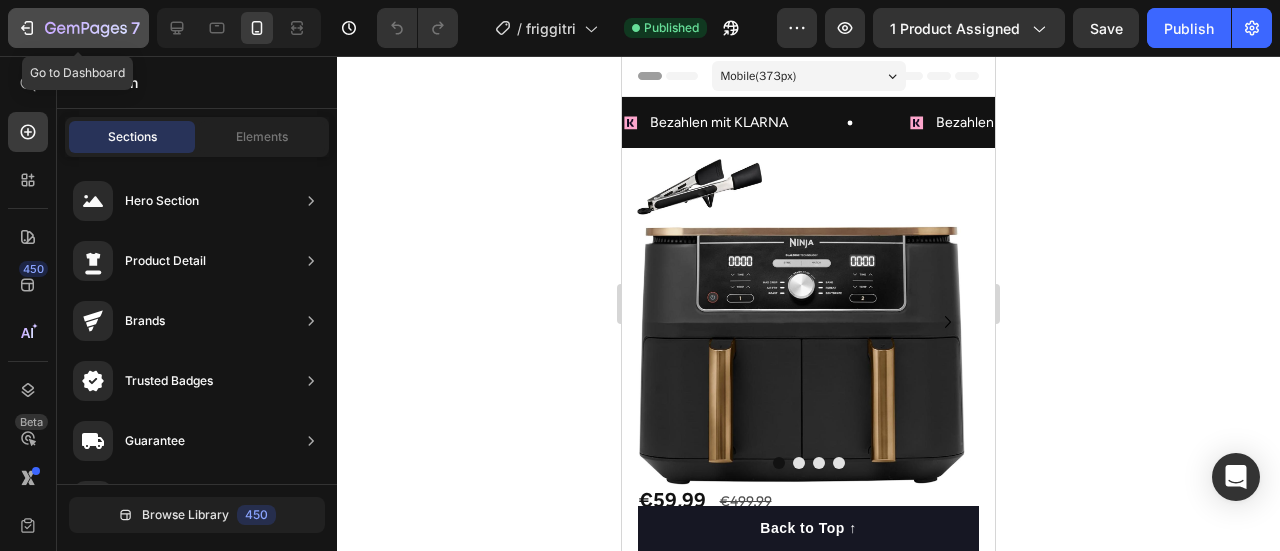 click on "7" at bounding box center (78, 28) 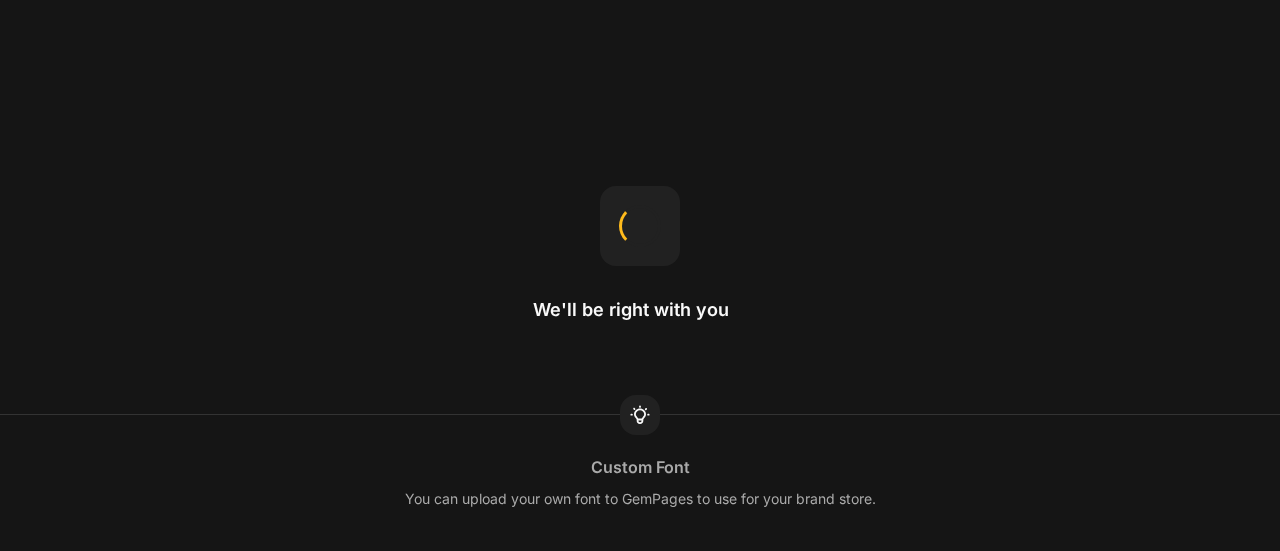 scroll, scrollTop: 0, scrollLeft: 0, axis: both 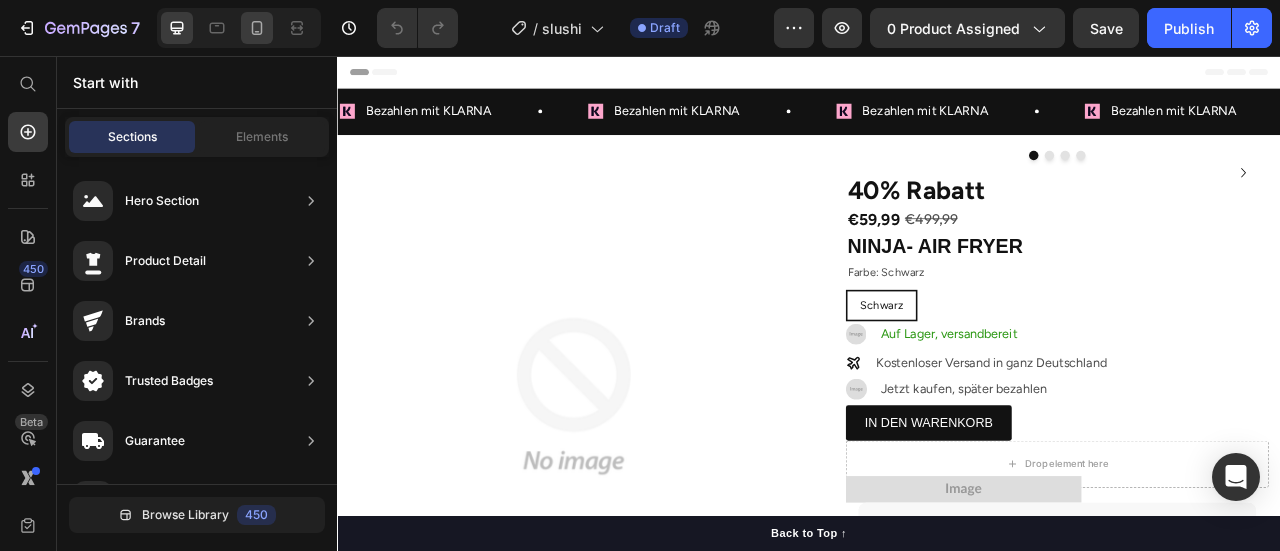 click 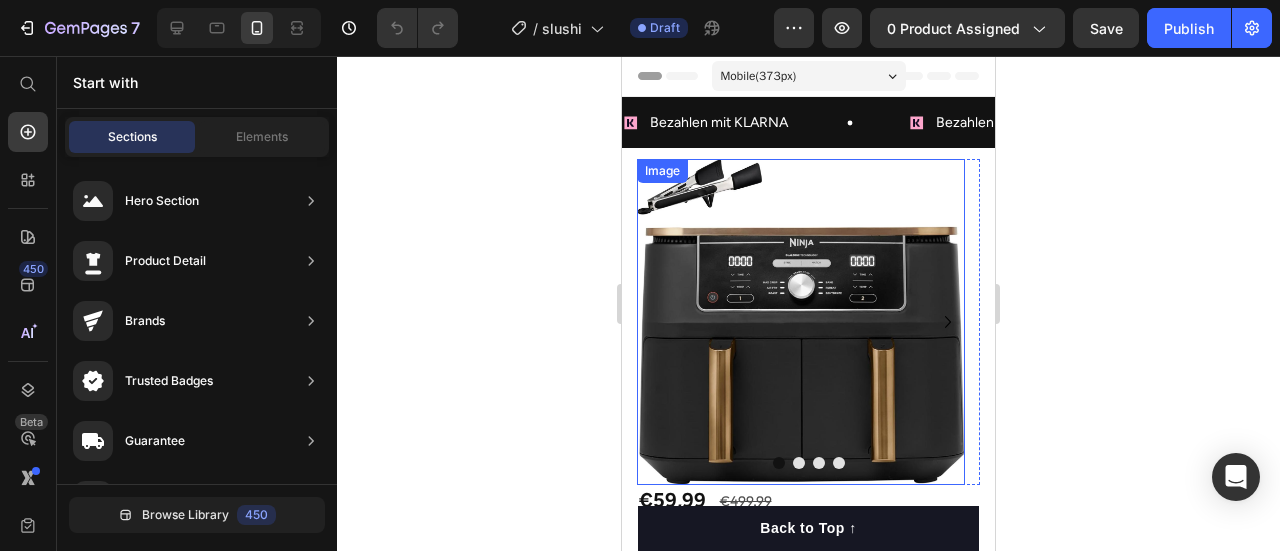 click at bounding box center [801, 322] 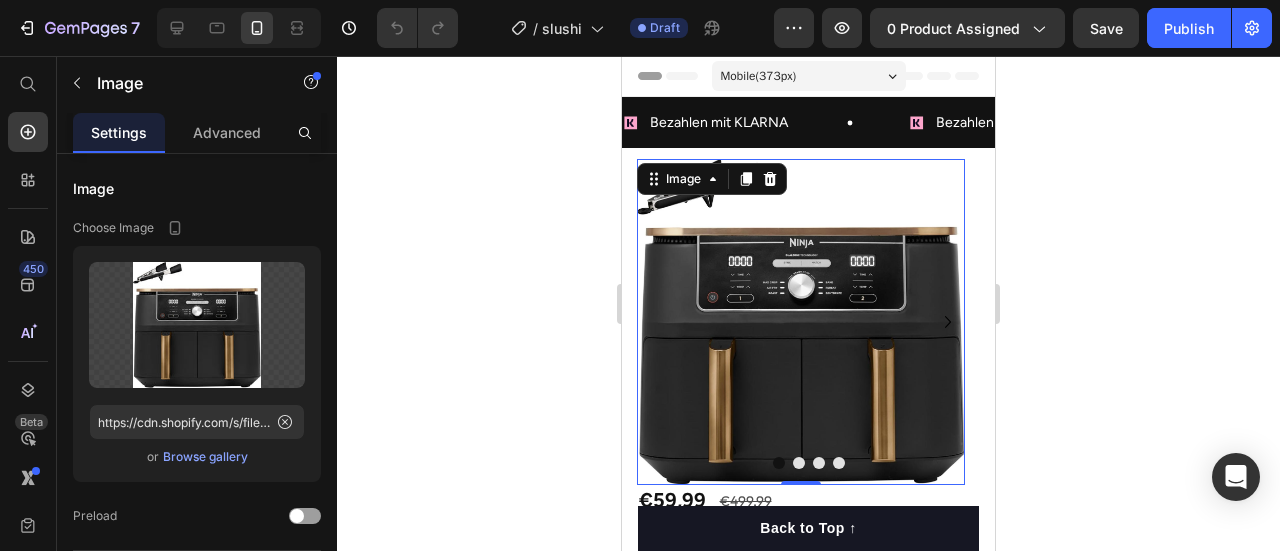 click at bounding box center [801, 322] 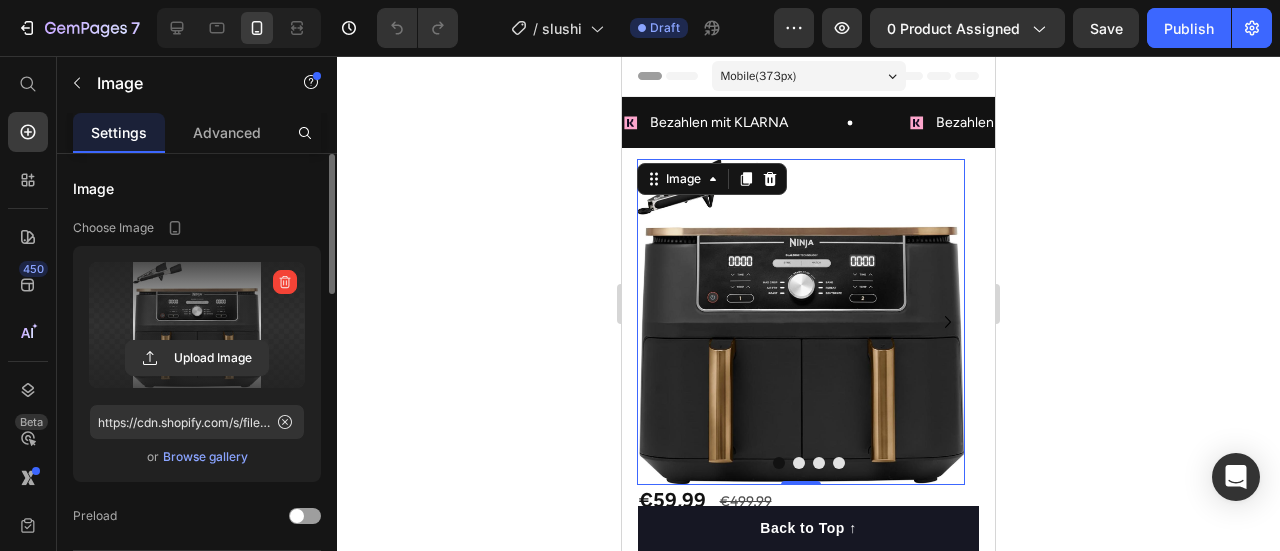 click at bounding box center [197, 325] 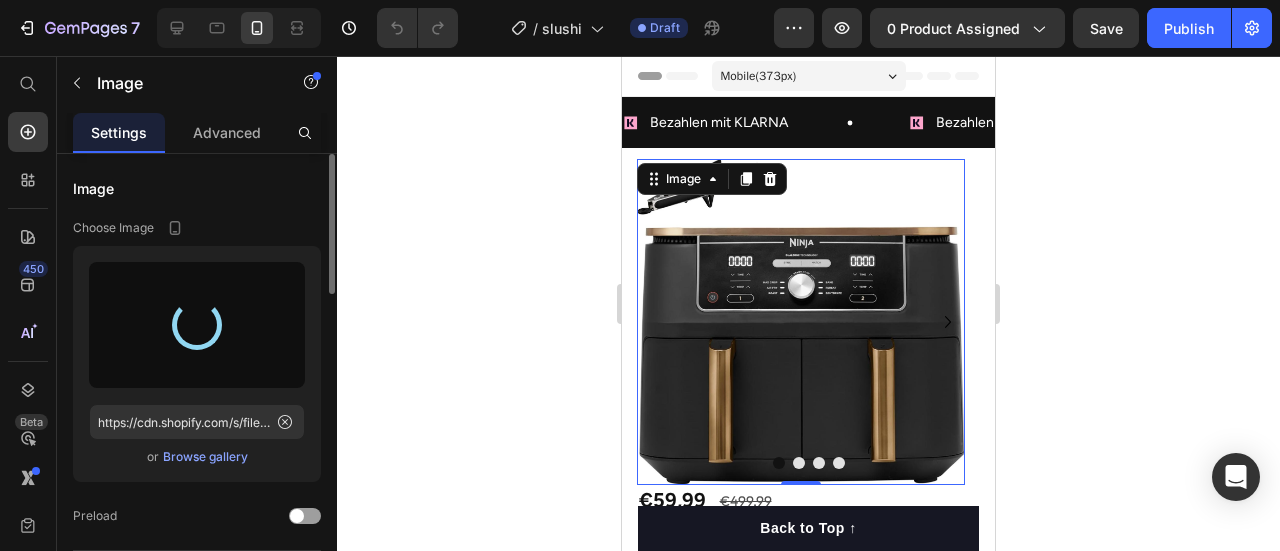 type on "https://cdn.shopify.com/s/files/1/0974/5412/9416/files/gempages_573277714325177094-dec125f9-e099-4dde-a7c7-15e0b4e5182b.jpg" 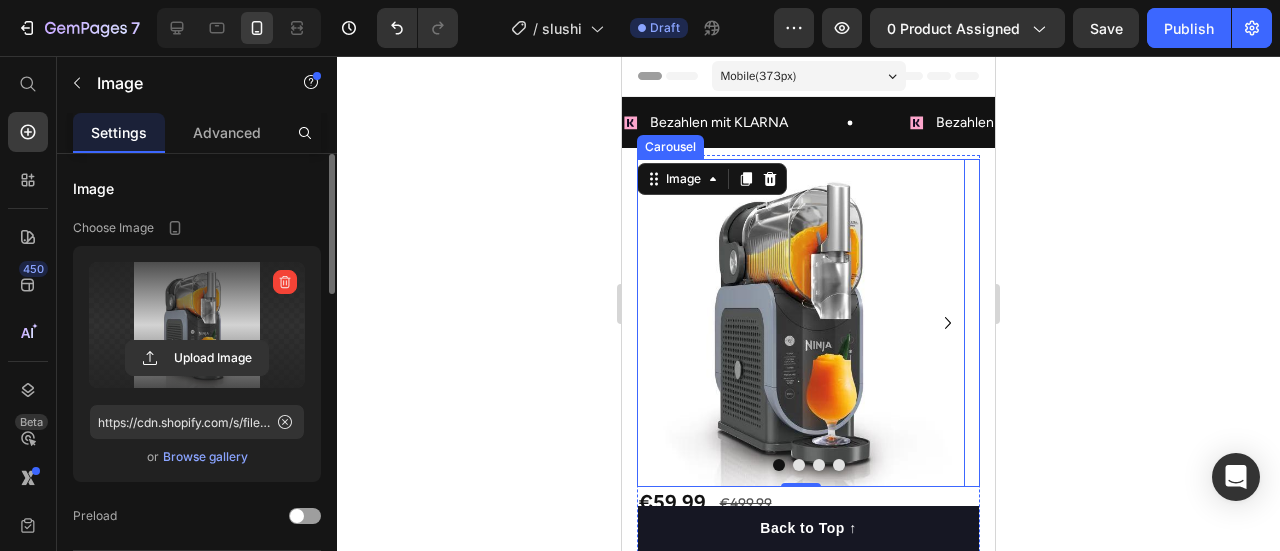 click 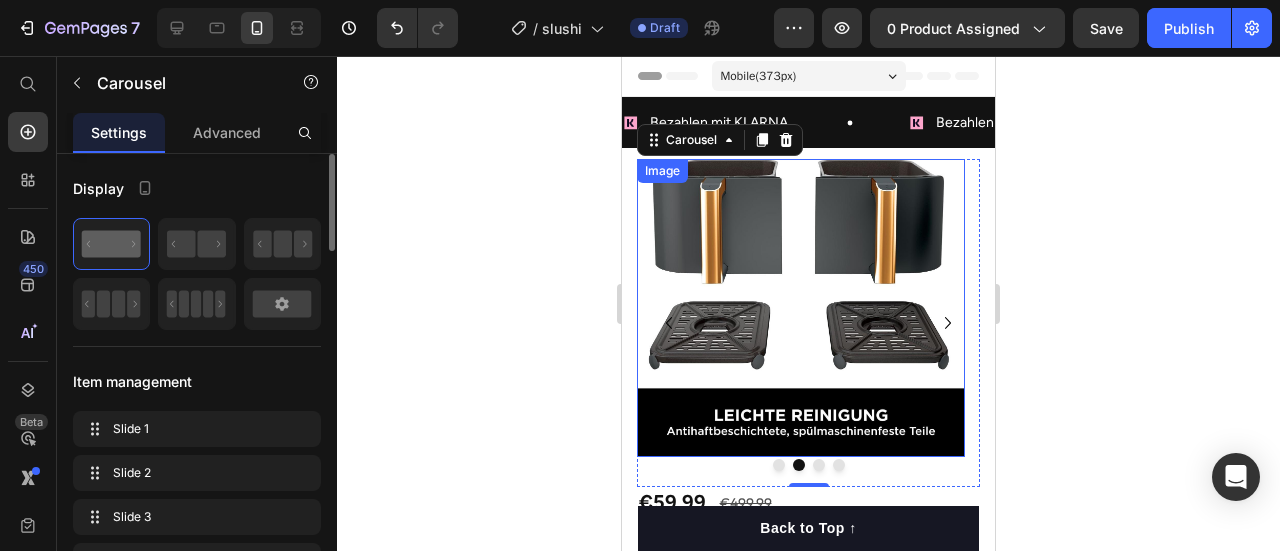 click at bounding box center (801, 308) 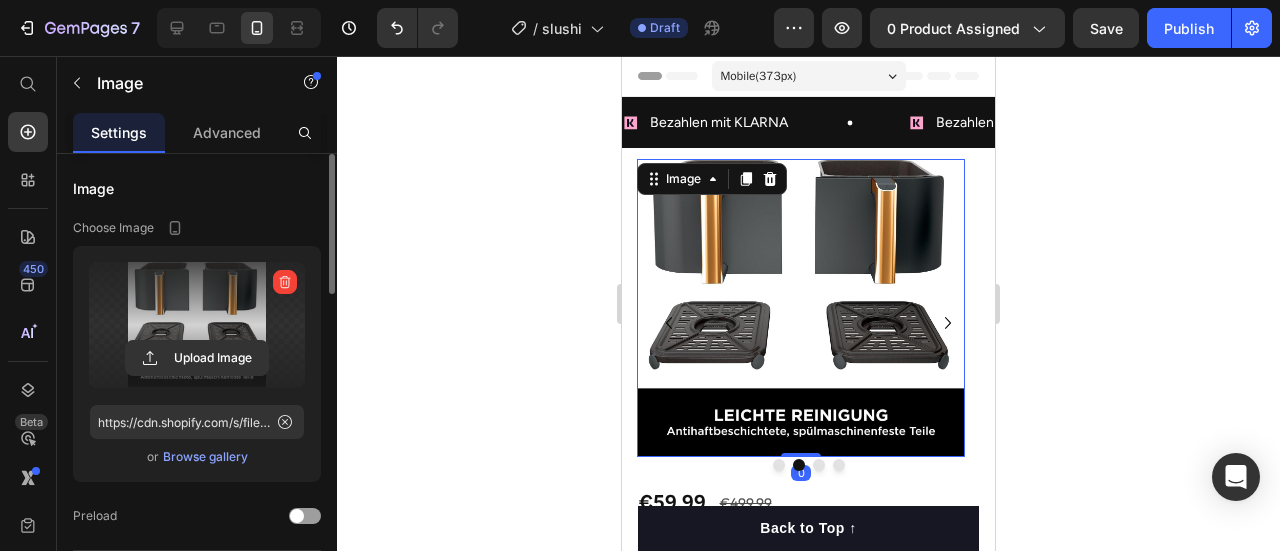 click at bounding box center (197, 325) 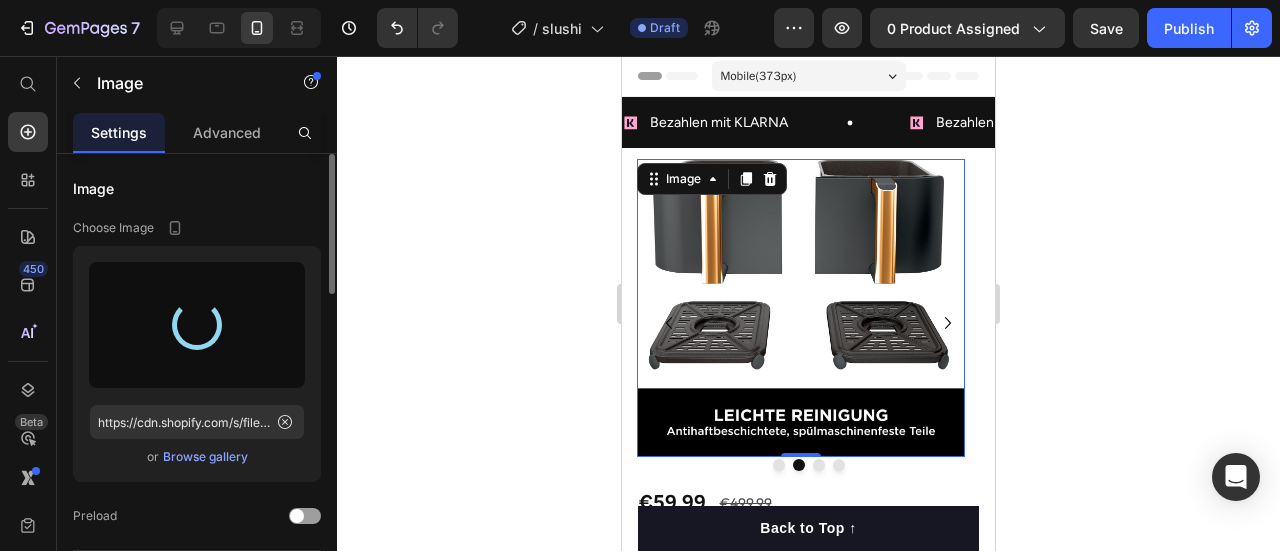 type on "https://cdn.shopify.com/s/files/1/0974/5412/9416/files/gempages_573277714325177094-4d88d922-4614-47c9-ba3d-29d41e5892b4.jpg" 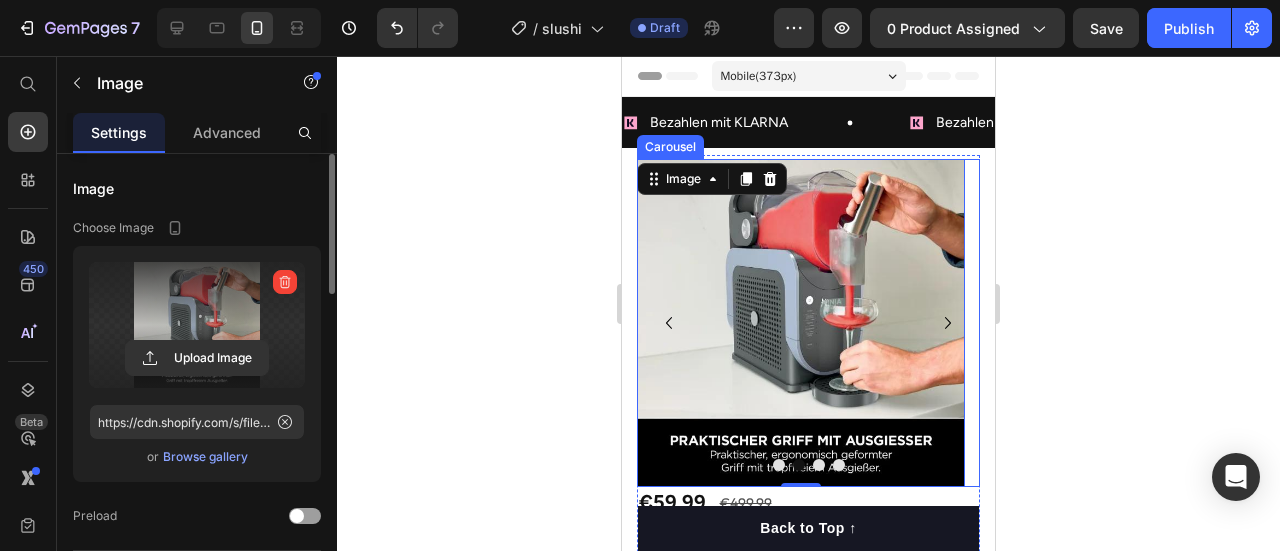 click at bounding box center (819, 465) 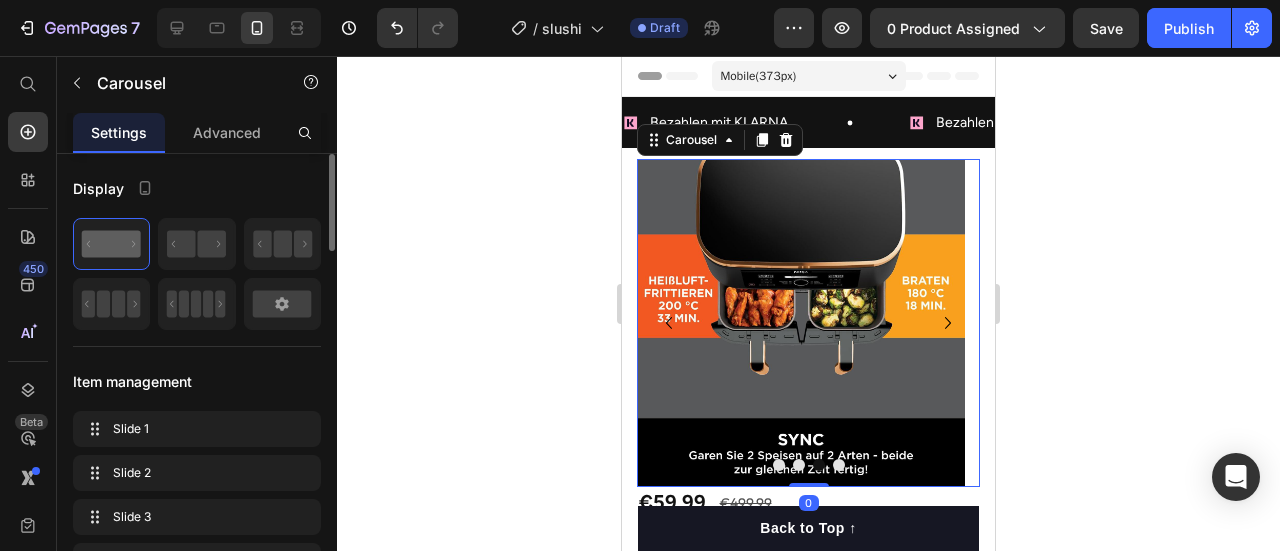 click at bounding box center (801, 323) 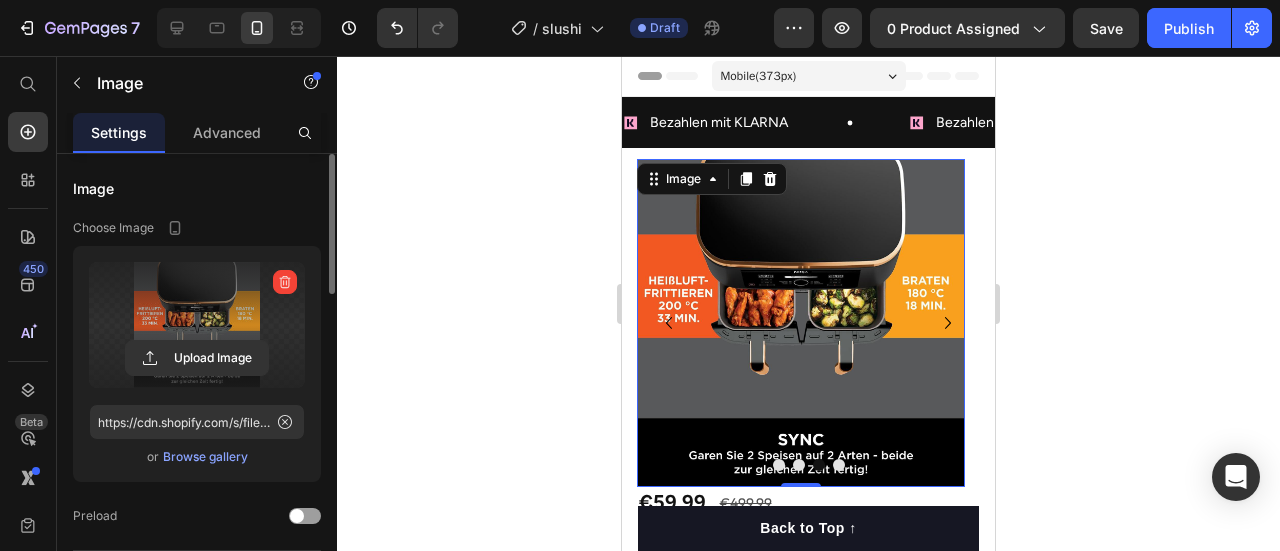 click at bounding box center (197, 325) 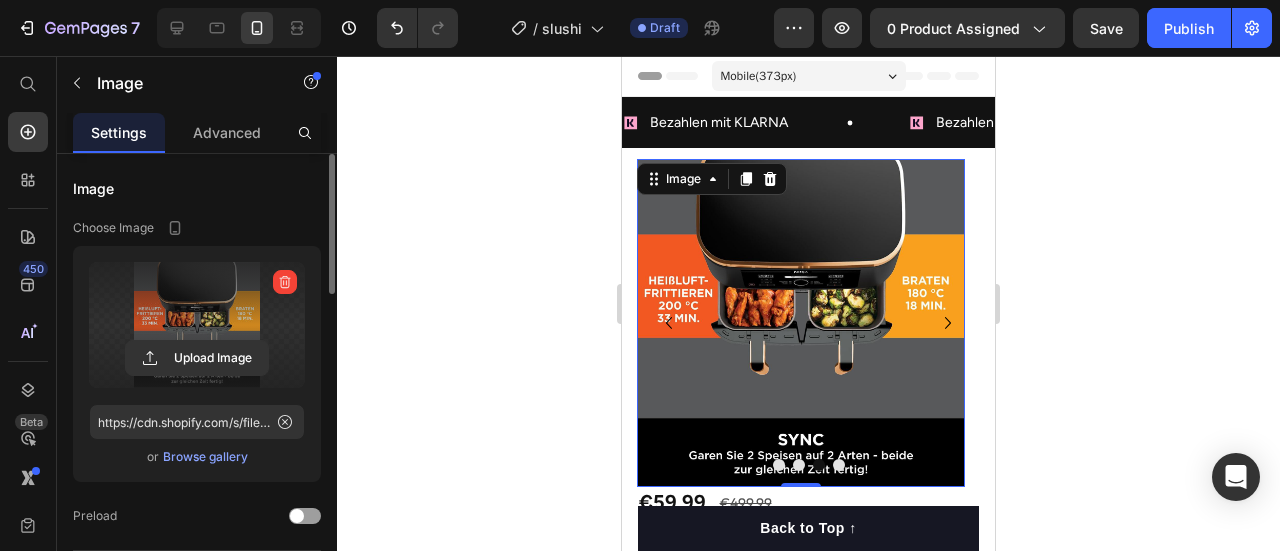 click 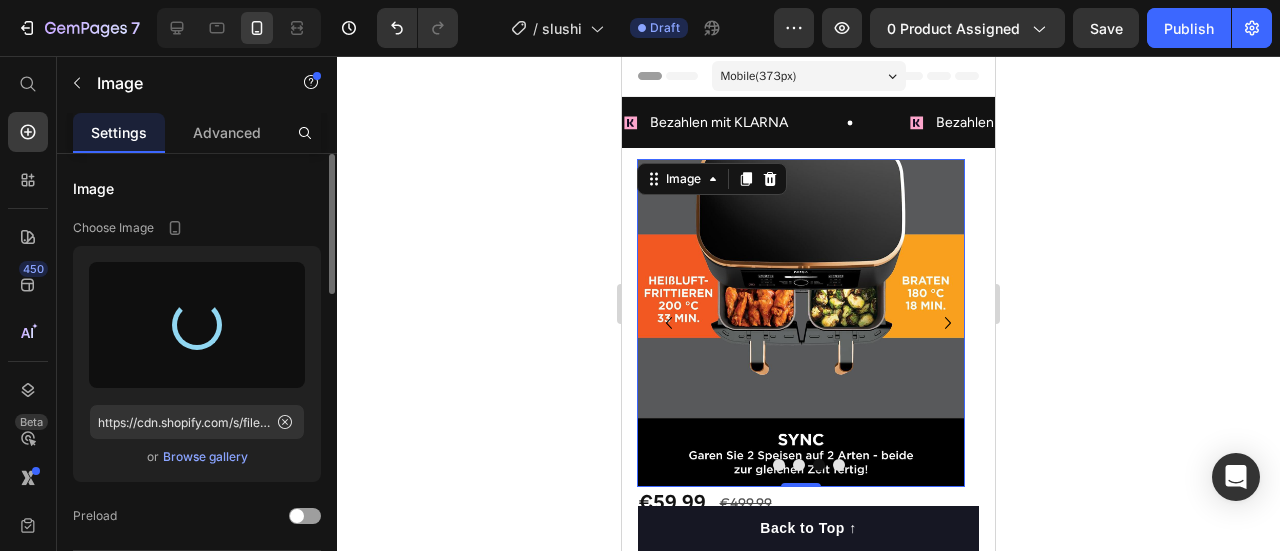 type on "https://cdn.shopify.com/s/files/1/0974/5412/9416/files/gempages_573277714325177094-928eea7f-d96a-4085-9a93-0505a51c9f3a.jpg" 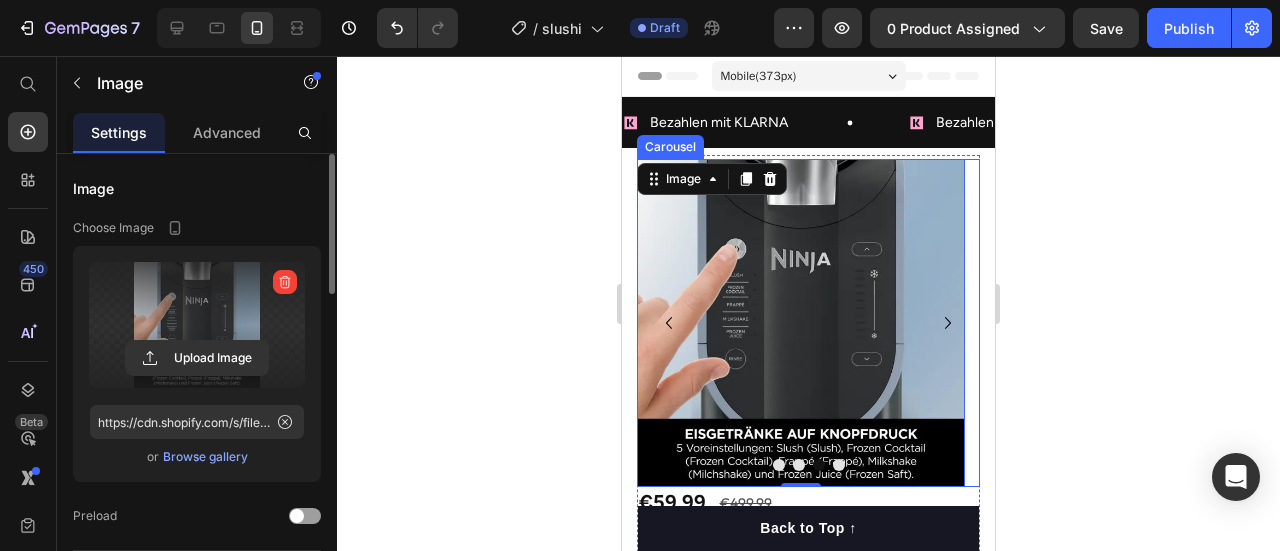 click 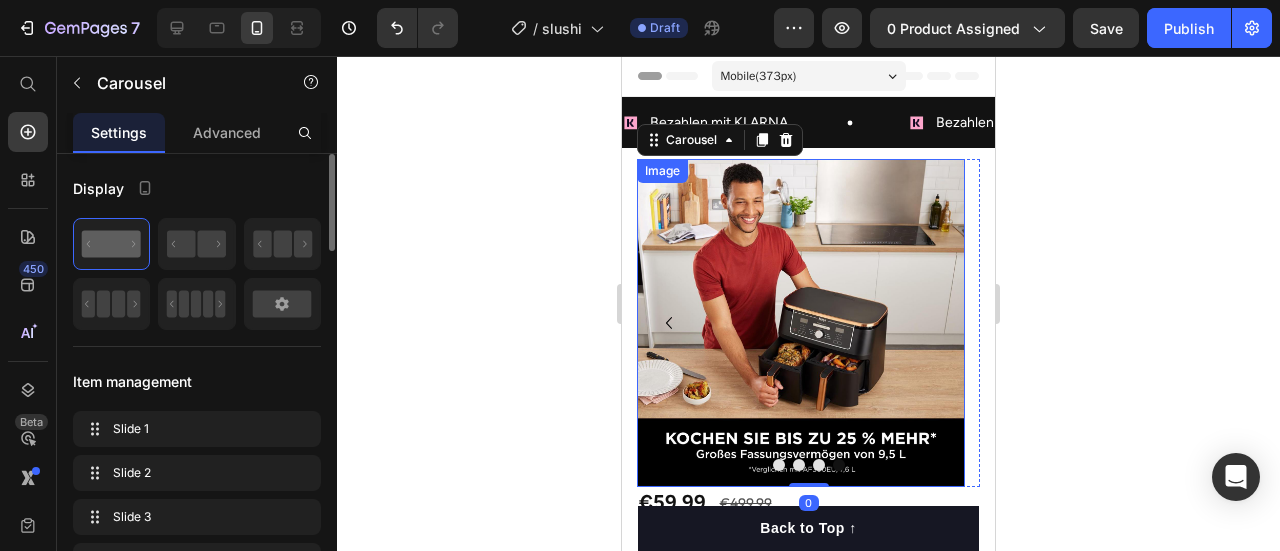 click at bounding box center (801, 323) 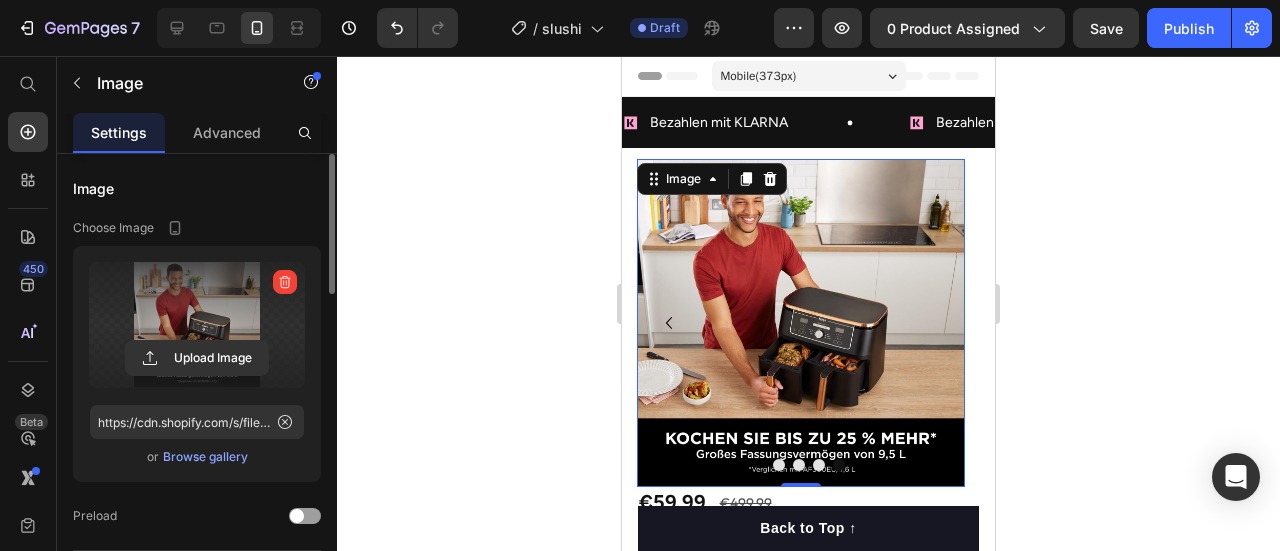 click at bounding box center [197, 325] 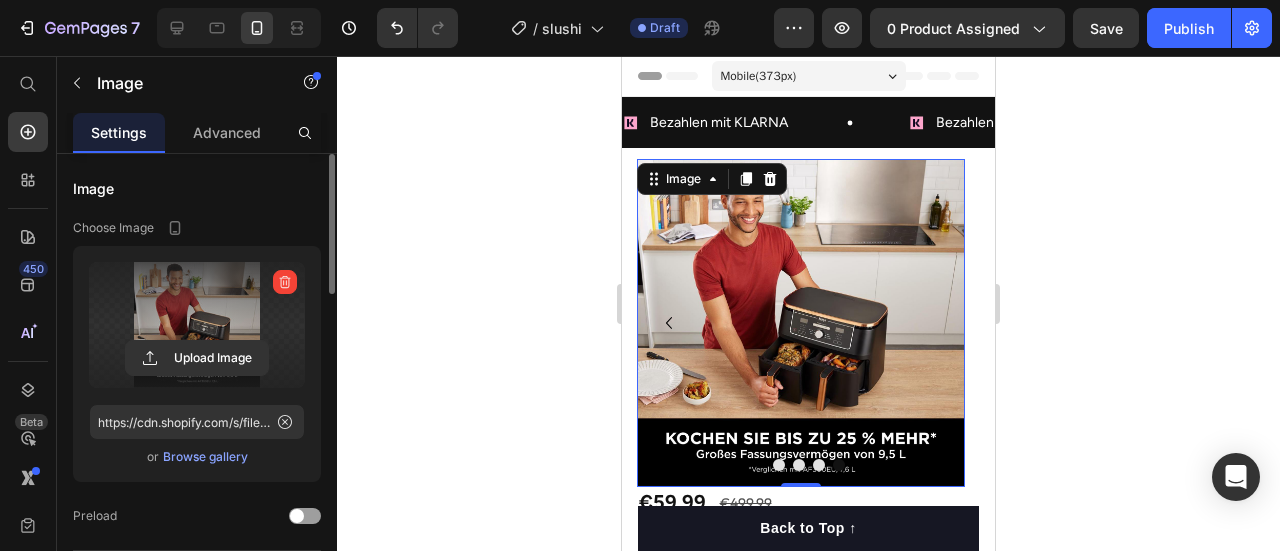 click 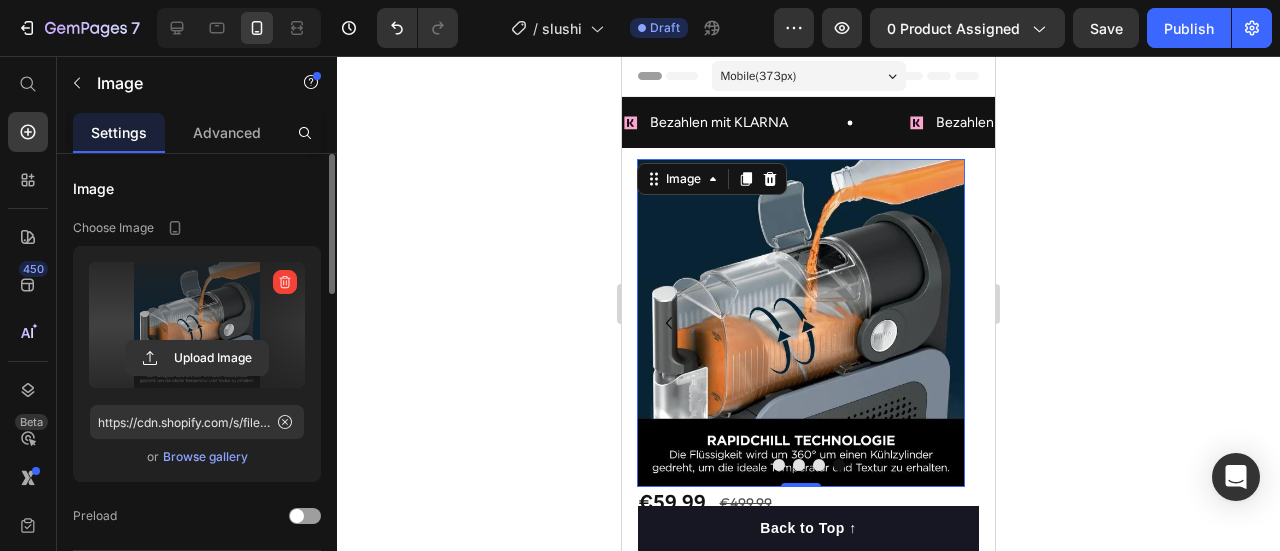 type on "https://cdn.shopify.com/s/files/1/0974/5412/9416/files/gempages_573277714325177094-eb1910fd-90f9-4413-a886-6a5dec60c82e.jpg" 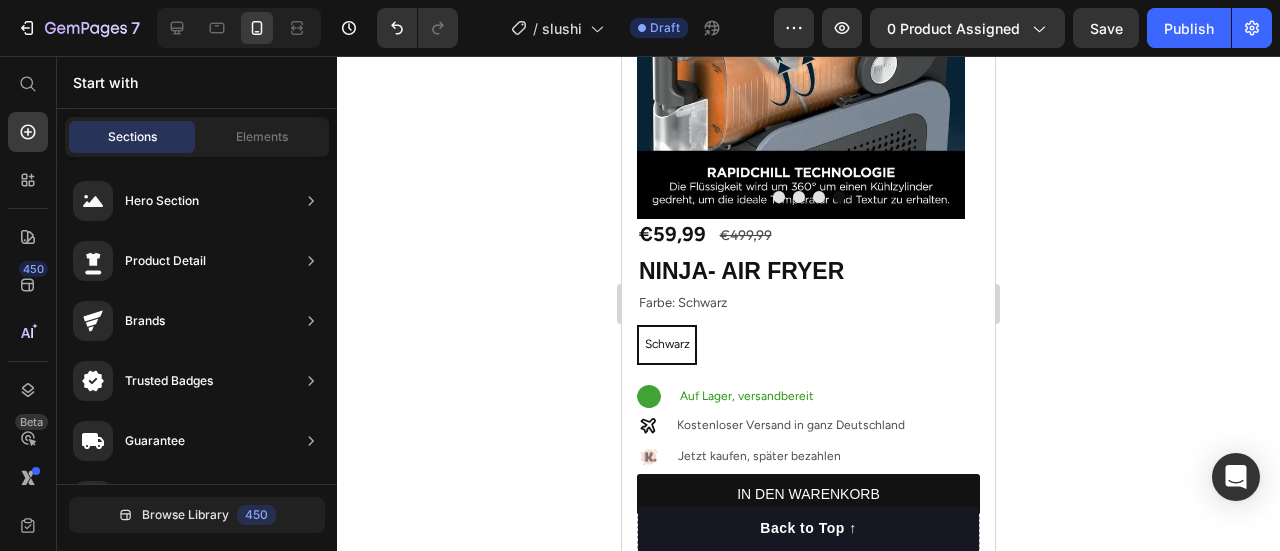 scroll, scrollTop: 444, scrollLeft: 0, axis: vertical 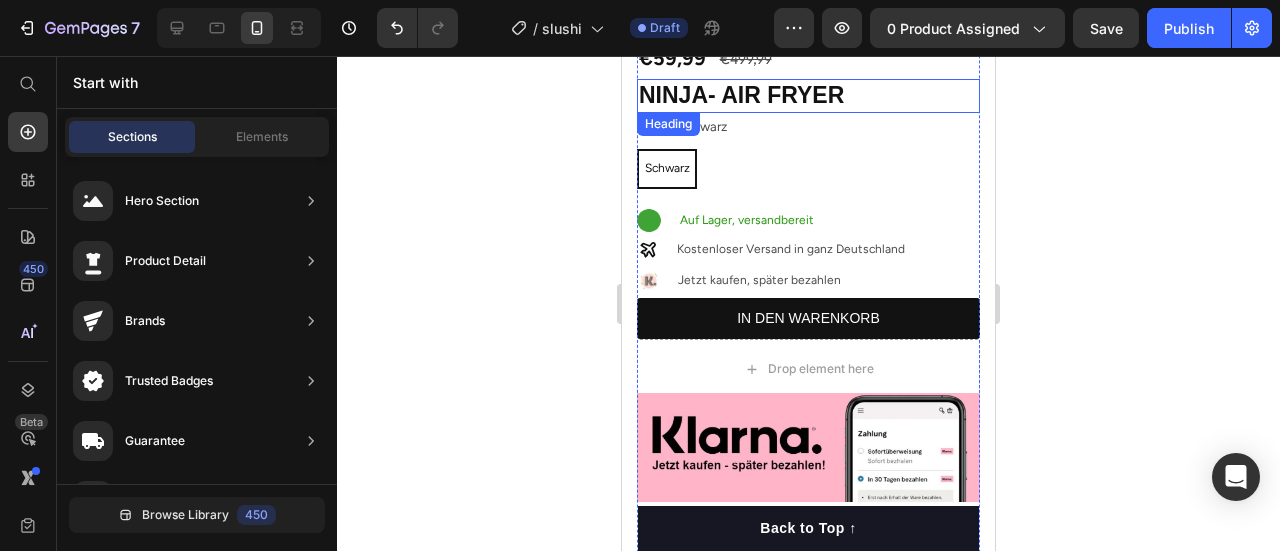 click on "NINJA- AIR FRYER" at bounding box center (808, 96) 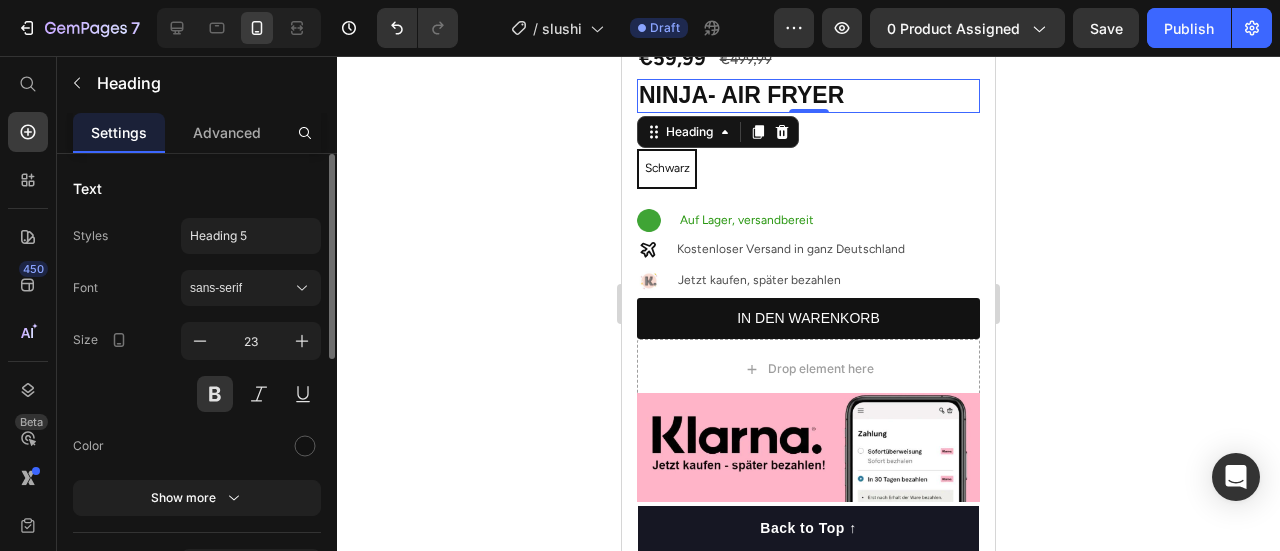 click on "NINJA- AIR FRYER" at bounding box center (808, 96) 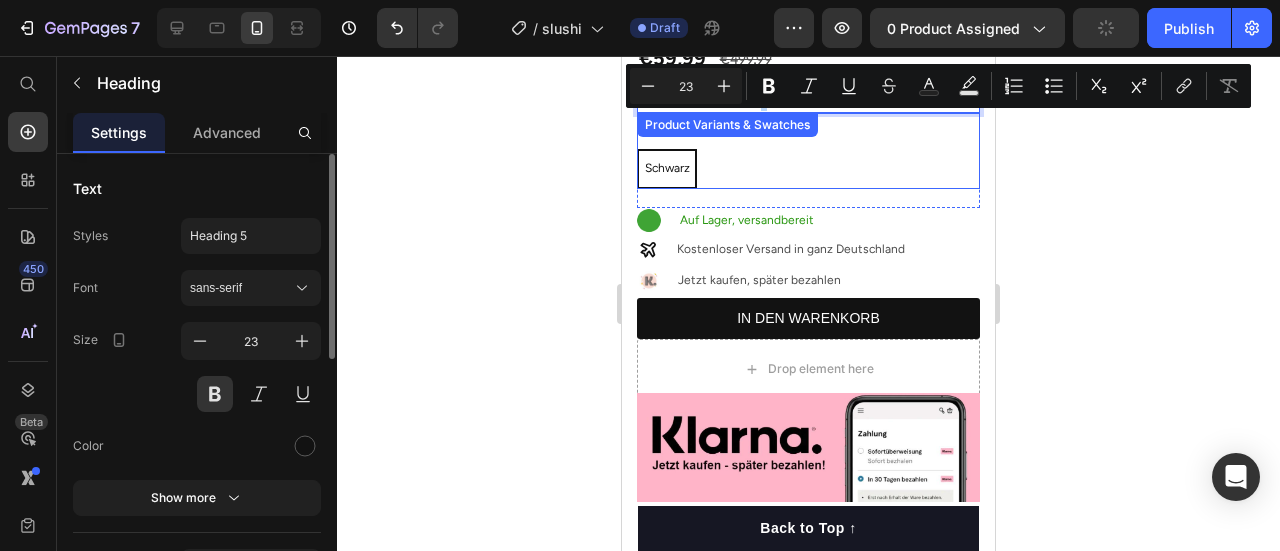 click on "Schwarz Schwarz Schwarz" at bounding box center [808, 169] 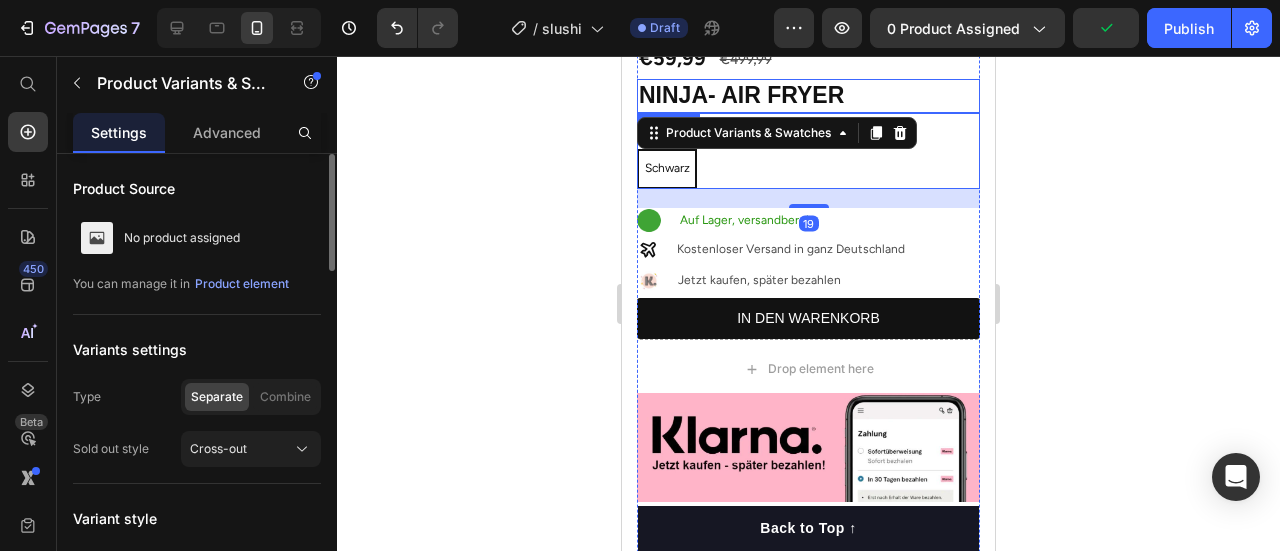 click on "NINJA- AIR FRYER" at bounding box center (808, 96) 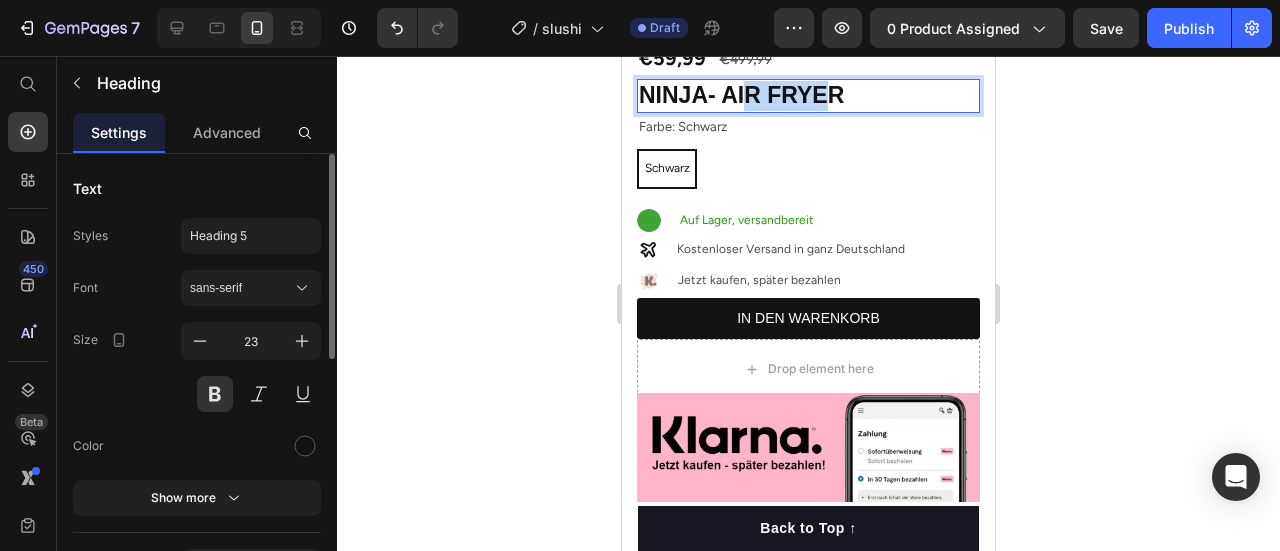 drag, startPoint x: 835, startPoint y: 95, endPoint x: 742, endPoint y: 99, distance: 93.08598 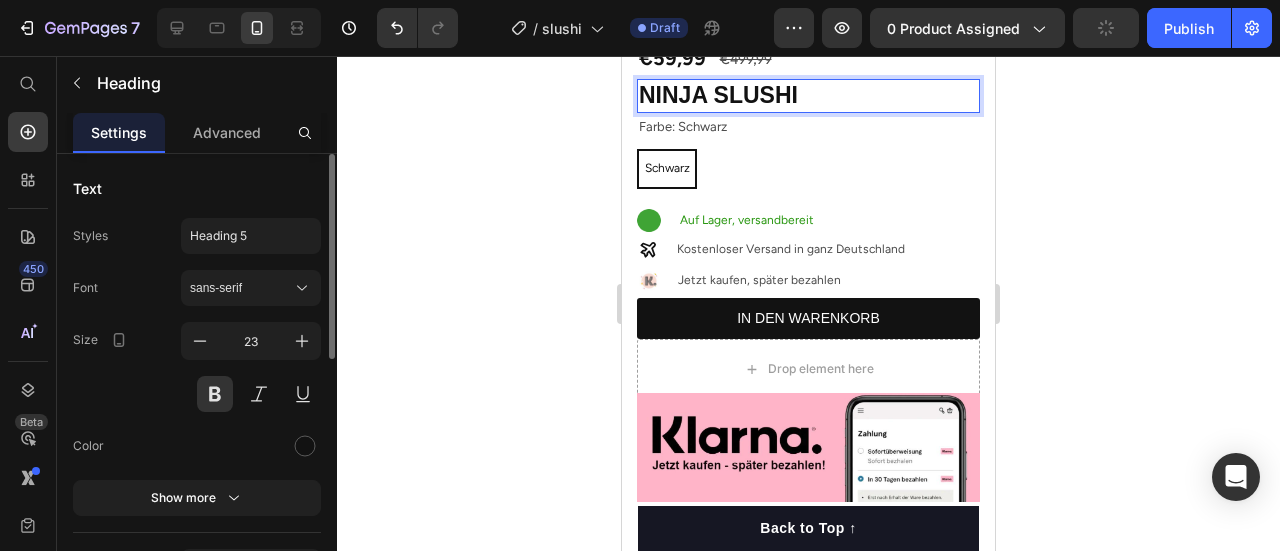 click 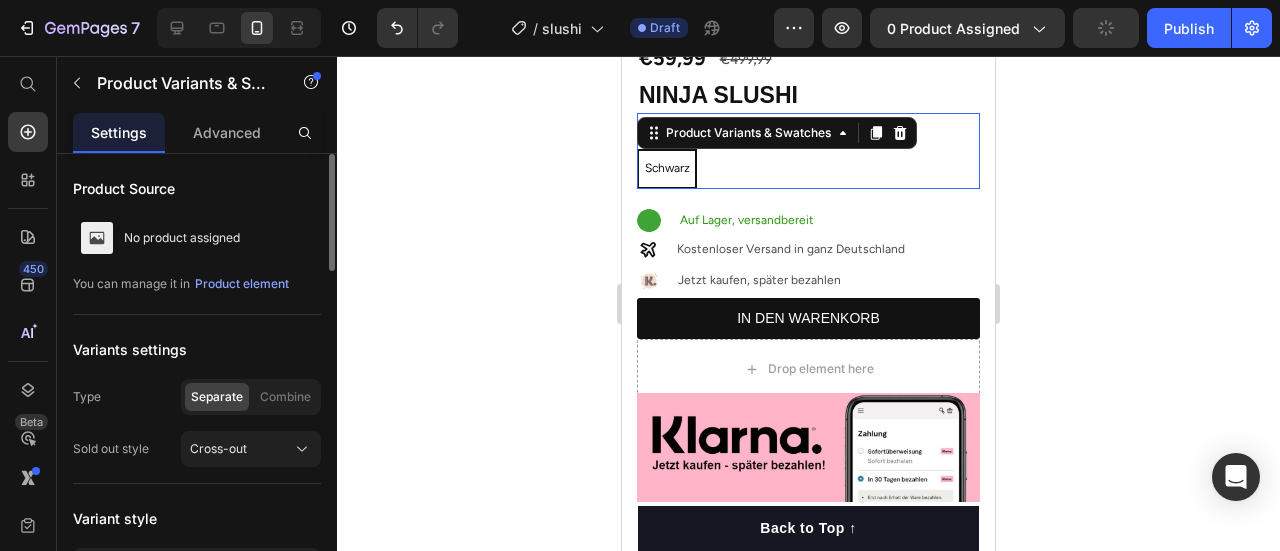 scroll, scrollTop: 388, scrollLeft: 0, axis: vertical 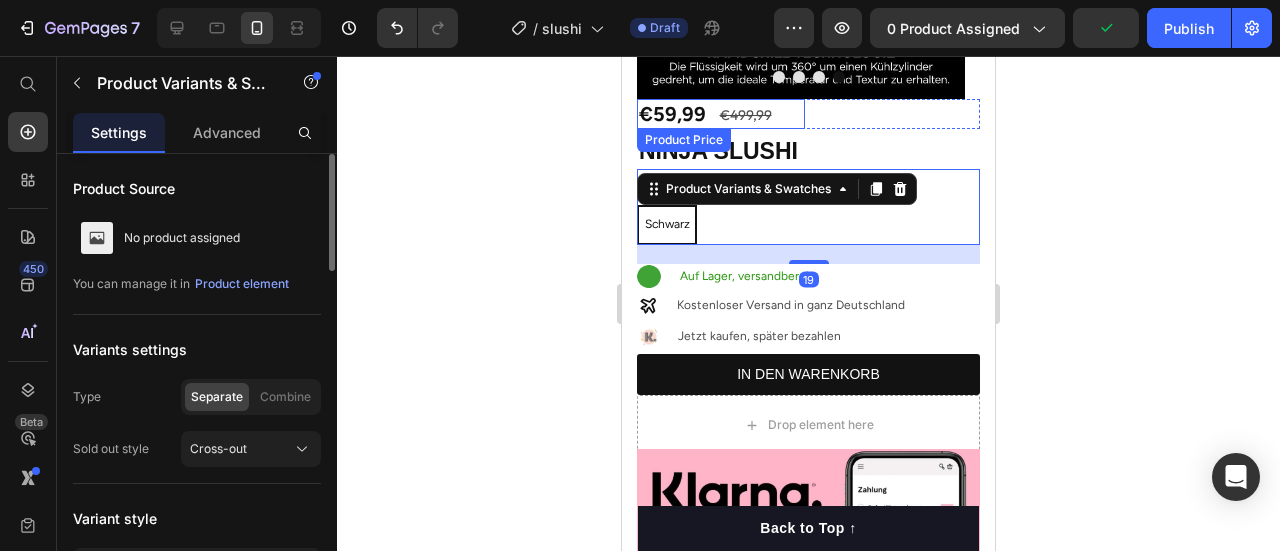 click on "€59,99" at bounding box center (721, 114) 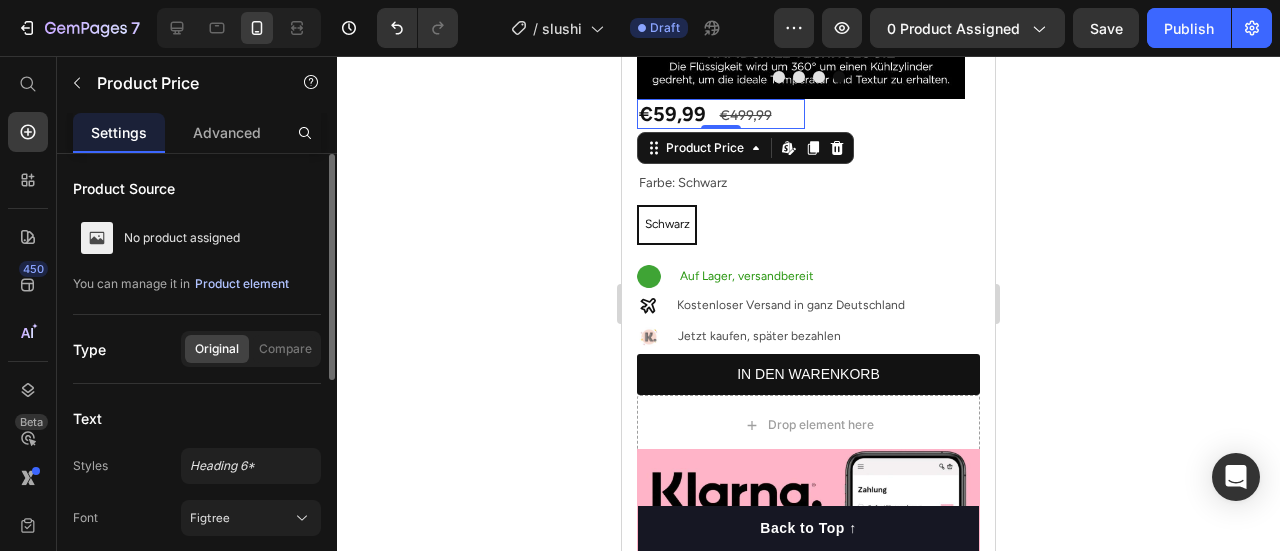 click on "Product element" at bounding box center [242, 284] 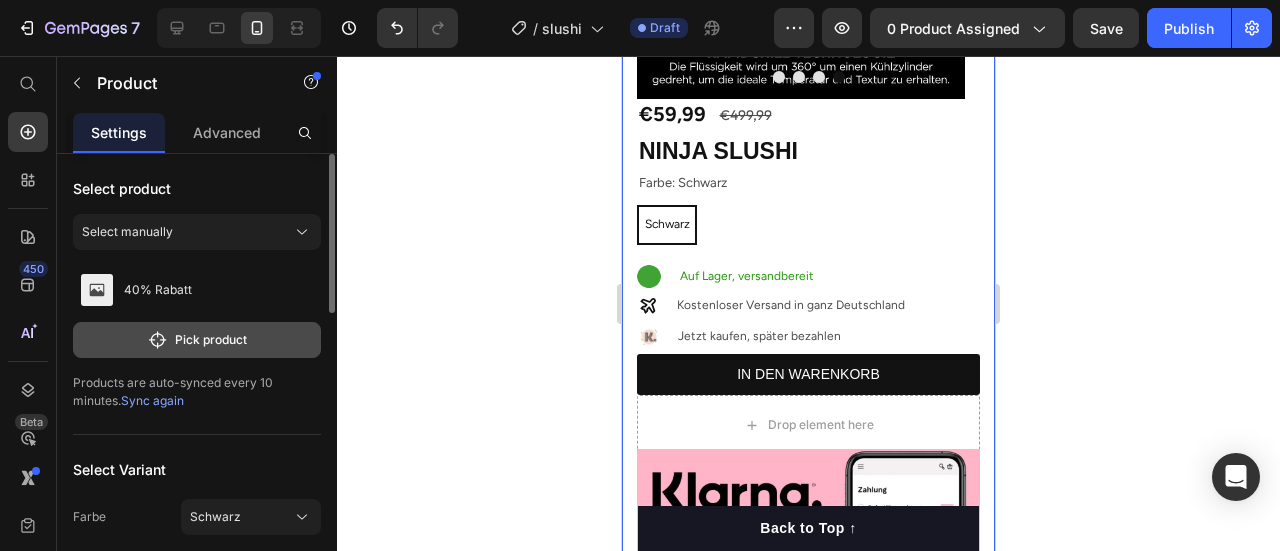 click on "Pick product" 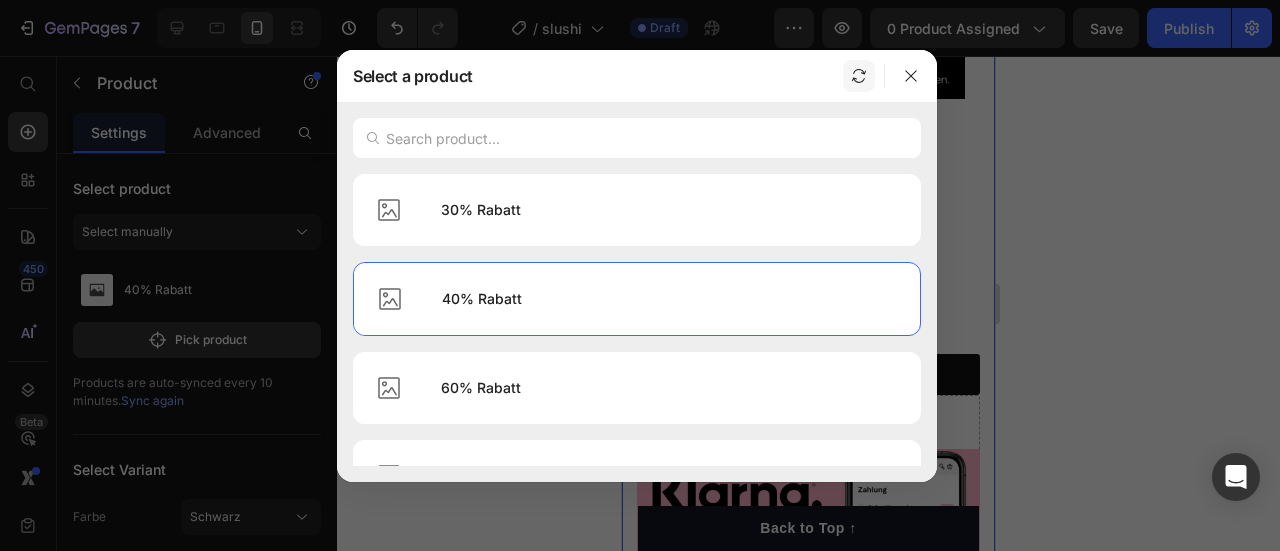 click at bounding box center [859, 76] 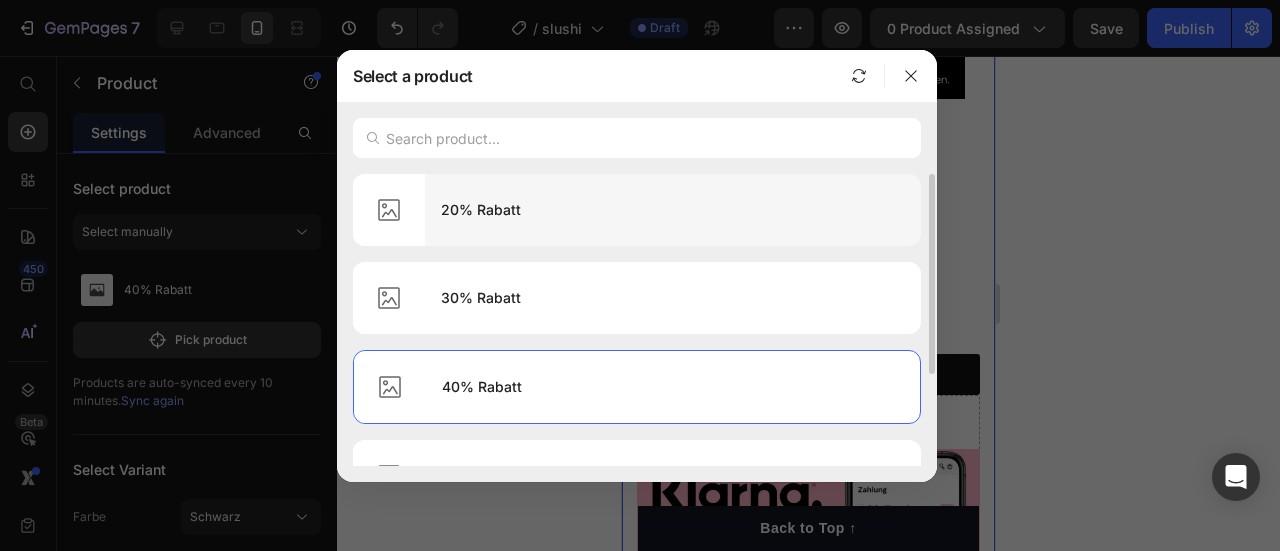 click on "20% Rabatt" at bounding box center [673, 210] 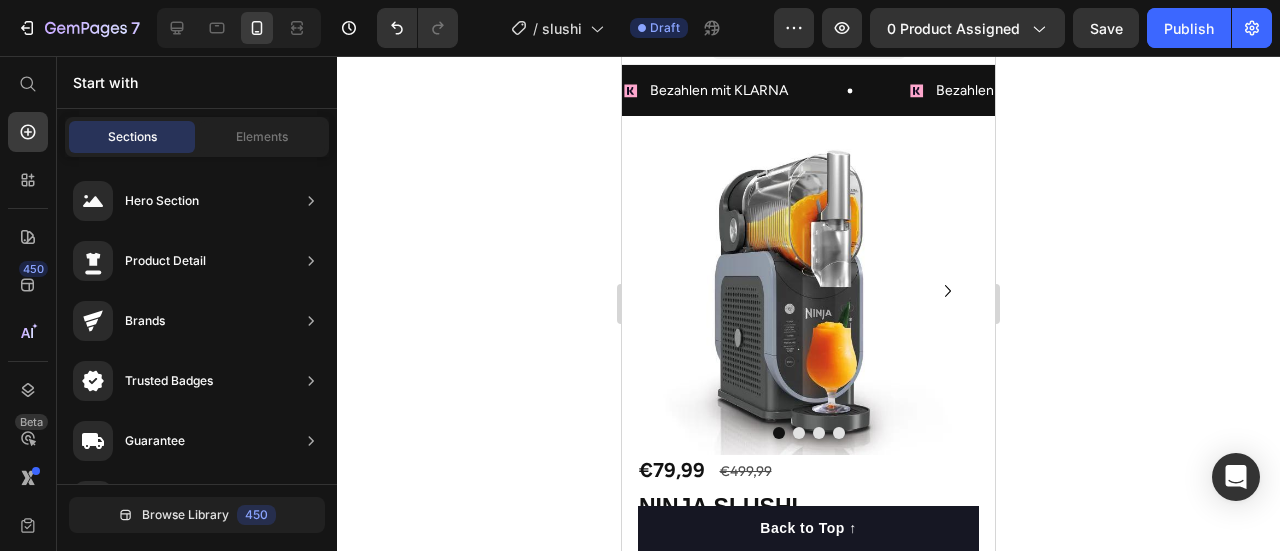 scroll, scrollTop: 0, scrollLeft: 0, axis: both 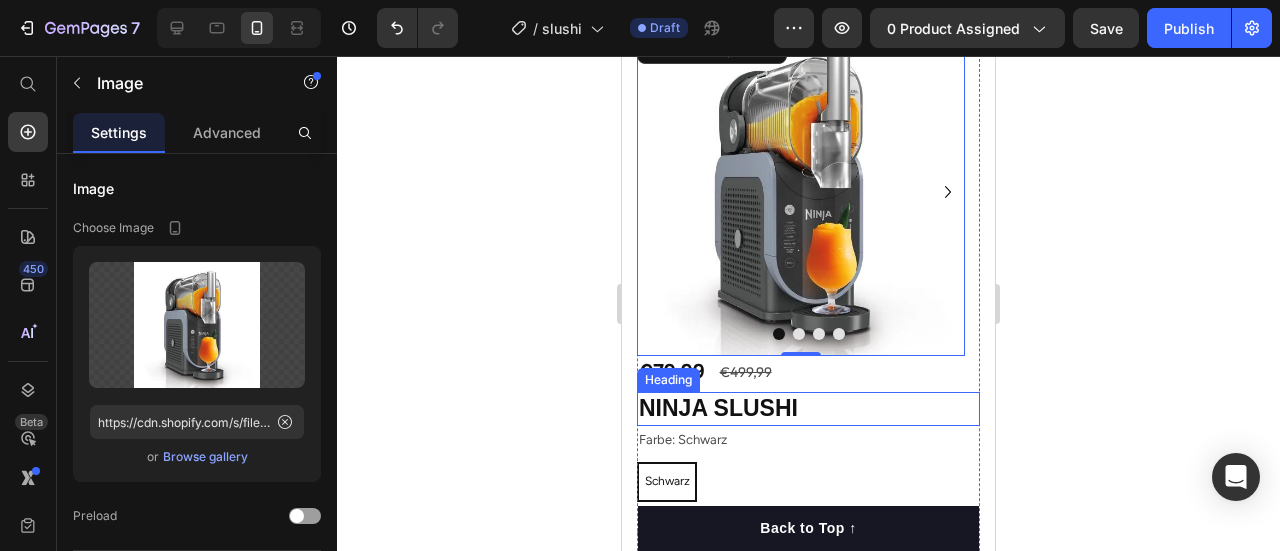 click on "Heading" at bounding box center [668, 380] 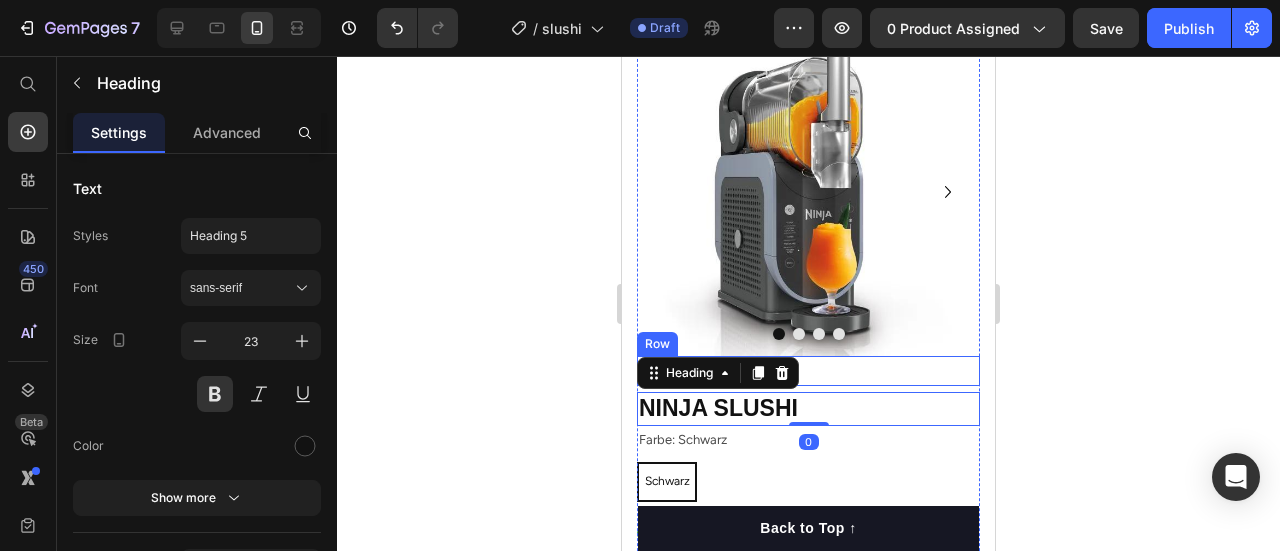 click on "€499,99 Product Price" at bounding box center [897, 371] 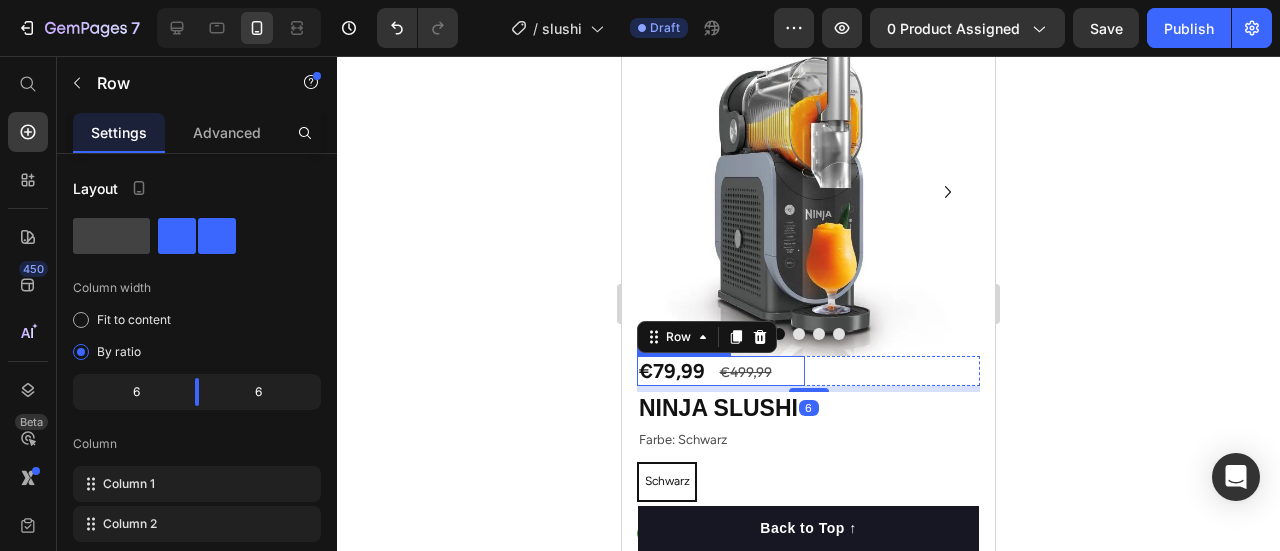 click on "€79,99" at bounding box center (721, 371) 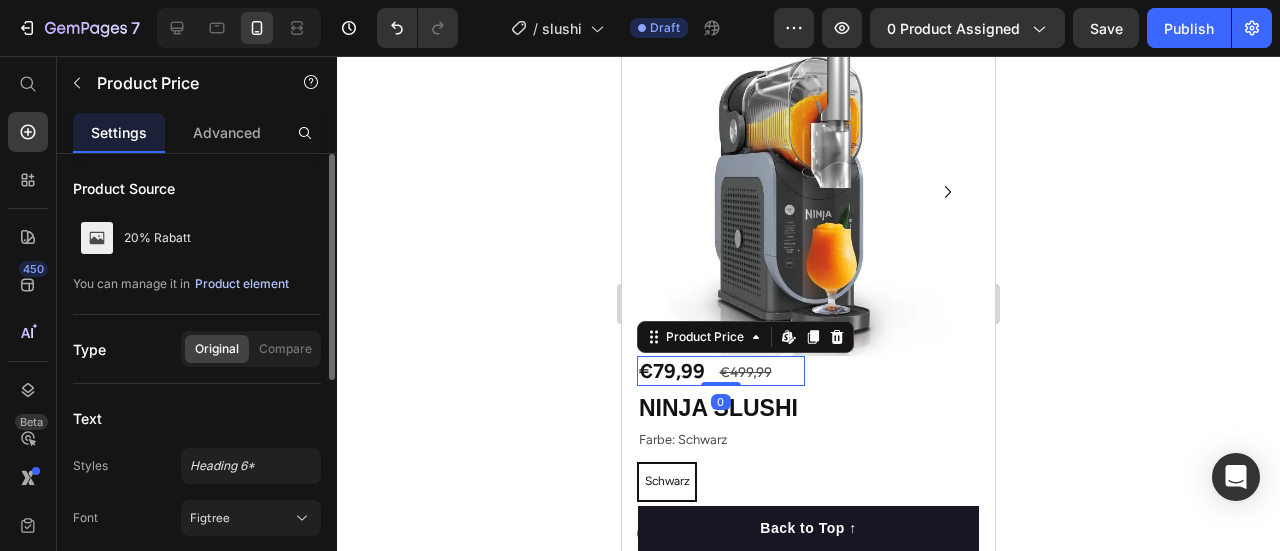 click on "Product element" at bounding box center [242, 284] 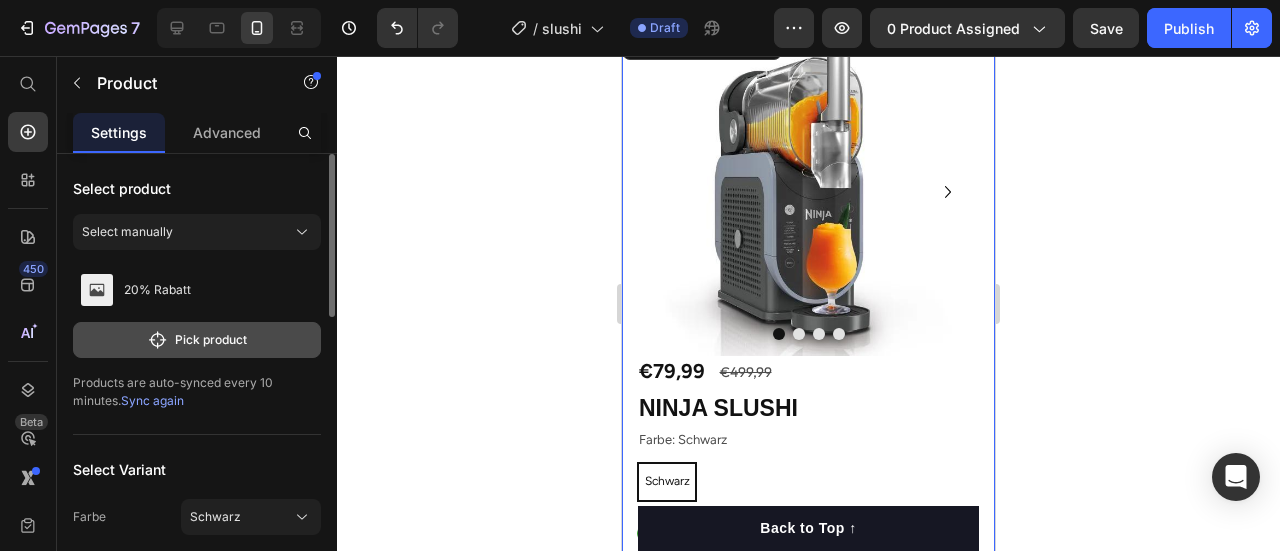 click on "Pick product" at bounding box center (197, 340) 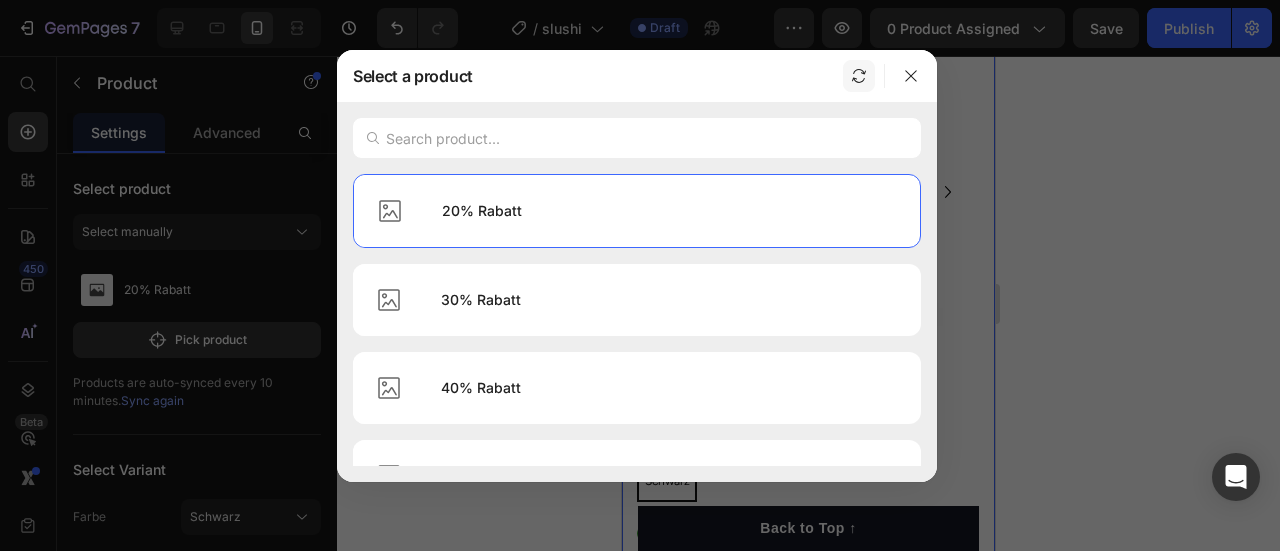 click 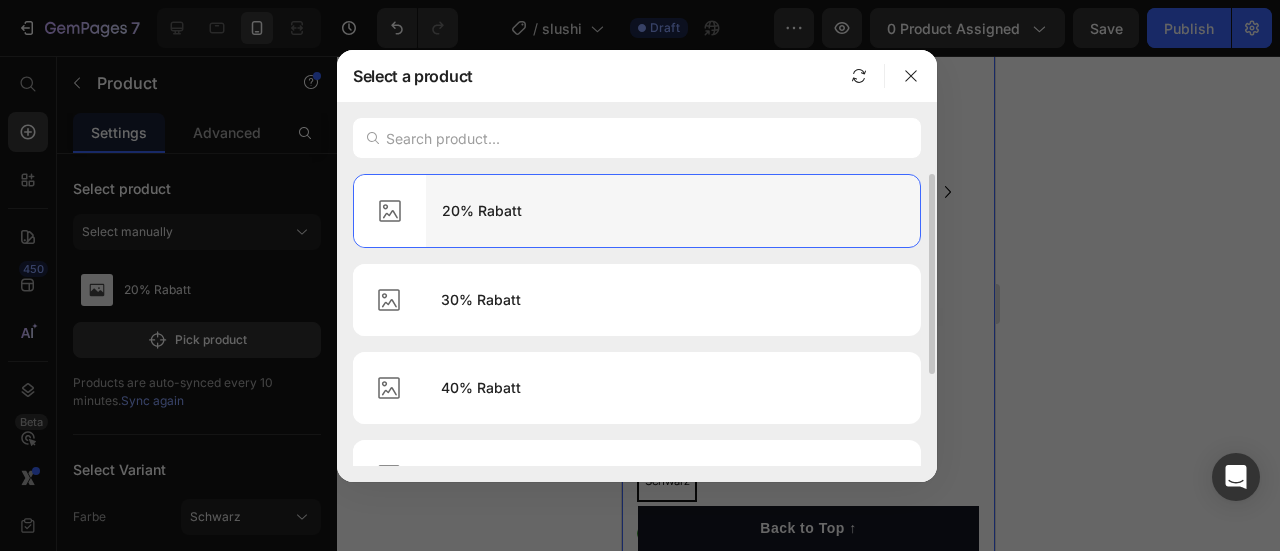 click on "20% Rabatt" at bounding box center (673, 211) 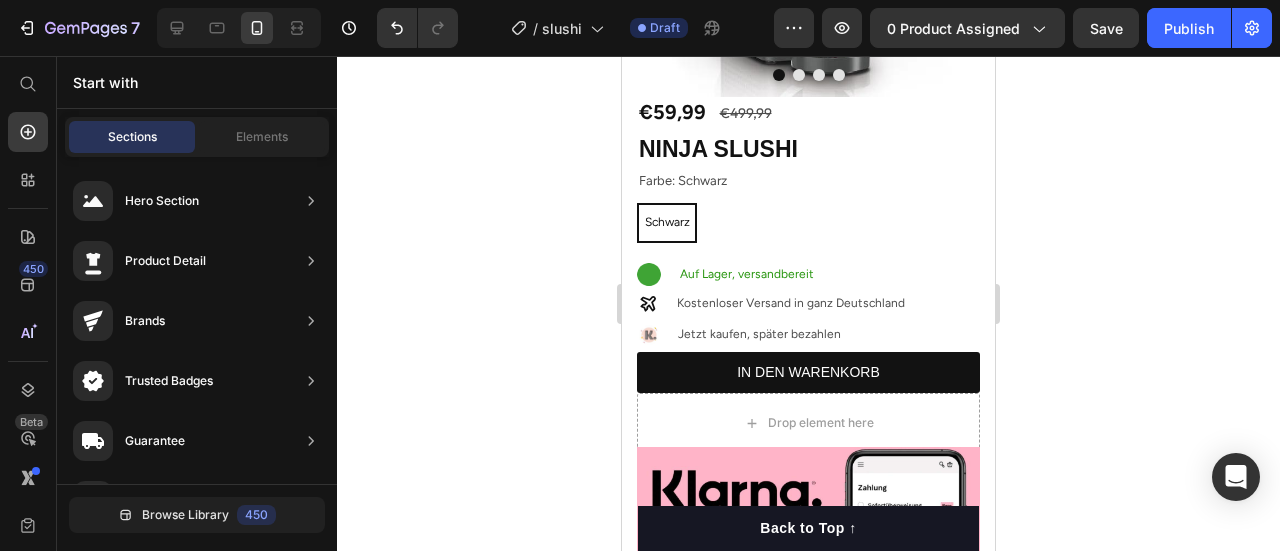 scroll, scrollTop: 526, scrollLeft: 0, axis: vertical 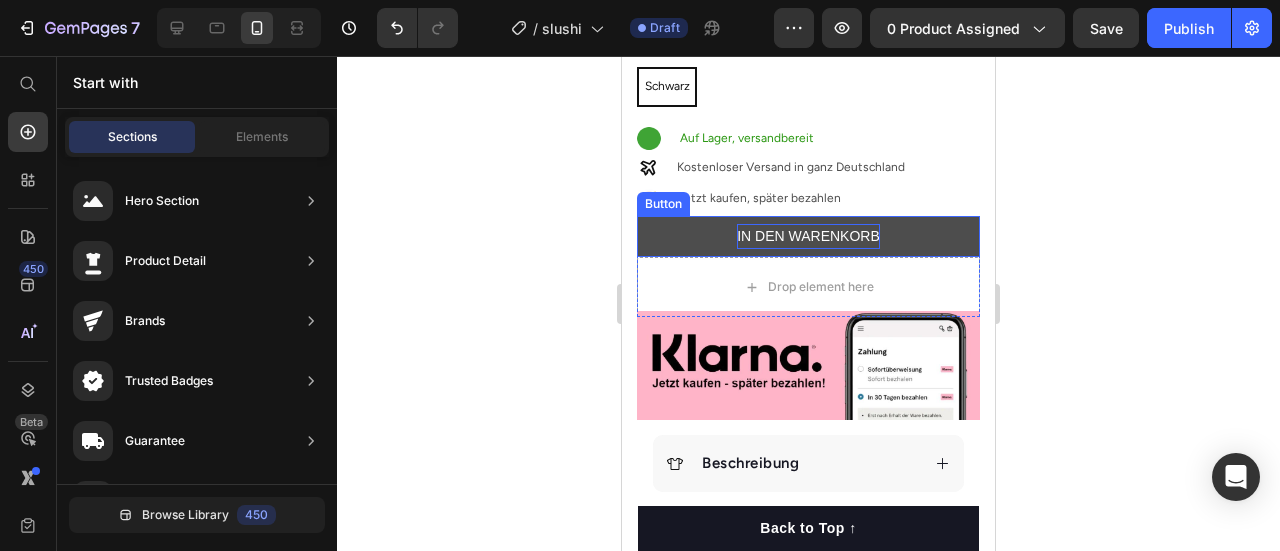 click on "IN DEN WARENKORB" at bounding box center (808, 236) 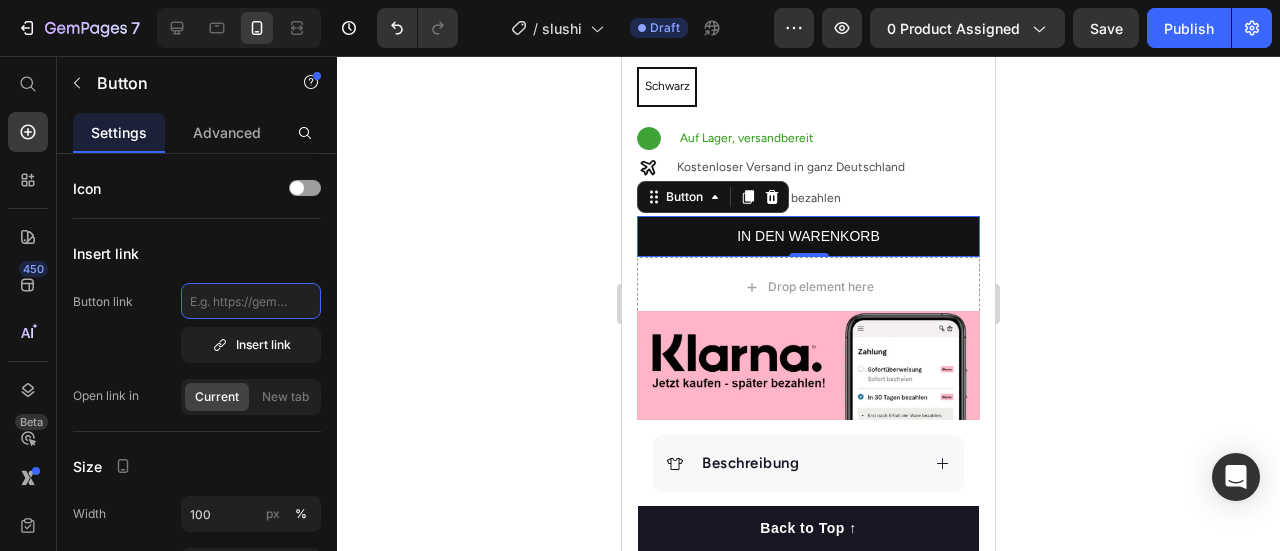 paste on "https://ventilederbegirde.com/checkouts/cn/hWN0ZQW3Kd6JytfqboU5D5Fe?preview_theme_id=183111909763" 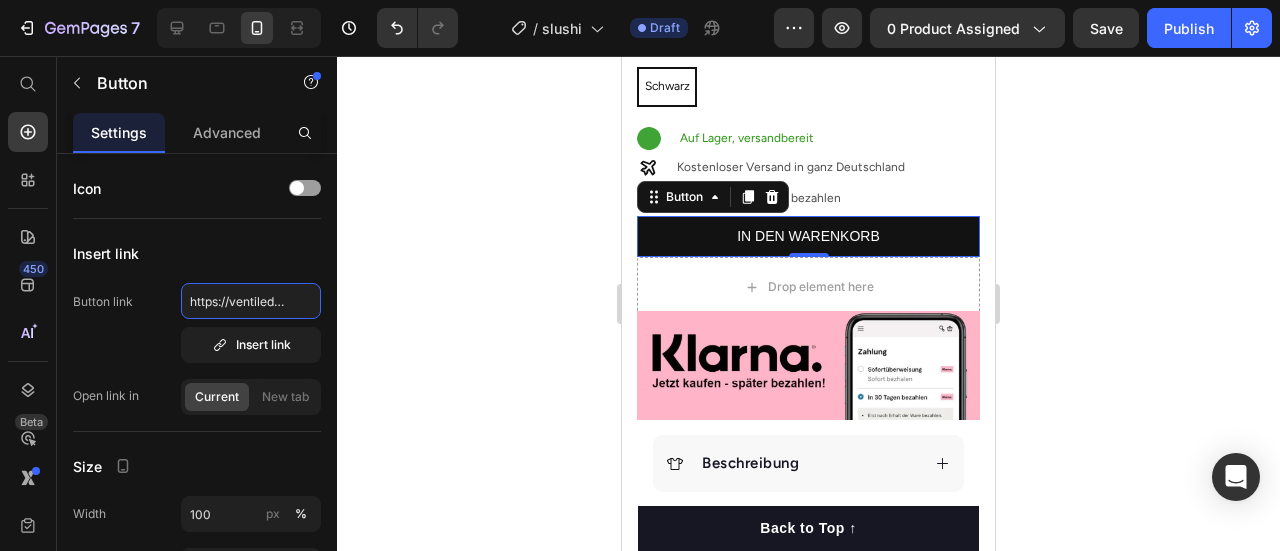 scroll, scrollTop: 0, scrollLeft: 530, axis: horizontal 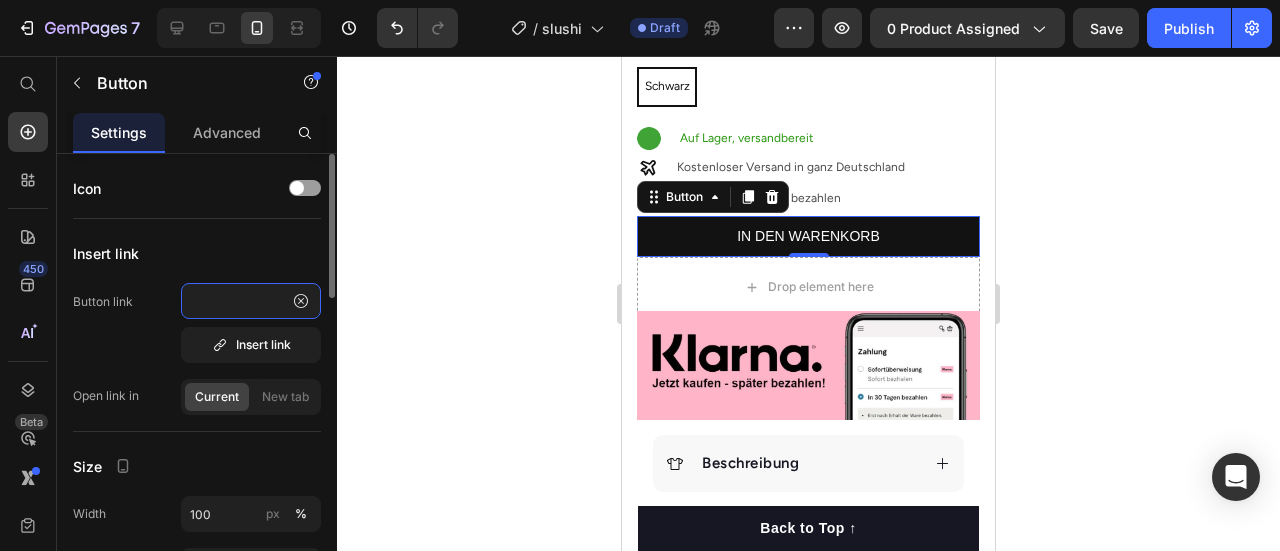 type on "https://ventilederbegirde.com/checkouts/cn/hWN0ZQW3Kd6JytfqboU5D5Fe?preview_theme_id=183111909763" 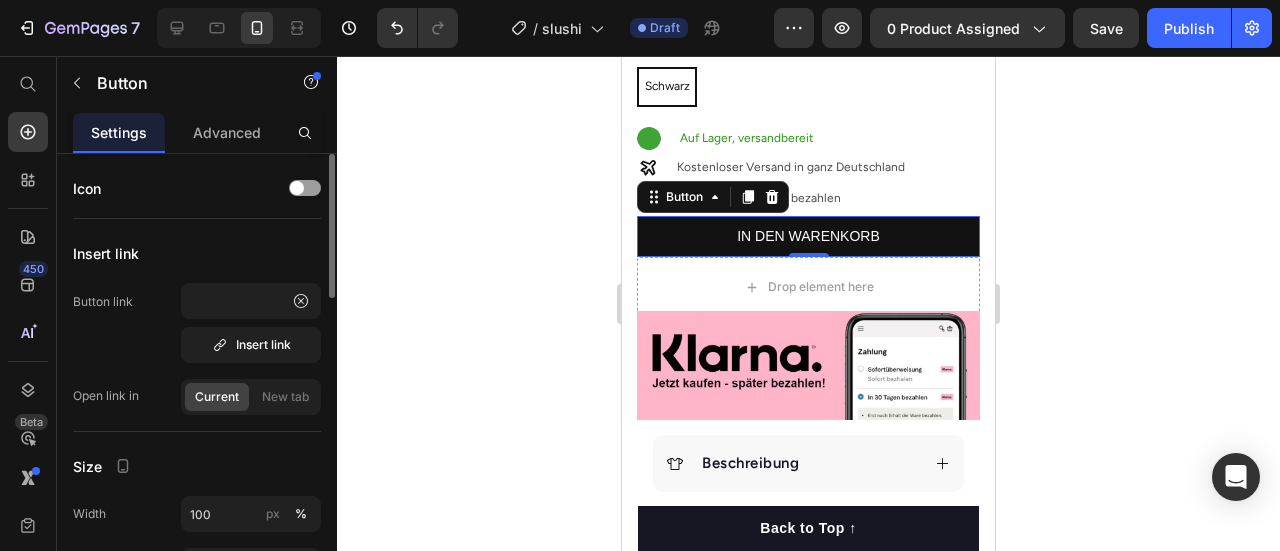 click on "Insert link" at bounding box center (197, 253) 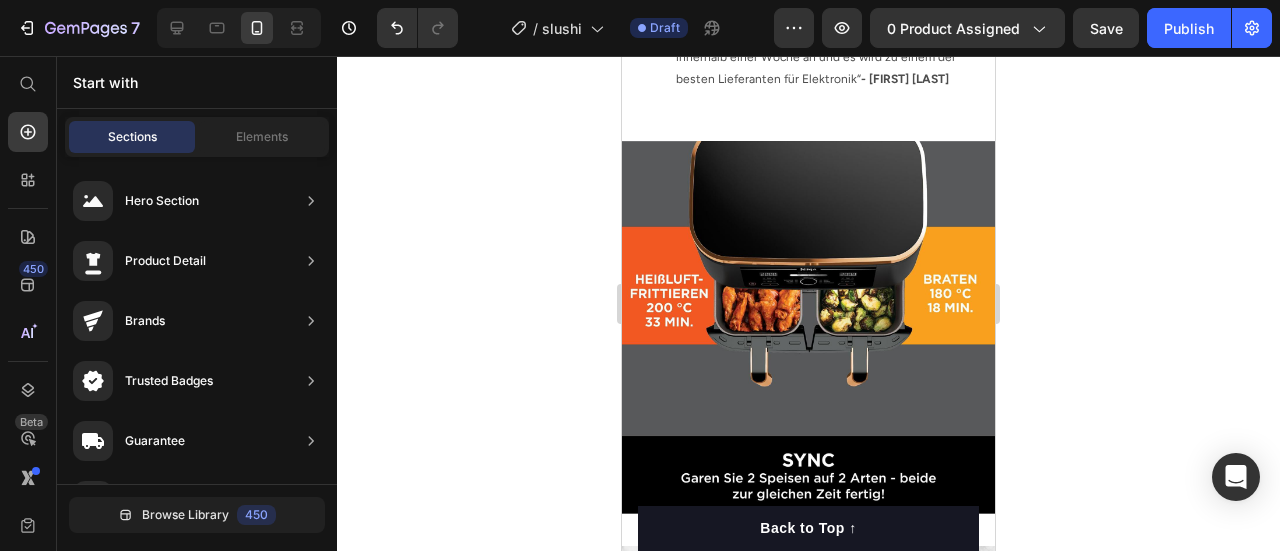 scroll, scrollTop: 1293, scrollLeft: 0, axis: vertical 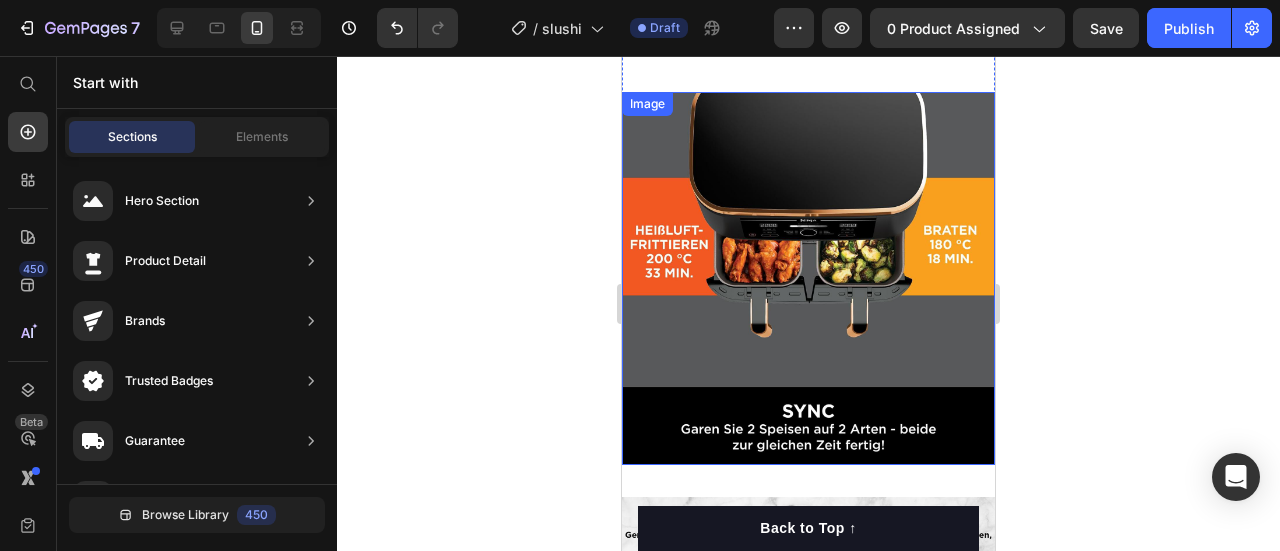 click at bounding box center (808, 278) 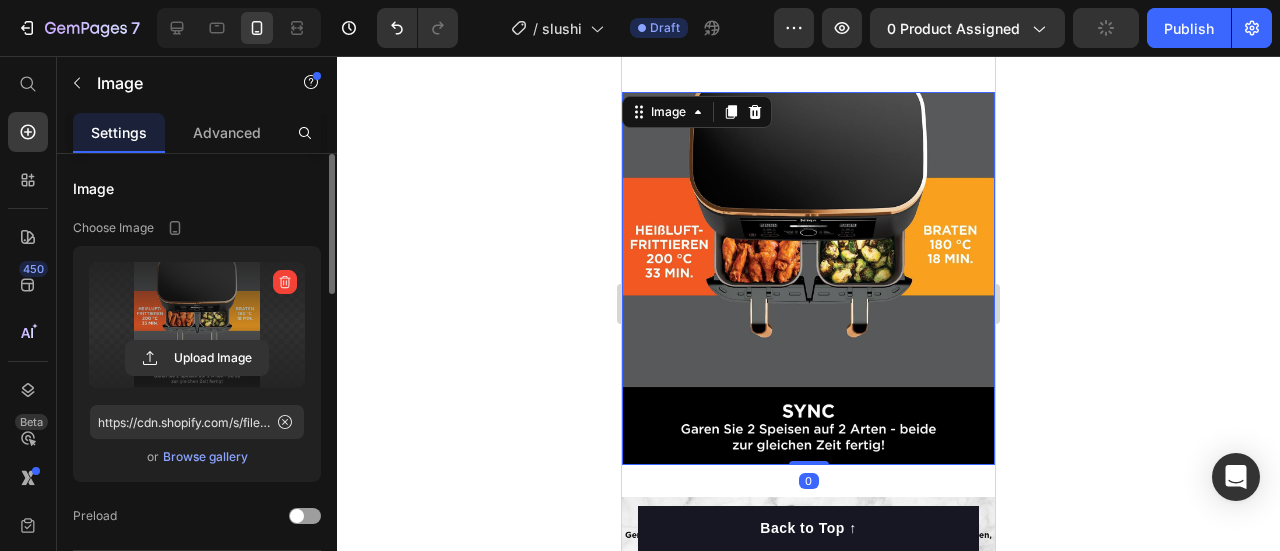 click at bounding box center (197, 325) 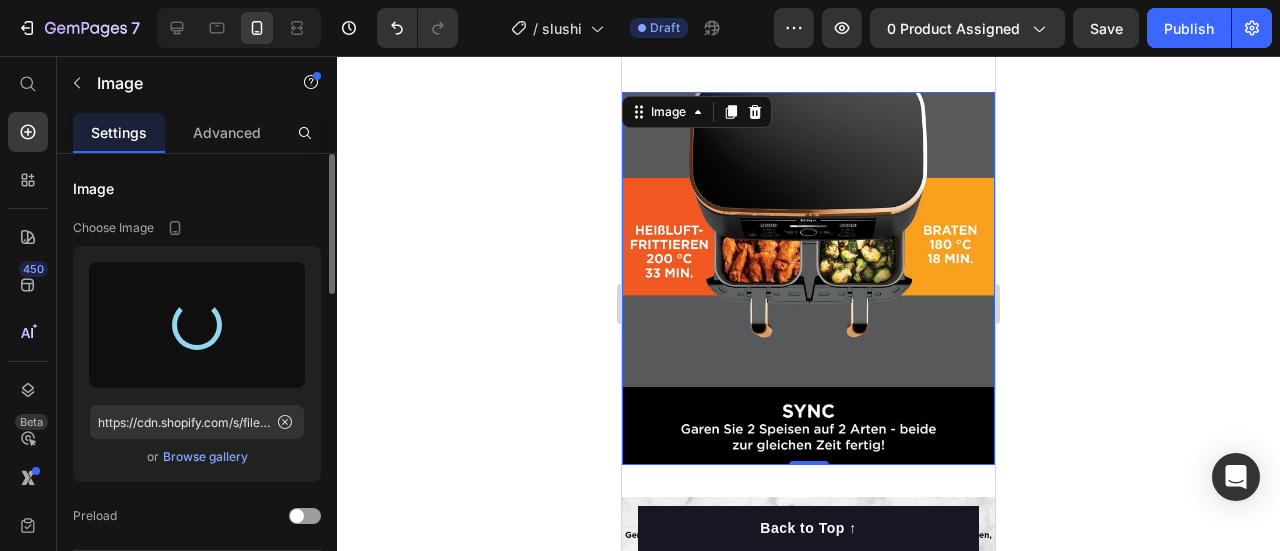type on "https://cdn.shopify.com/s/files/1/0974/5412/9416/files/gempages_573277714325177094-4d88d922-4614-47c9-ba3d-29d41e5892b4.jpg" 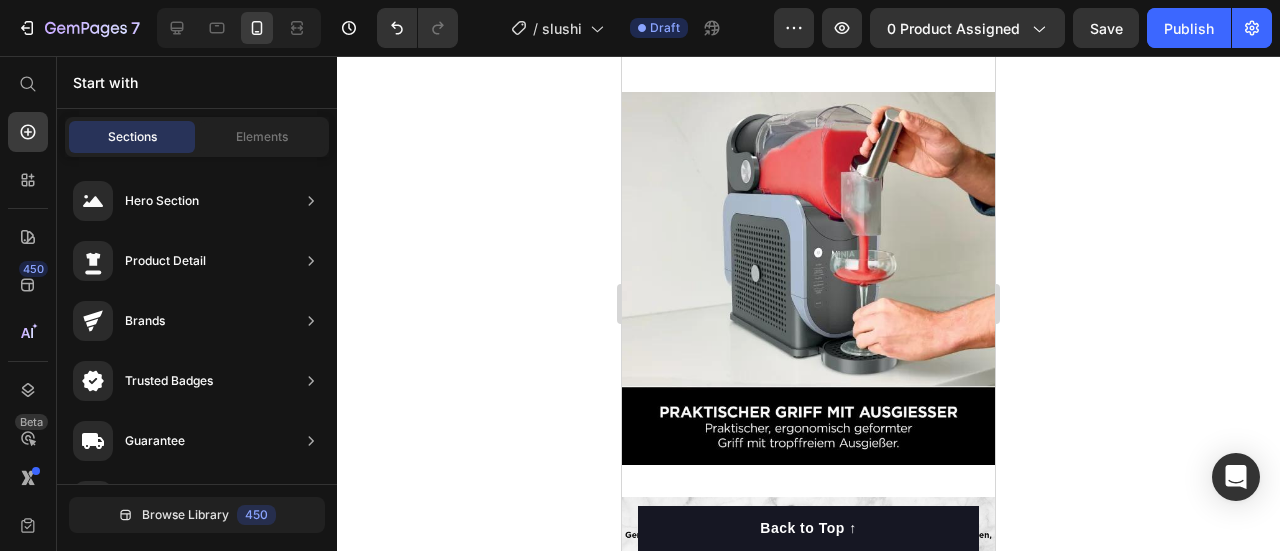 scroll, scrollTop: 1333, scrollLeft: 0, axis: vertical 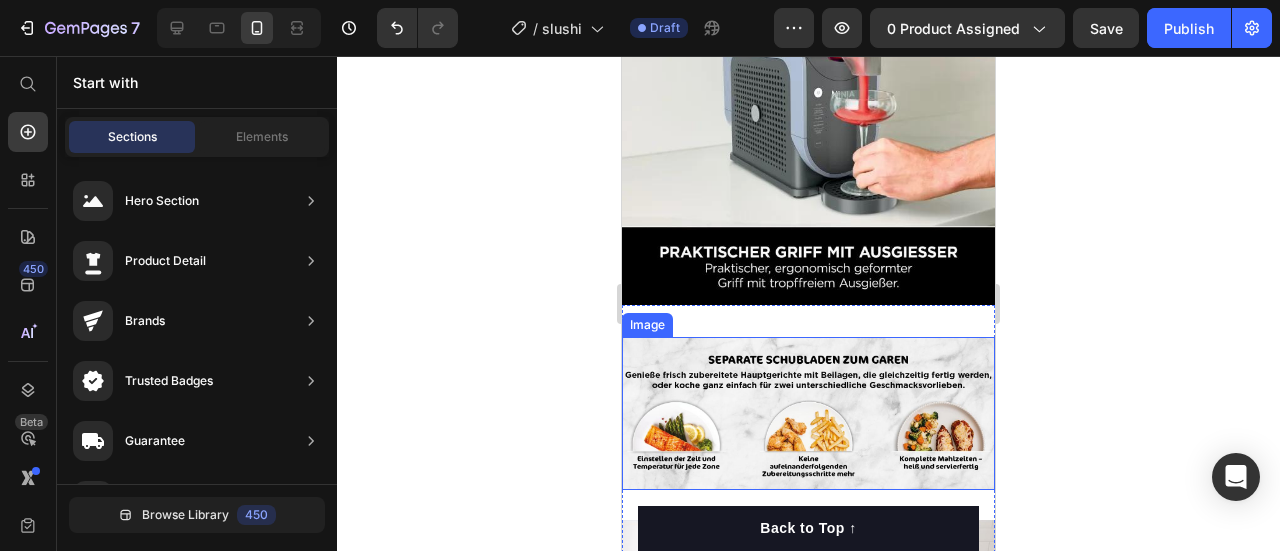 click at bounding box center (808, 413) 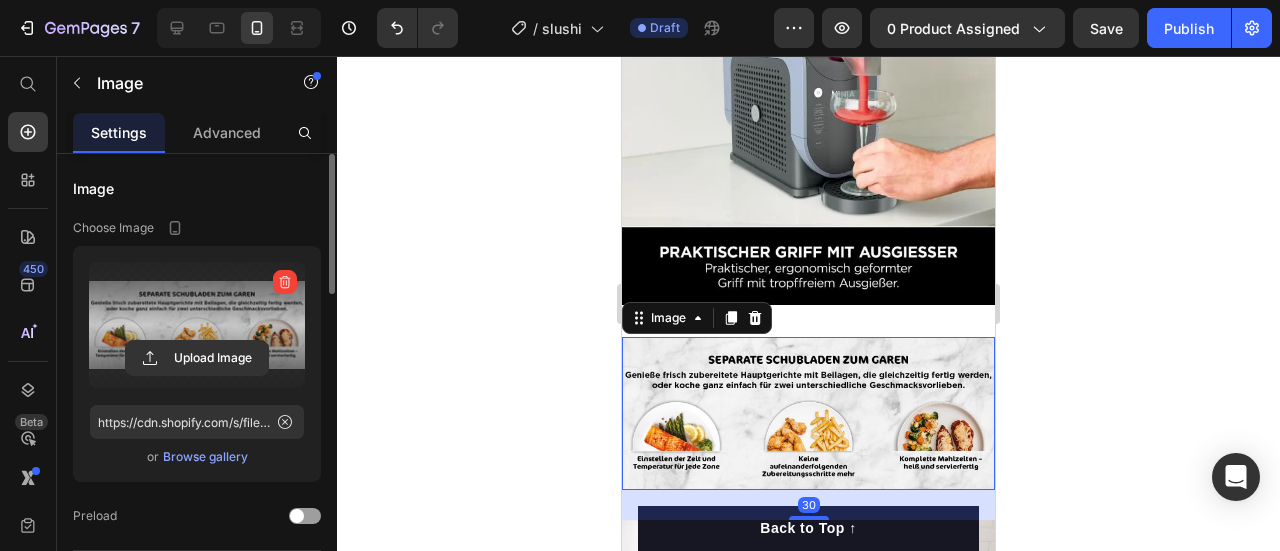 click at bounding box center [197, 325] 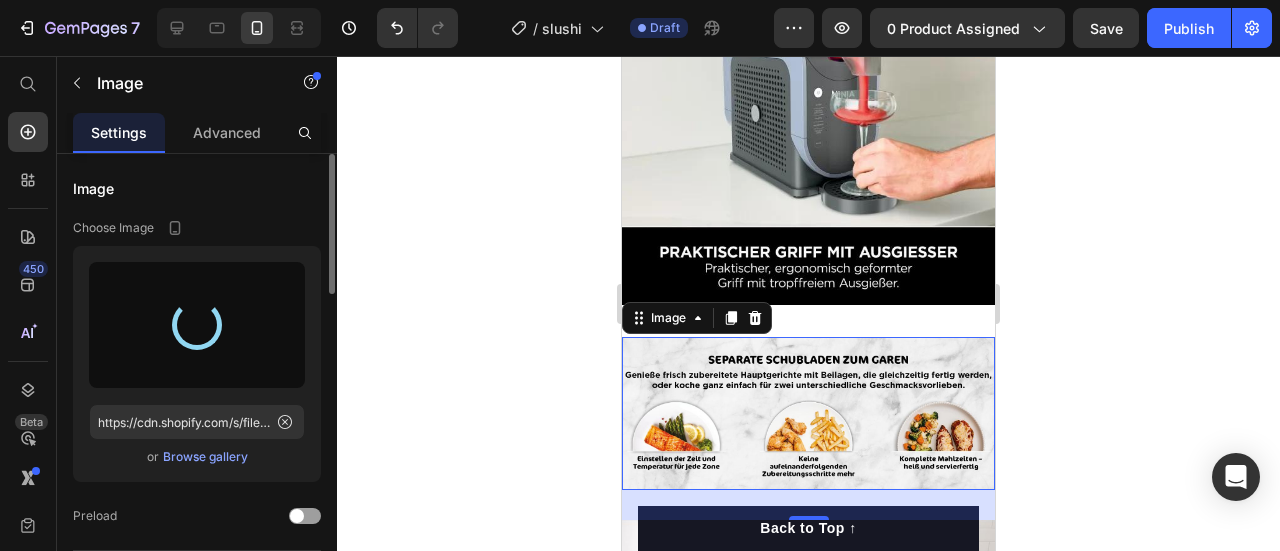 type on "https://cdn.shopify.com/s/files/1/0974/5412/9416/files/gempages_573277714325177094-928eea7f-d96a-4085-9a93-0505a51c9f3a.jpg" 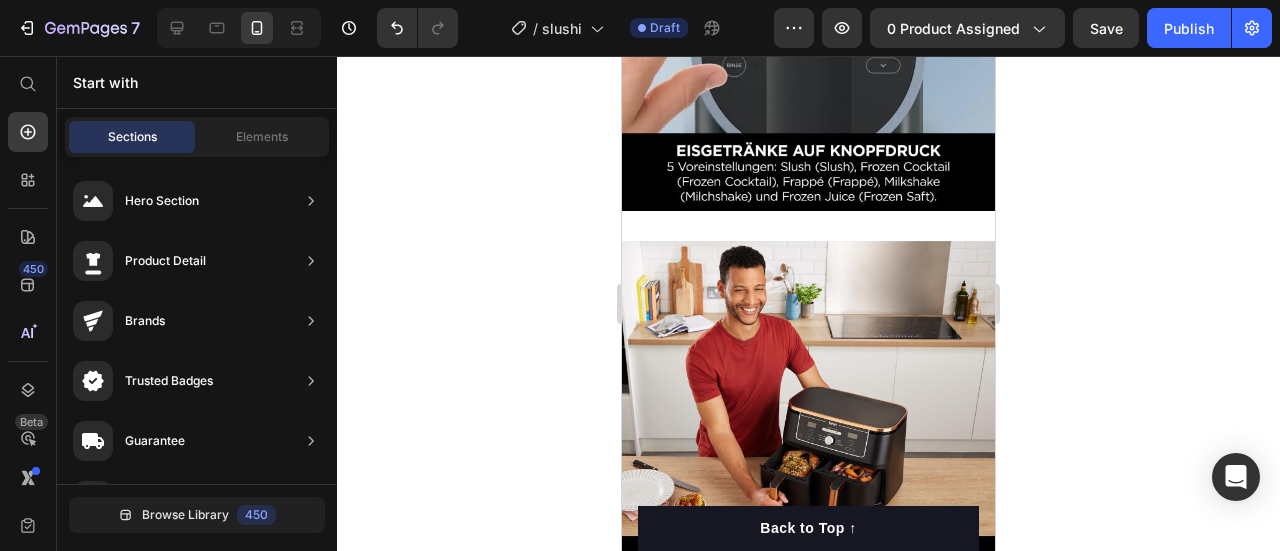 scroll, scrollTop: 1964, scrollLeft: 0, axis: vertical 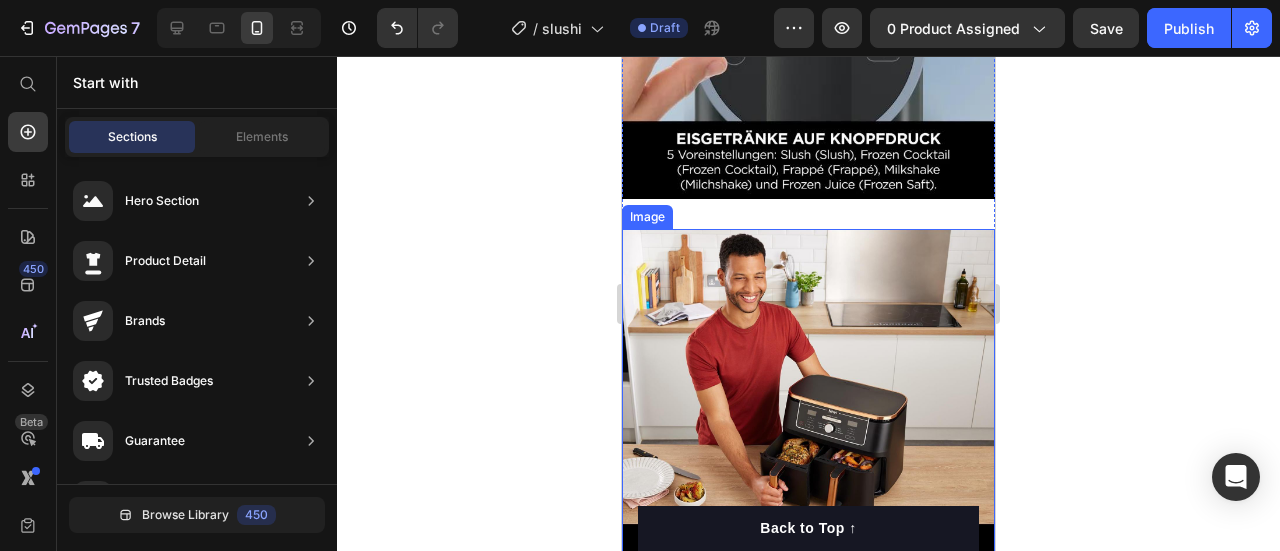 click at bounding box center (808, 415) 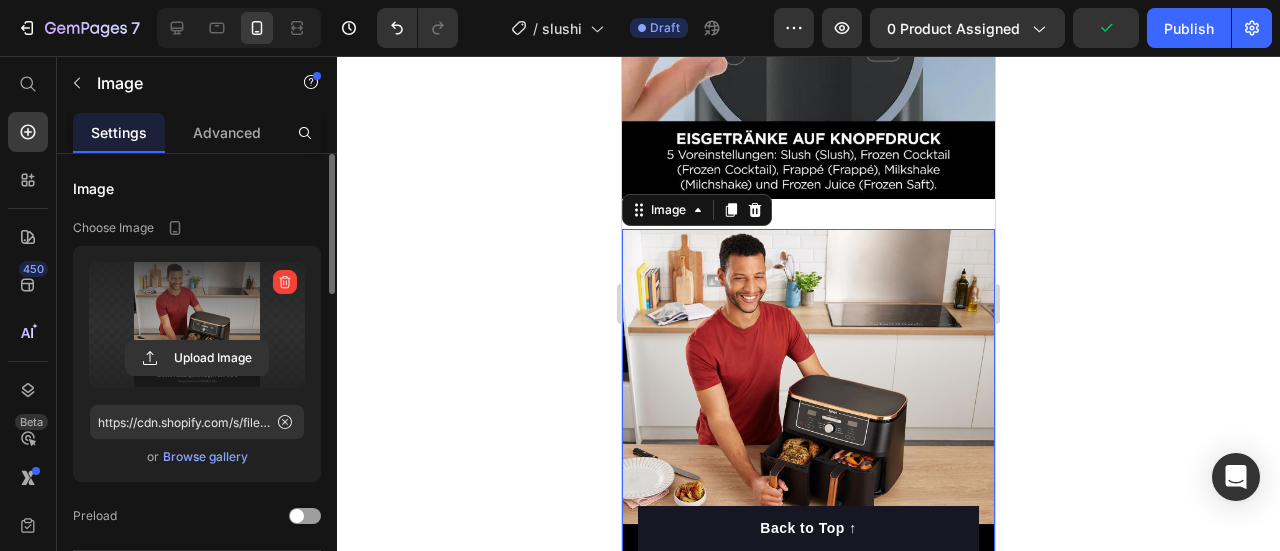 click at bounding box center (197, 325) 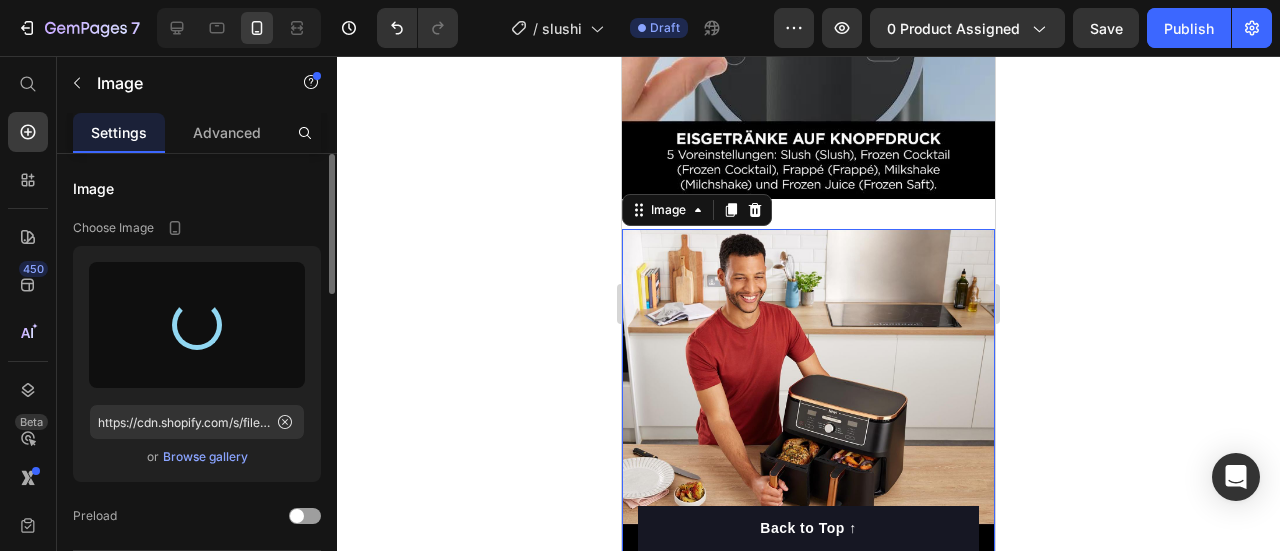 type on "https://cdn.shopify.com/s/files/1/0974/5412/9416/files/gempages_573277714325177094-63bbf3ec-e083-431d-9f22-8b7546f49d9a.jpg" 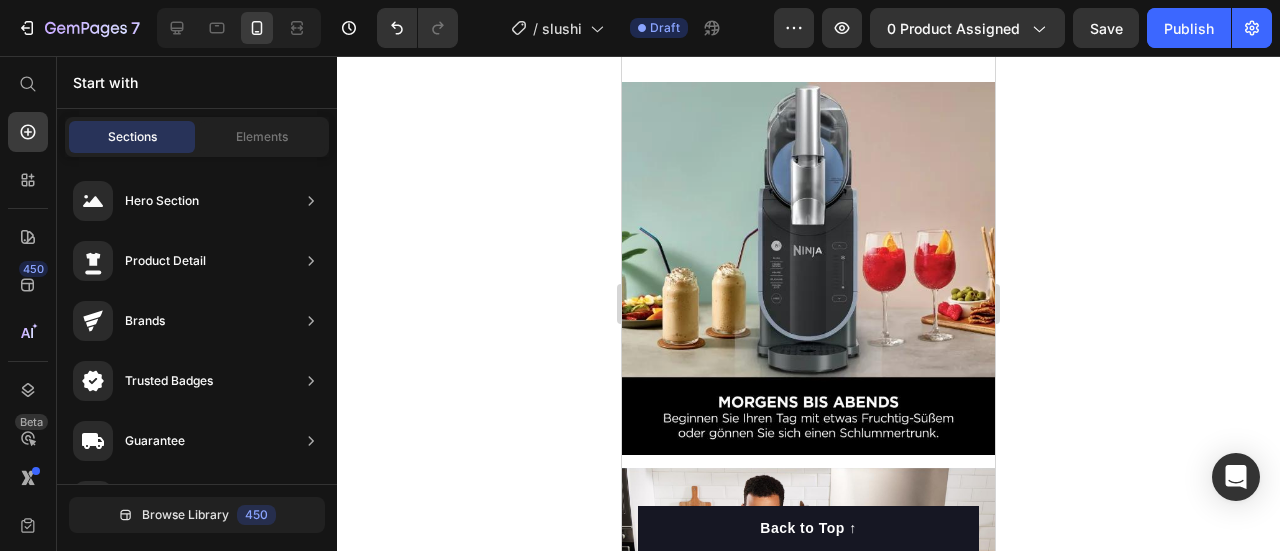 scroll, scrollTop: 2422, scrollLeft: 0, axis: vertical 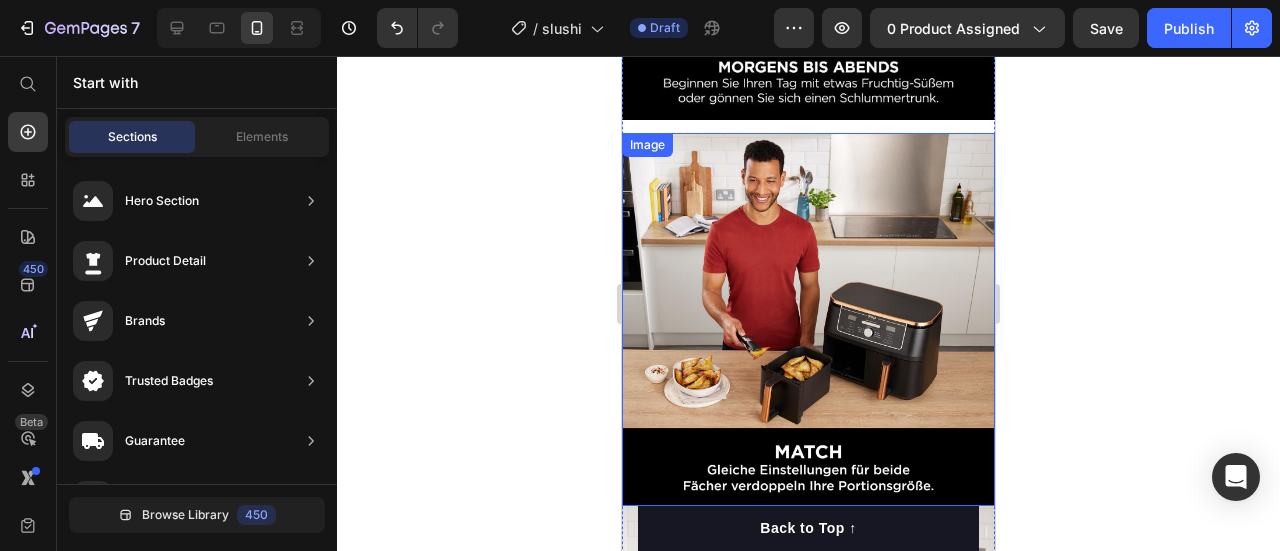 click at bounding box center [808, 319] 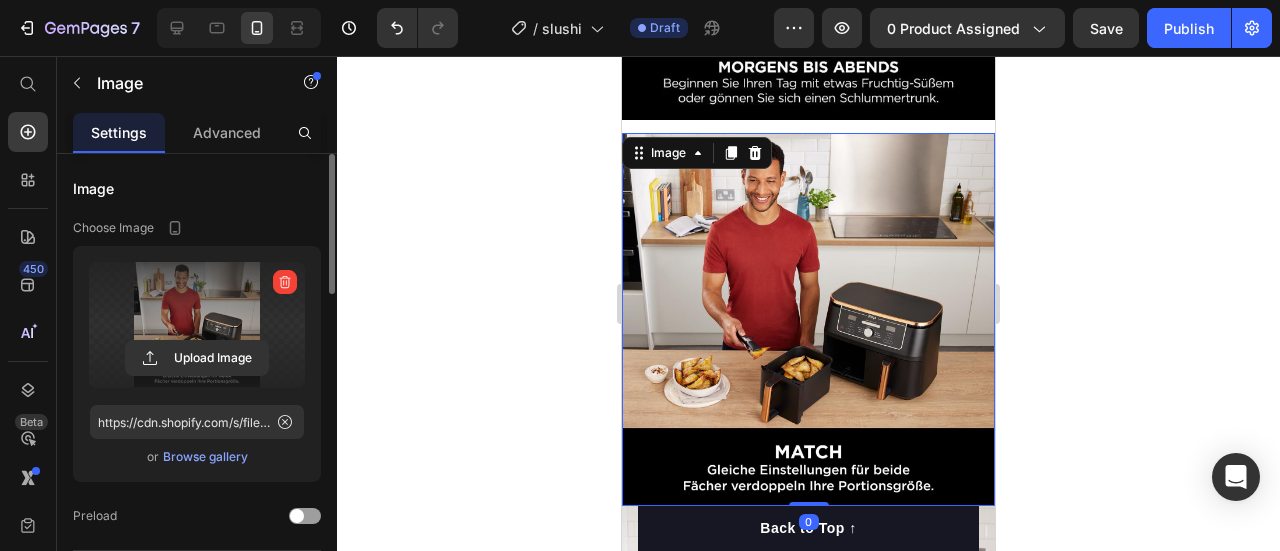 click at bounding box center (197, 325) 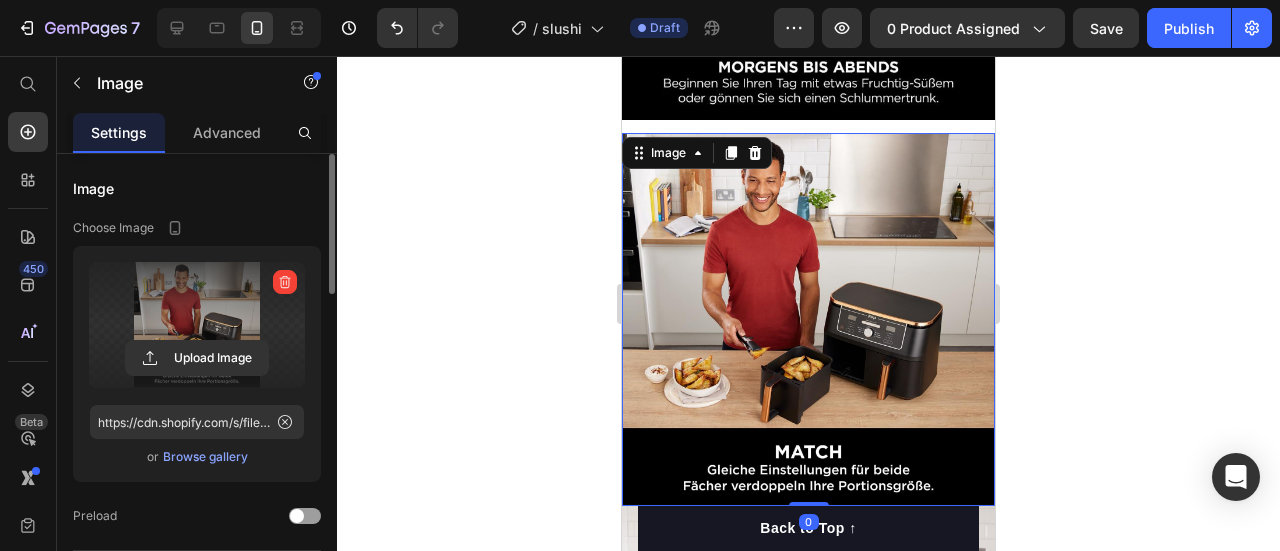 click 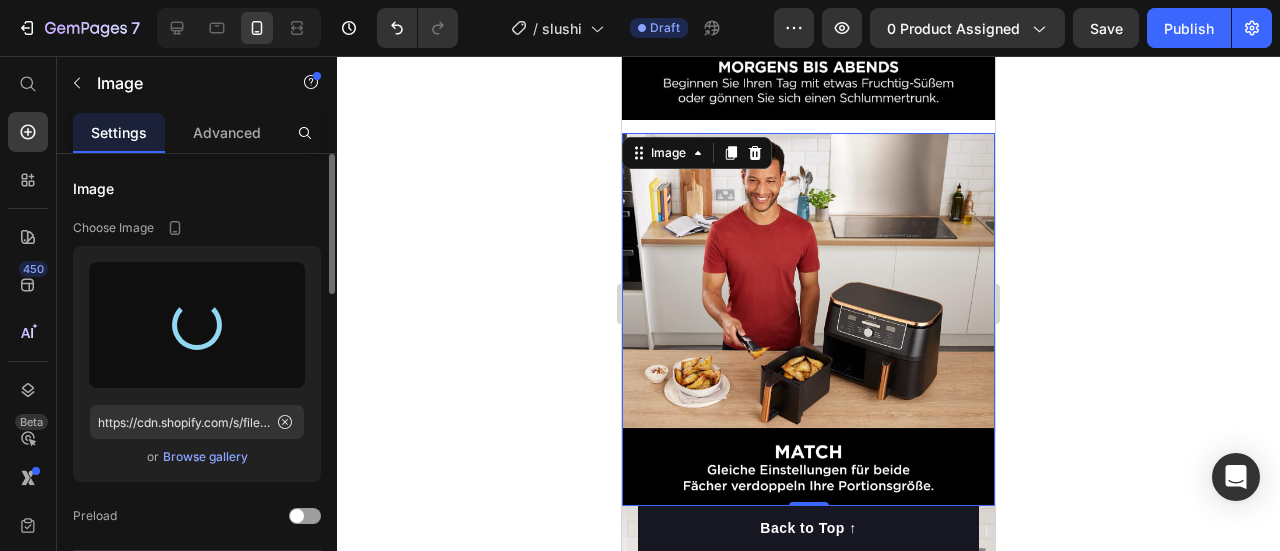type on "https://cdn.shopify.com/s/files/1/0974/5412/9416/files/gempages_573277714325177094-eb1910fd-90f9-4413-a886-6a5dec60c82e.jpg" 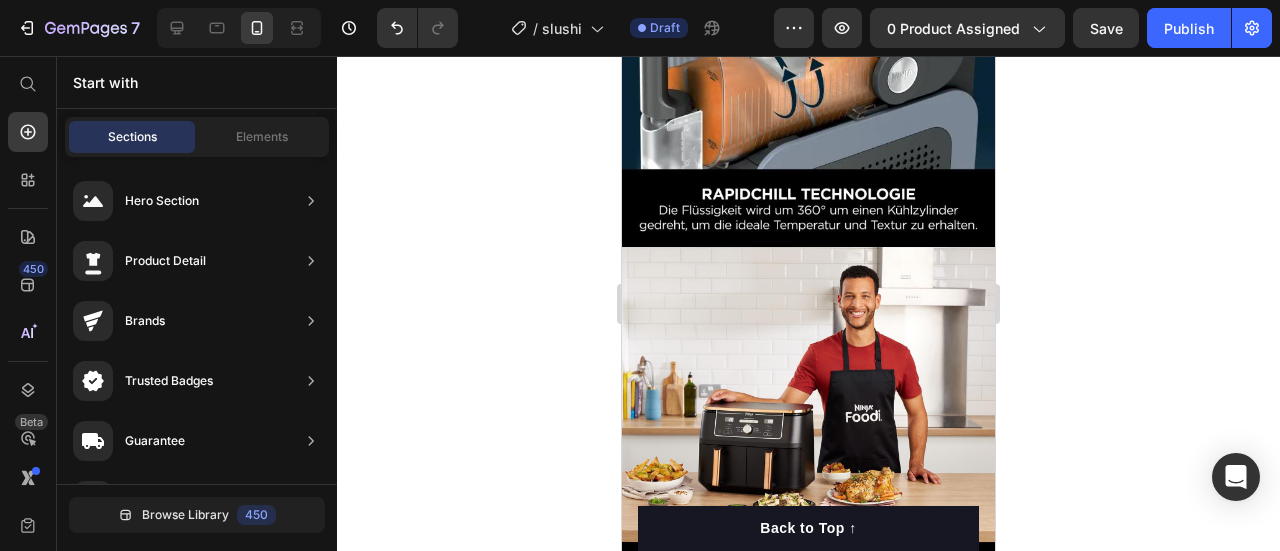 scroll, scrollTop: 2890, scrollLeft: 0, axis: vertical 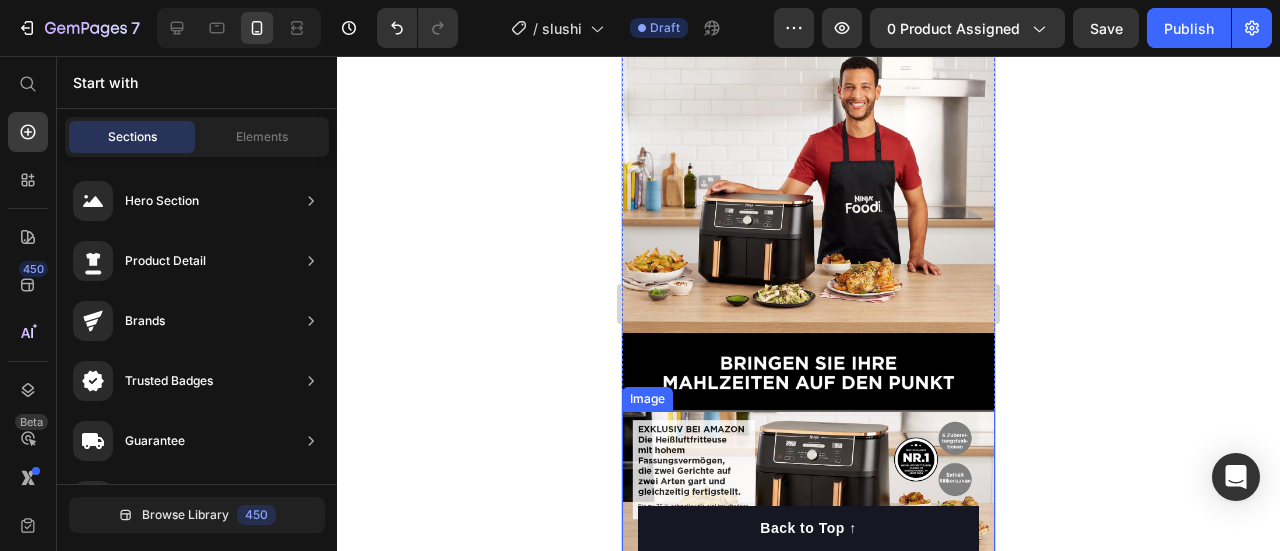 click at bounding box center [808, 224] 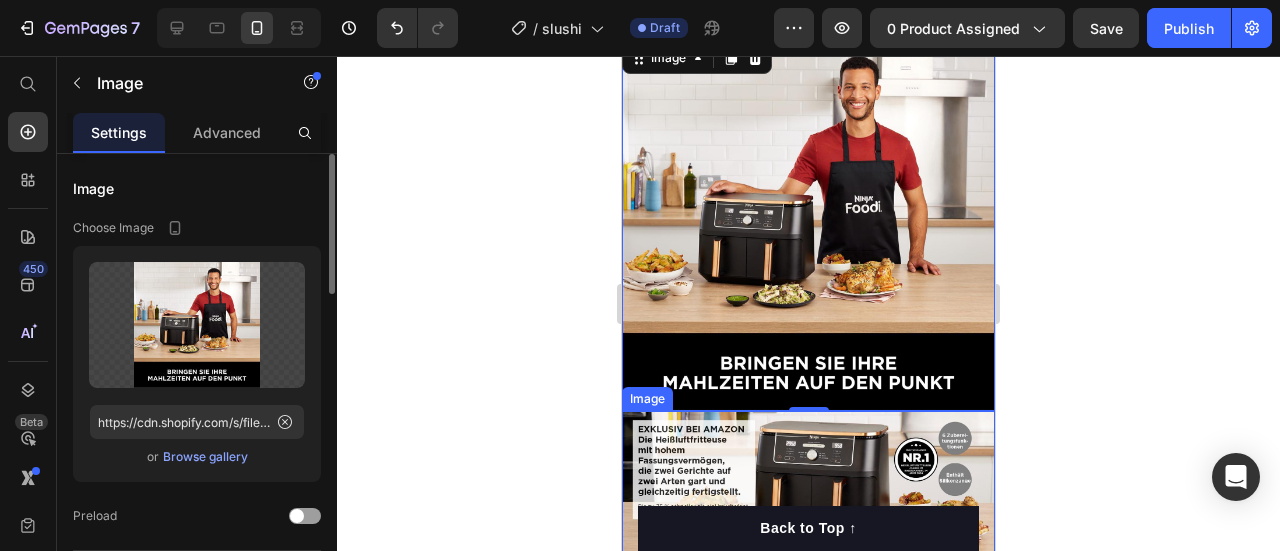 click at bounding box center (808, 487) 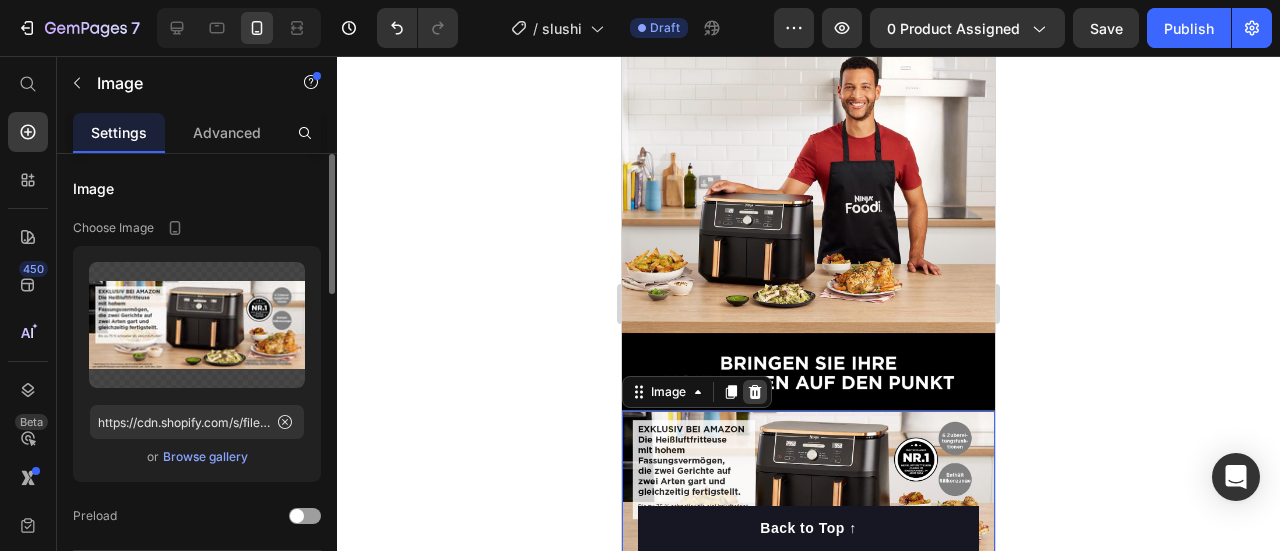 click 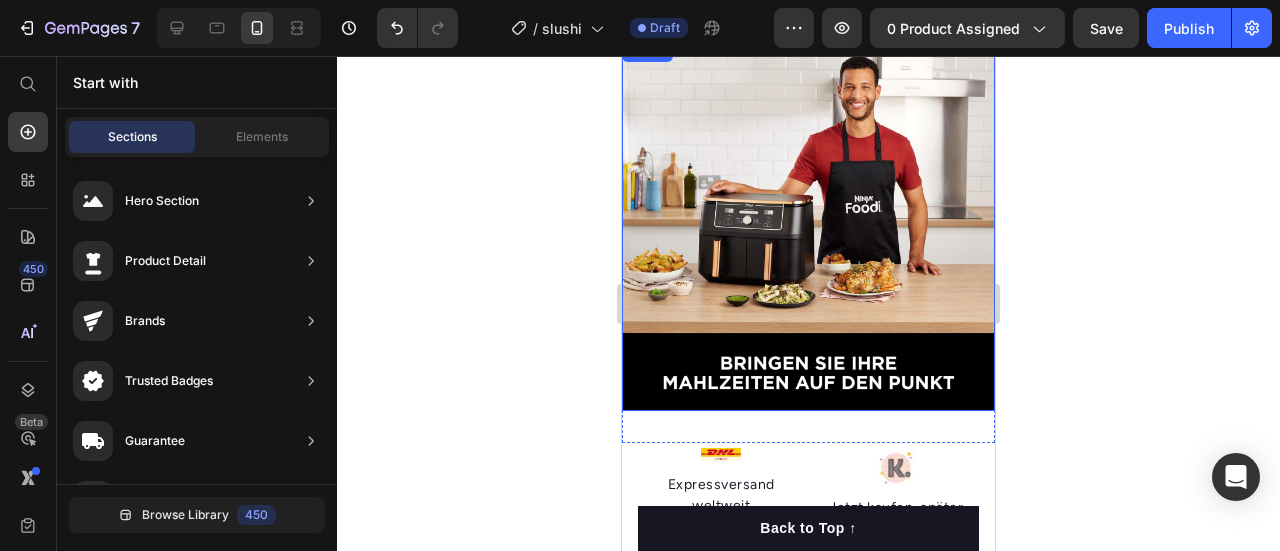 click at bounding box center (808, 224) 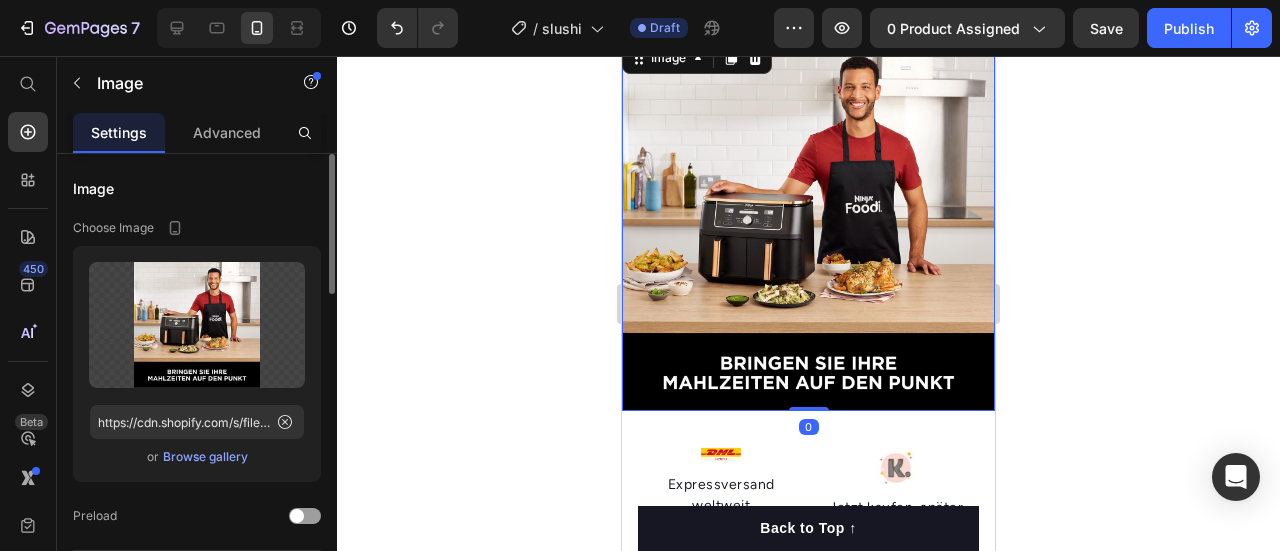 click at bounding box center [808, 224] 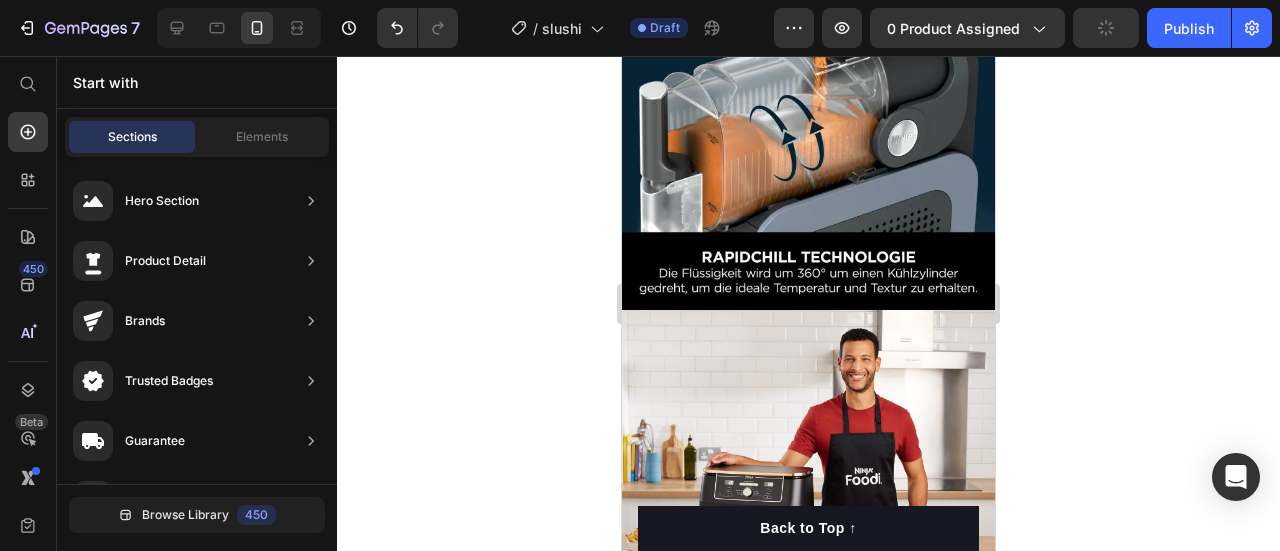 scroll, scrollTop: 2596, scrollLeft: 0, axis: vertical 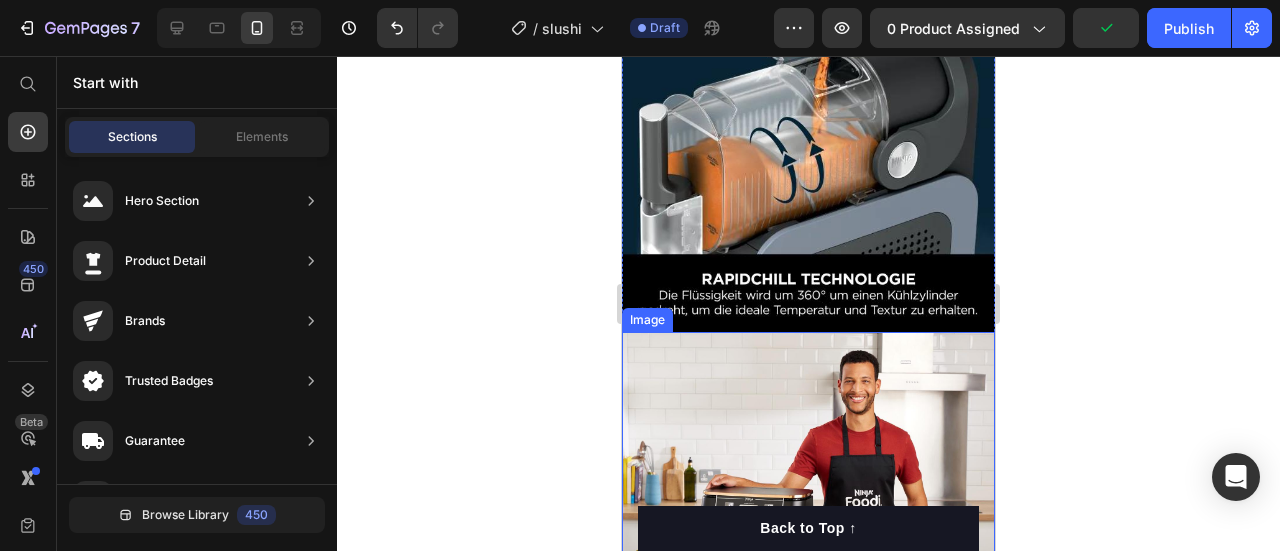 click at bounding box center [808, 518] 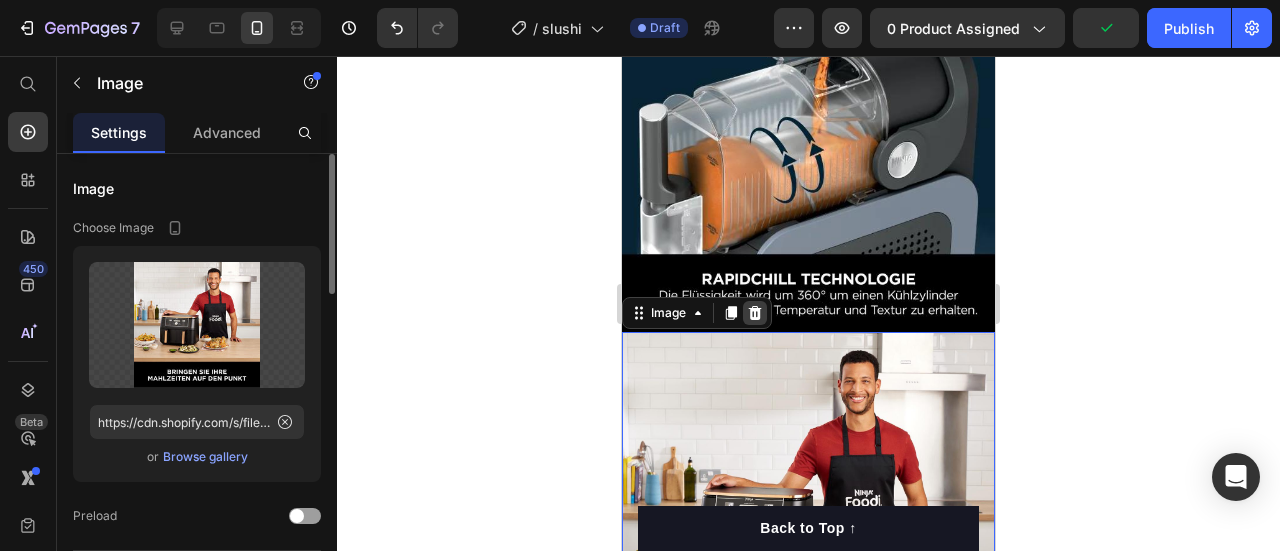 click at bounding box center (755, 313) 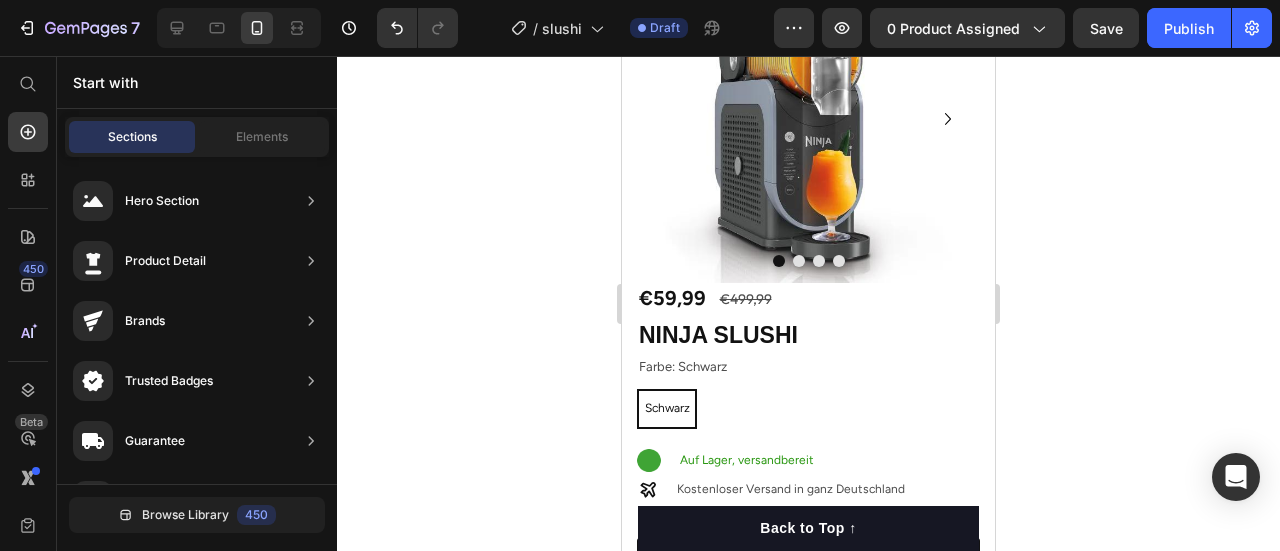 scroll, scrollTop: 21, scrollLeft: 0, axis: vertical 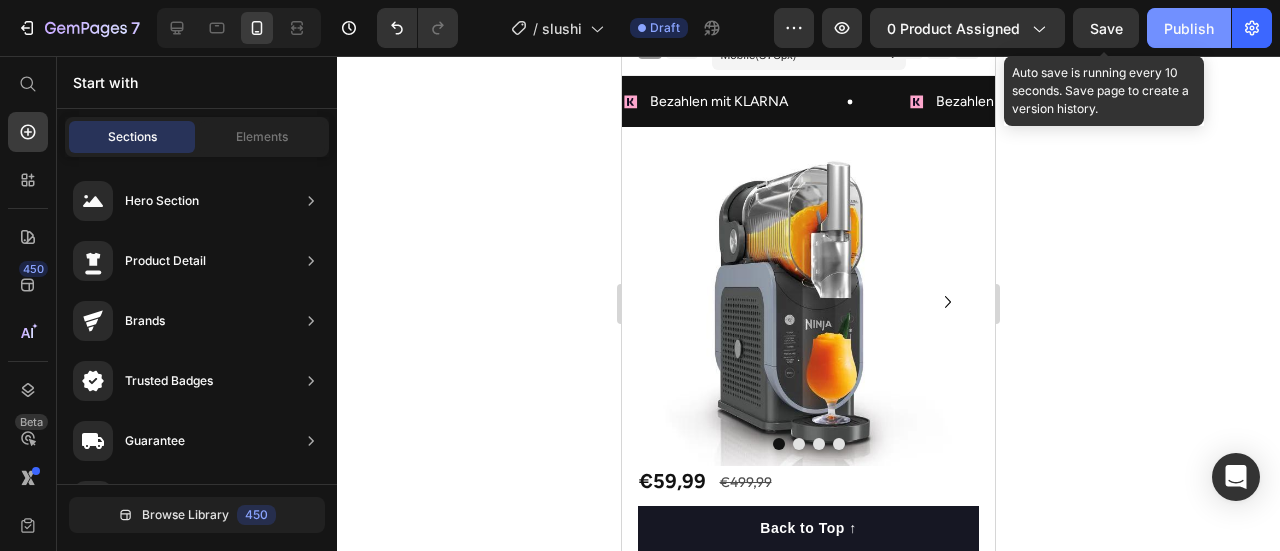 click on "Save" at bounding box center [1106, 28] 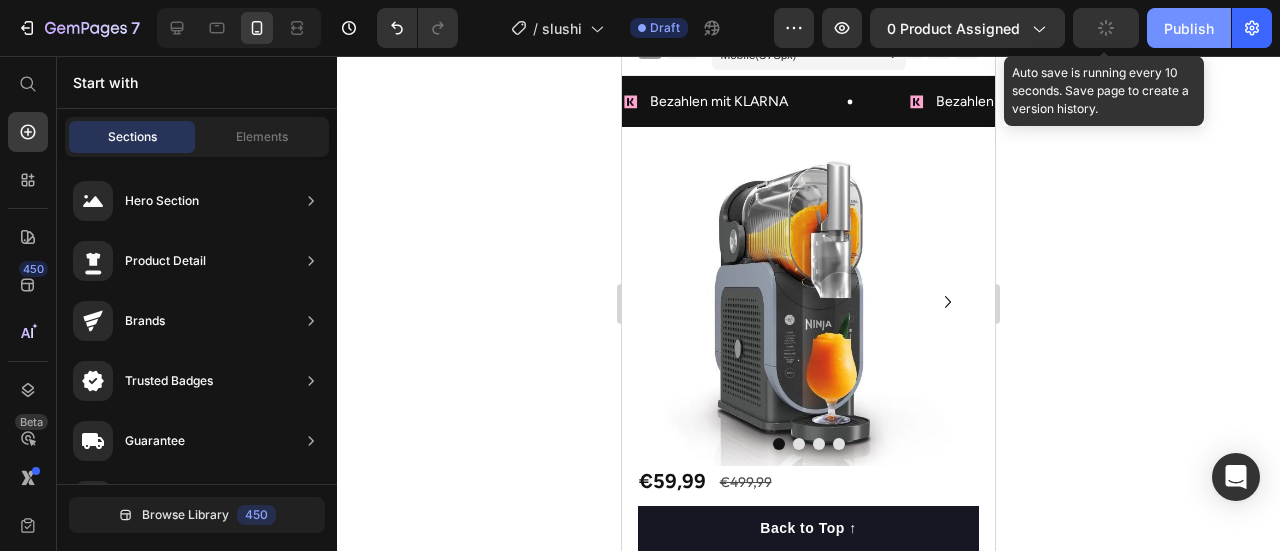 click on "Publish" at bounding box center (1189, 28) 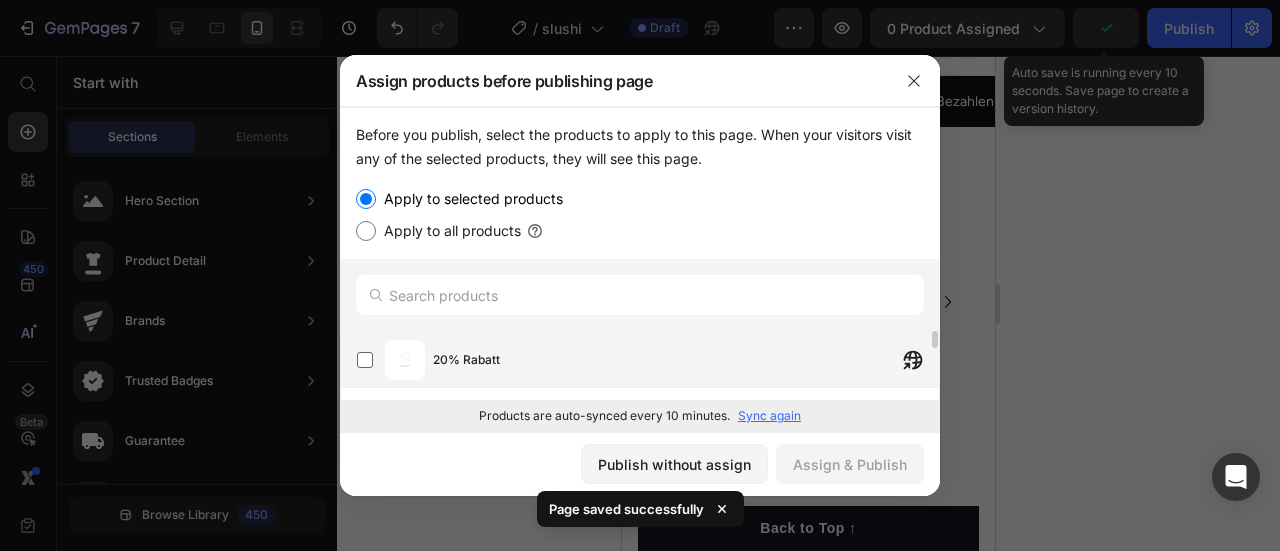 click on "20% Rabatt" at bounding box center [686, 360] 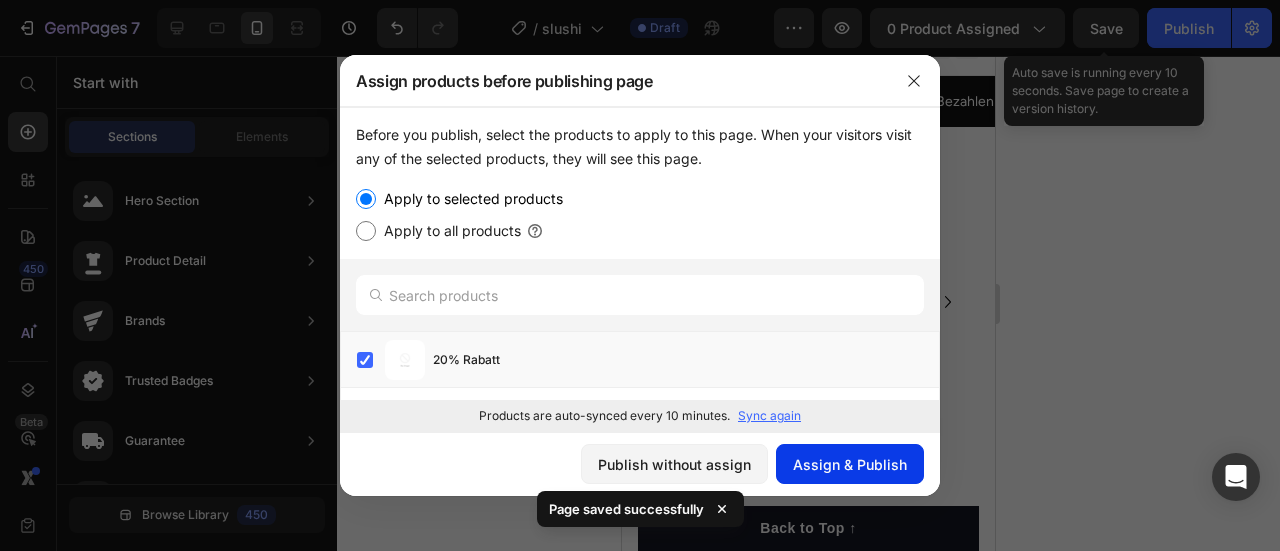 click on "Assign & Publish" at bounding box center [850, 464] 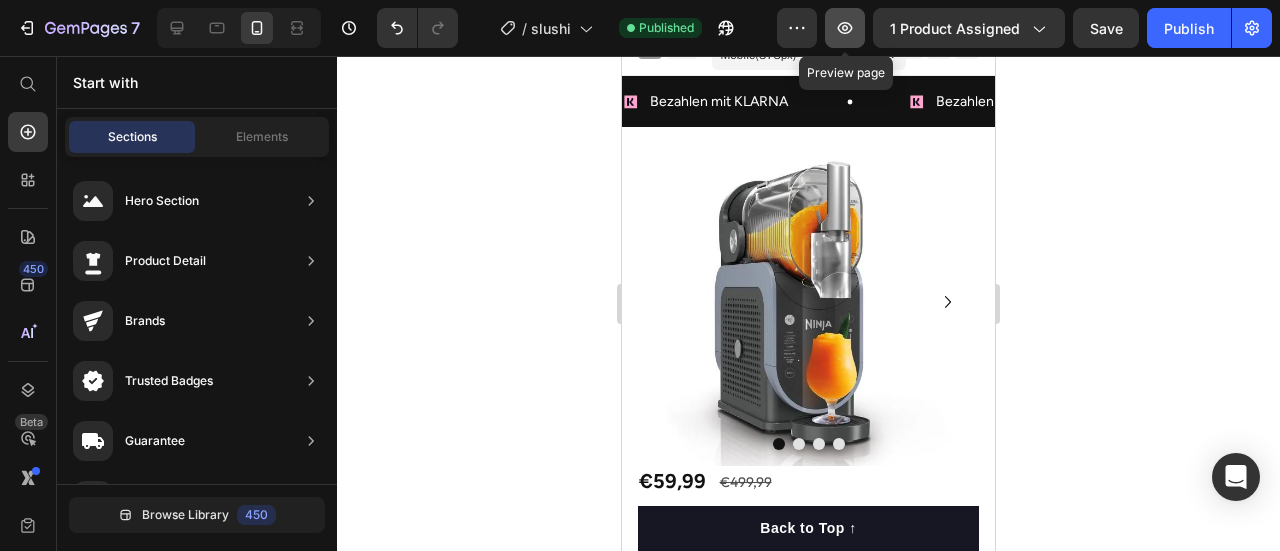click 